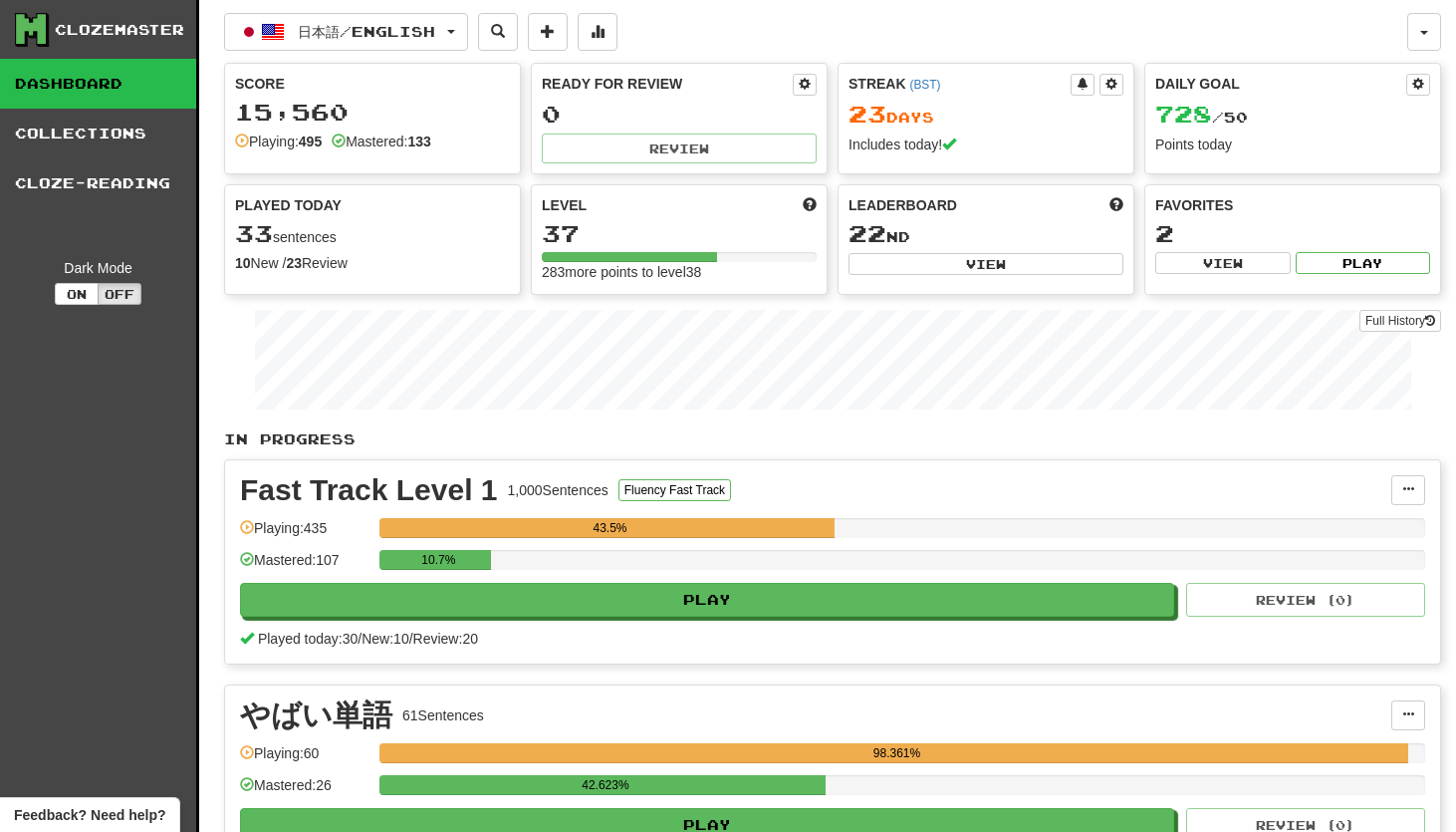 scroll, scrollTop: 0, scrollLeft: 0, axis: both 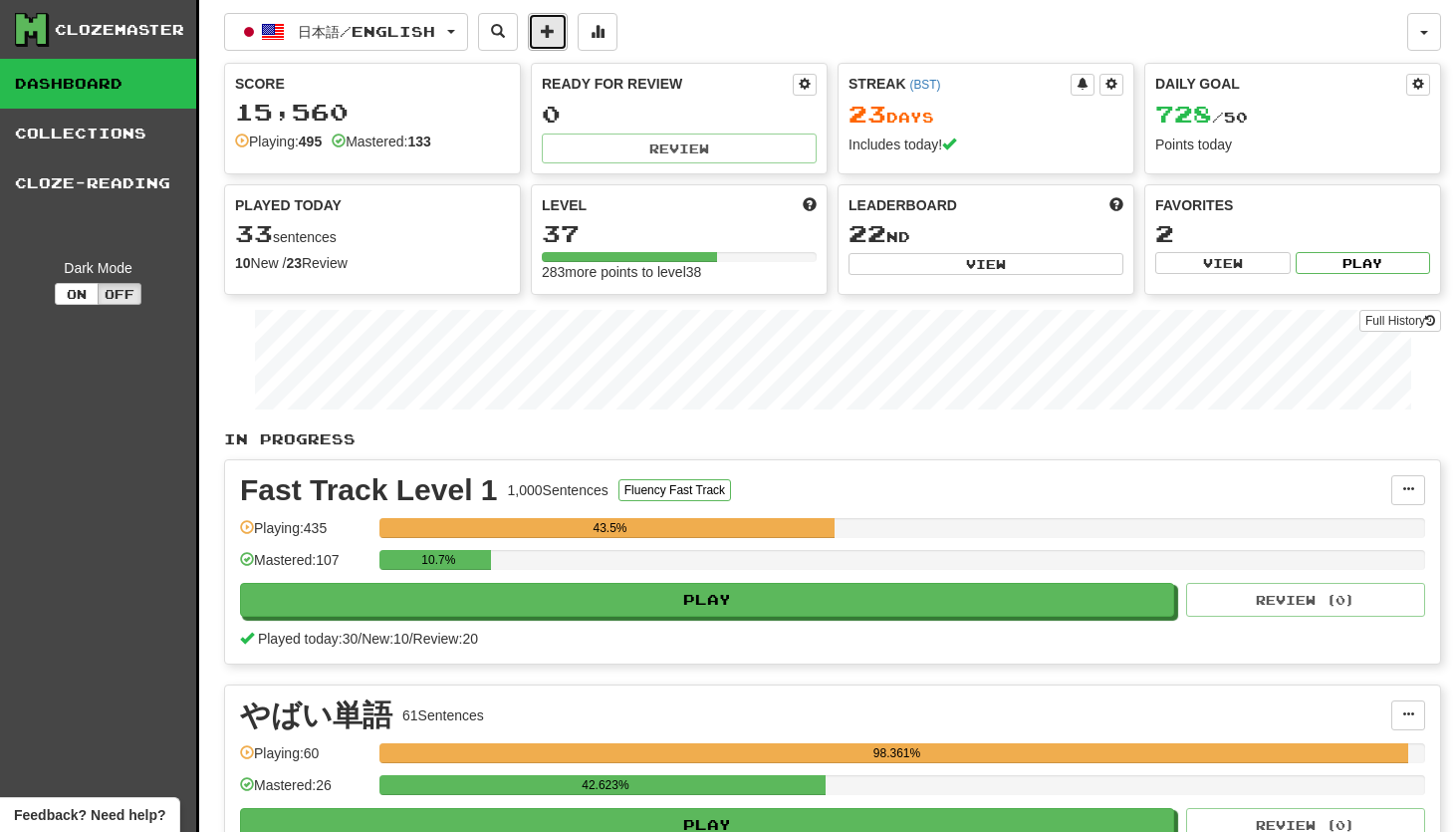click at bounding box center [548, 31] 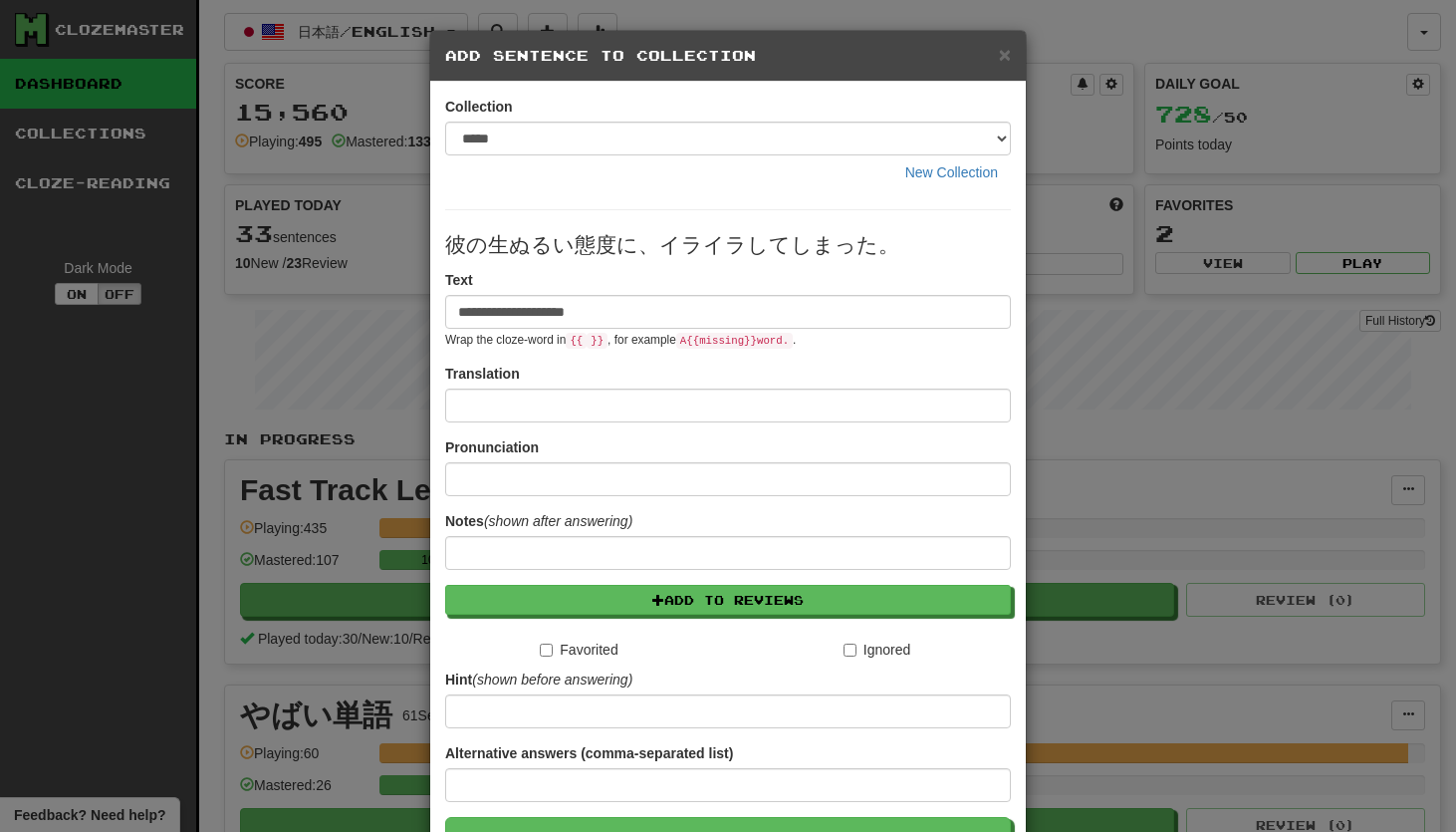 type on "**********" 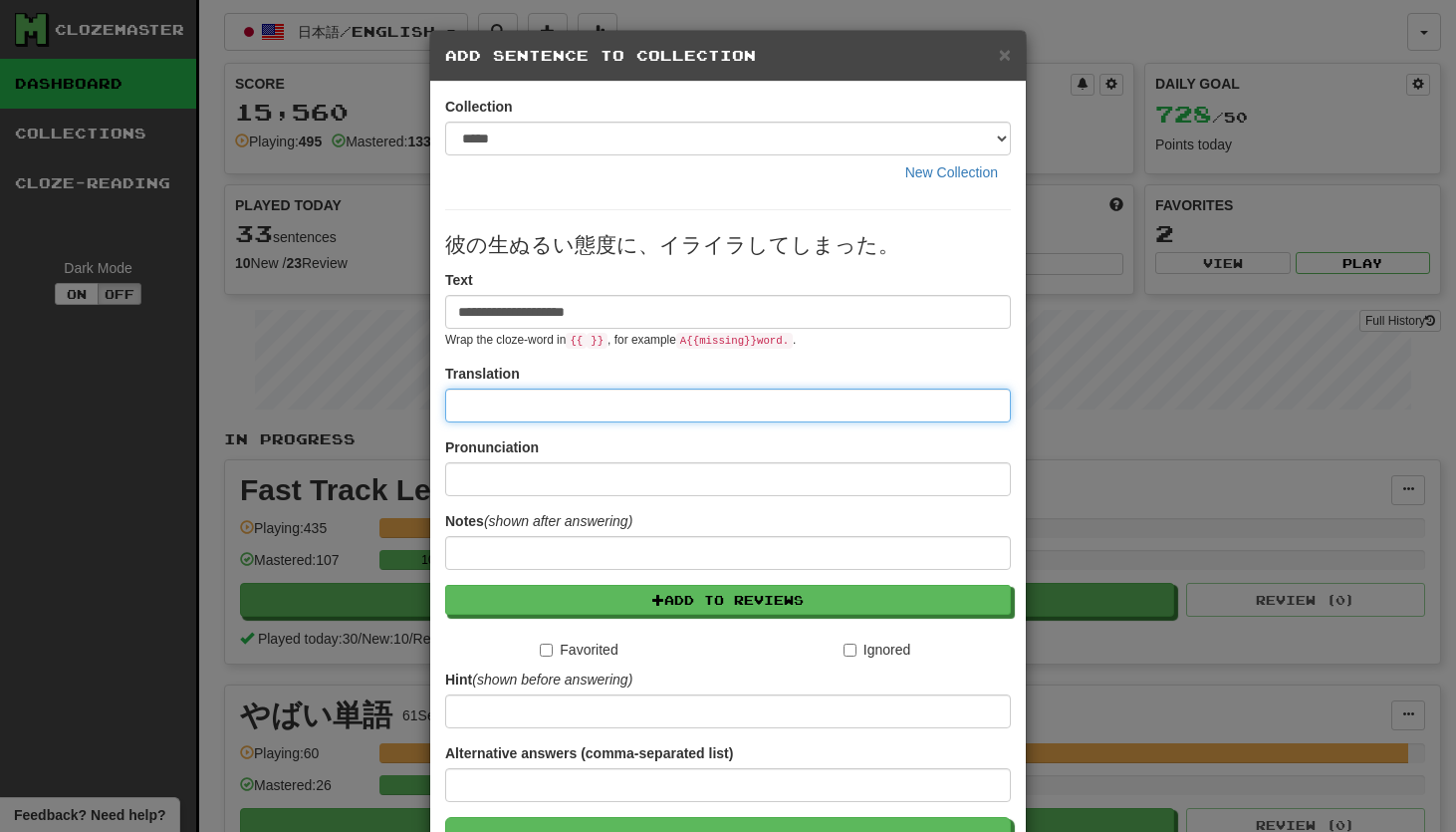 click at bounding box center [728, 406] 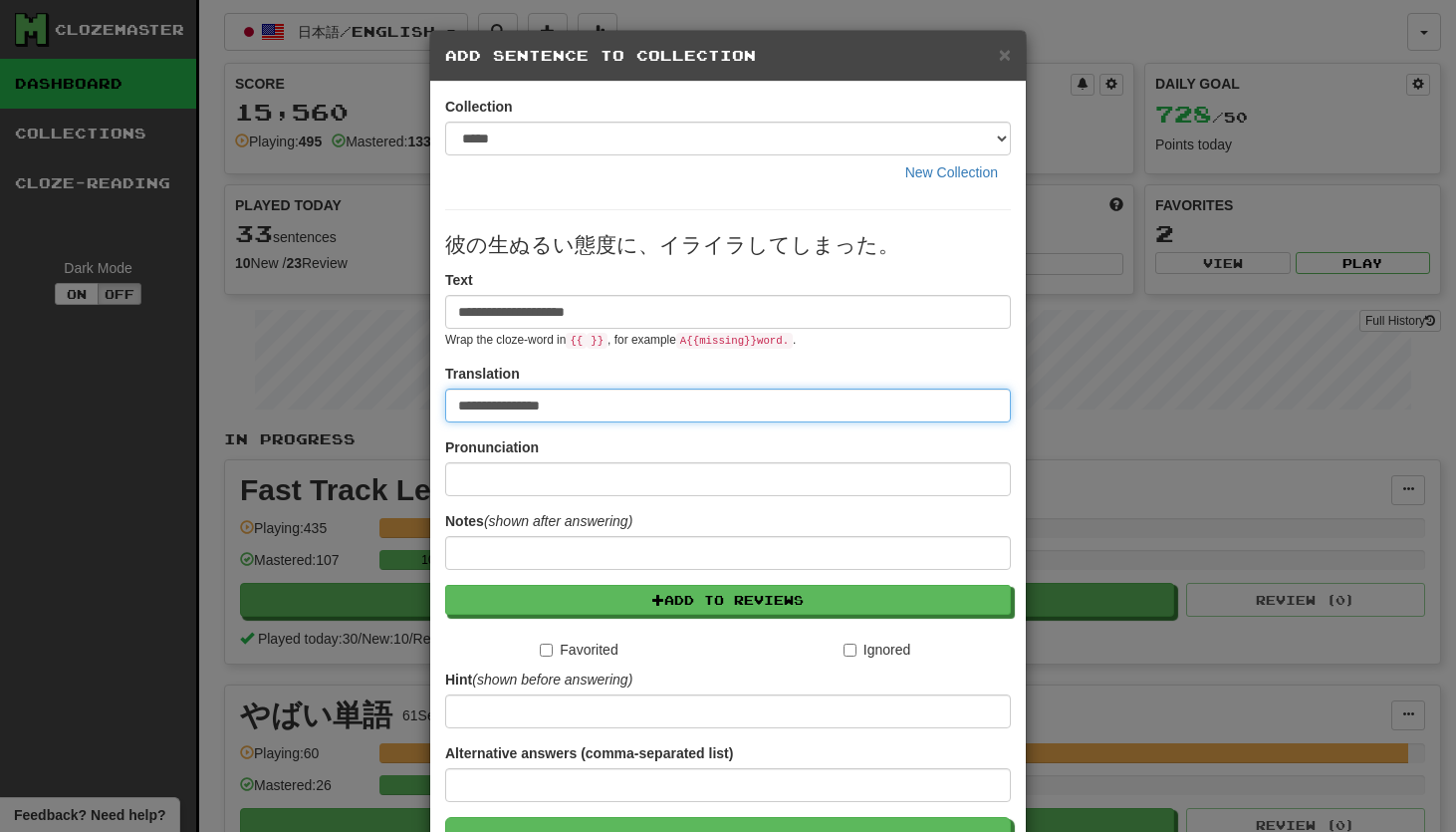type on "**********" 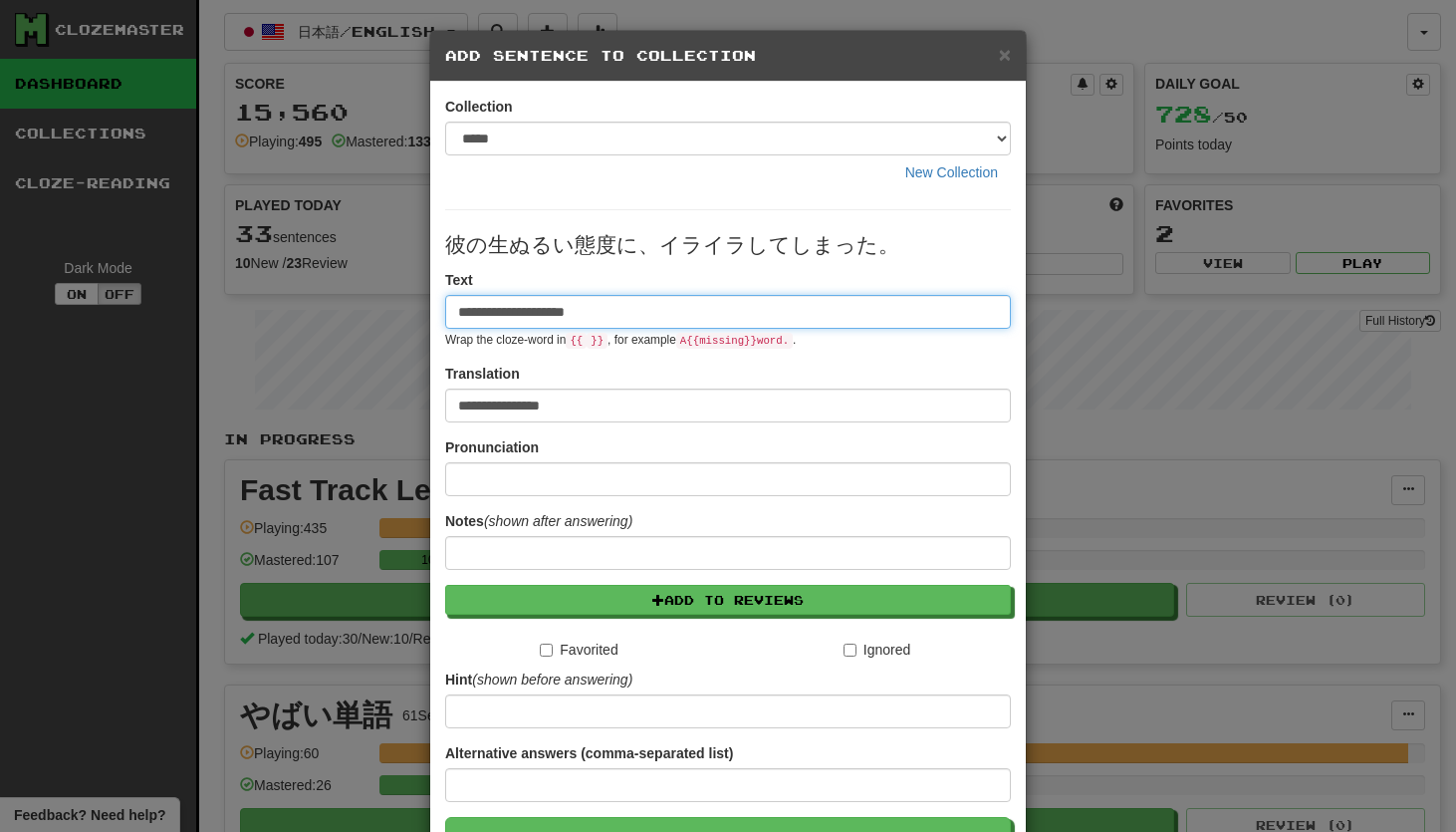 drag, startPoint x: 457, startPoint y: 312, endPoint x: 798, endPoint y: 316, distance: 341.02346 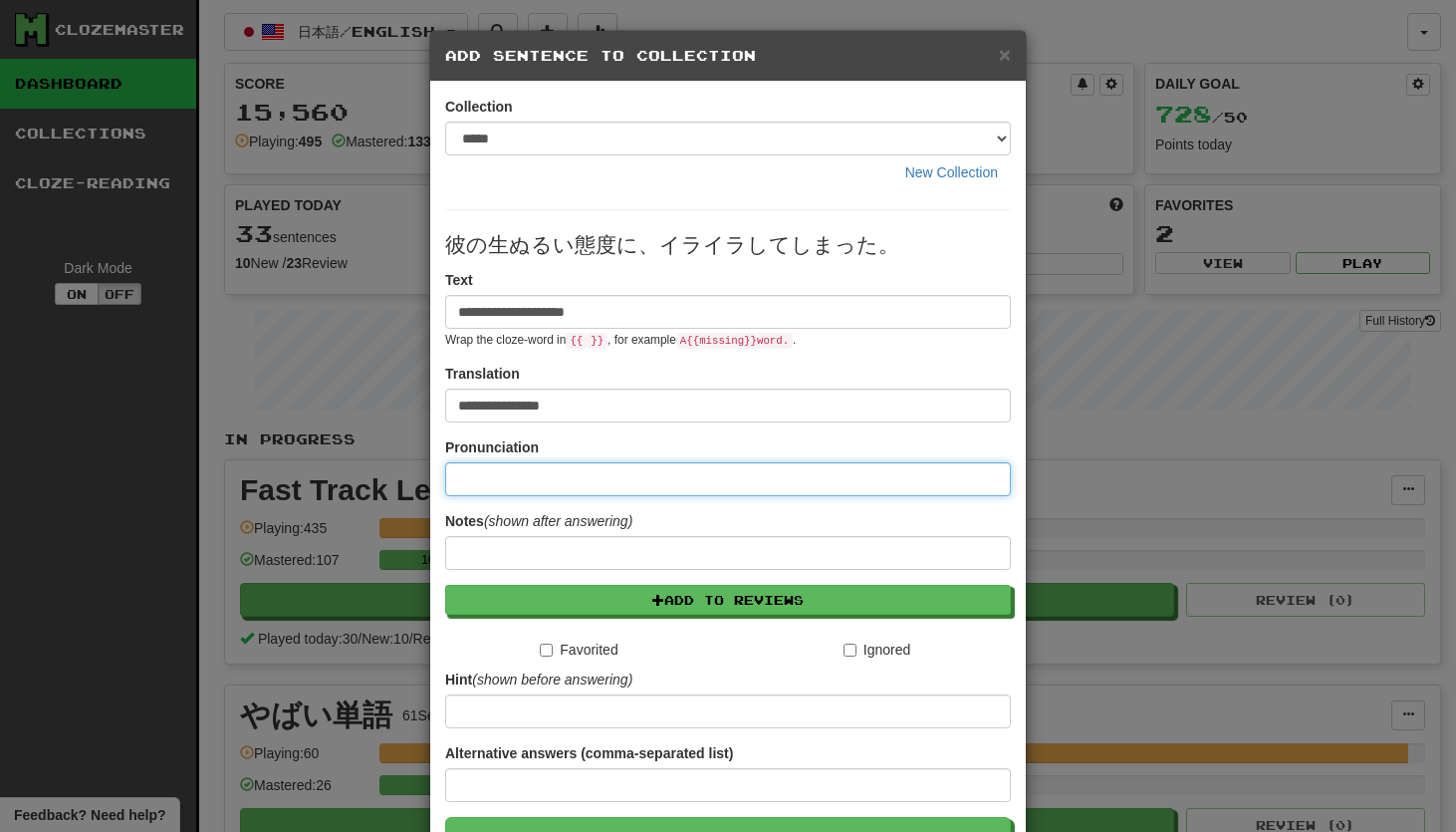 click at bounding box center (728, 479) 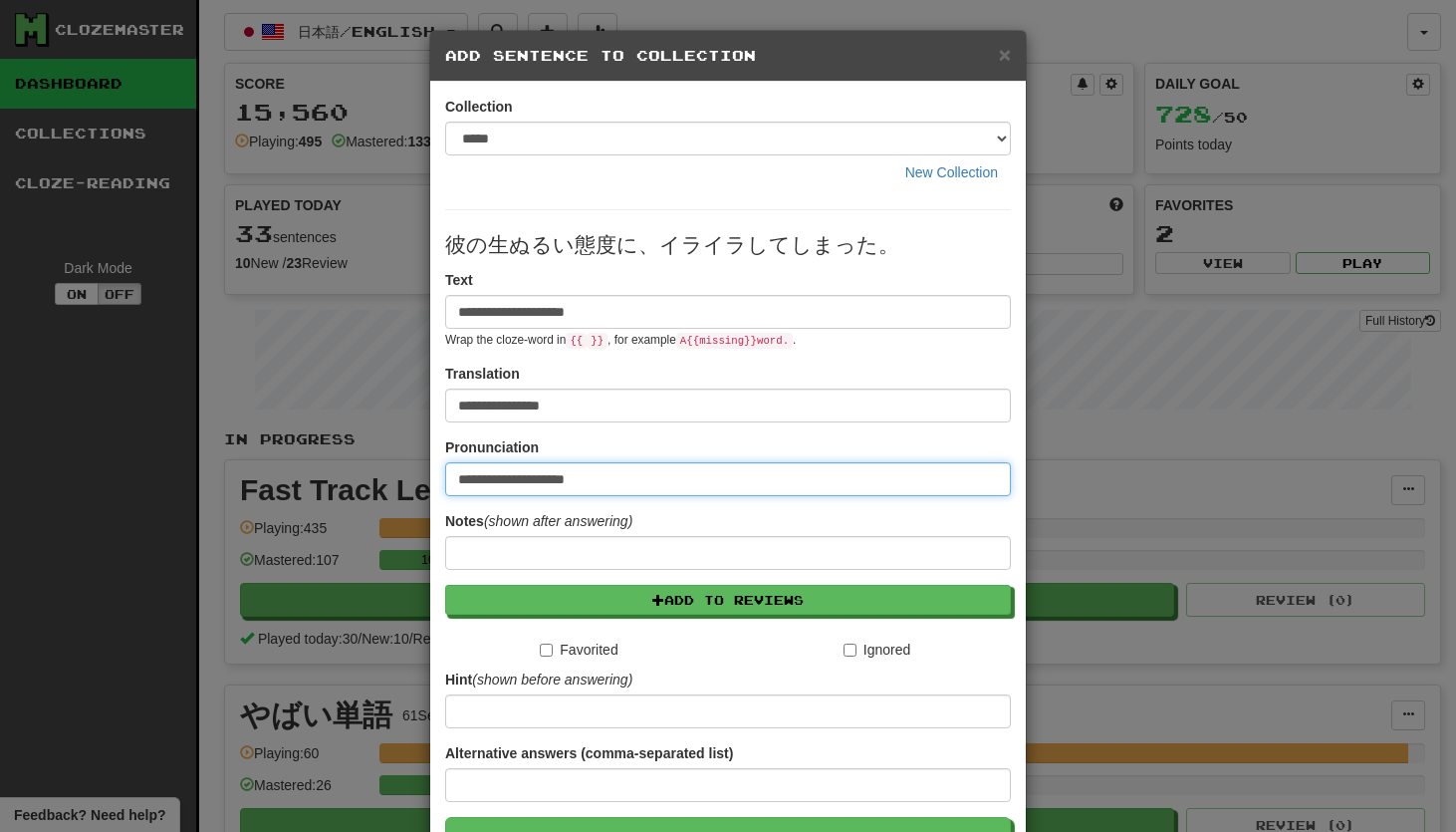 click on "**********" at bounding box center [728, 479] 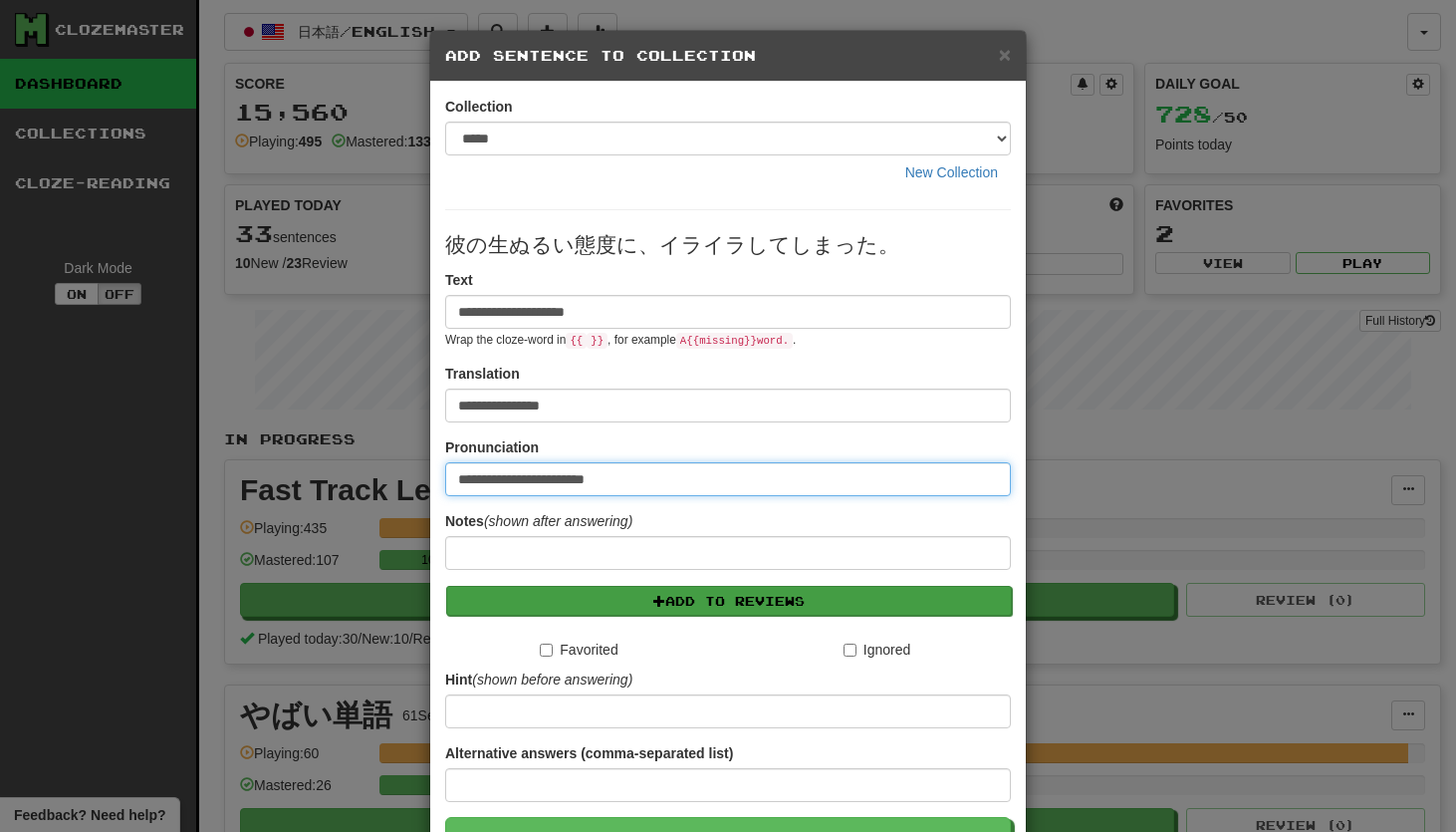 type on "**********" 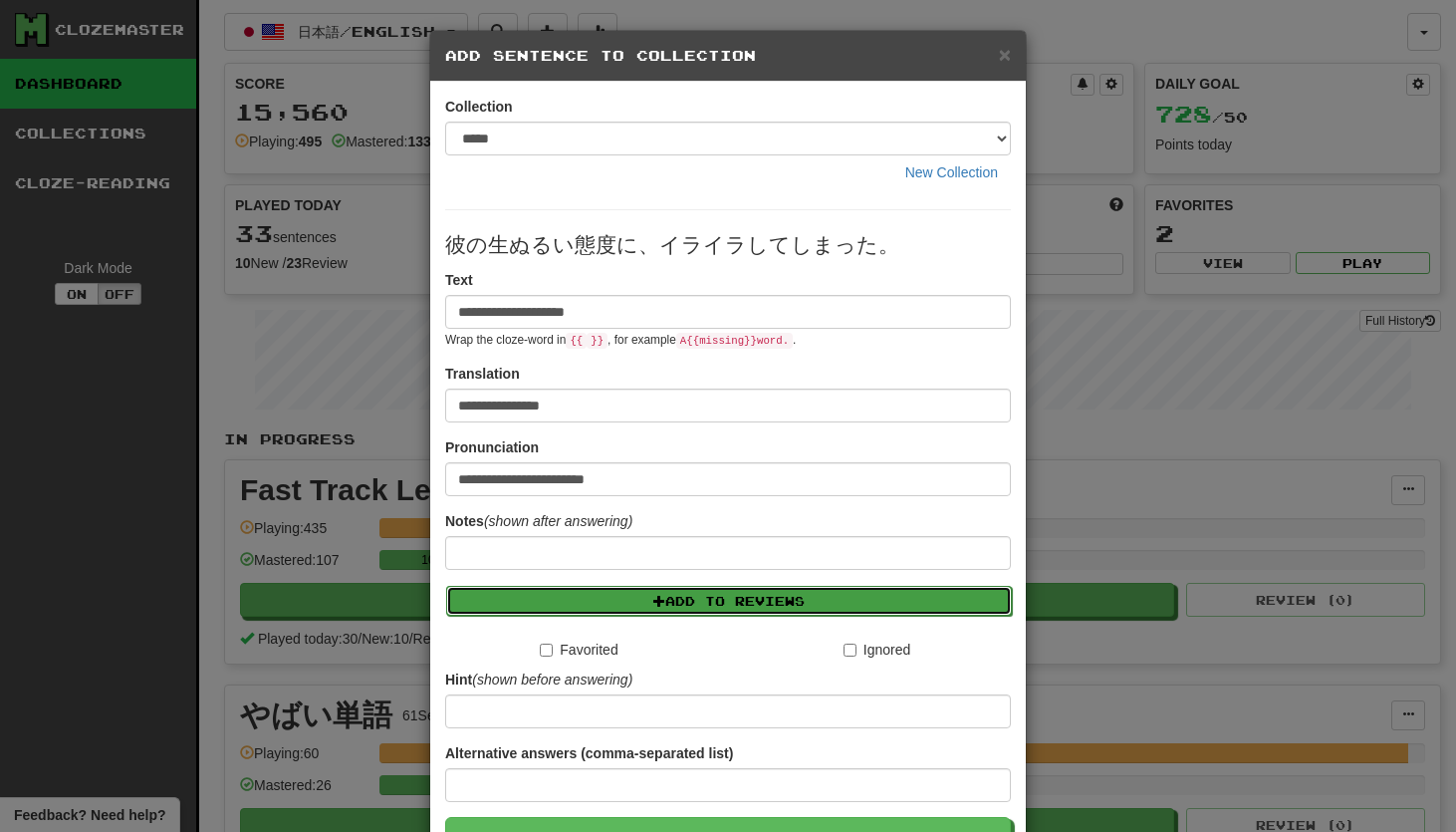 click on "Add to Reviews" at bounding box center (729, 601) 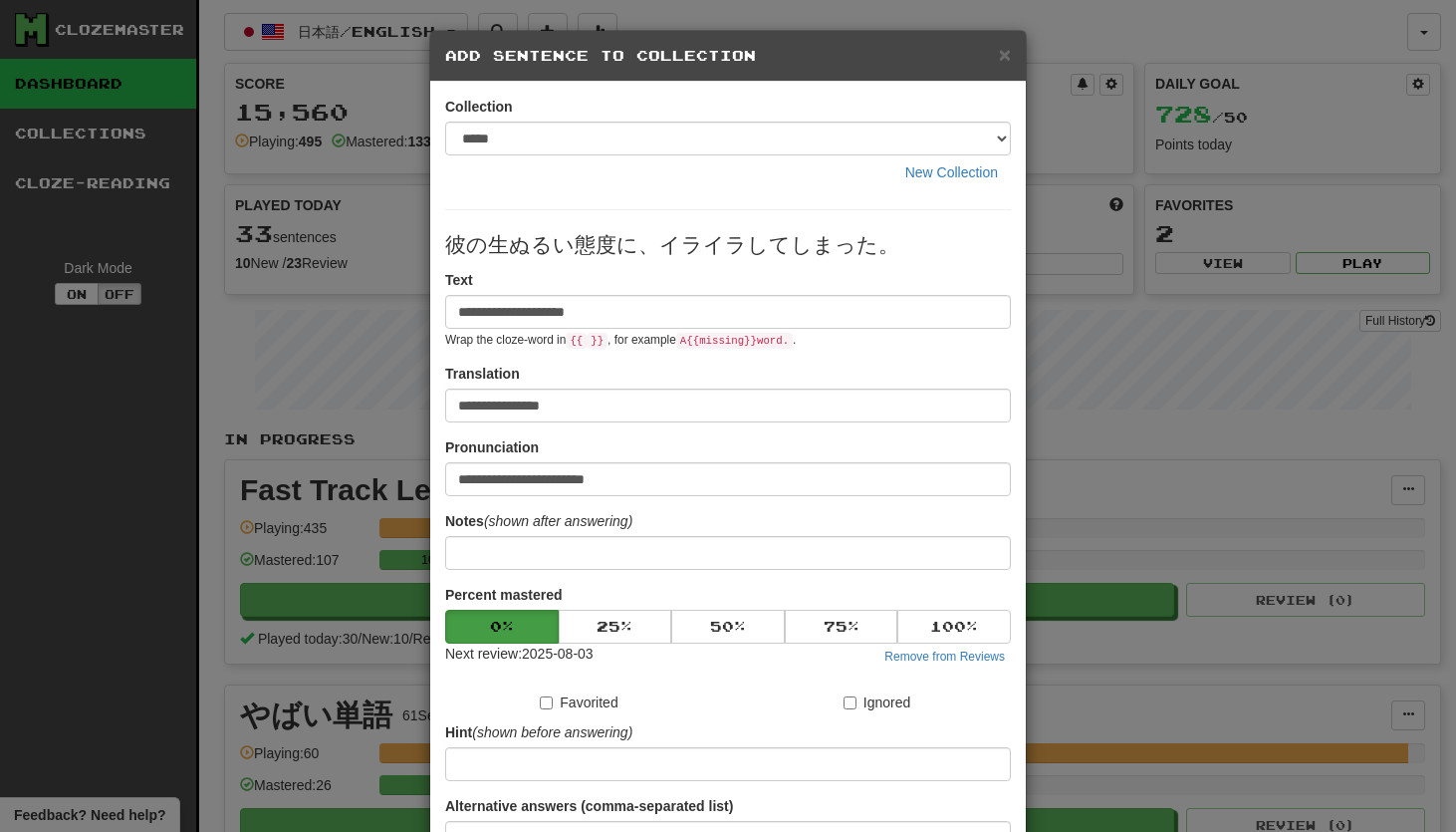 scroll, scrollTop: 194, scrollLeft: 0, axis: vertical 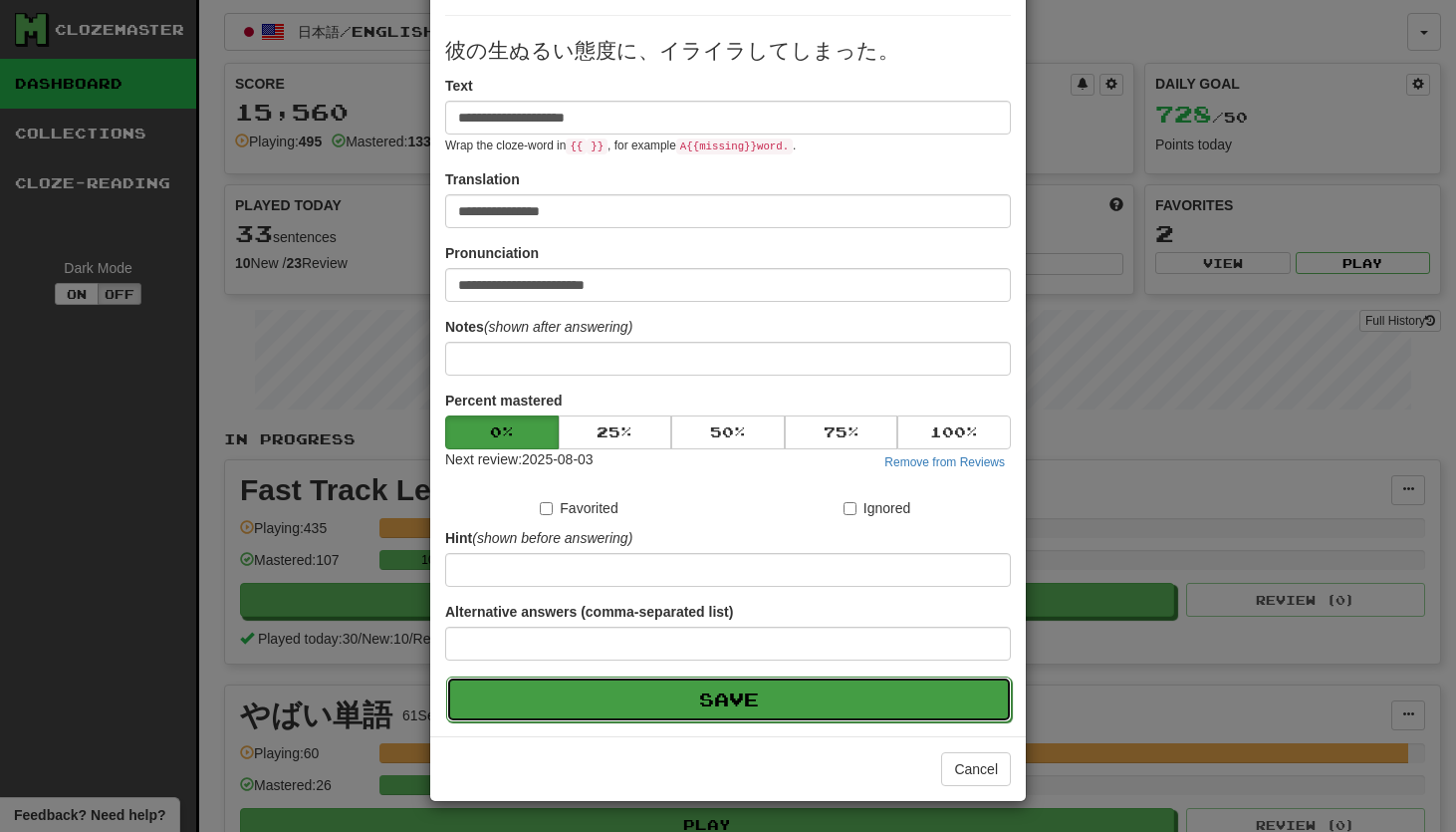 click on "Save" at bounding box center (729, 699) 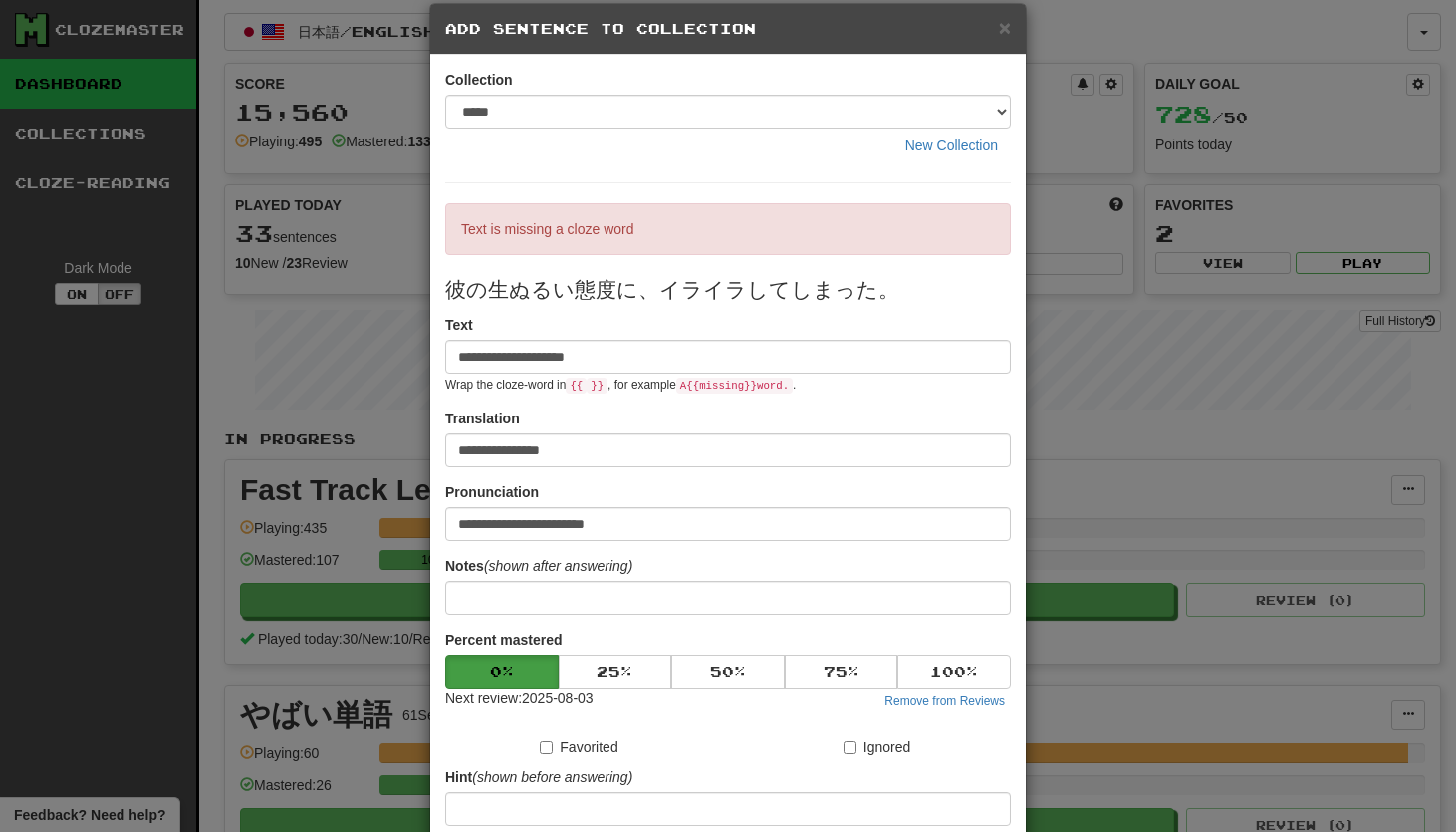 scroll, scrollTop: 0, scrollLeft: 0, axis: both 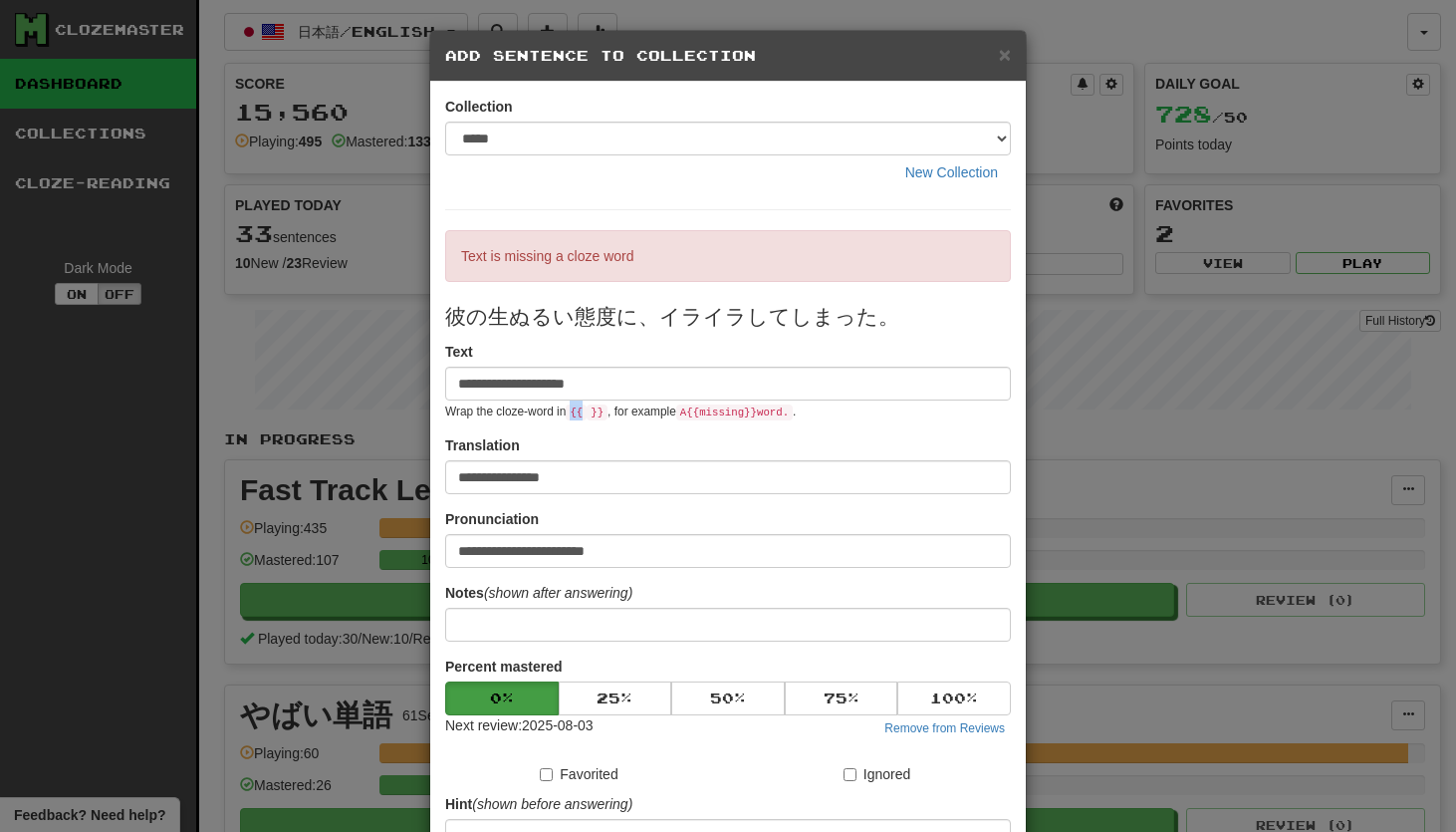click on "{{" at bounding box center [576, 413] 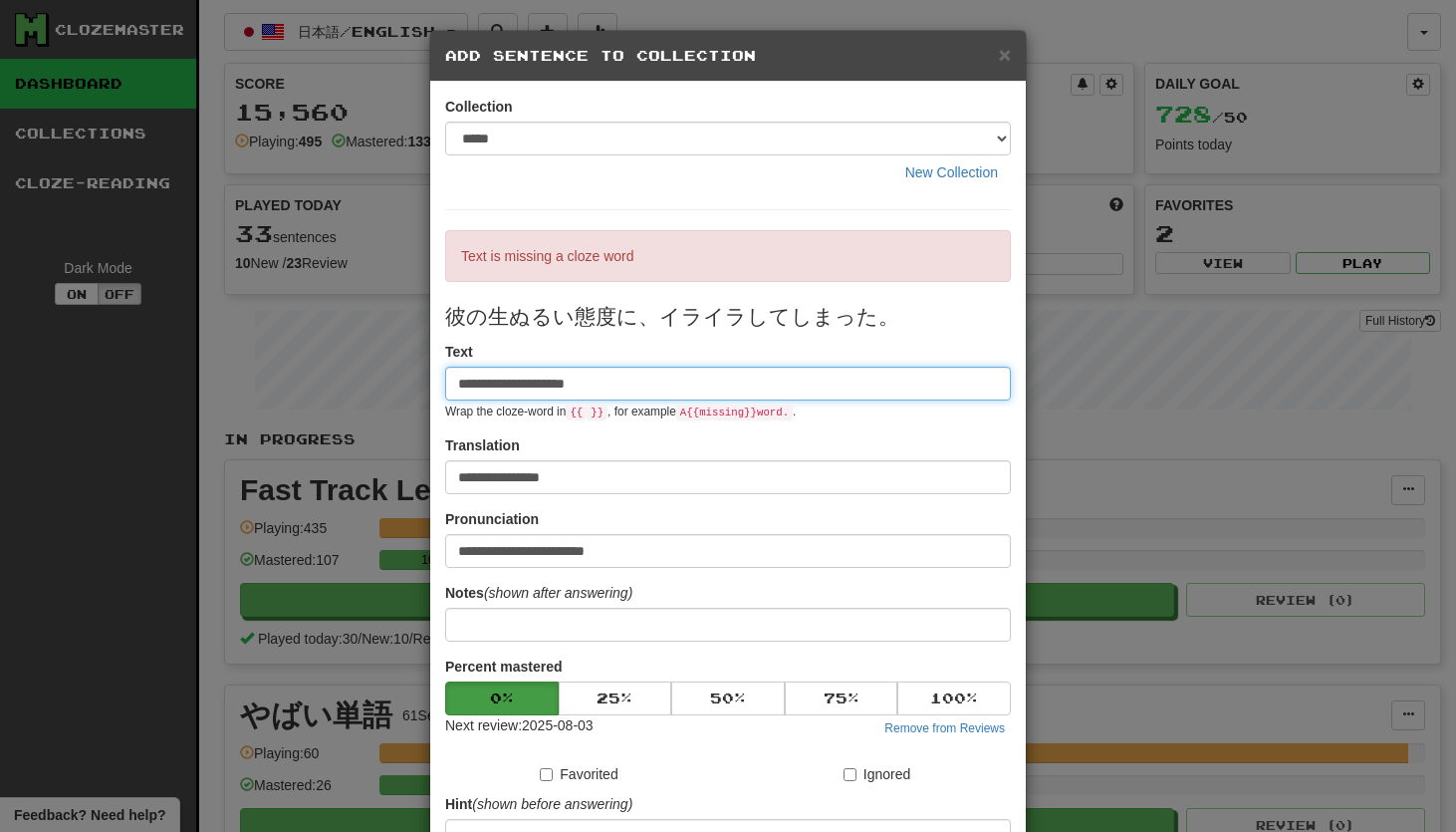 click on "**********" at bounding box center [728, 384] 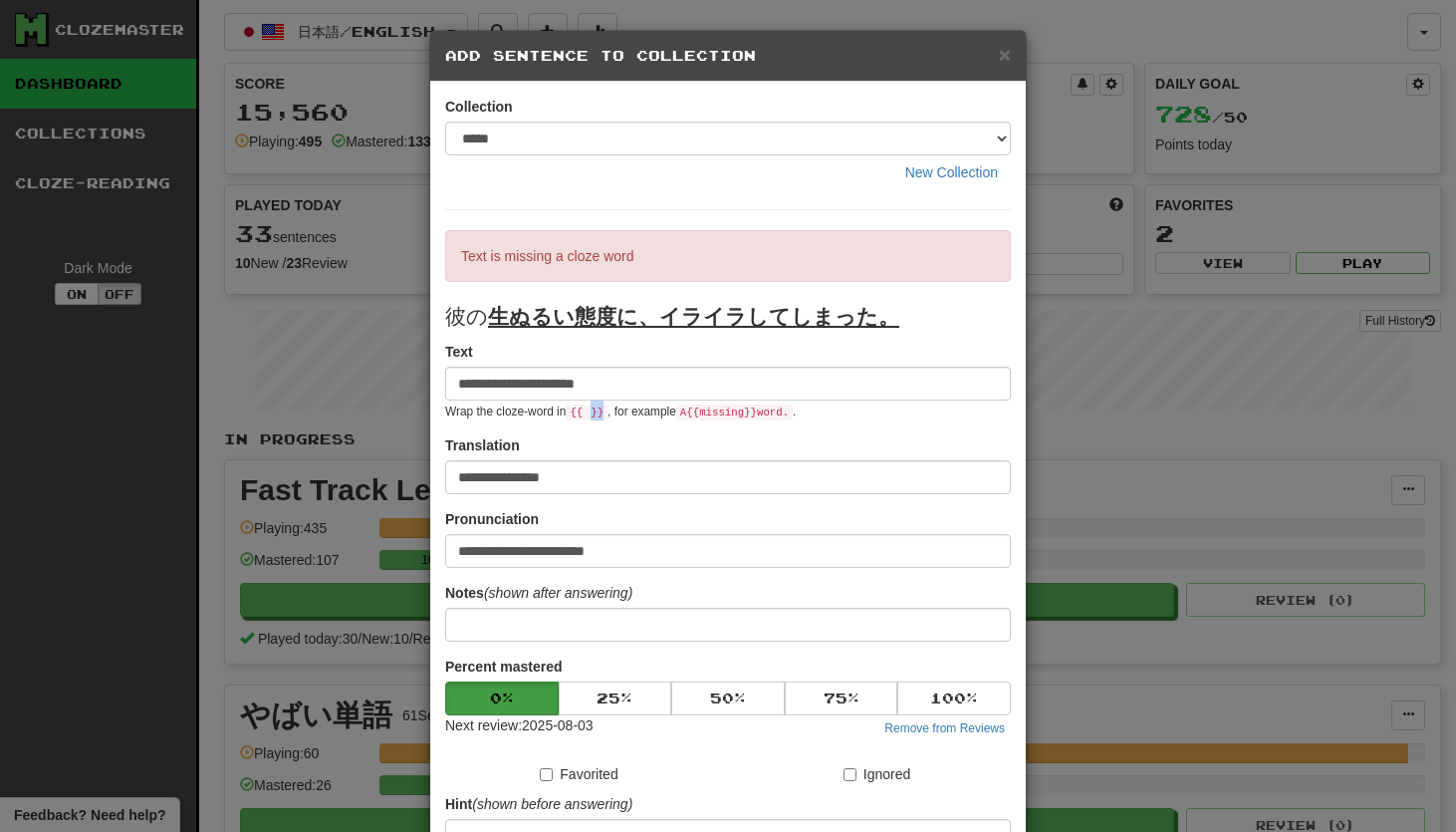 drag, startPoint x: 594, startPoint y: 412, endPoint x: 607, endPoint y: 412, distance: 13 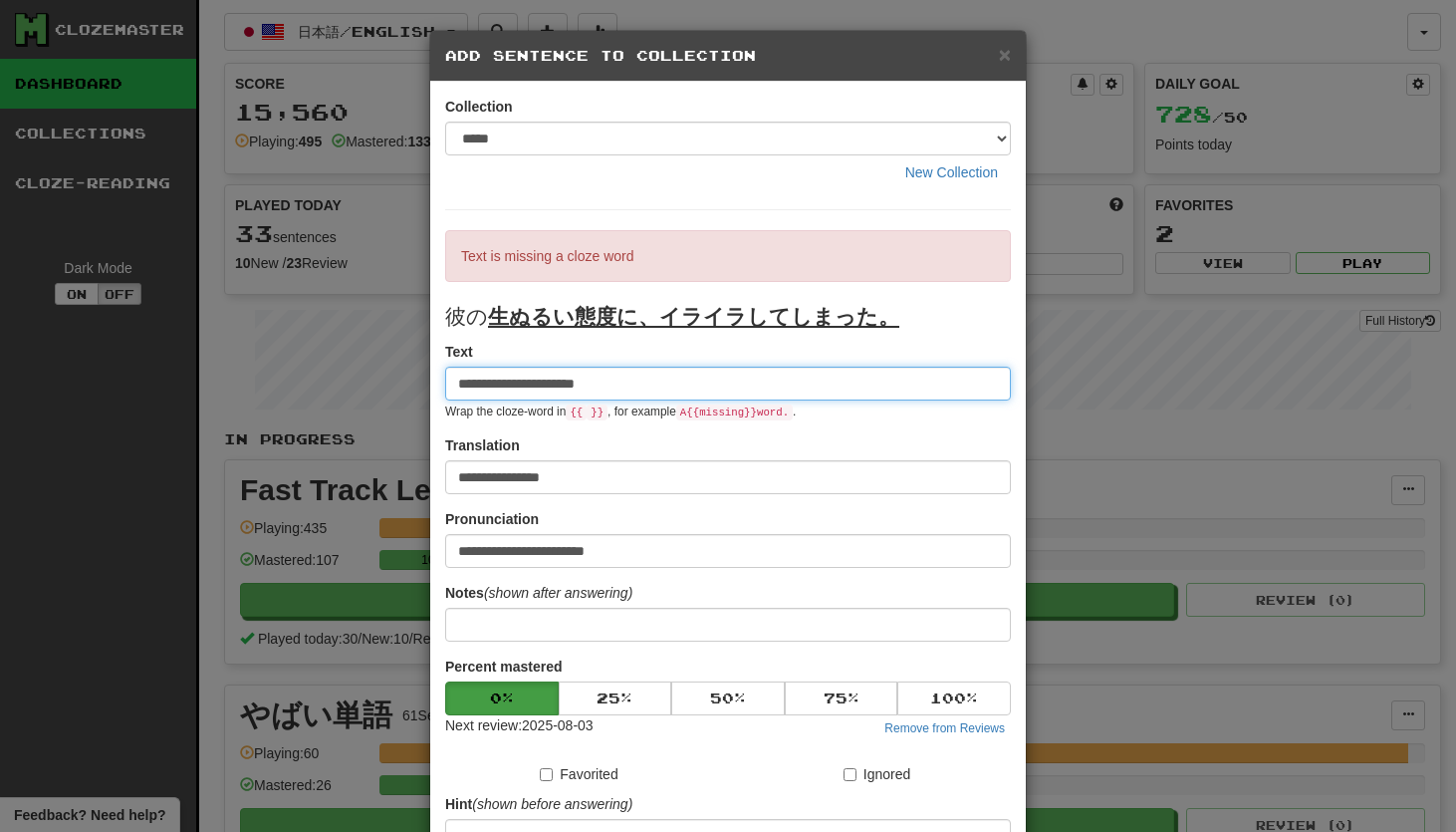 click on "**********" at bounding box center [728, 384] 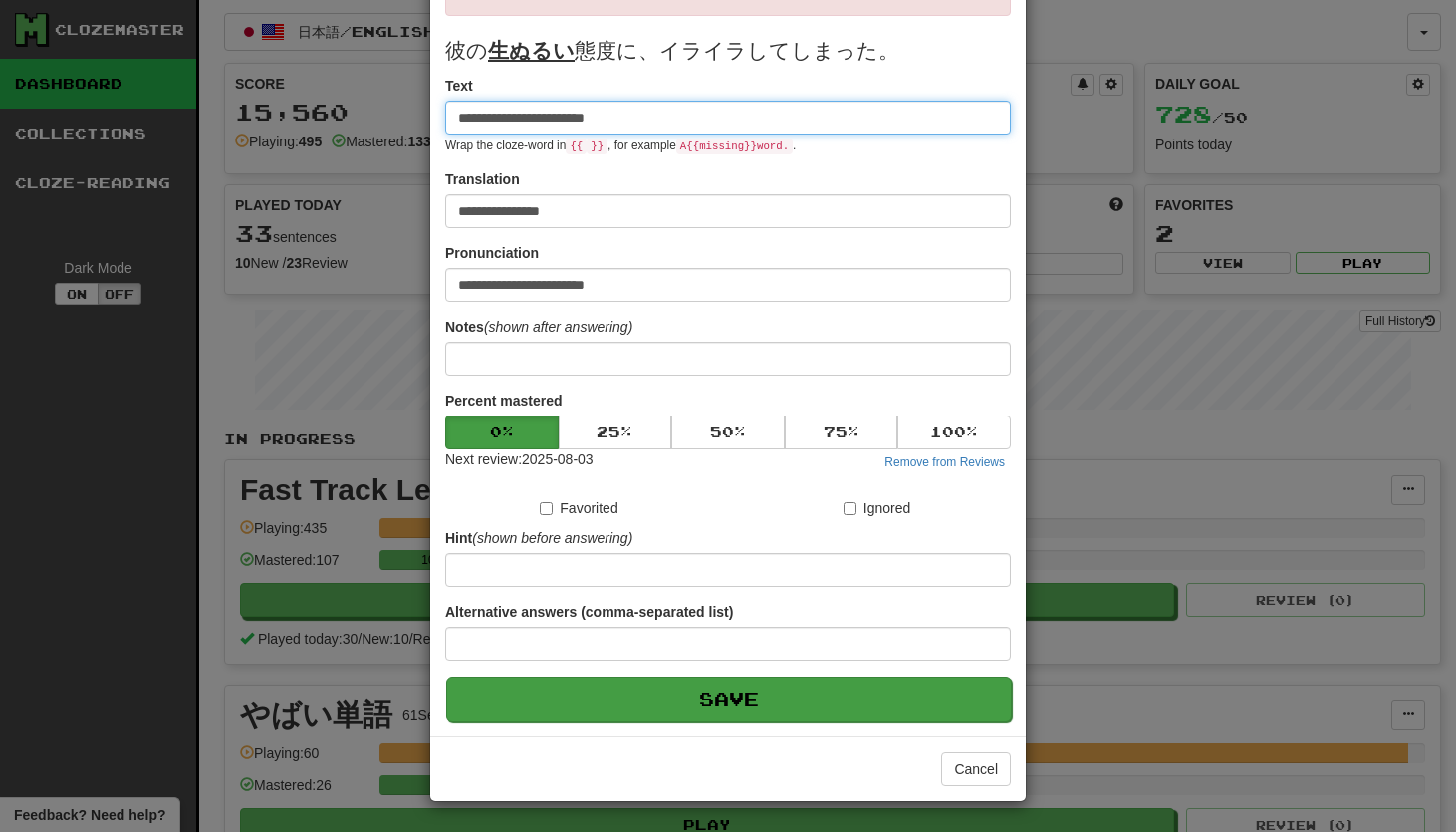 type on "**********" 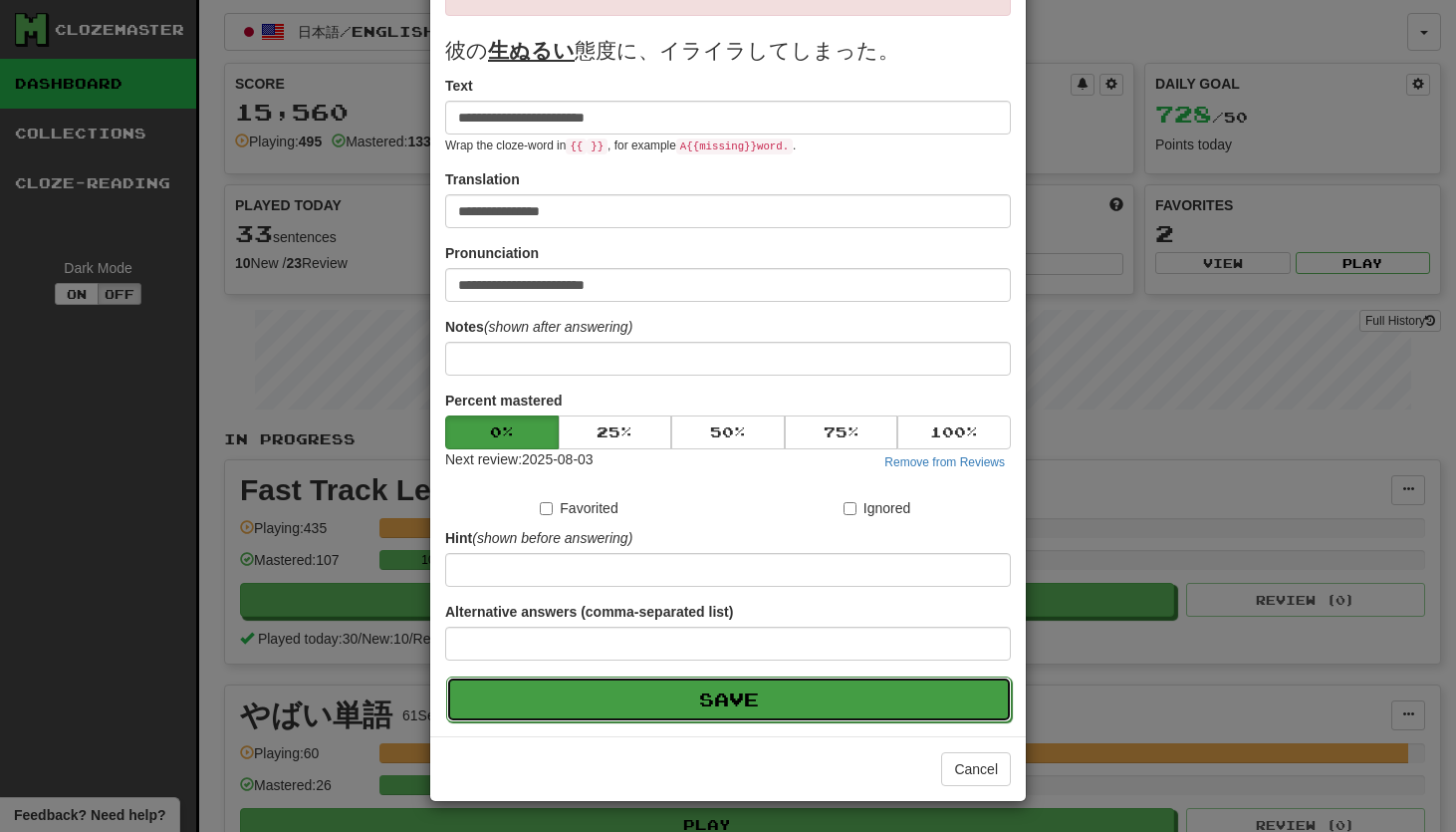 click on "Save" at bounding box center [729, 699] 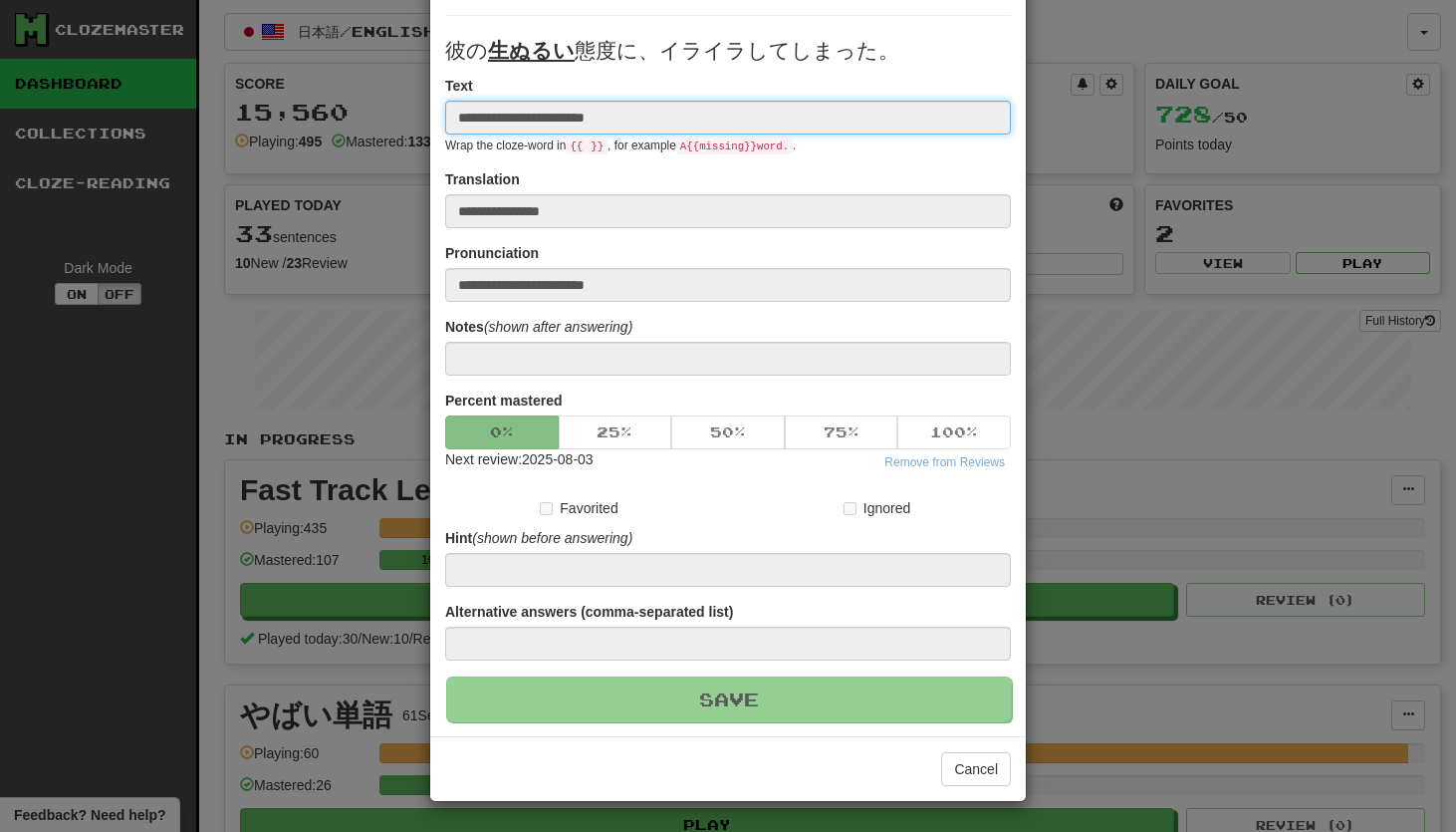 type 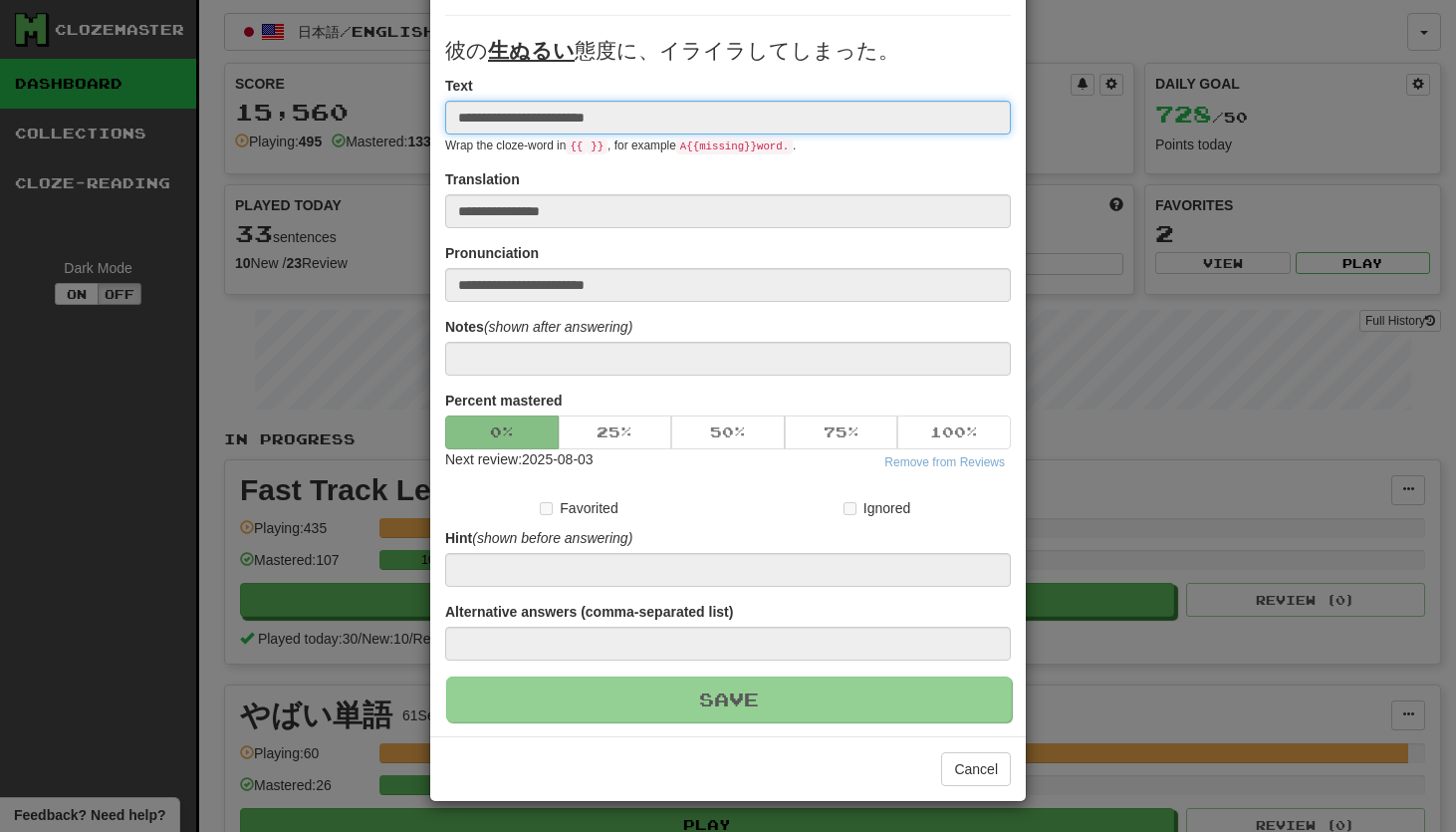 type 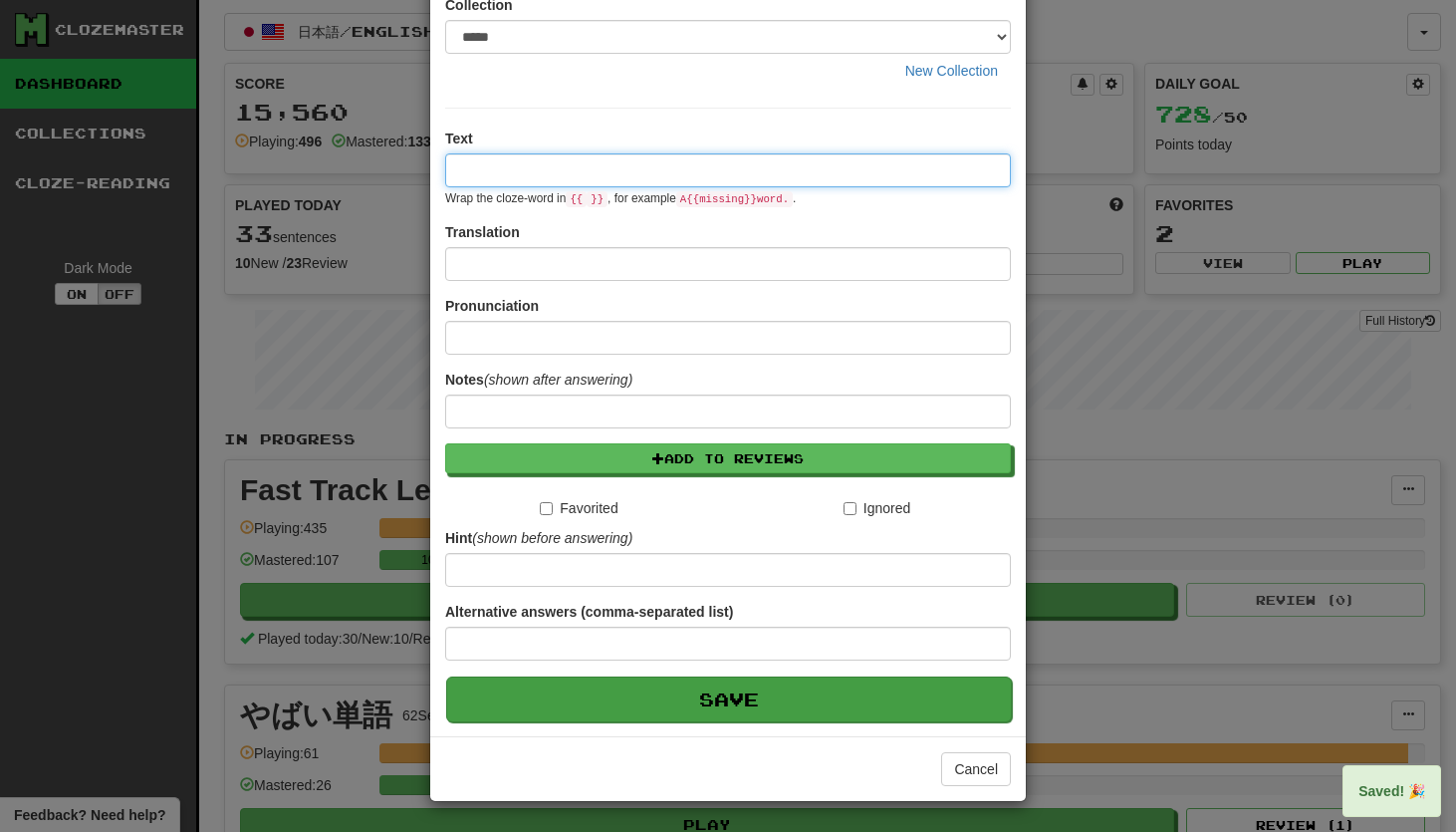 scroll, scrollTop: 0, scrollLeft: 0, axis: both 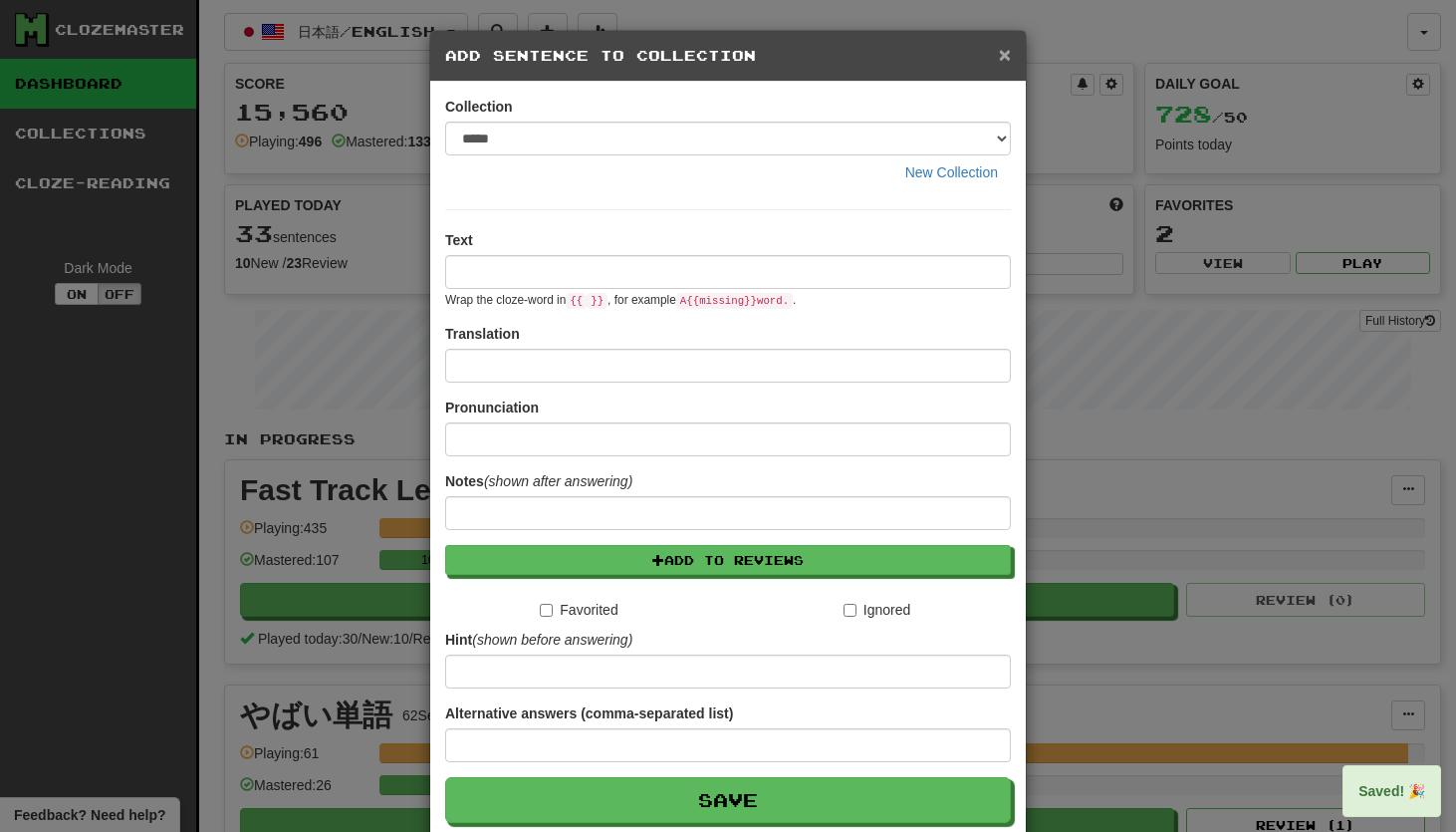 click on "×" at bounding box center [1005, 54] 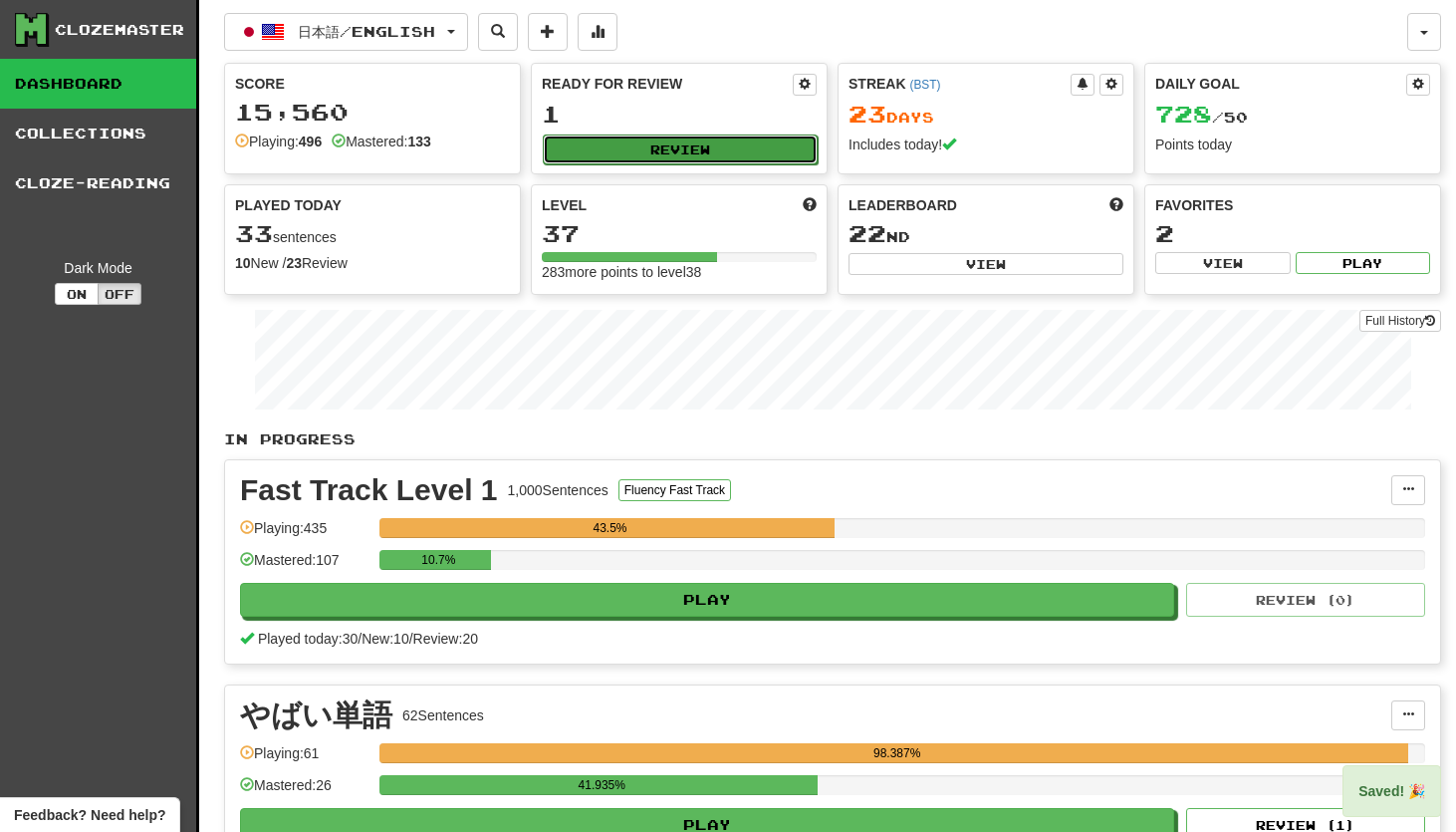 click on "Review" at bounding box center (680, 149) 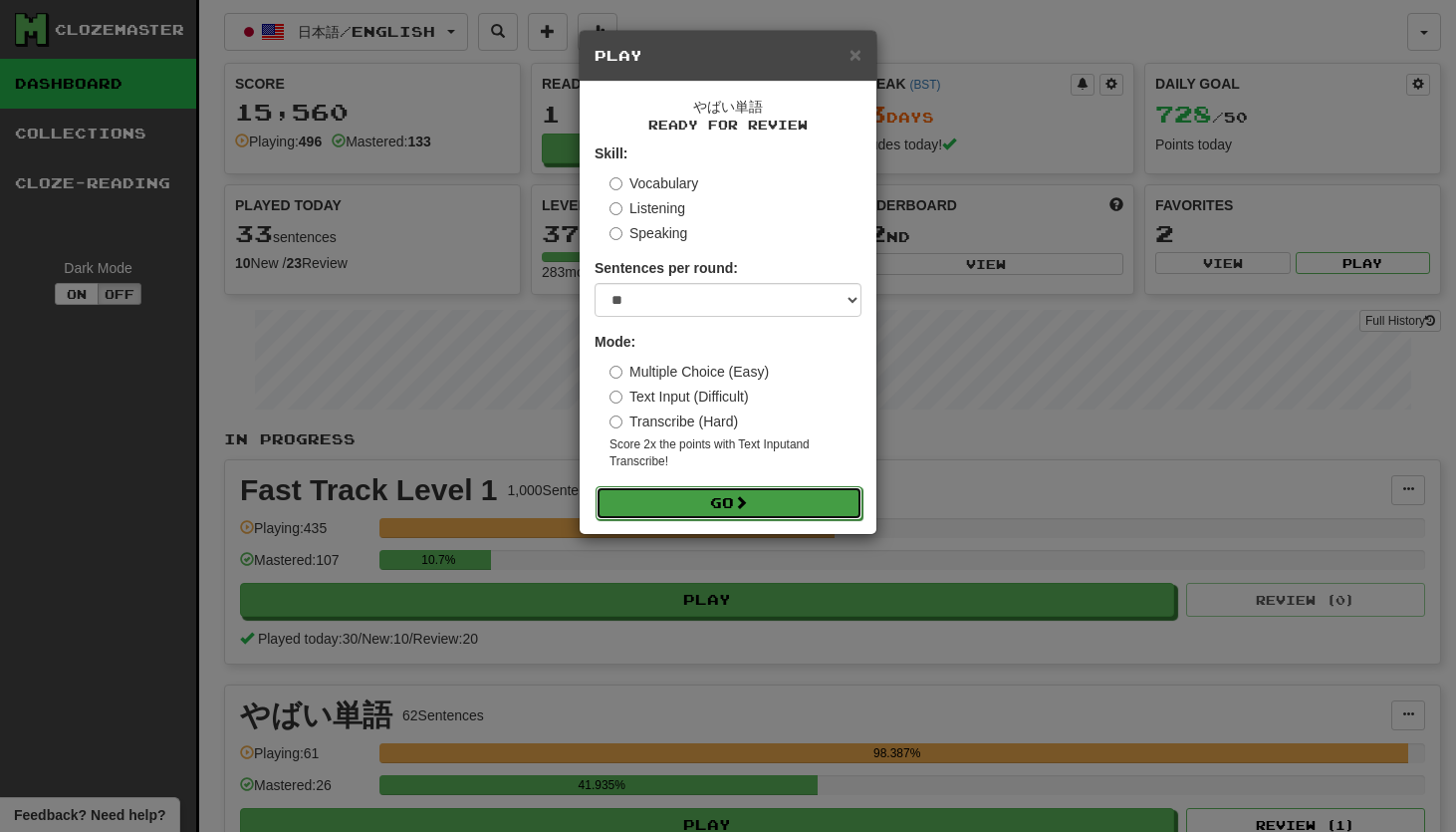 click on "Go" at bounding box center [729, 503] 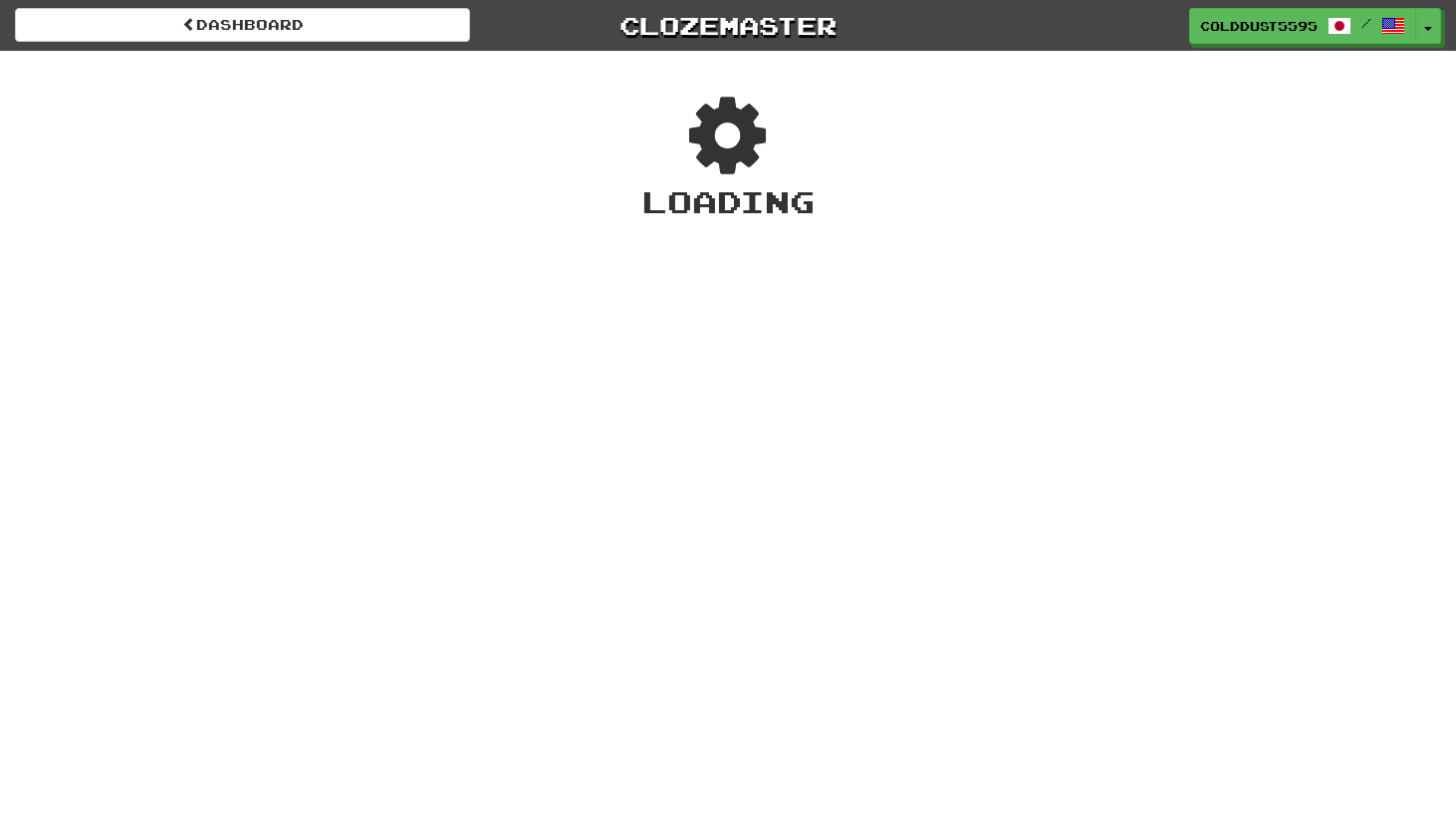 scroll, scrollTop: 0, scrollLeft: 0, axis: both 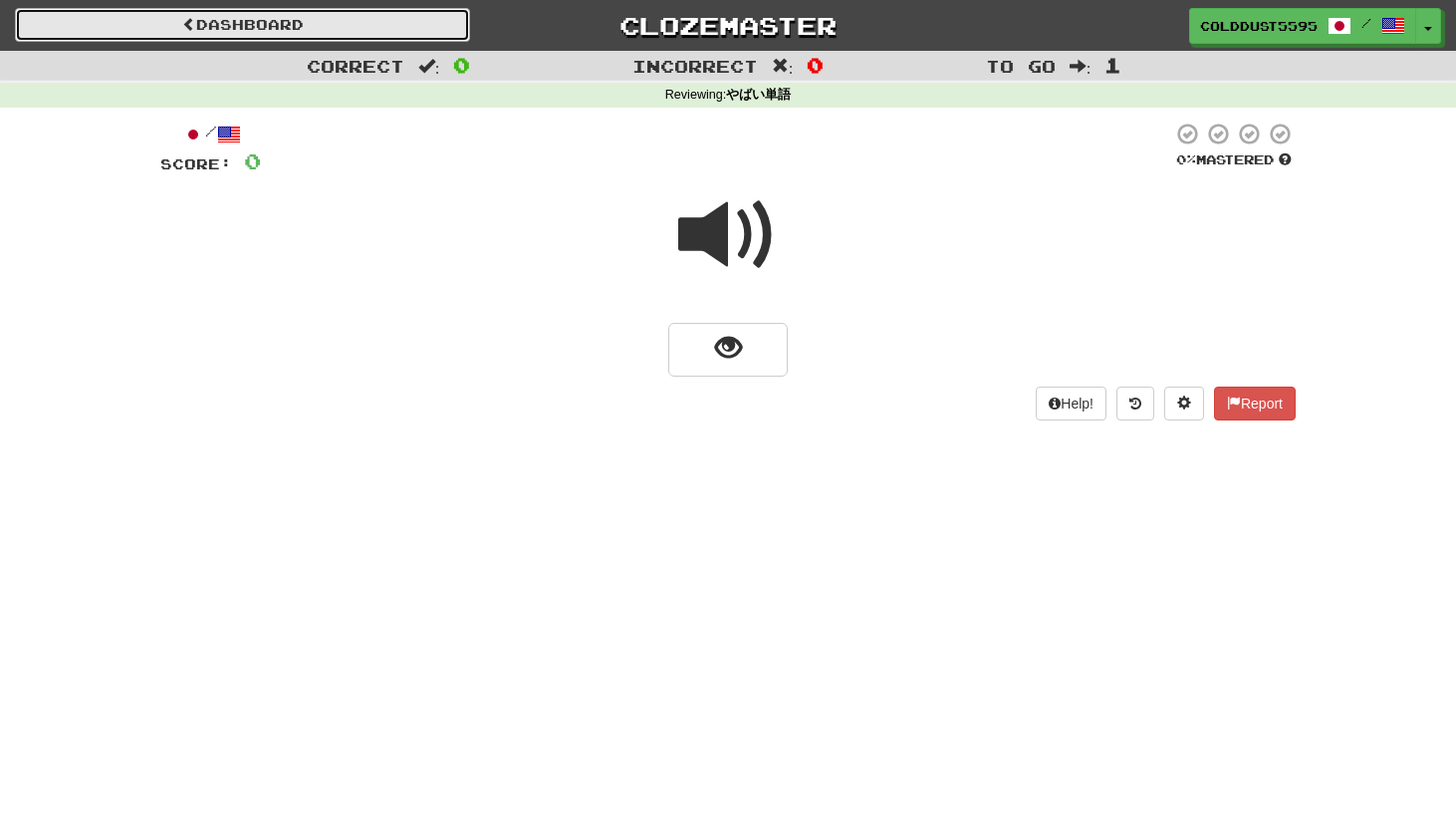 click on "Dashboard" at bounding box center [242, 25] 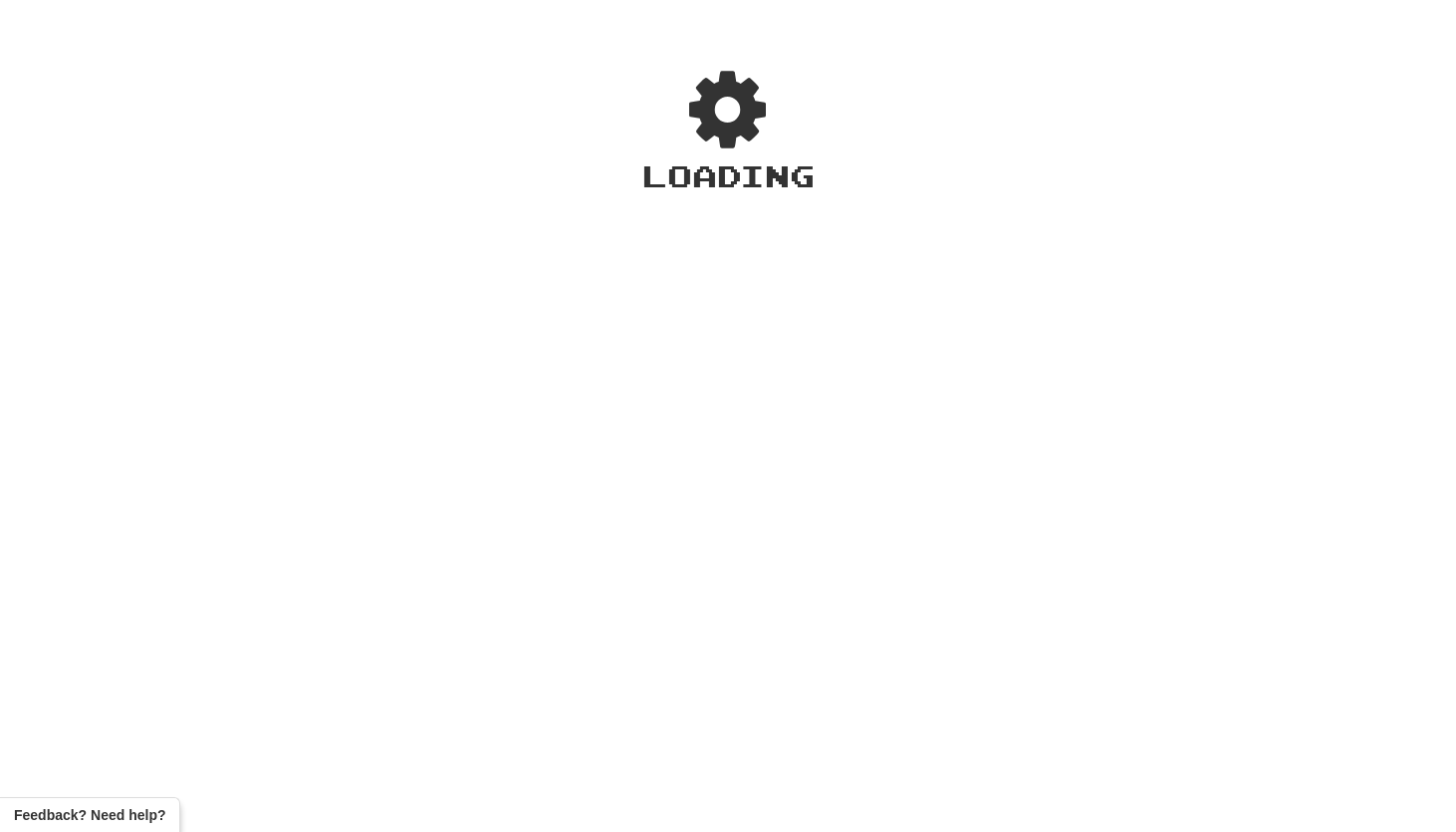 scroll, scrollTop: 0, scrollLeft: 0, axis: both 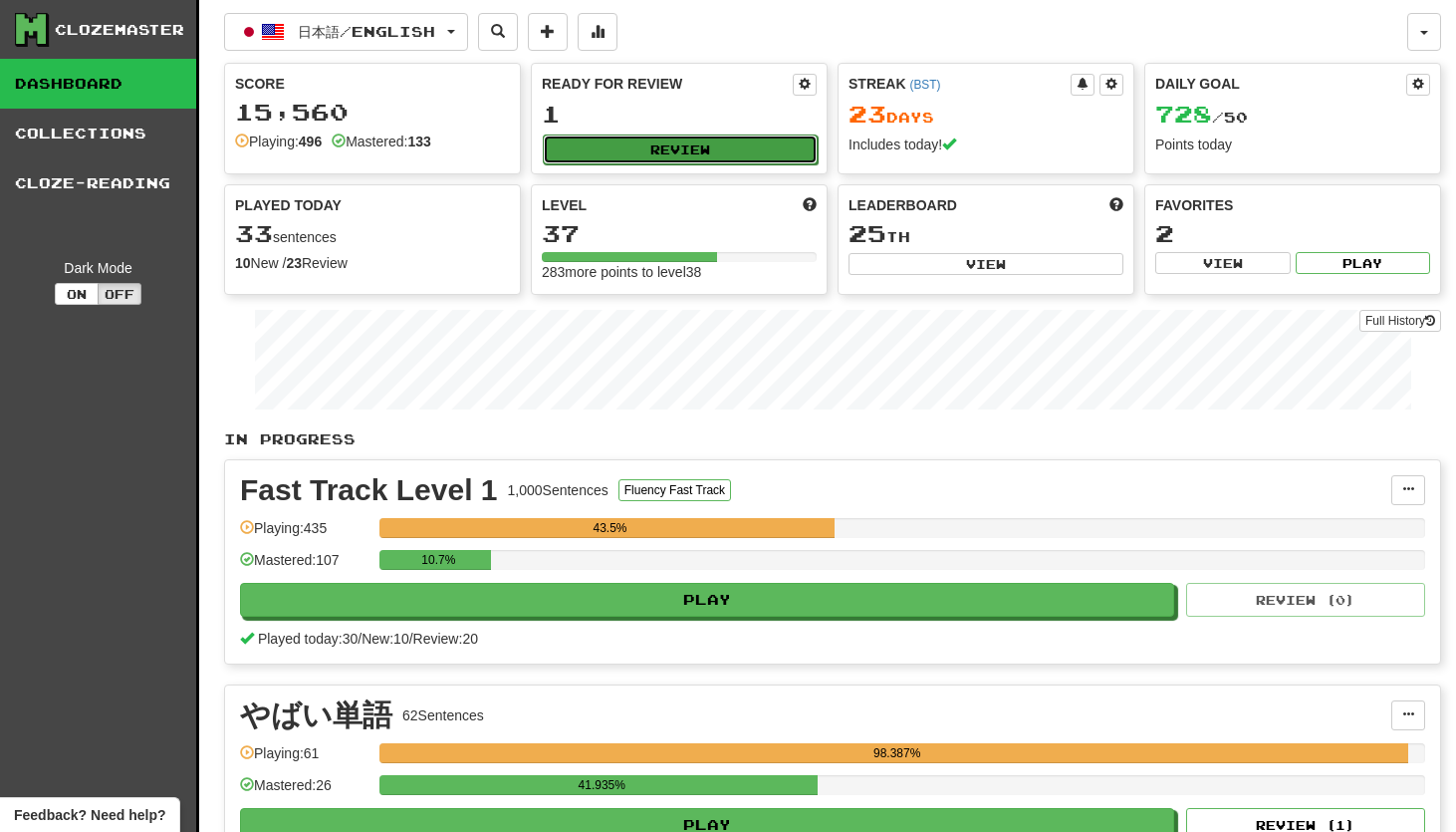 click on "Review" at bounding box center [680, 149] 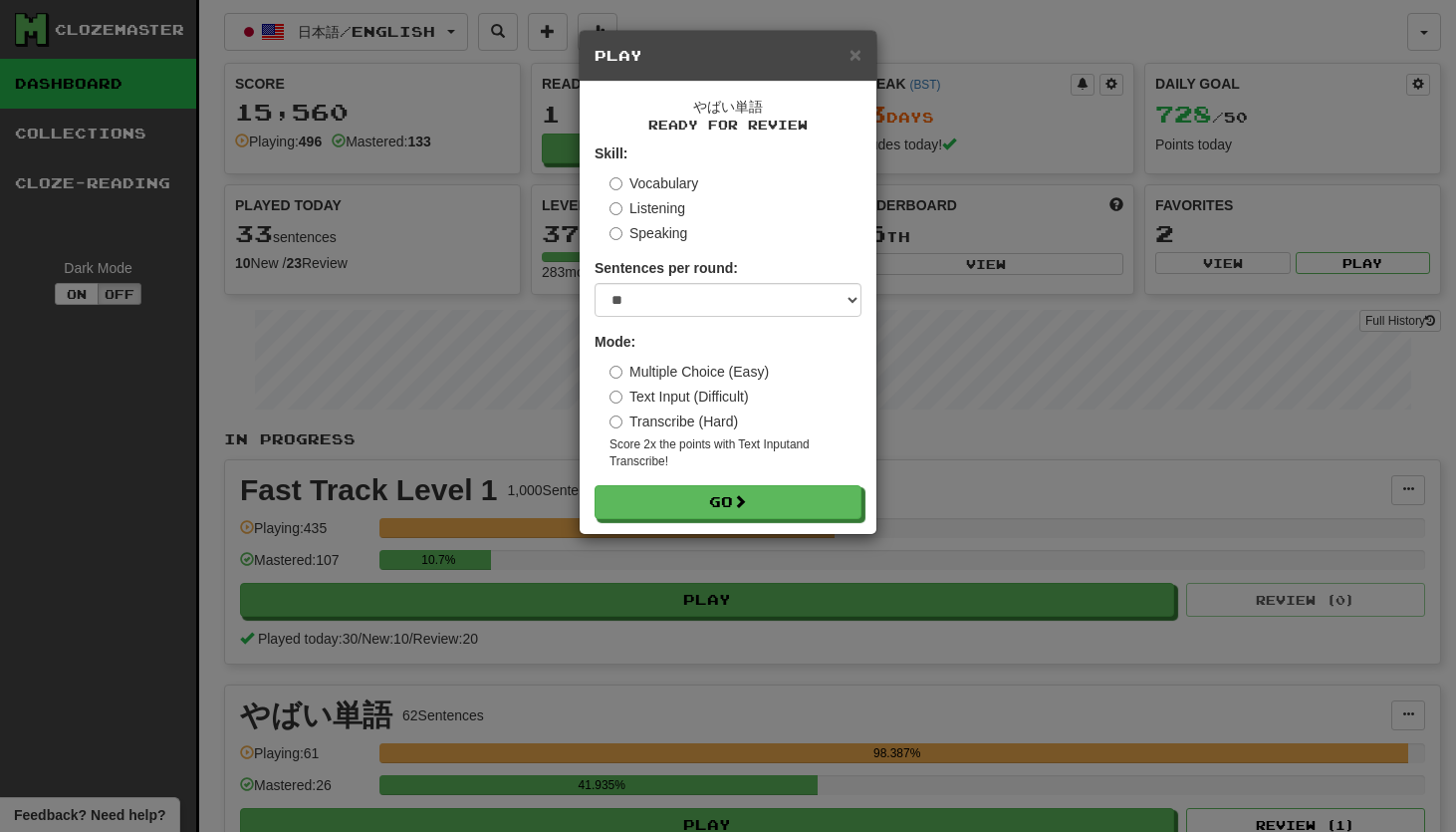 click on "Skill: Vocabulary Listening Speaking Sentences per round: * ** ** ** ** ** *** ******** Mode: Multiple Choice (Easy) Text Input (Difficult) Transcribe (Hard) Score 2x the points with Text Input  and Transcribe ! Go" at bounding box center [728, 331] 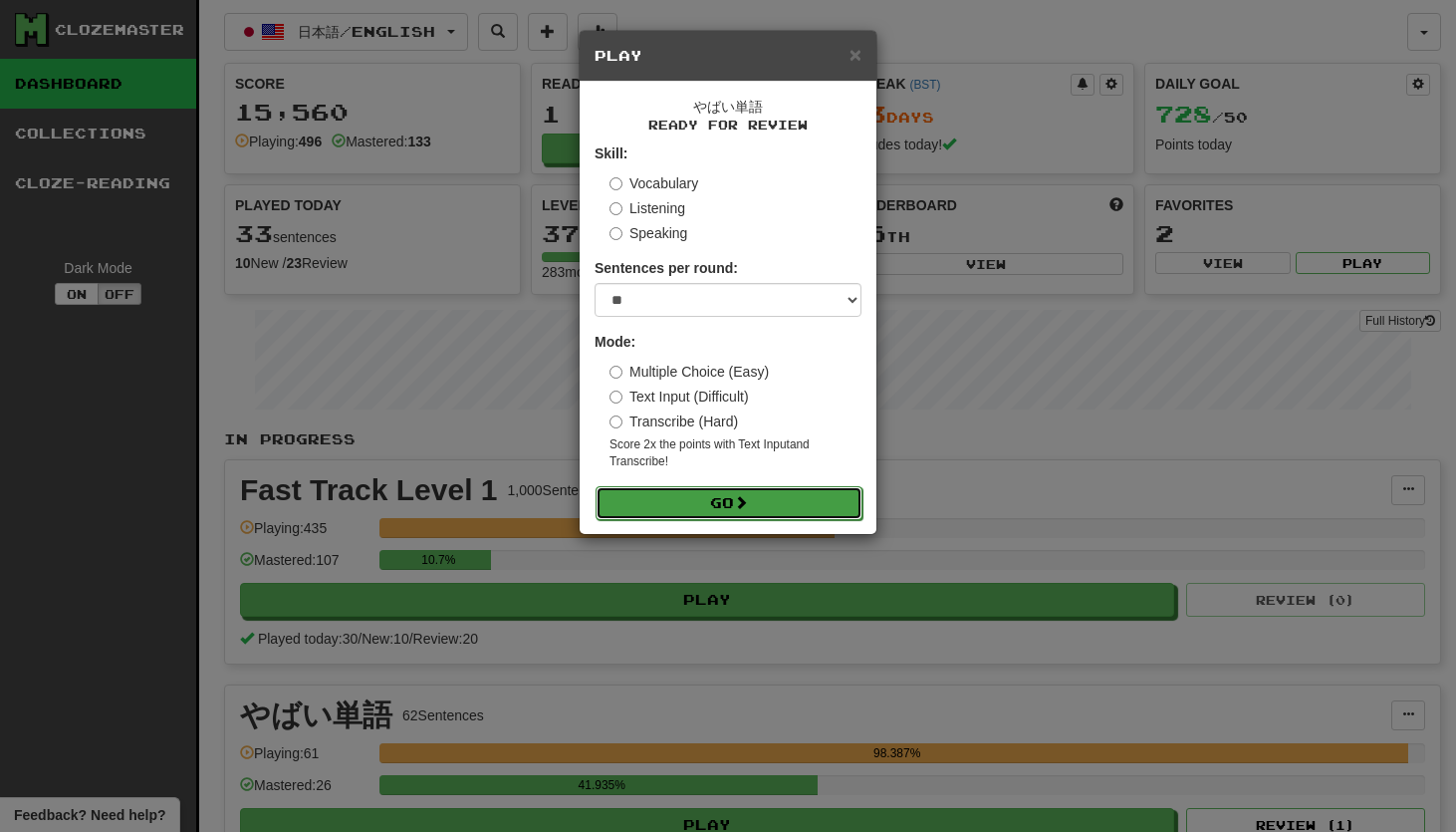 click on "Go" at bounding box center [729, 503] 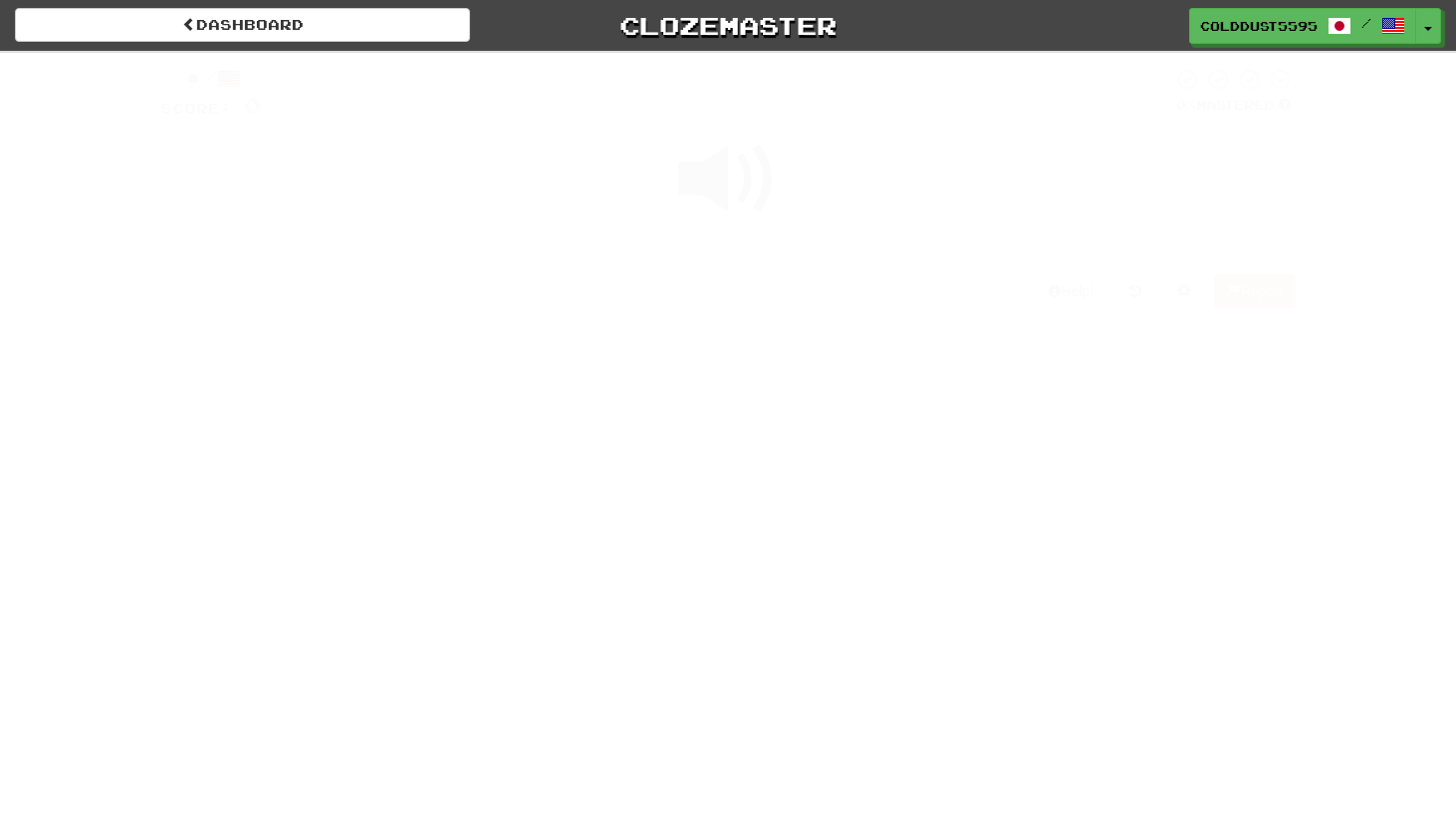 scroll, scrollTop: 0, scrollLeft: 0, axis: both 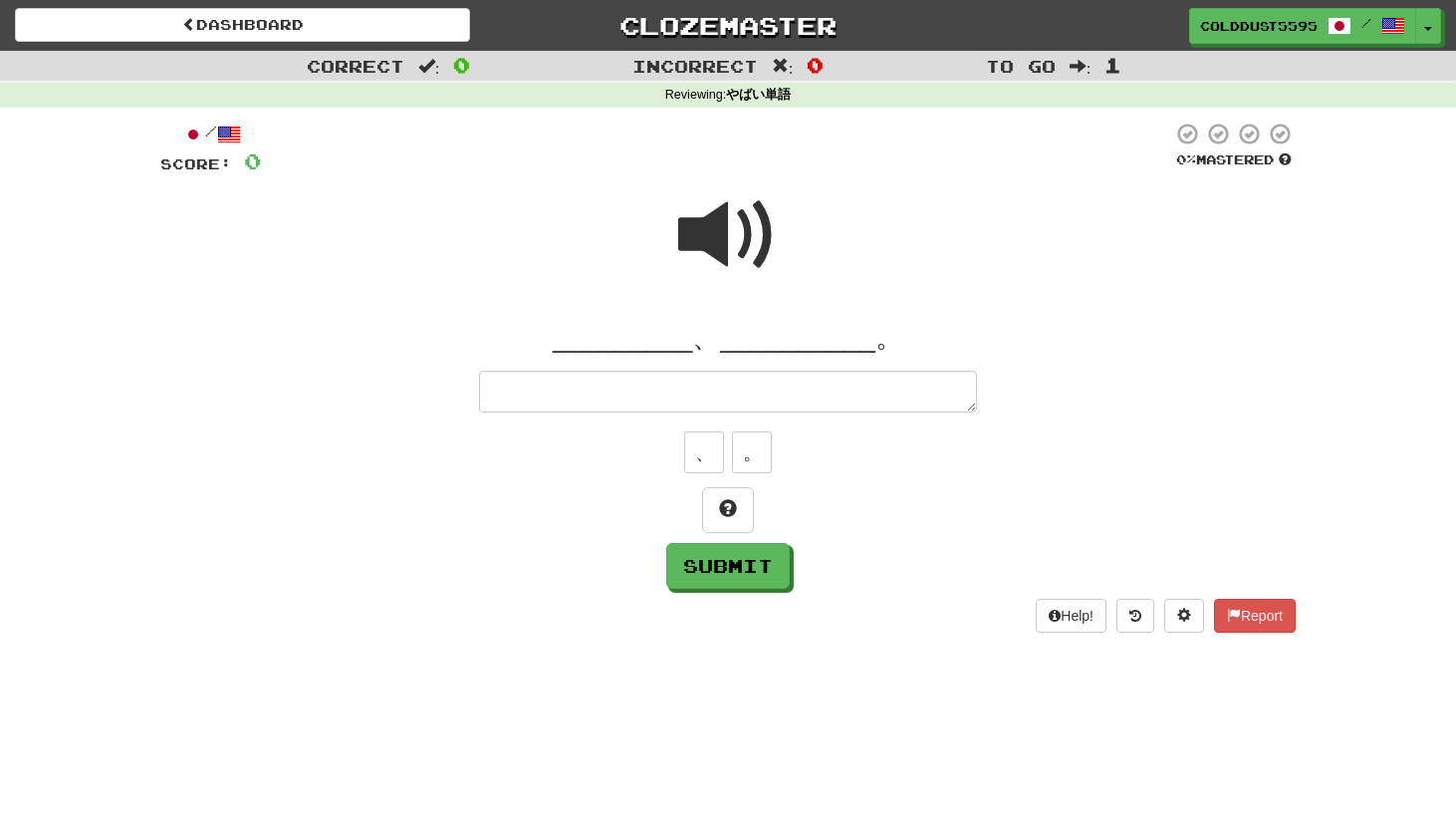 type on "*" 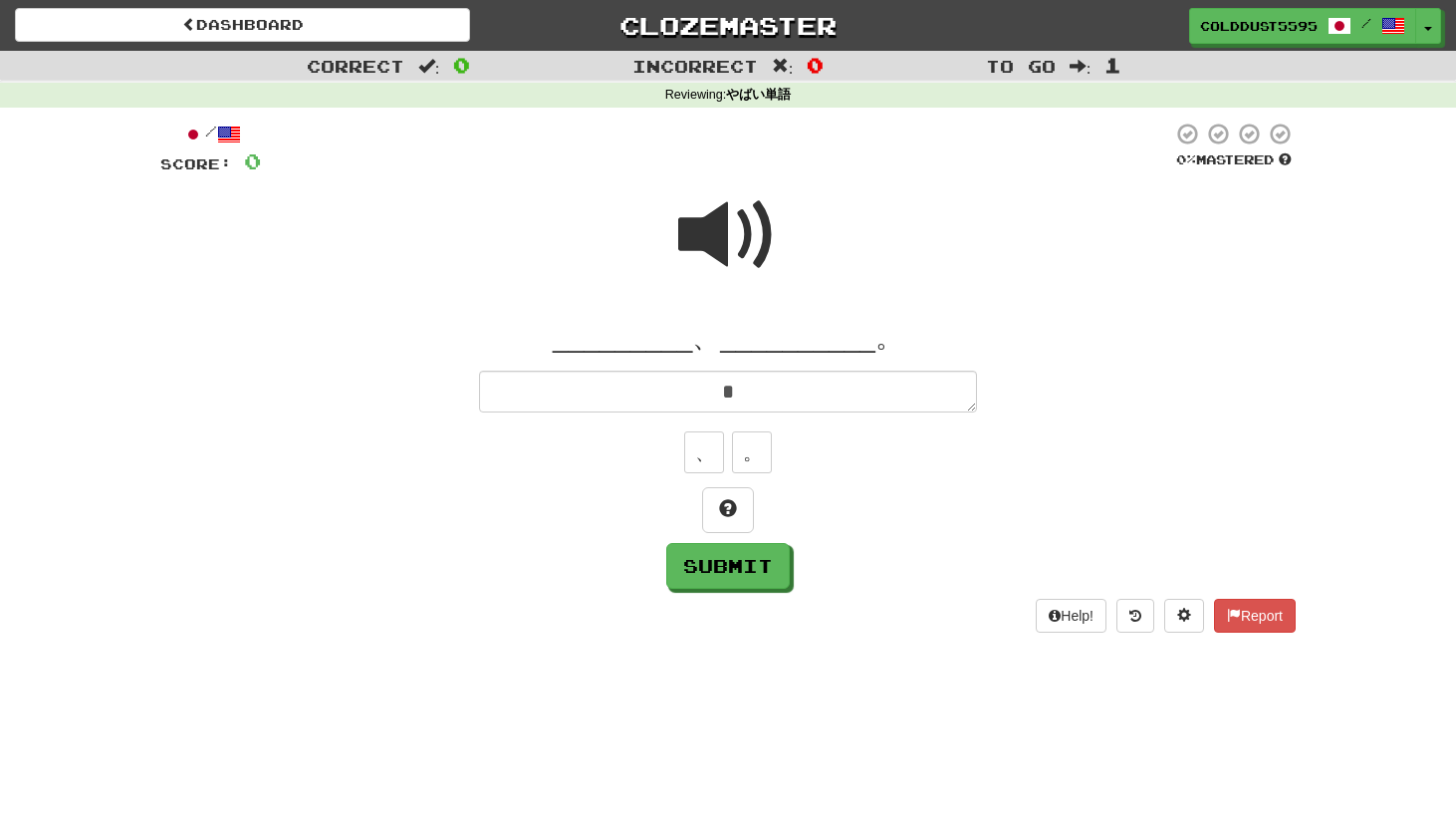 type on "*" 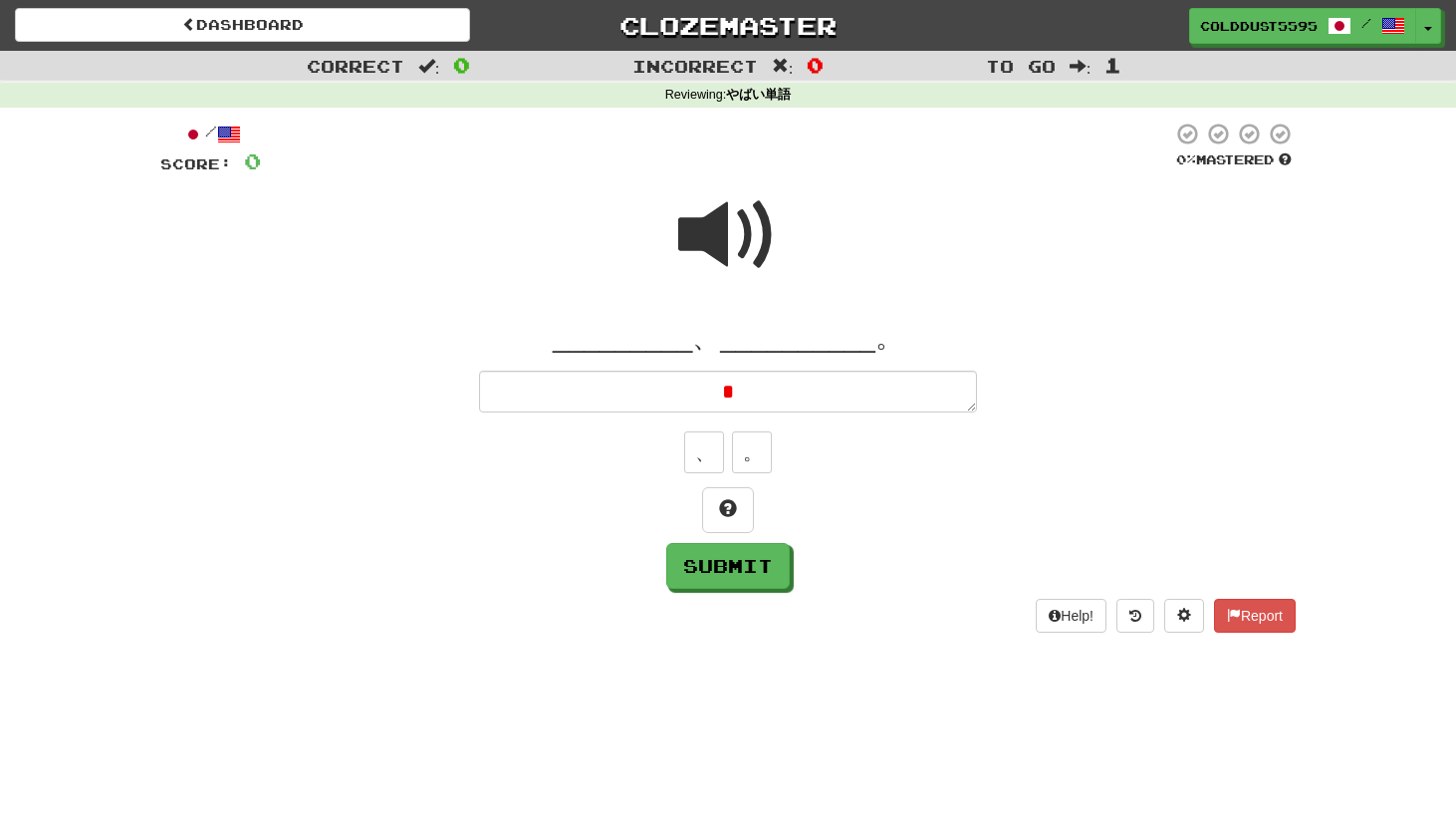 type on "*" 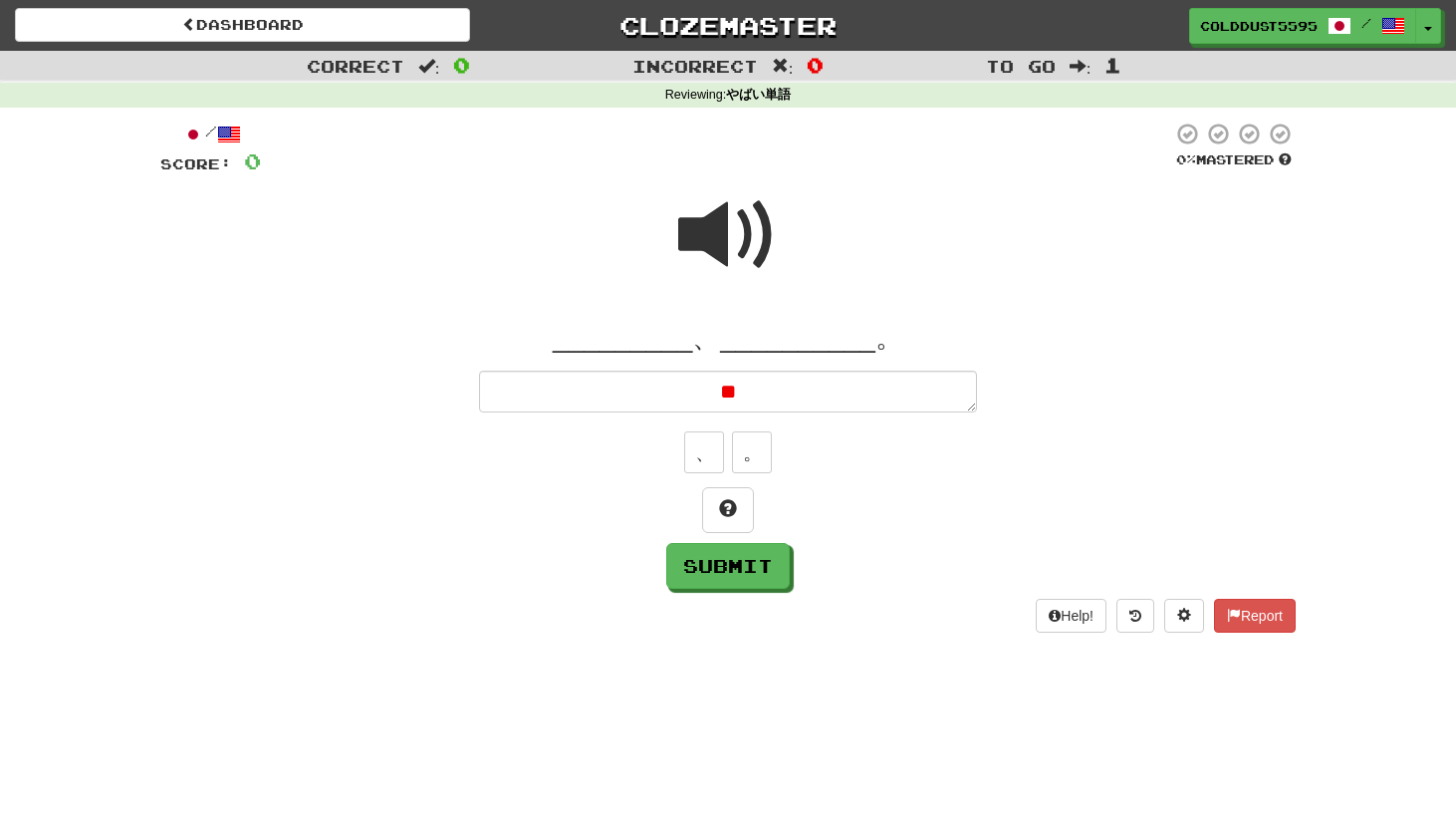 type on "*" 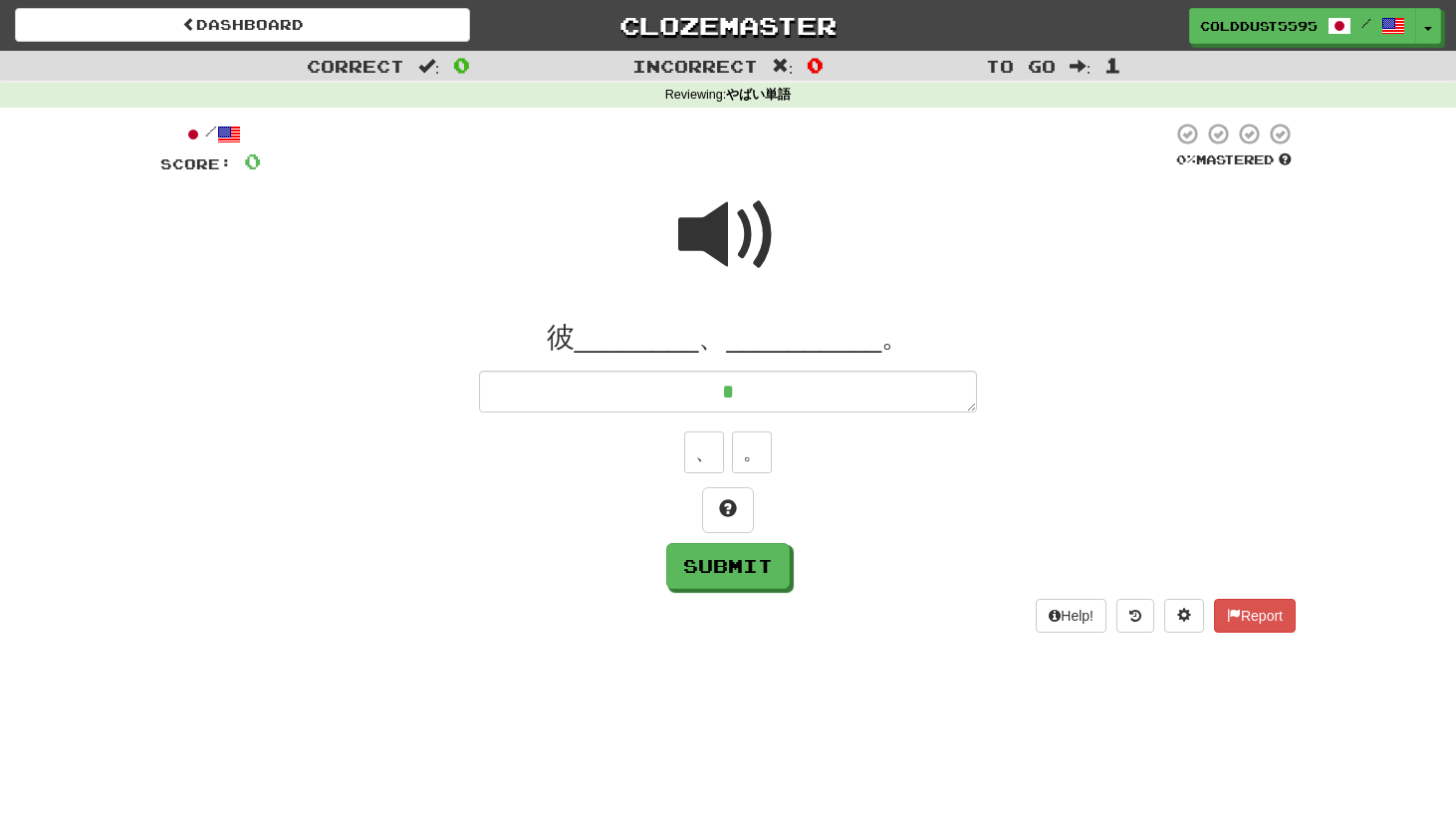 type on "*" 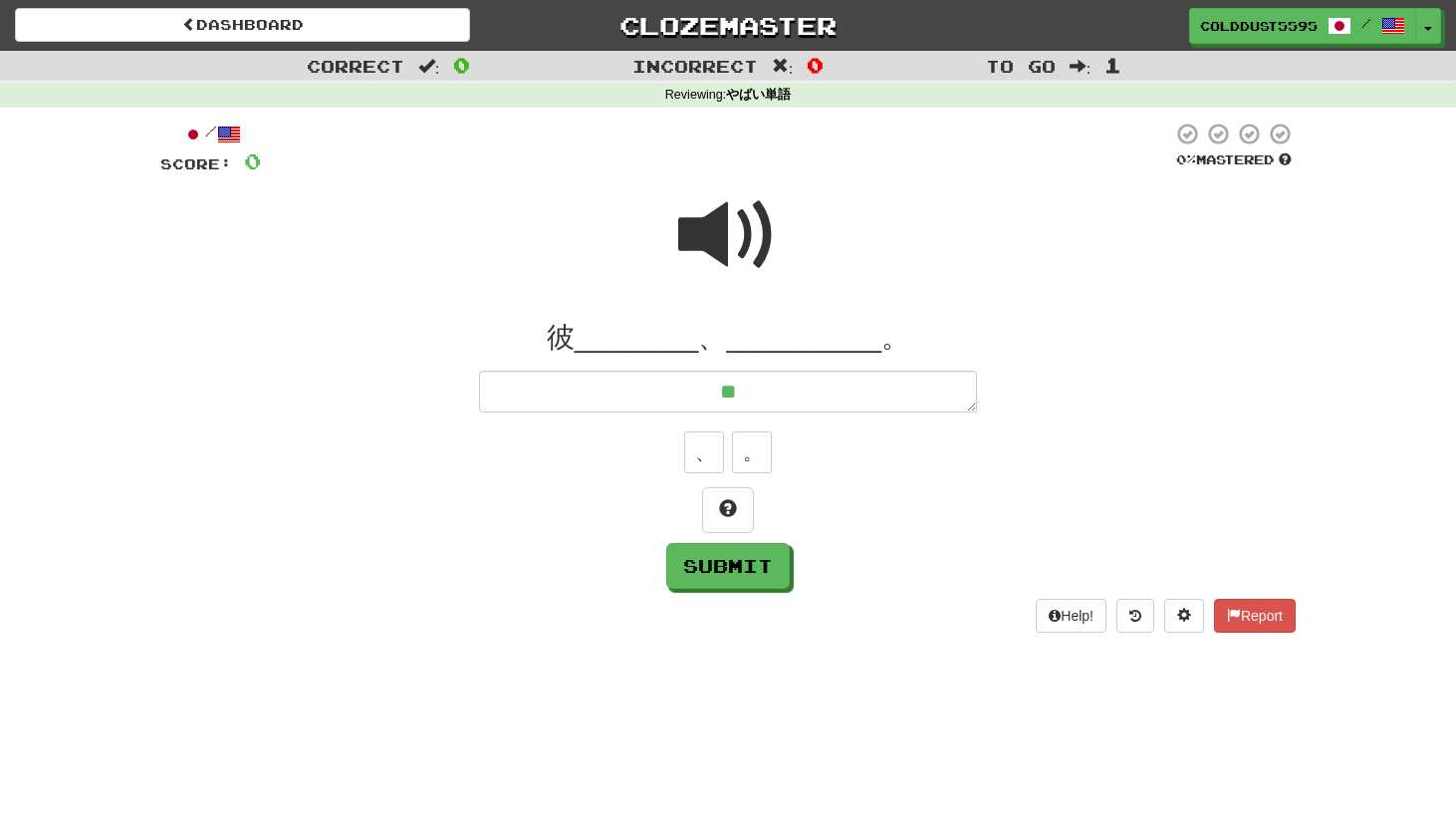 type on "*" 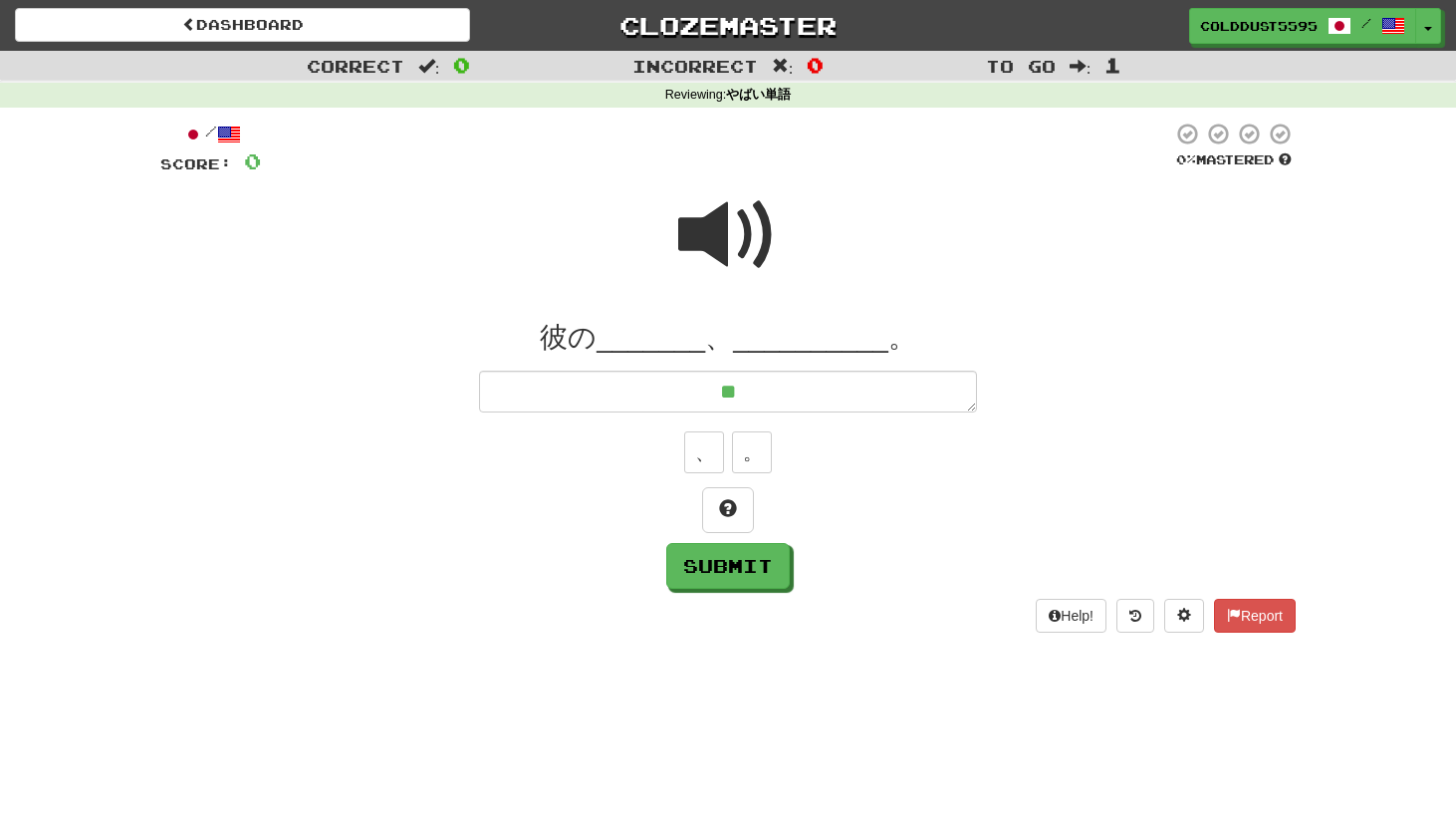 type on "***" 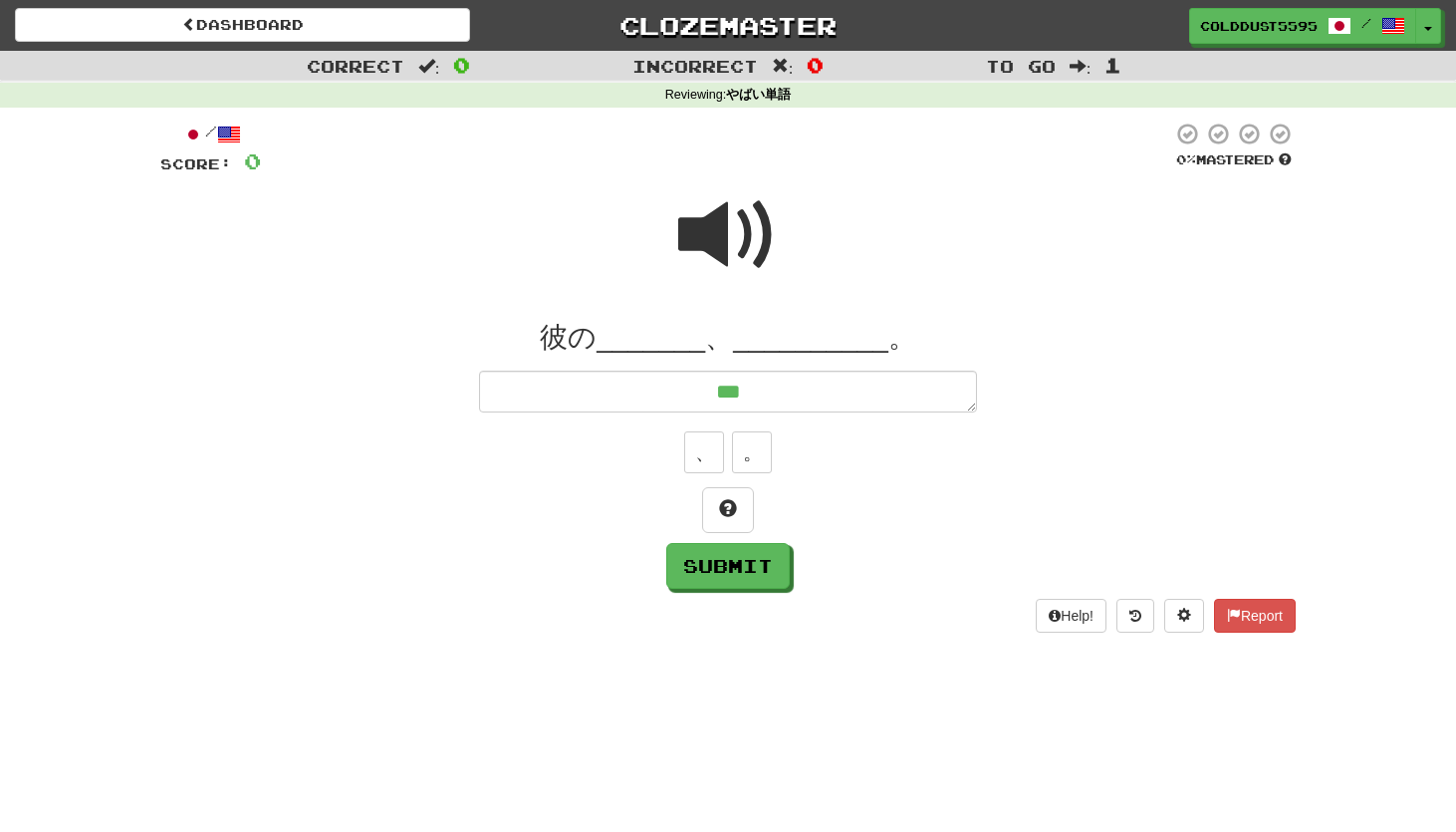 type on "*" 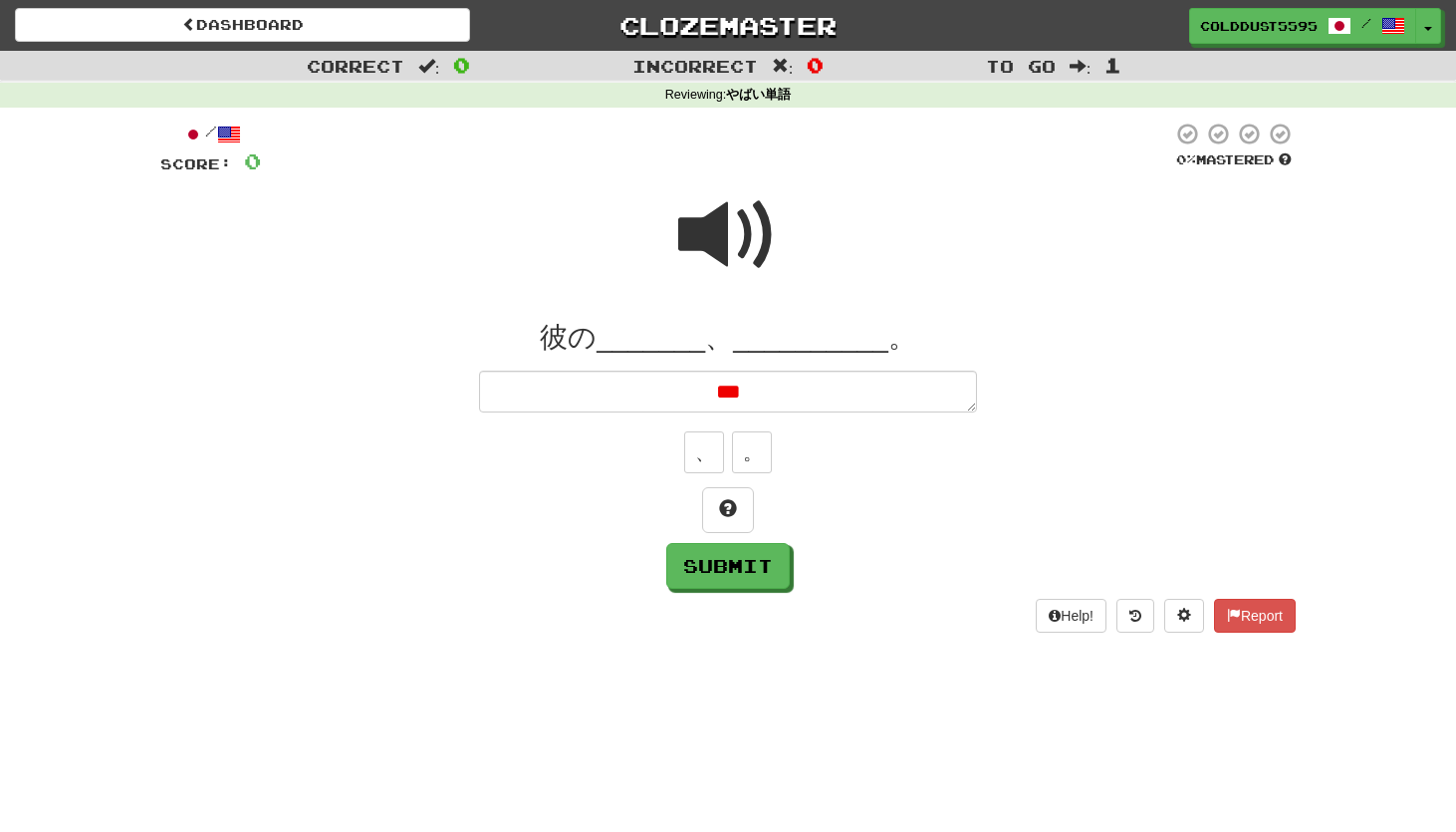 type on "****" 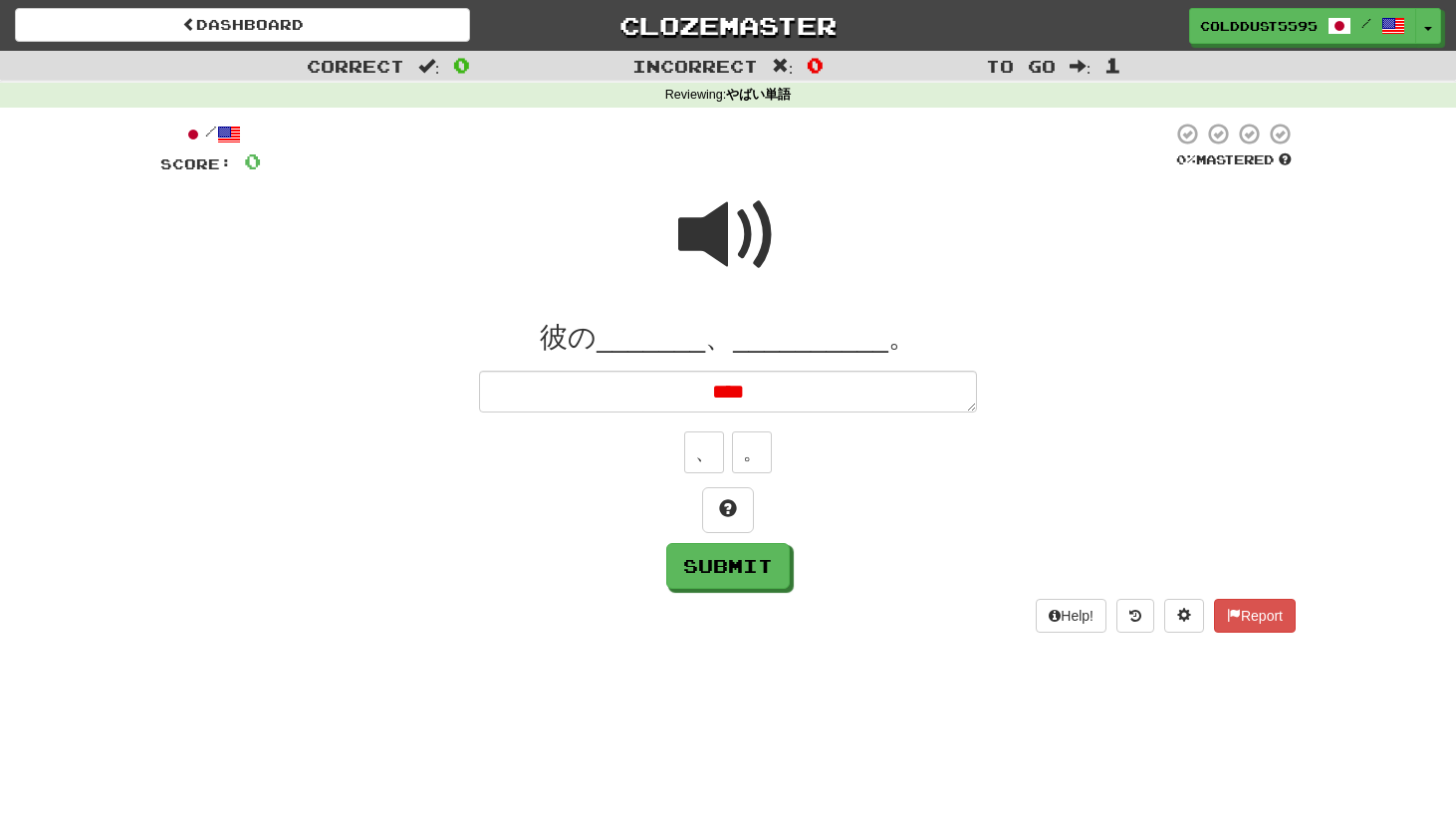 type on "*" 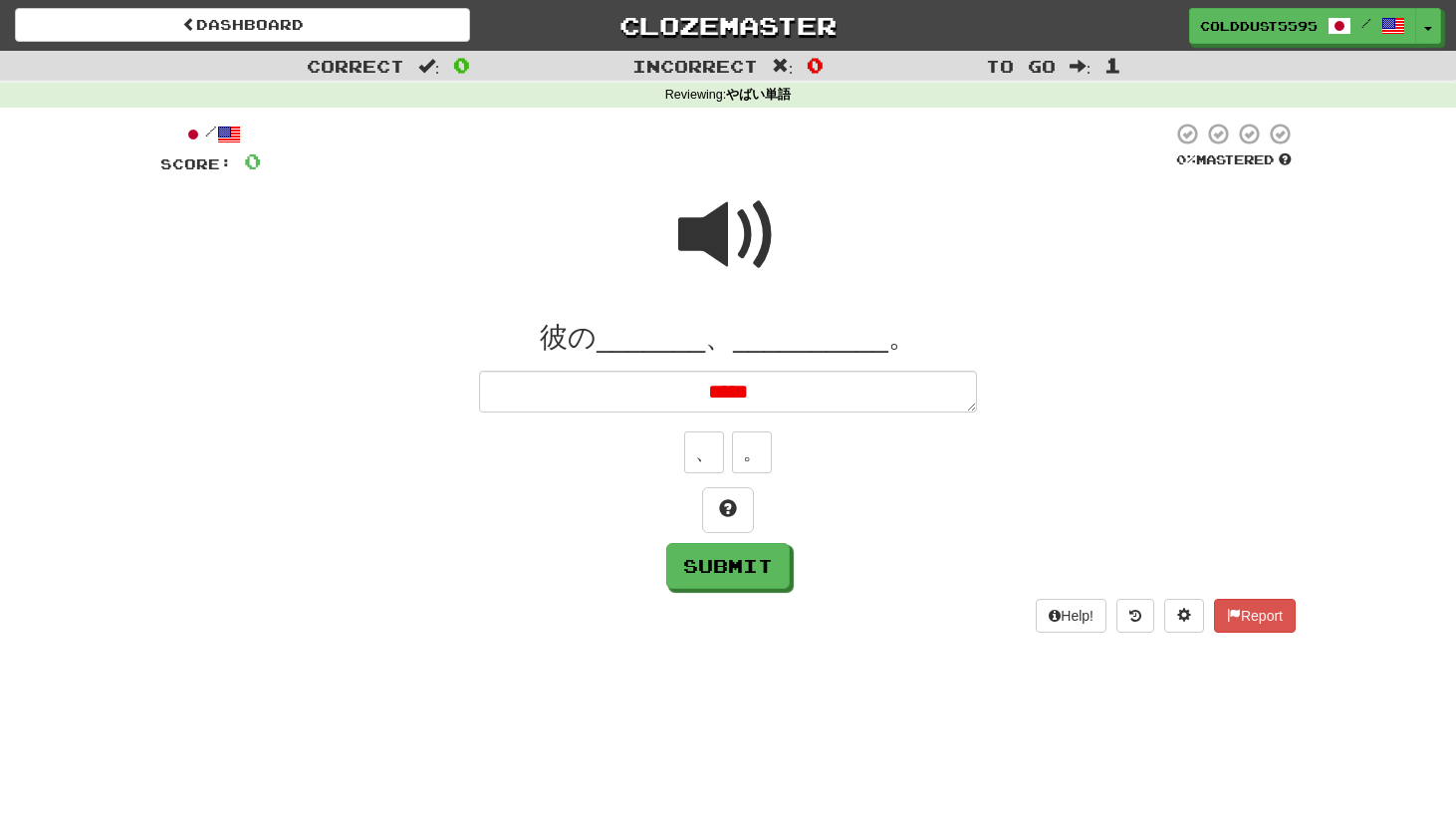 type on "*" 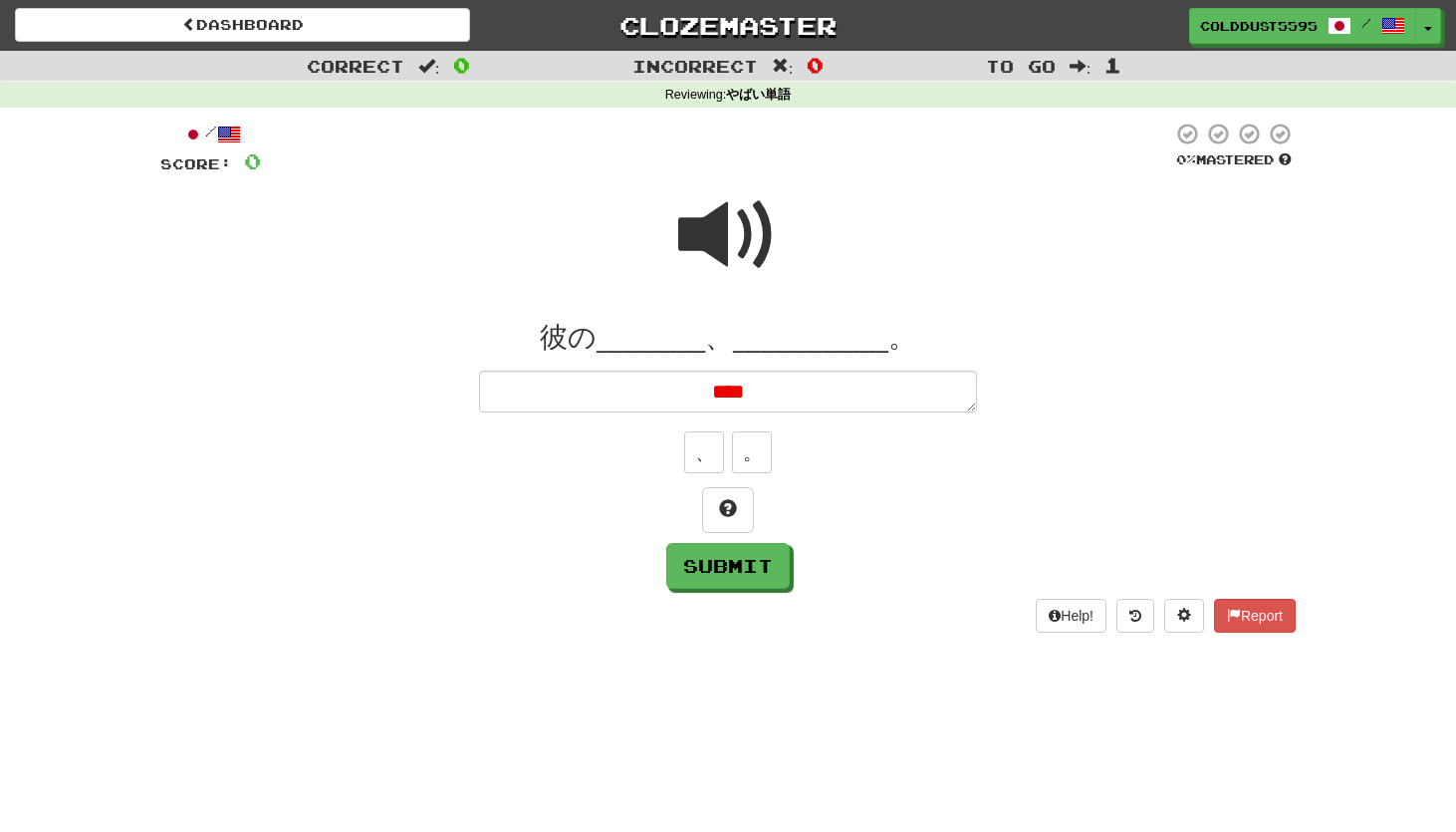 type on "*" 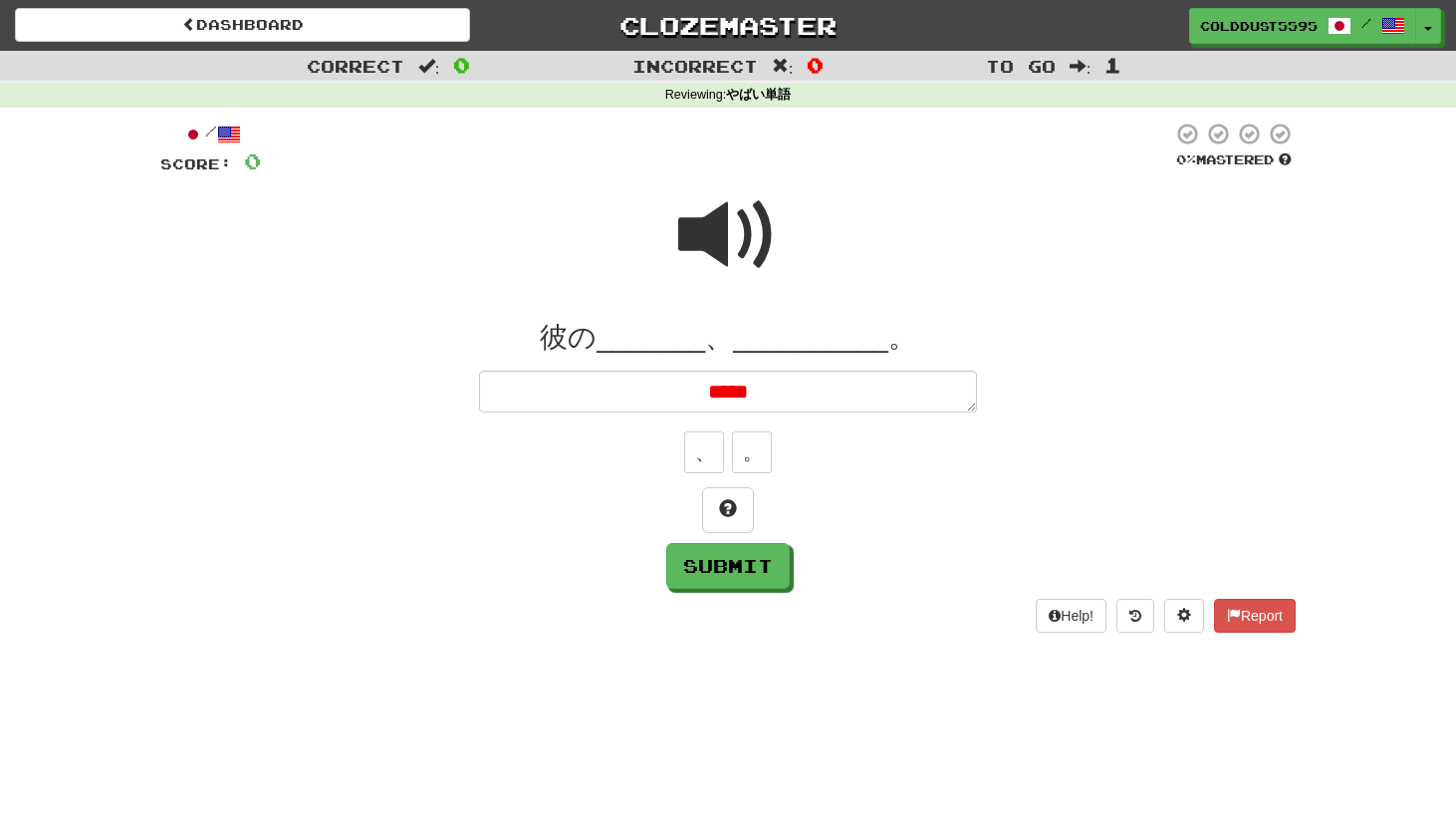 type on "*" 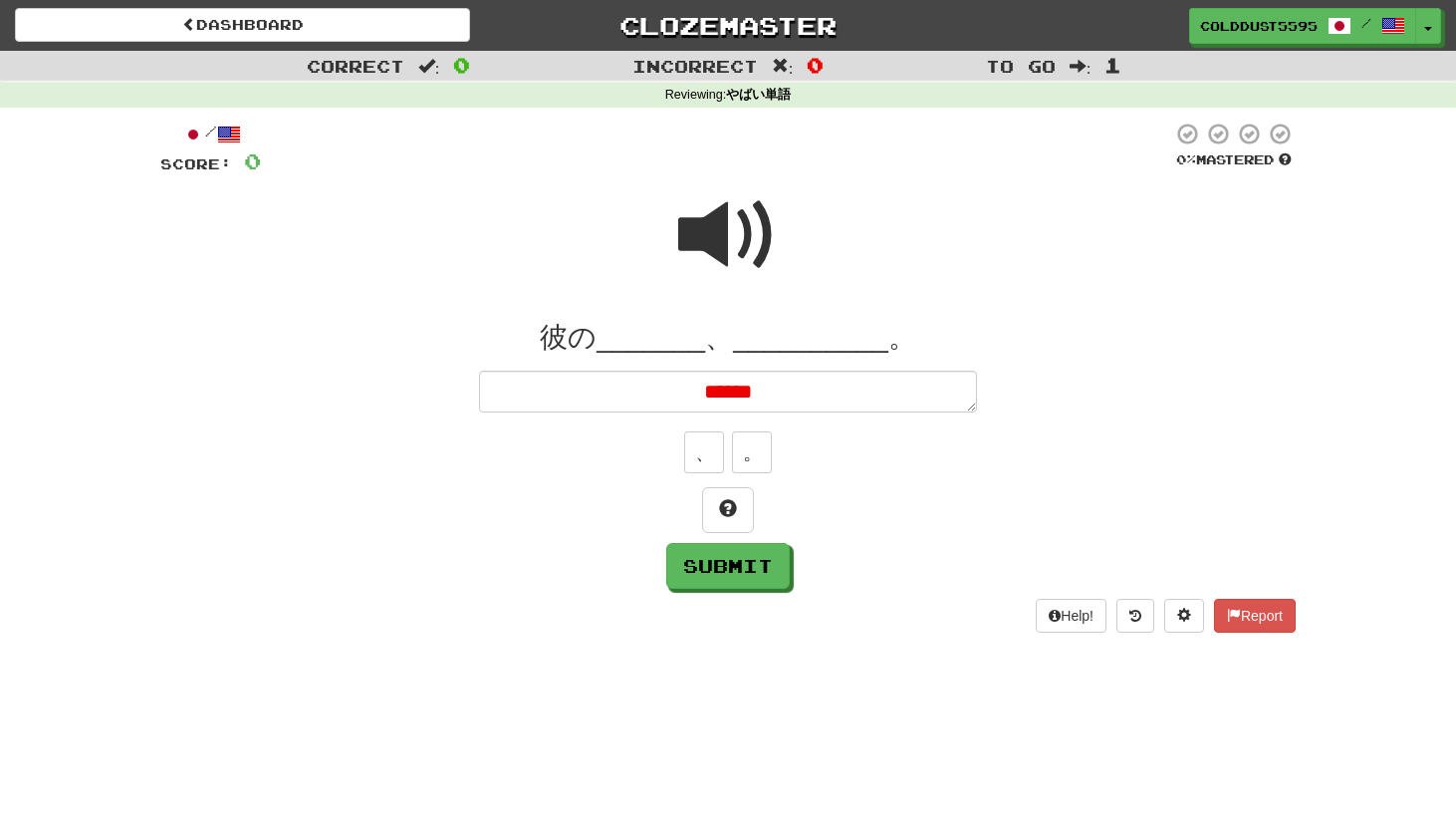 type on "*" 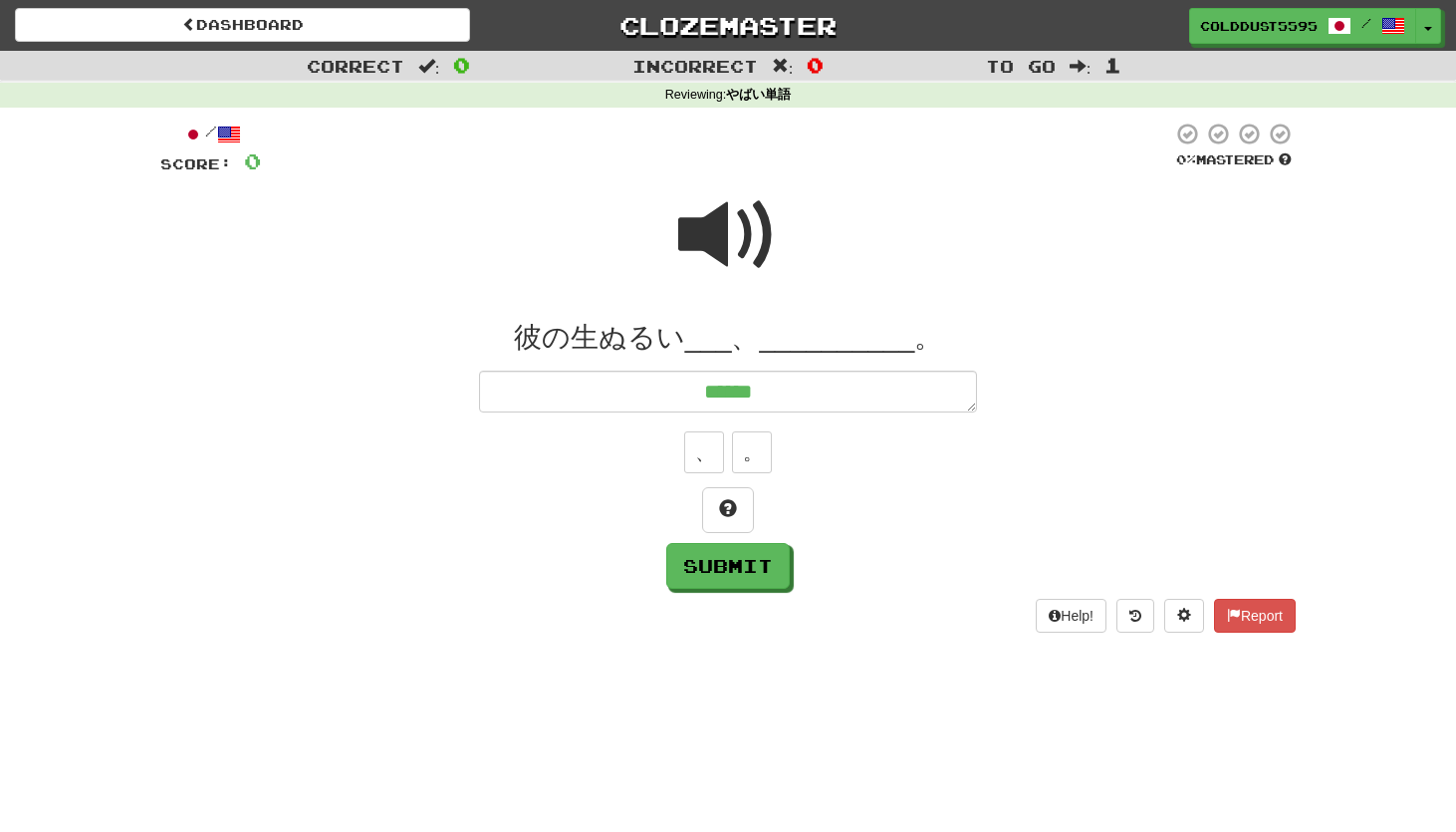 type on "*******" 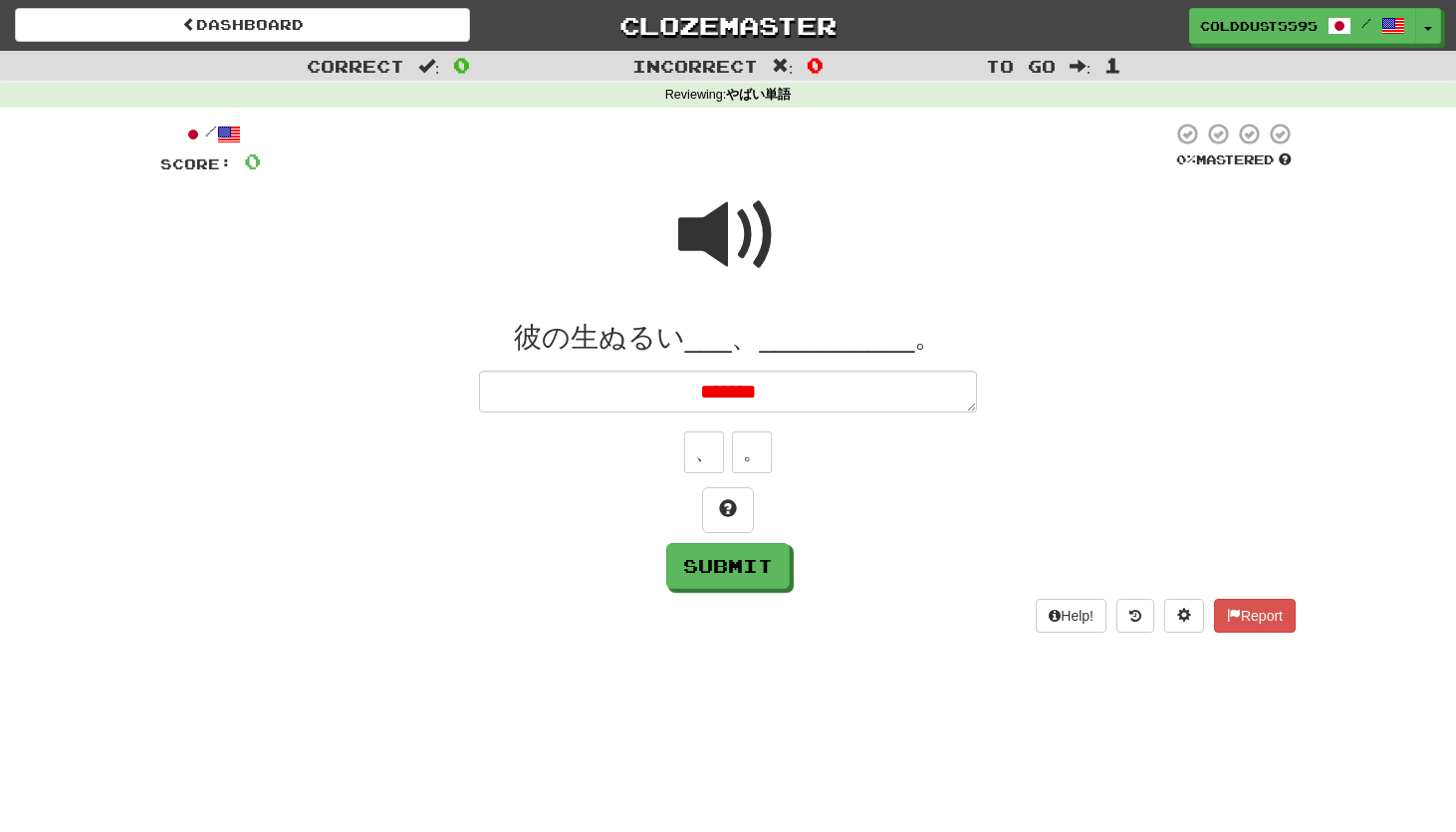 type on "*" 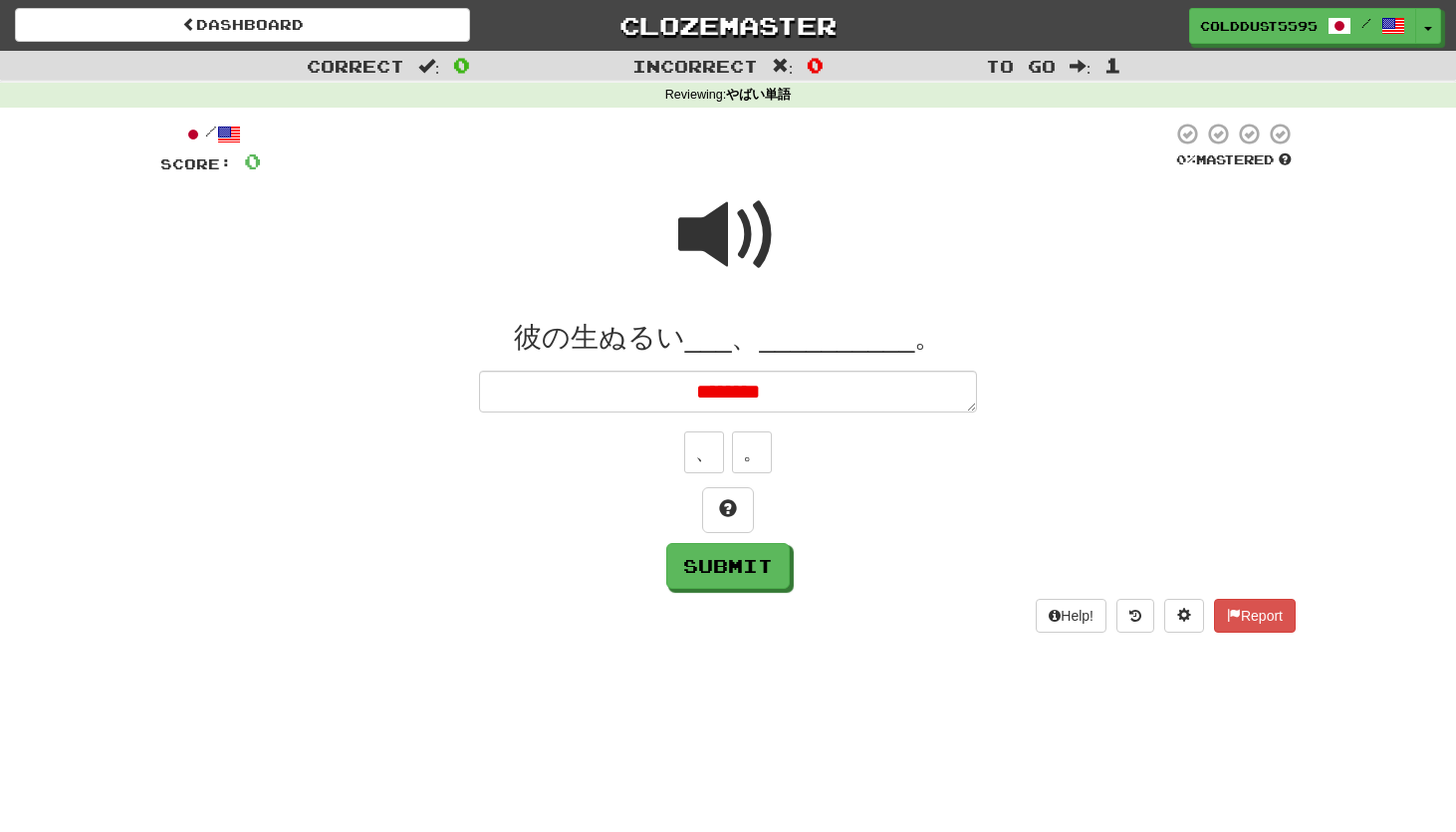 type on "*" 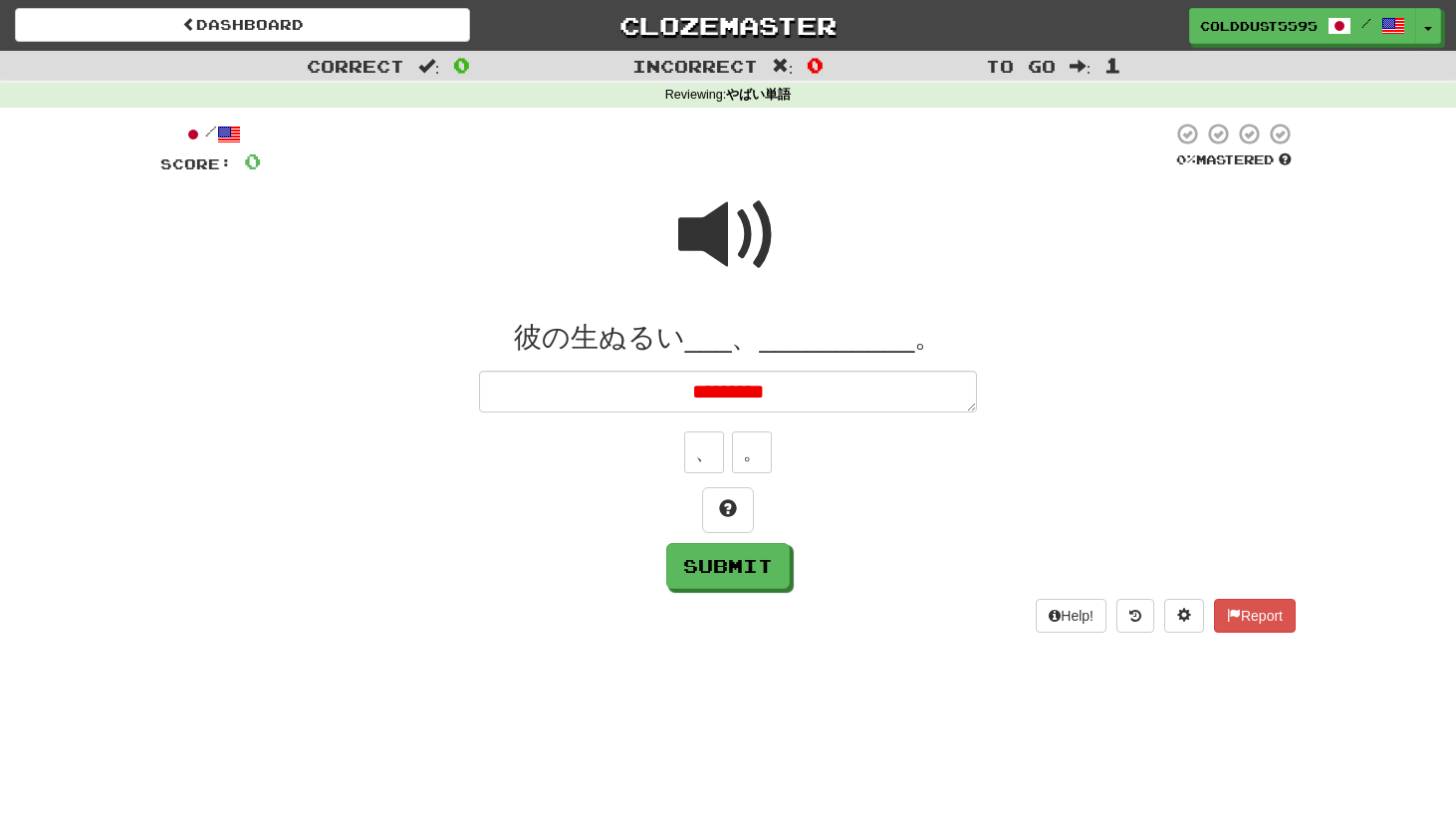 type on "*" 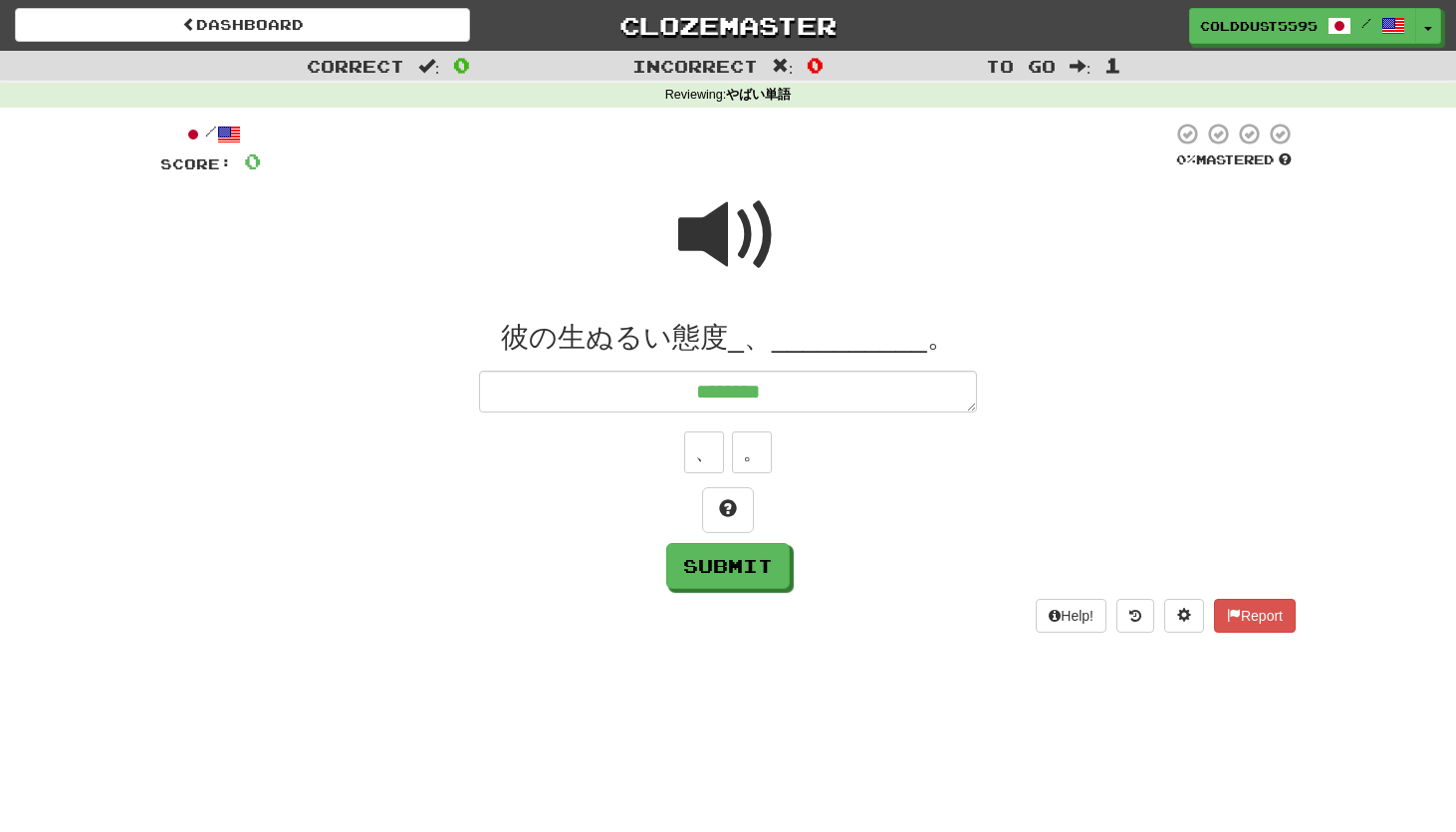 type on "*********" 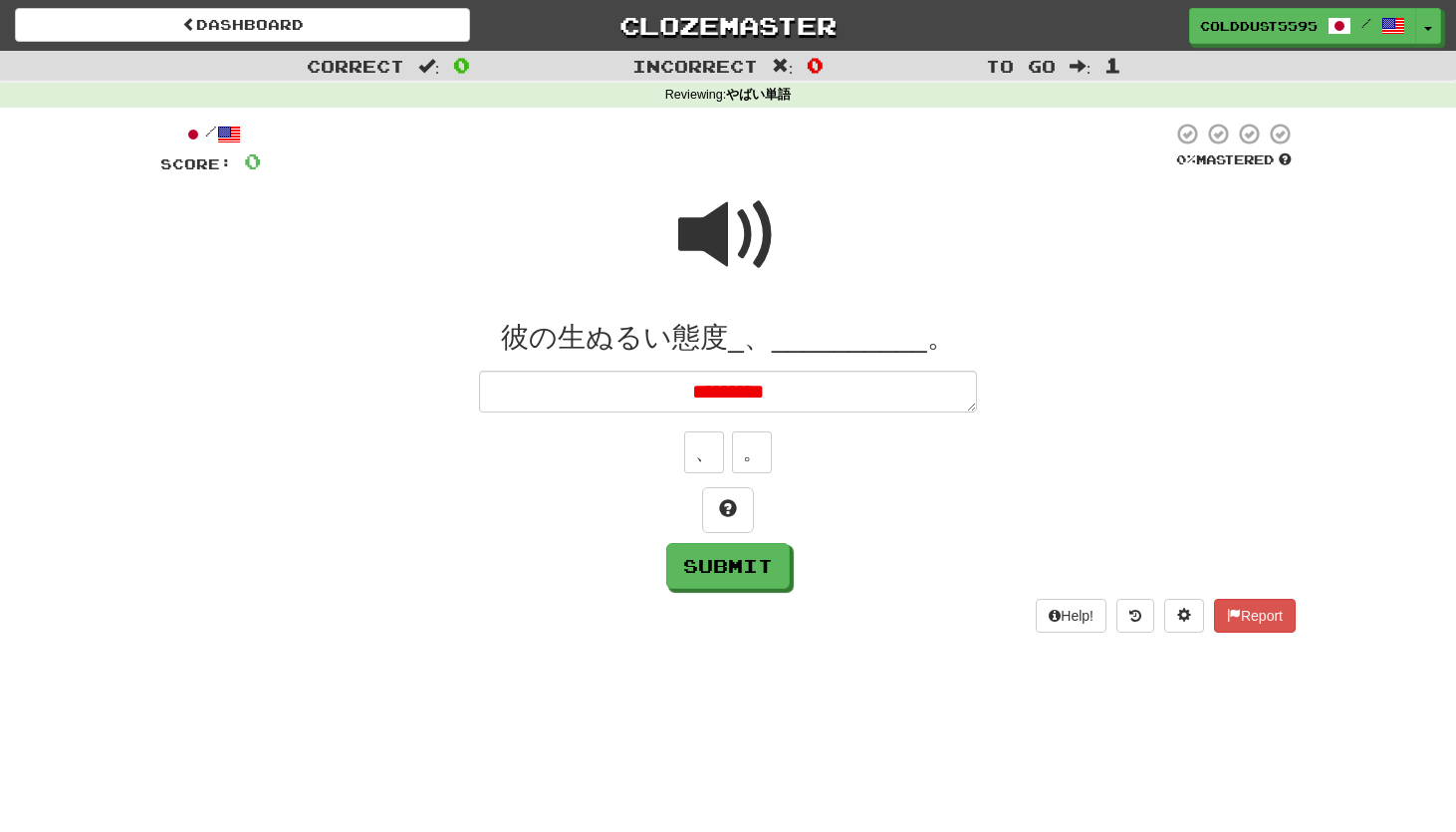 type on "*" 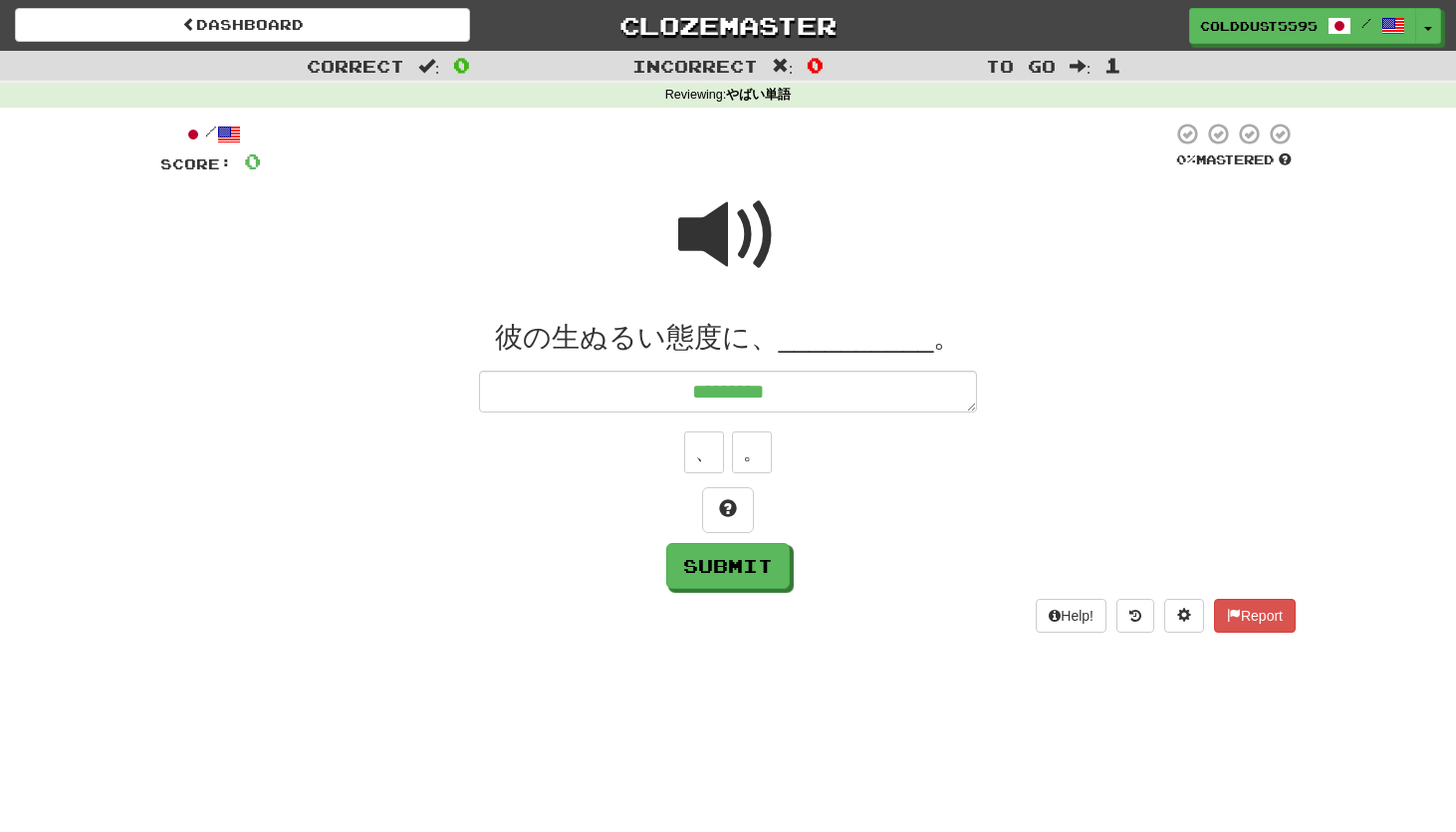 type on "*********" 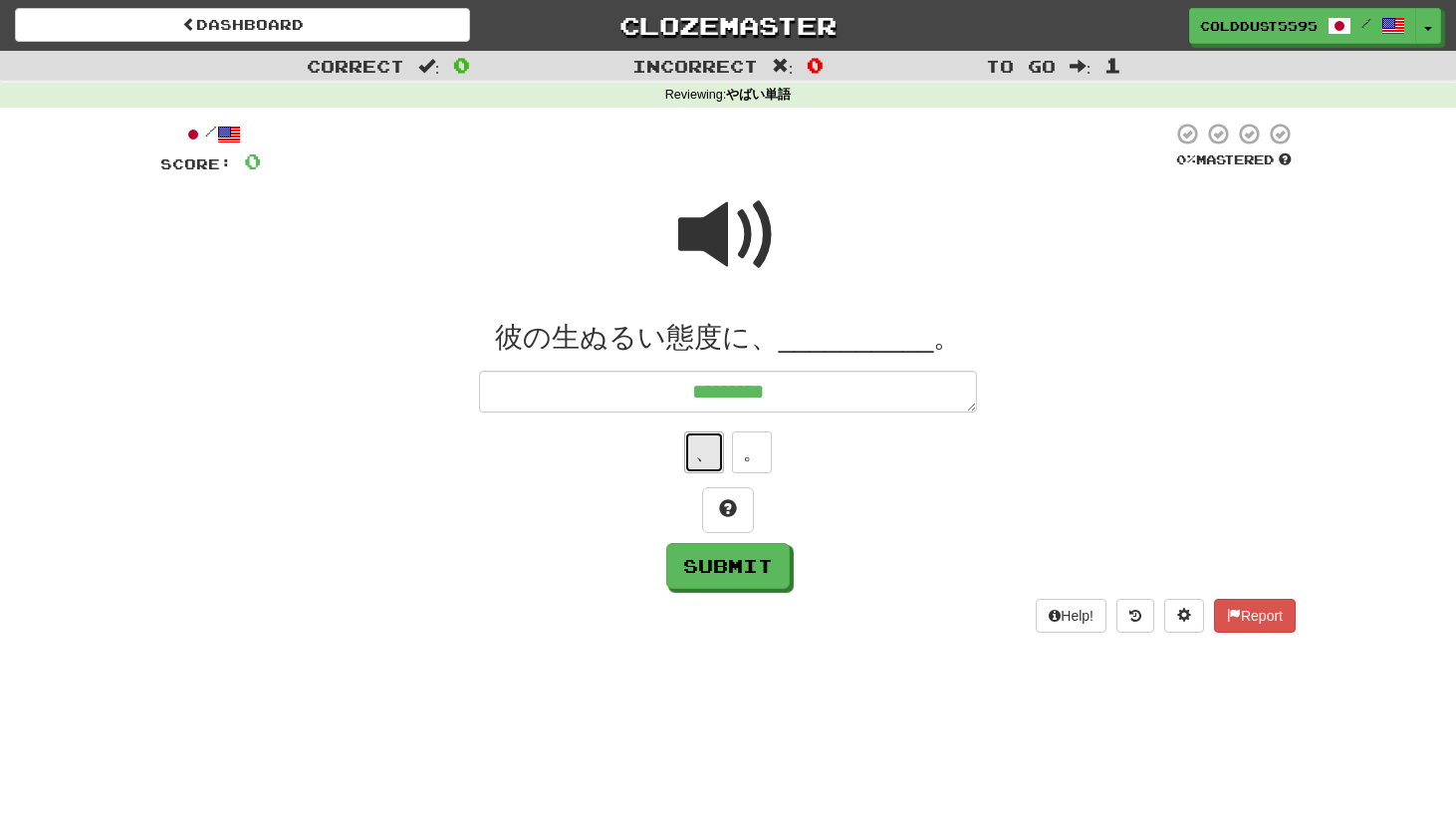 click on "、" at bounding box center (704, 452) 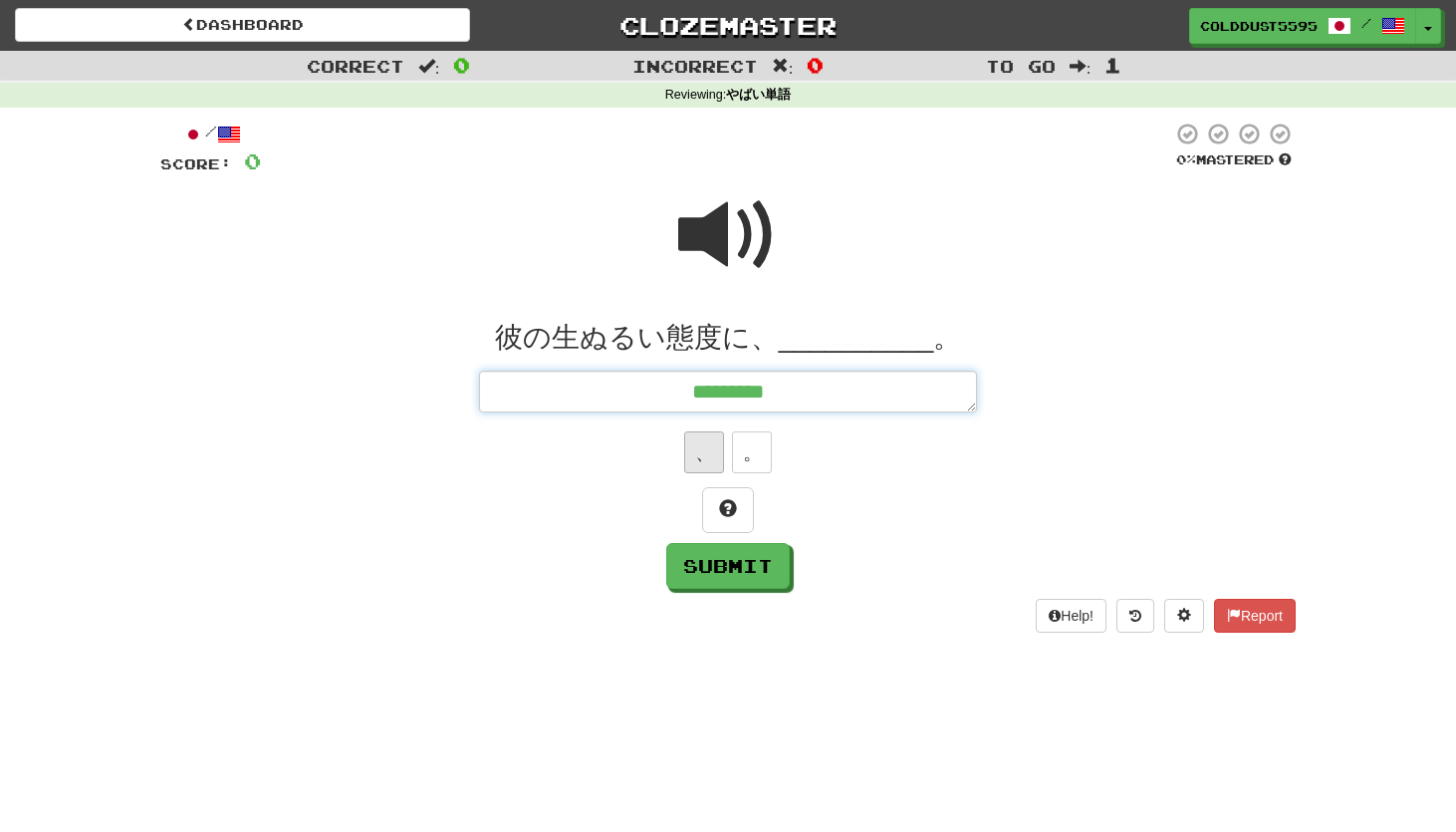 type on "*" 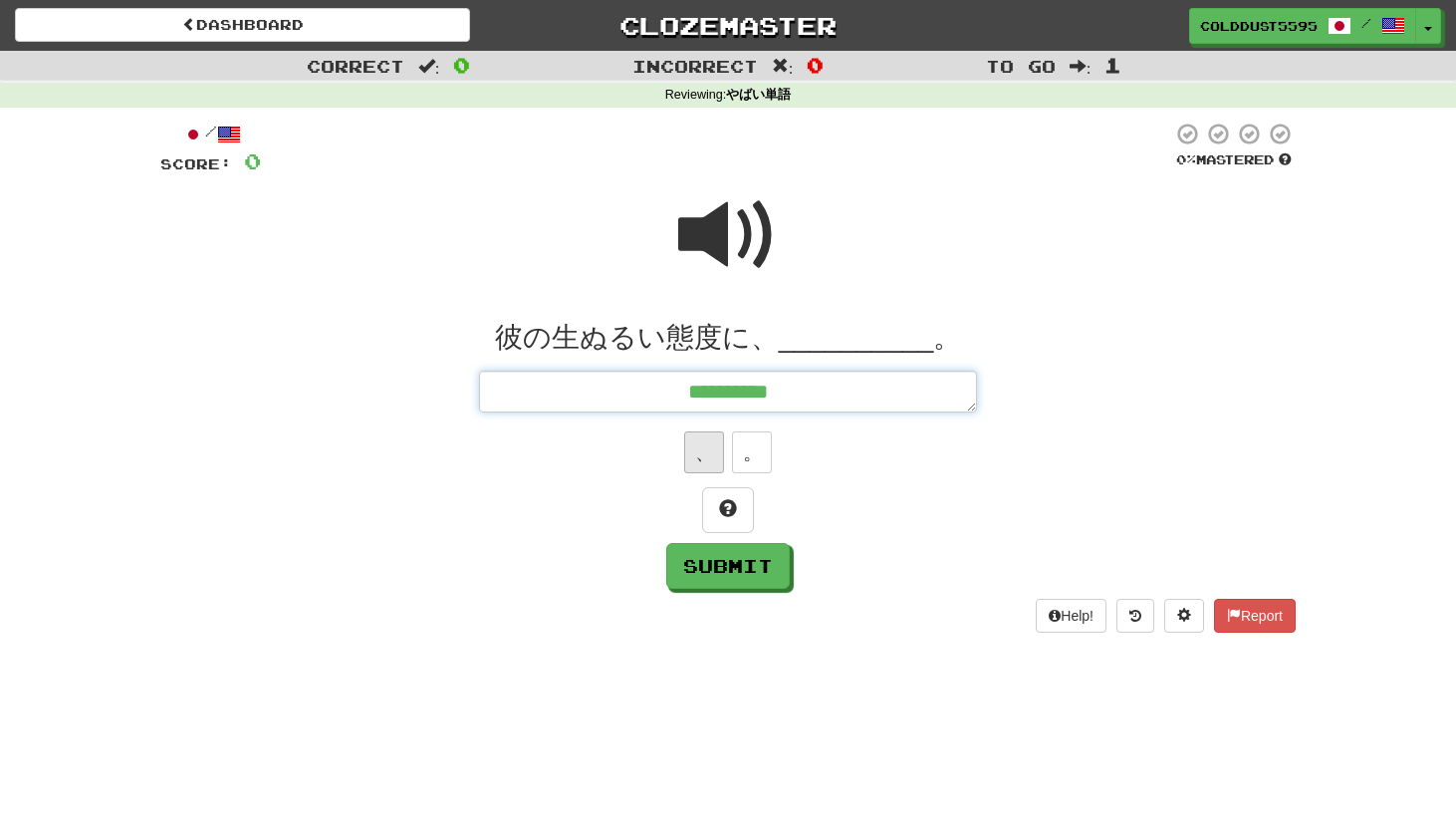 type on "*" 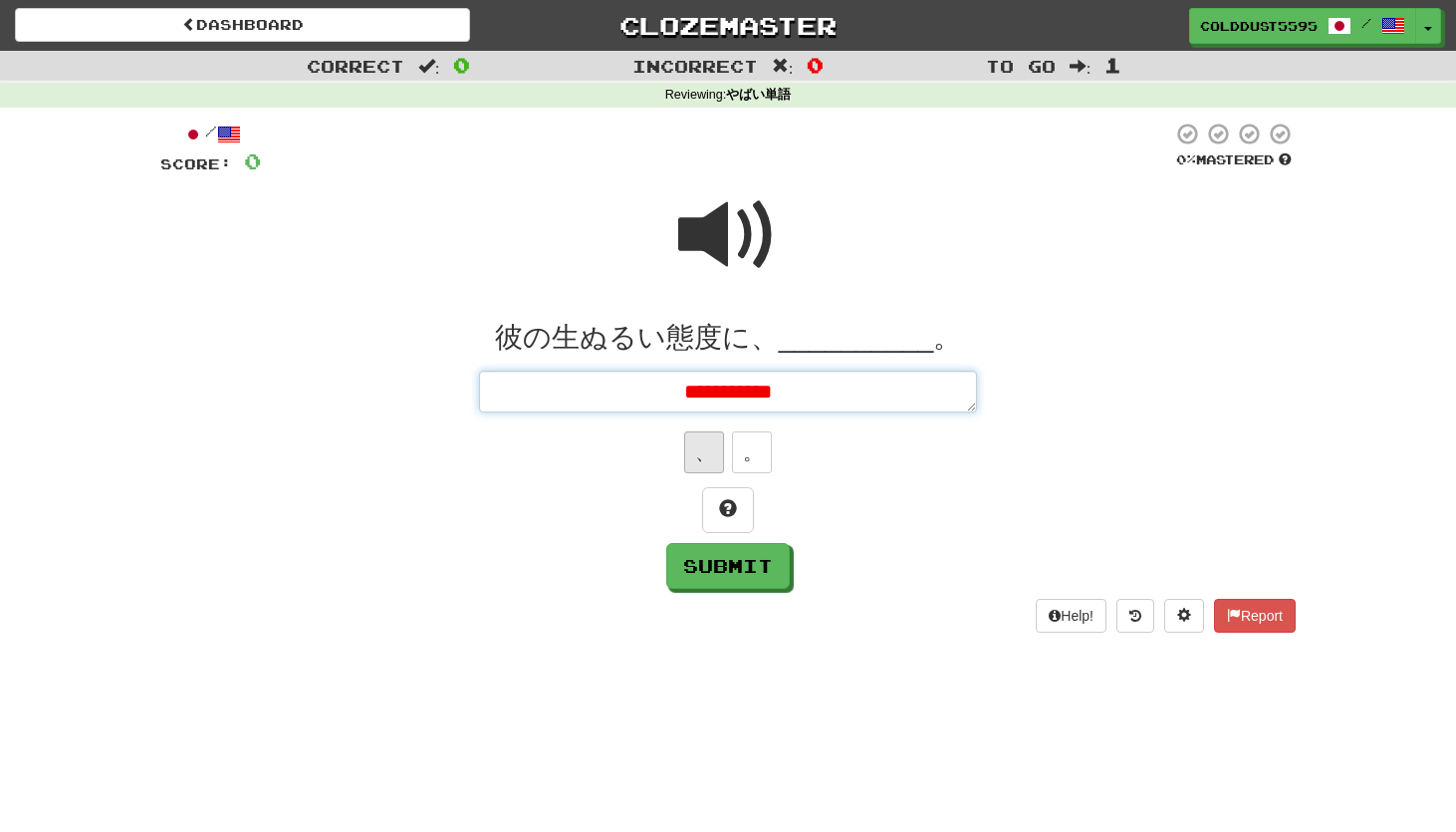 type on "*" 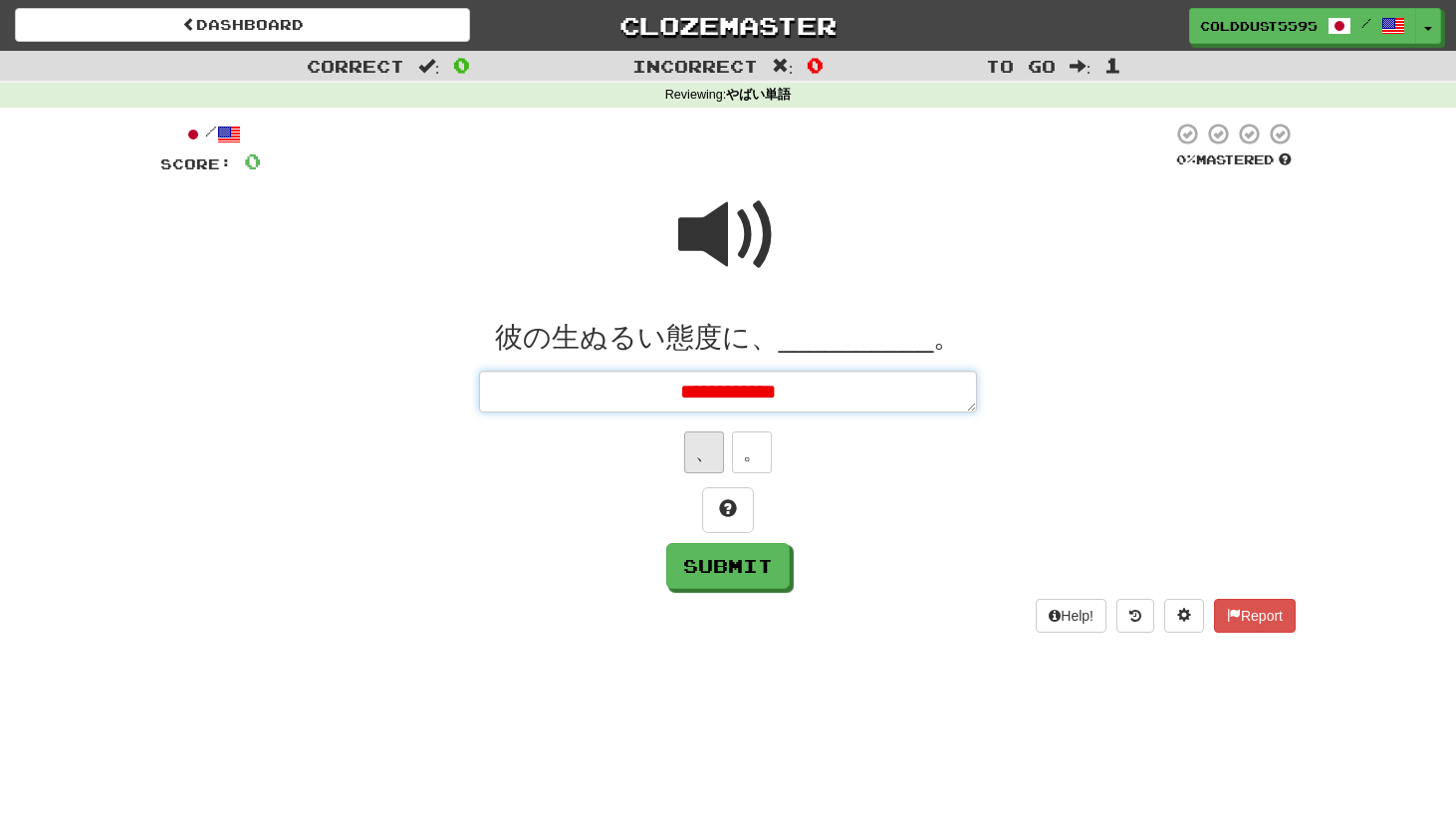 type on "*" 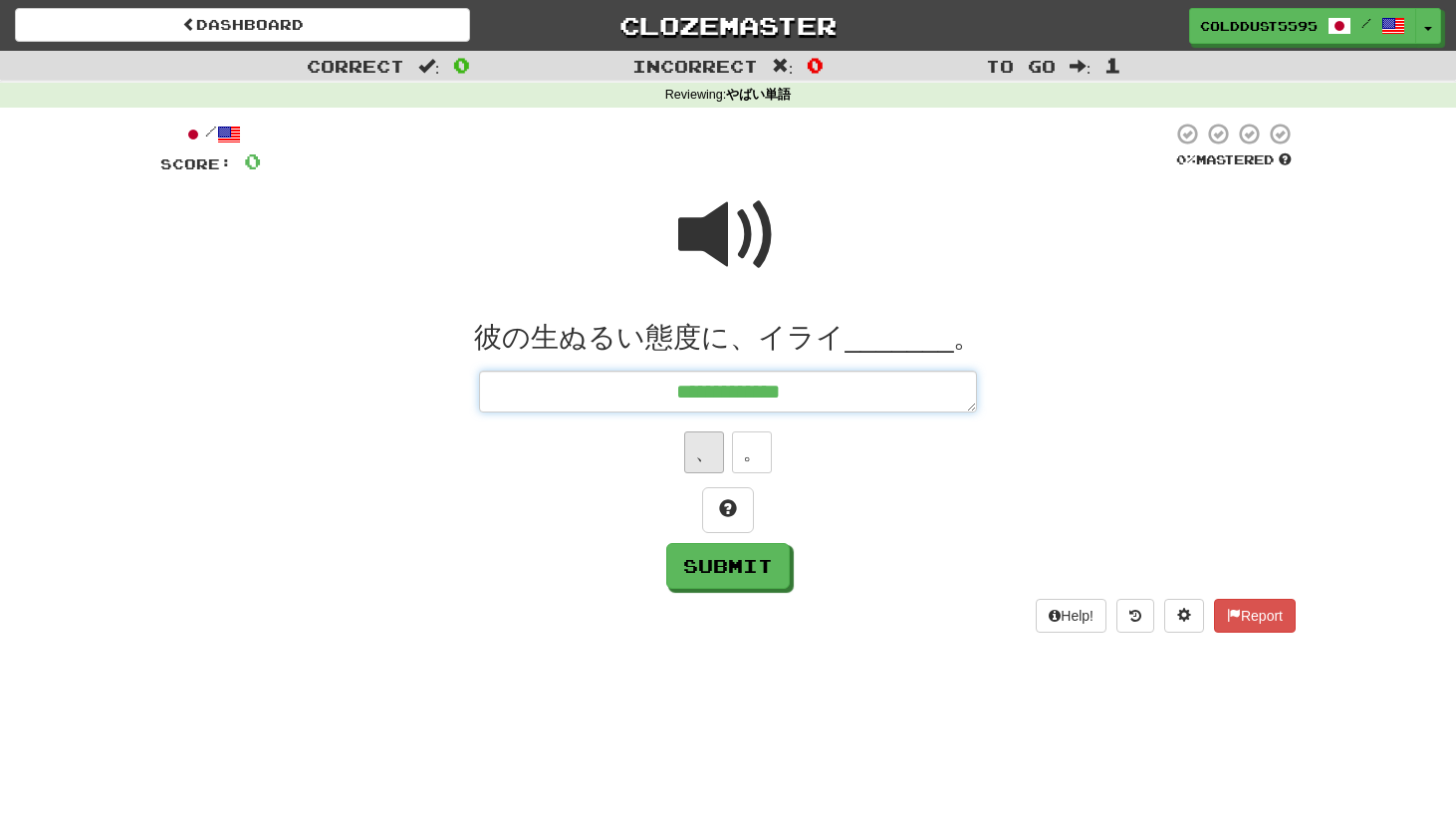 type on "*" 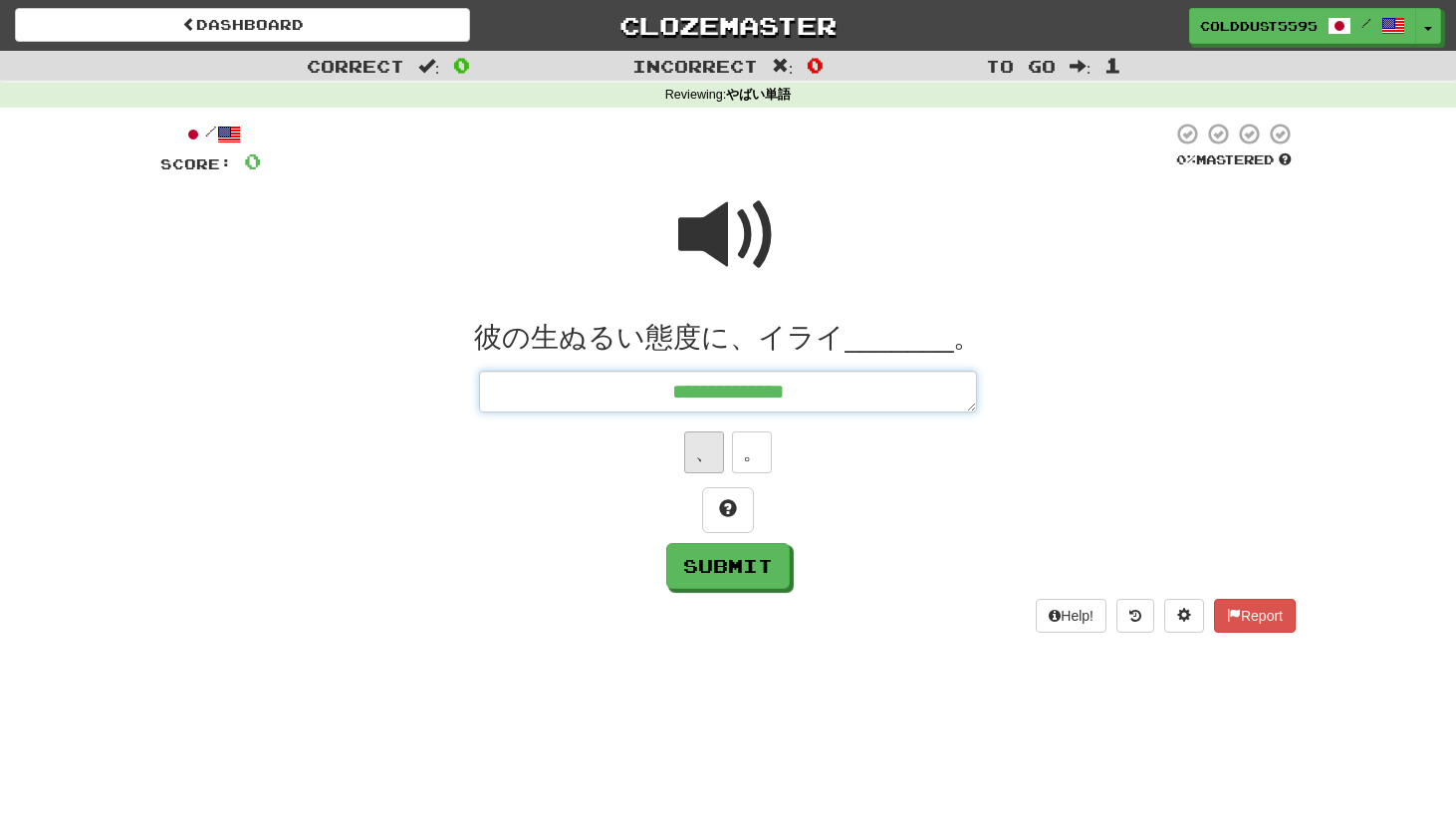 type on "*" 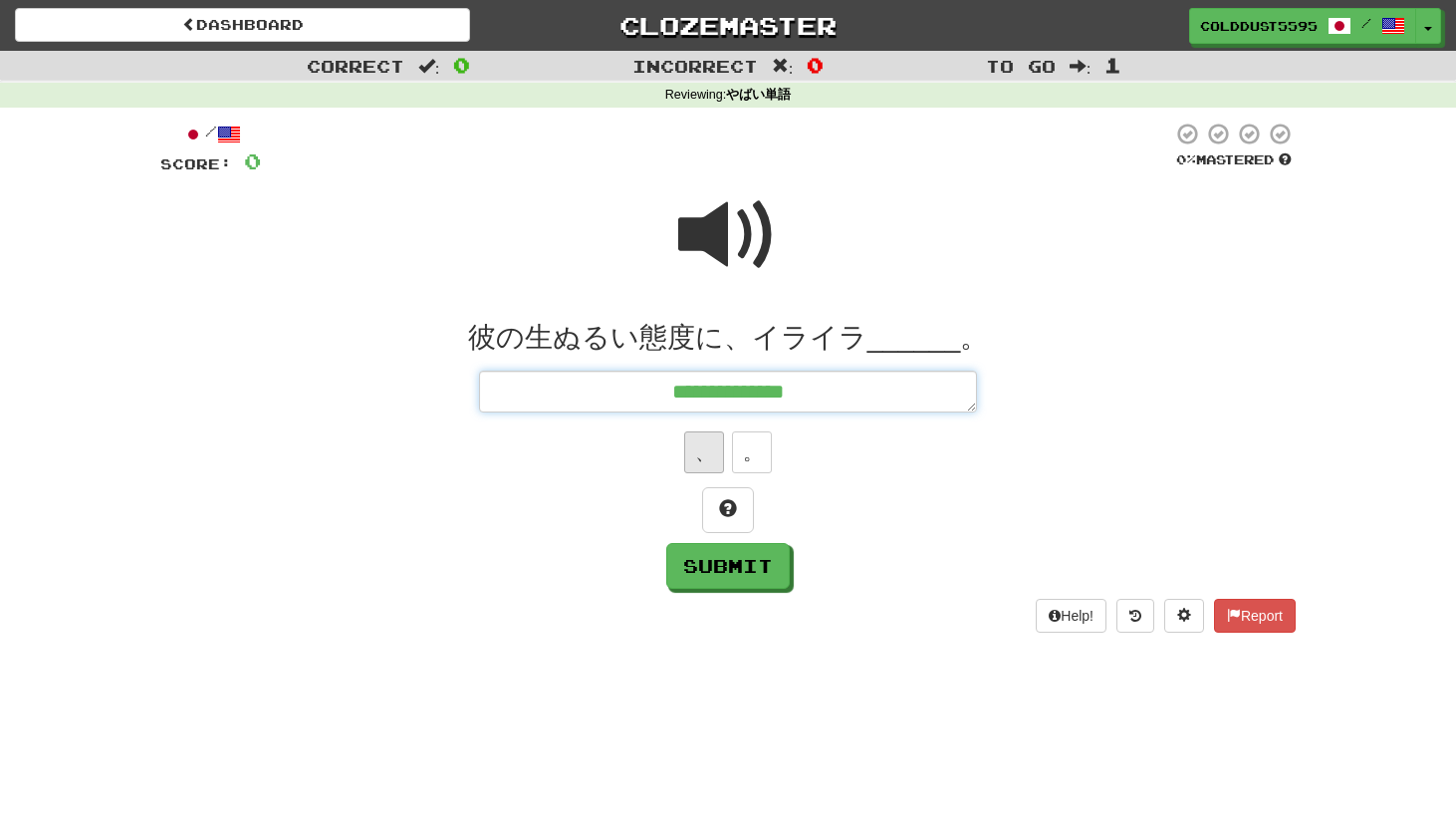 type on "*" 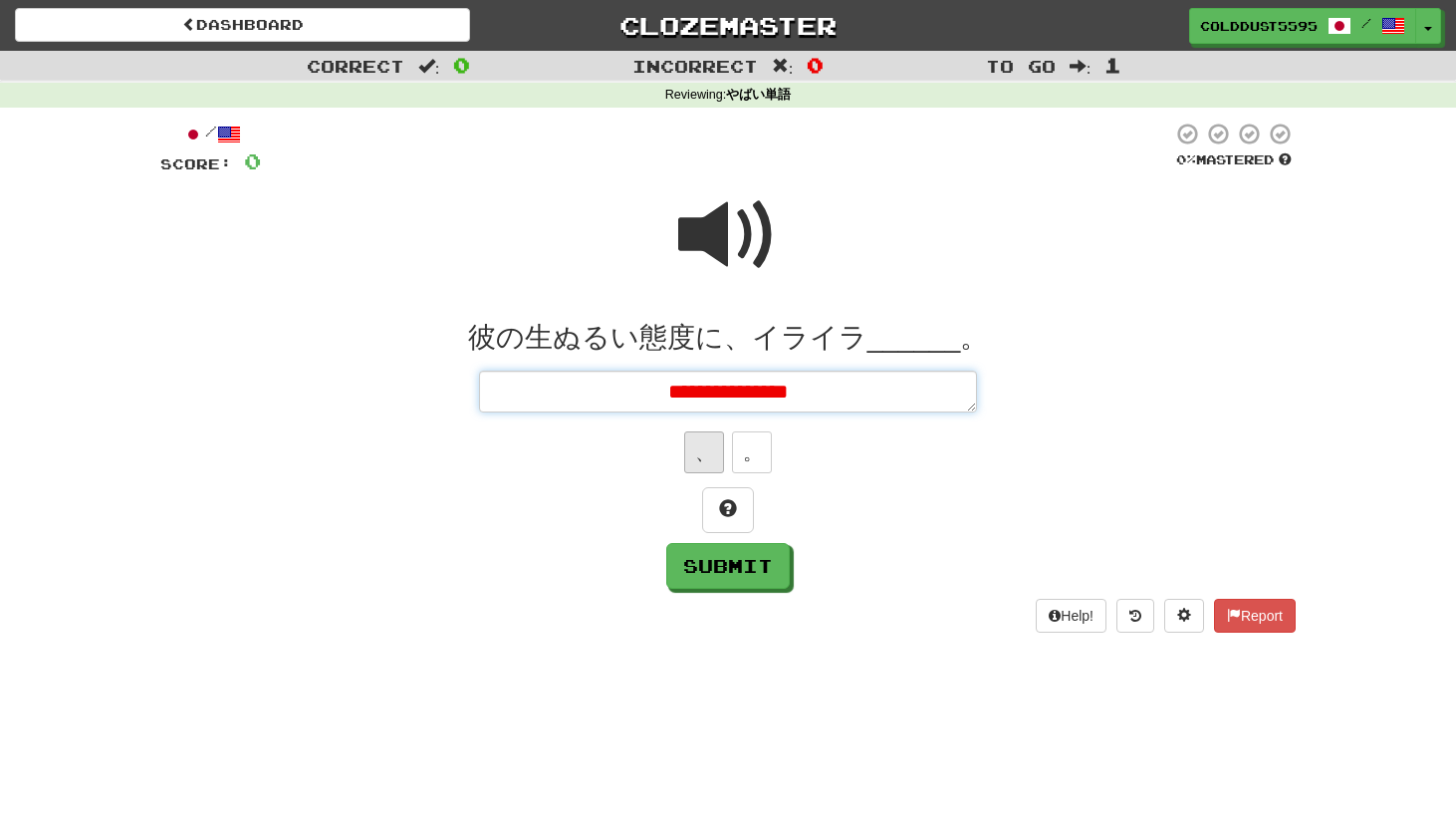 type on "**********" 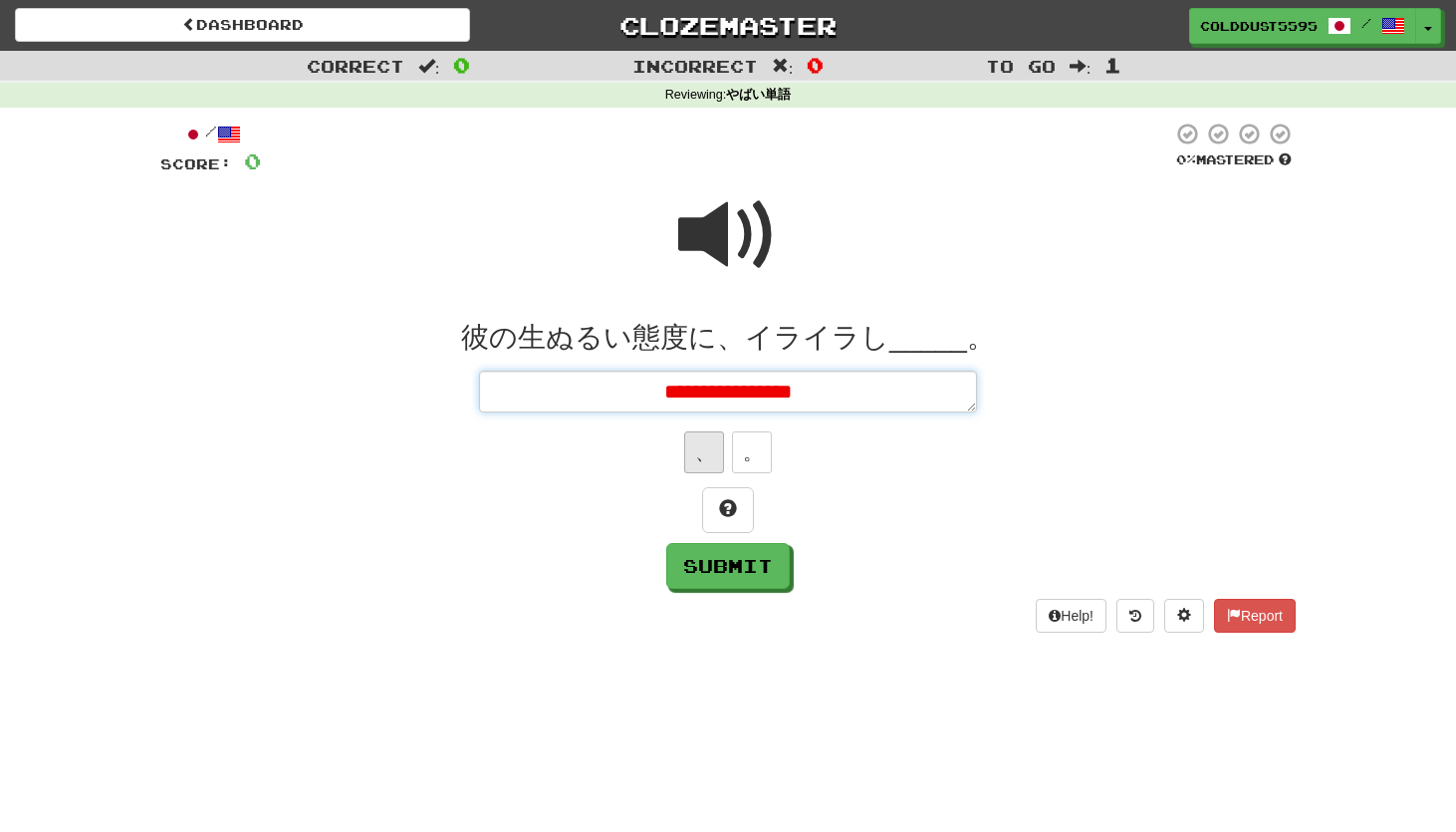 type on "*" 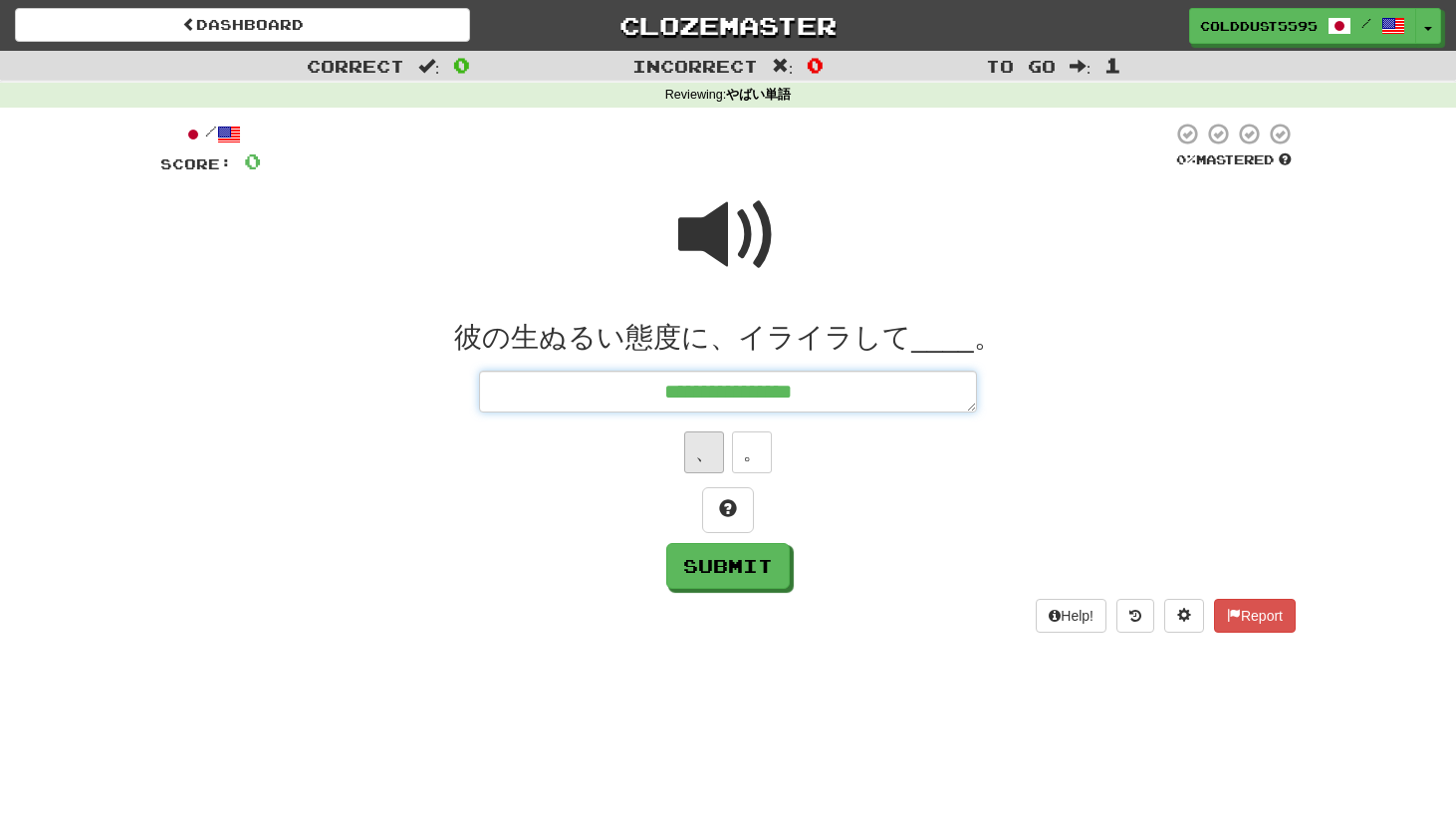 type on "**********" 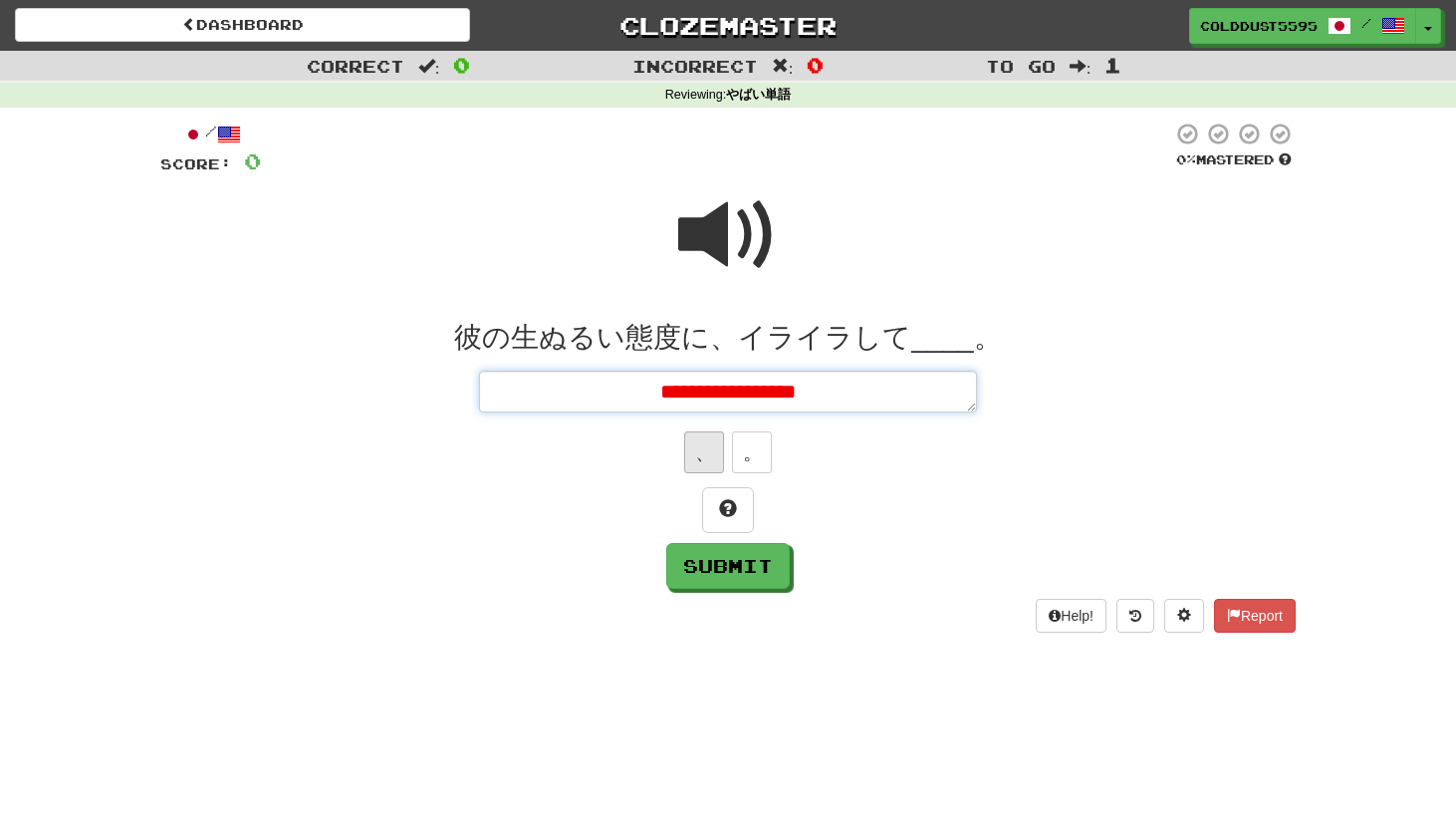 type on "*" 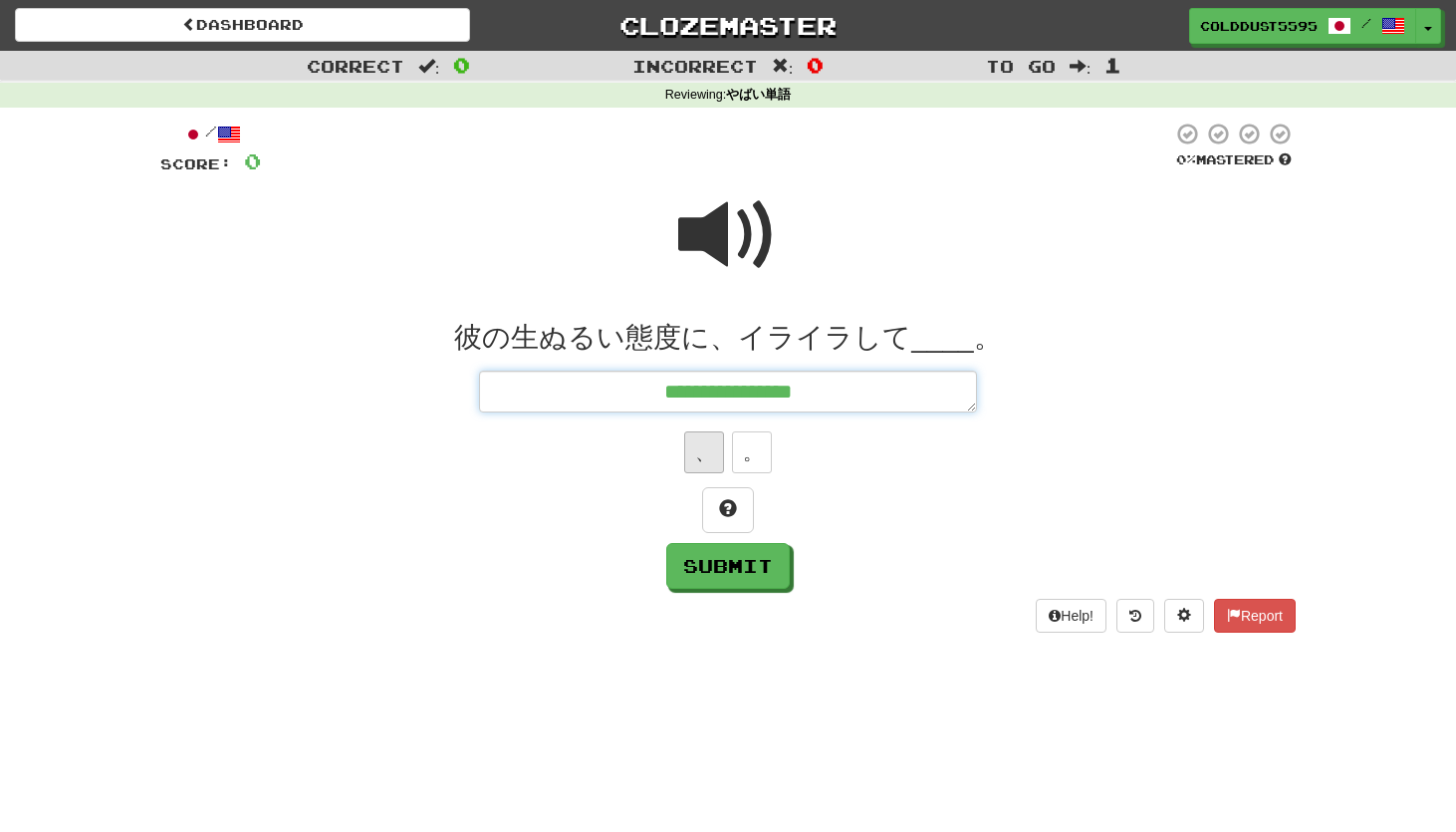 type on "*" 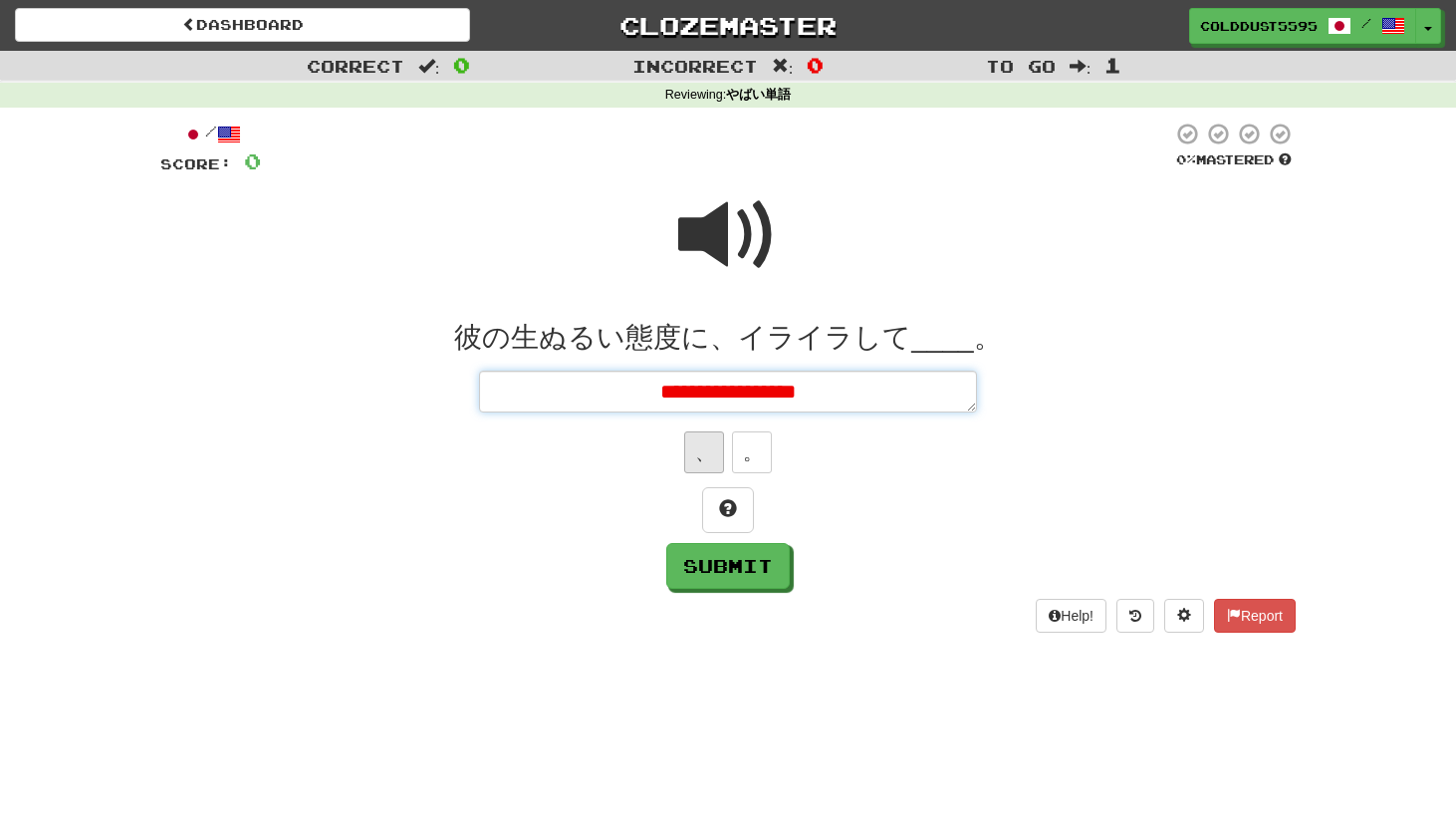 type on "**********" 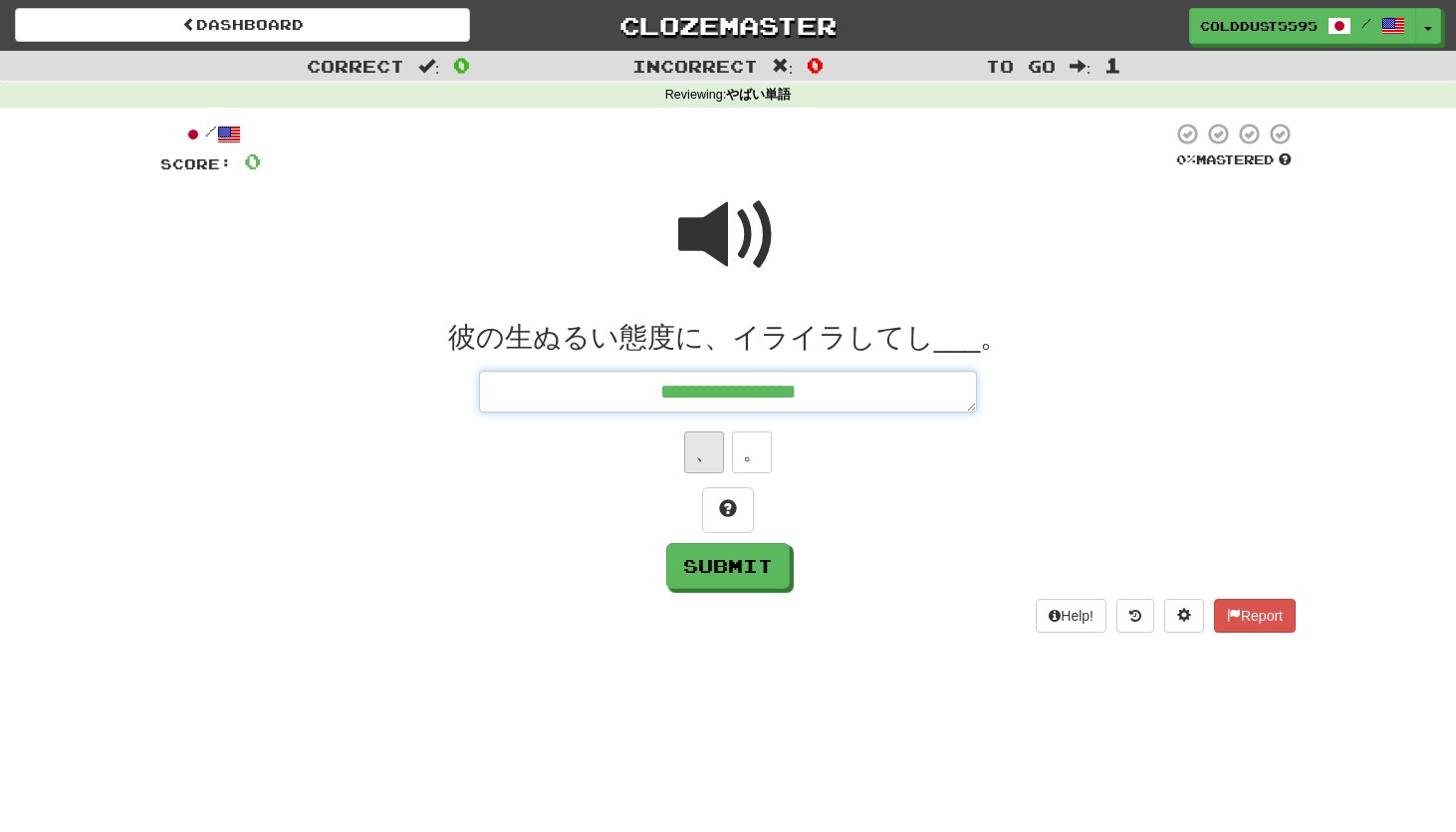 type on "*" 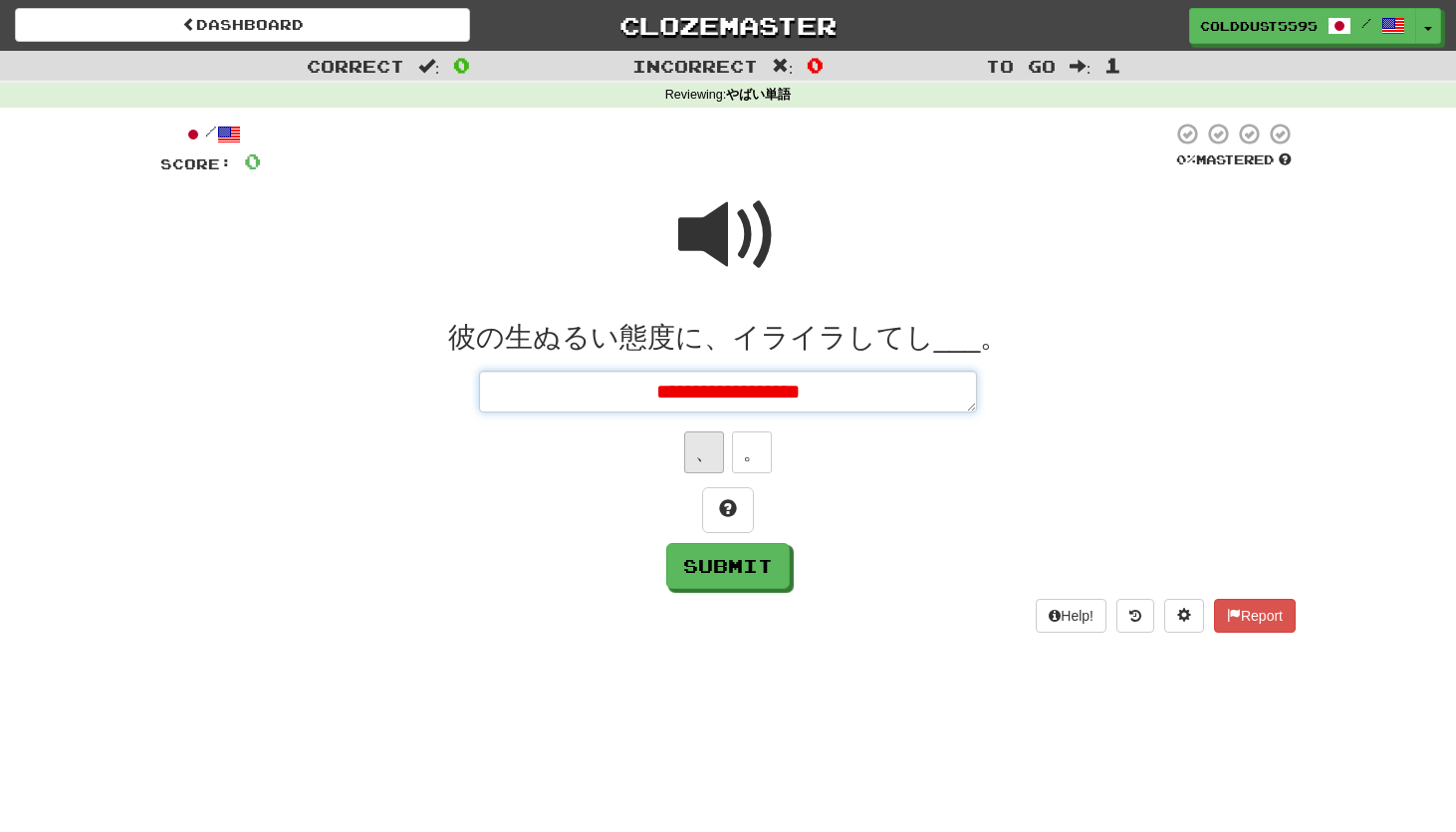 type on "*" 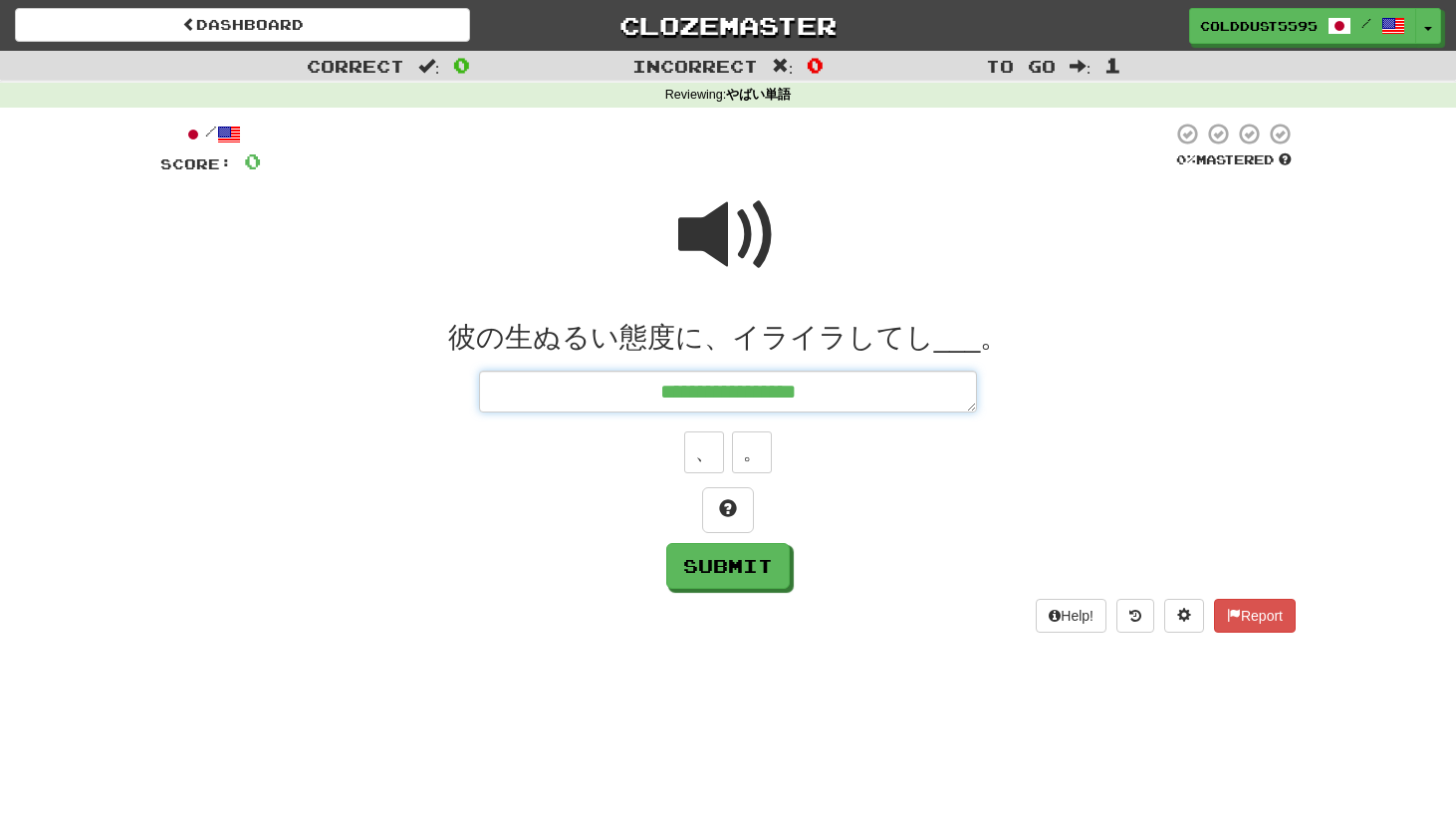 type on "**********" 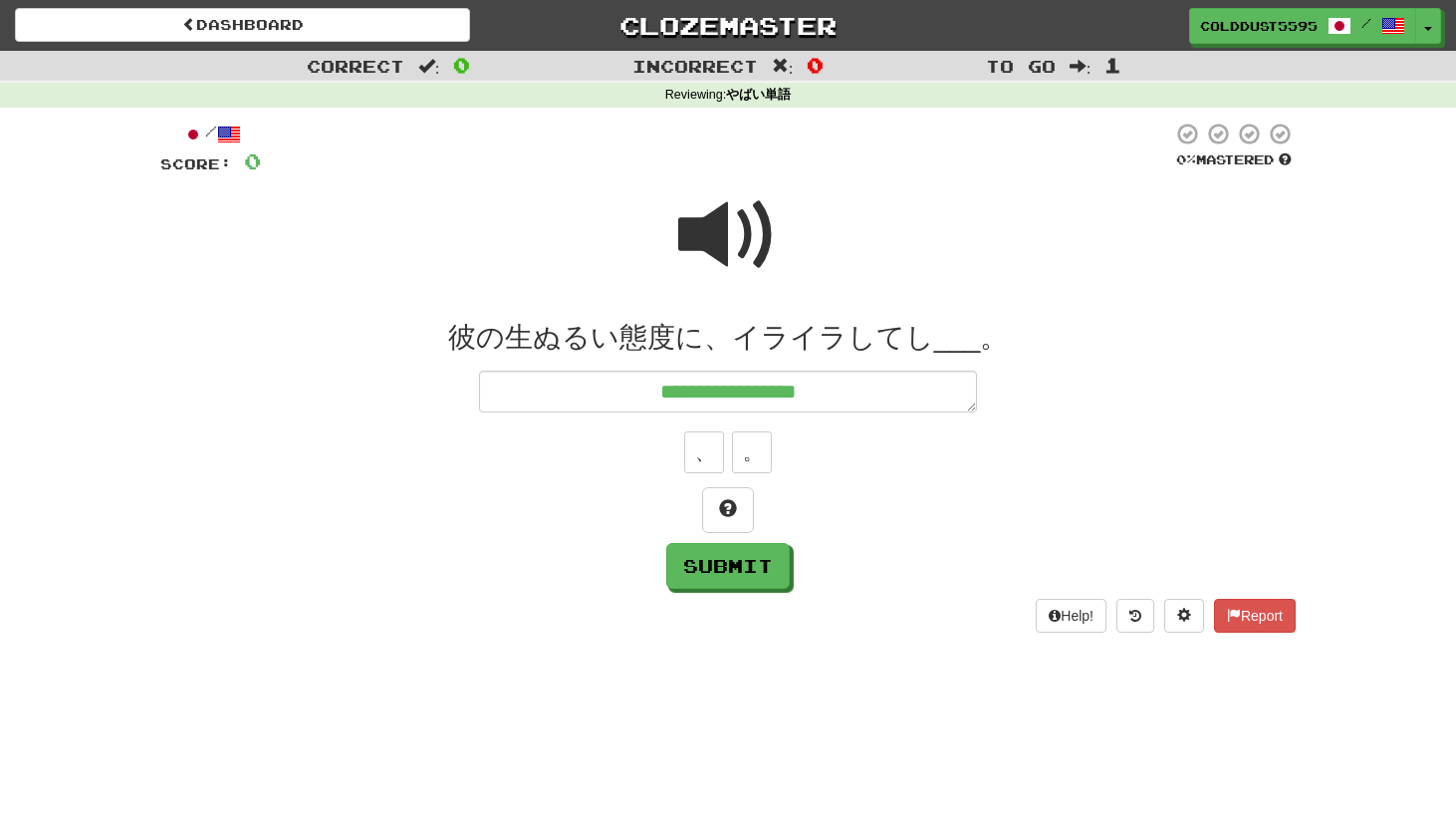 click at bounding box center [728, 235] 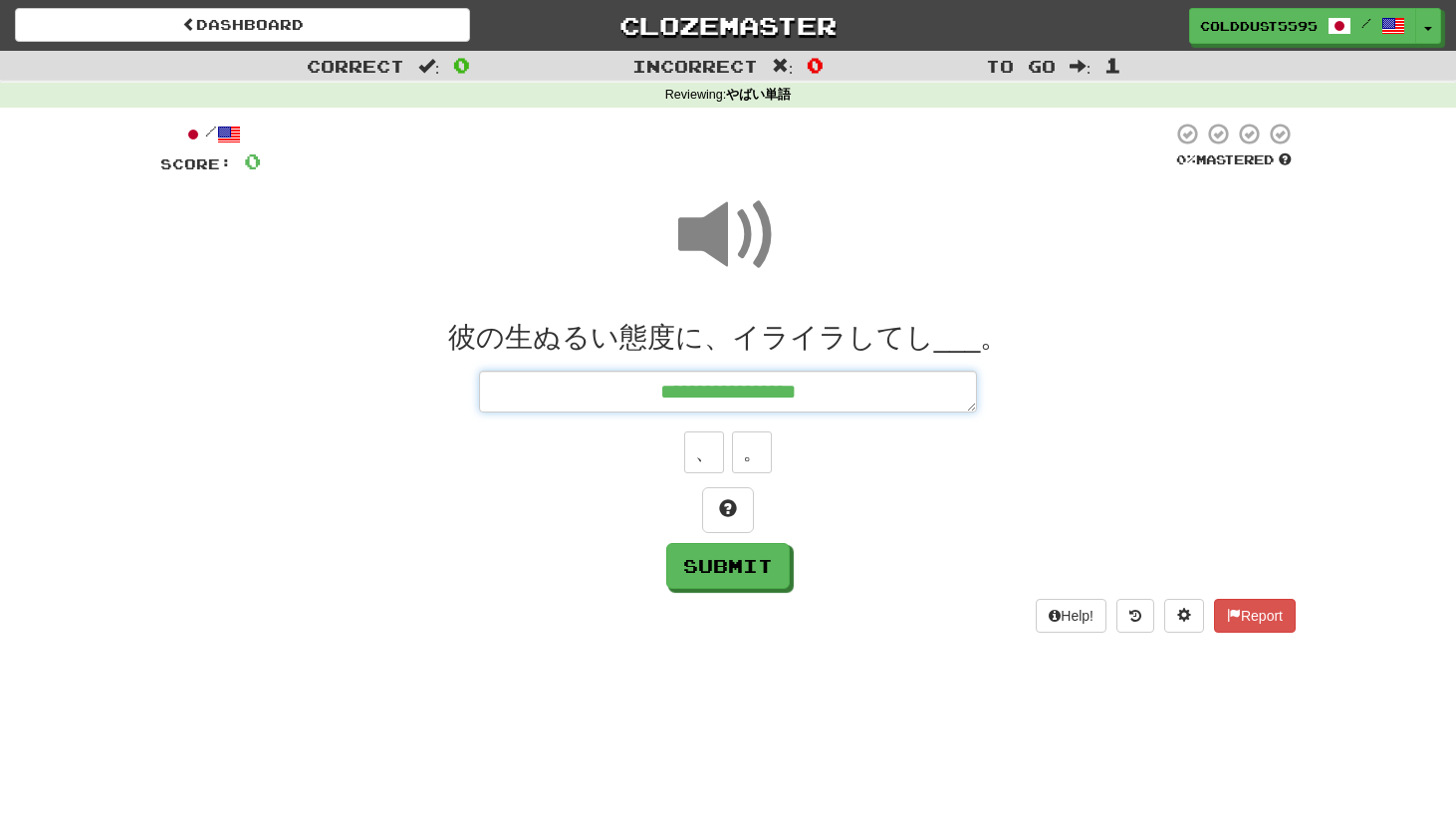 click on "**********" at bounding box center [728, 392] 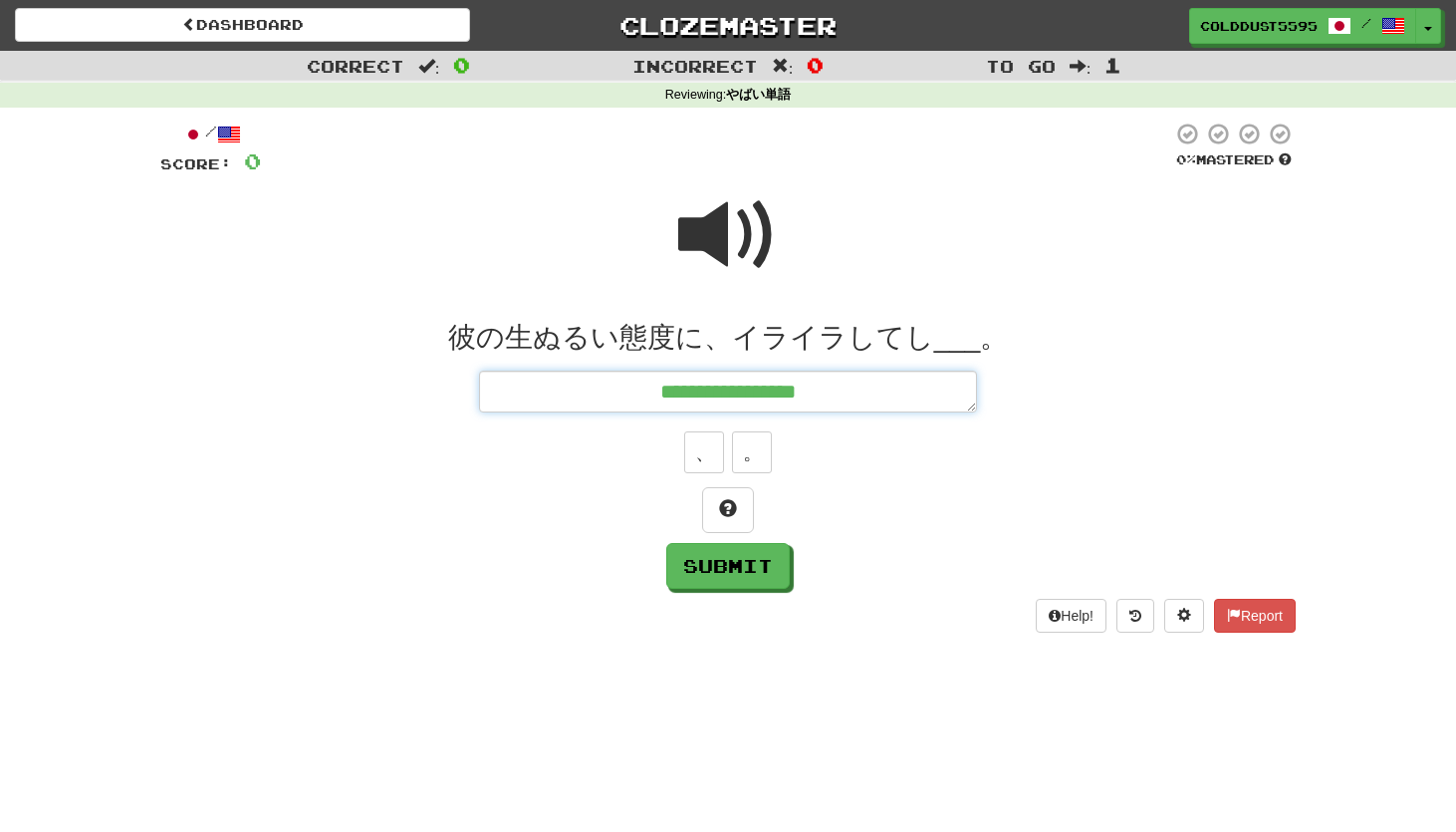 type on "*" 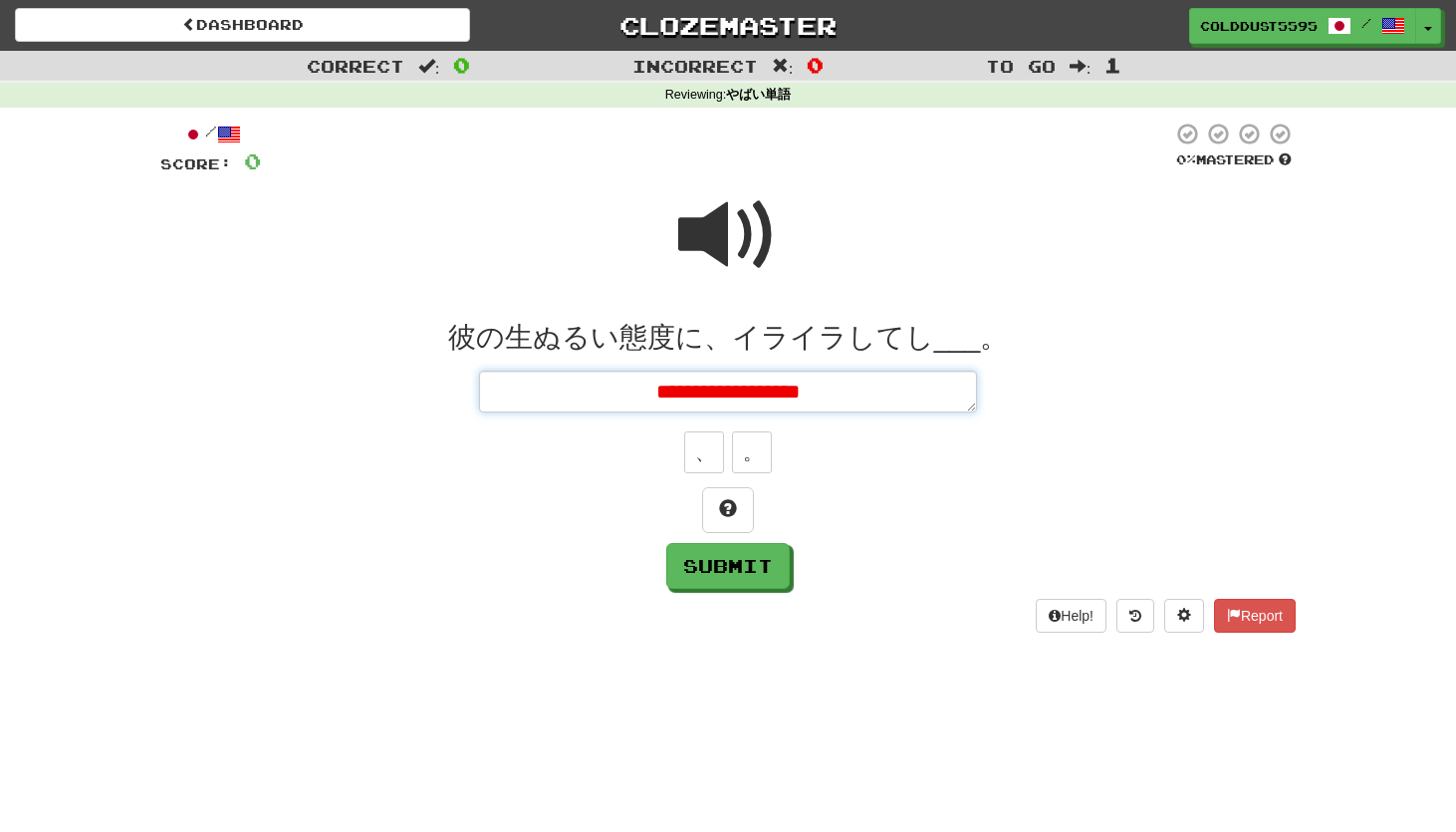 type on "*" 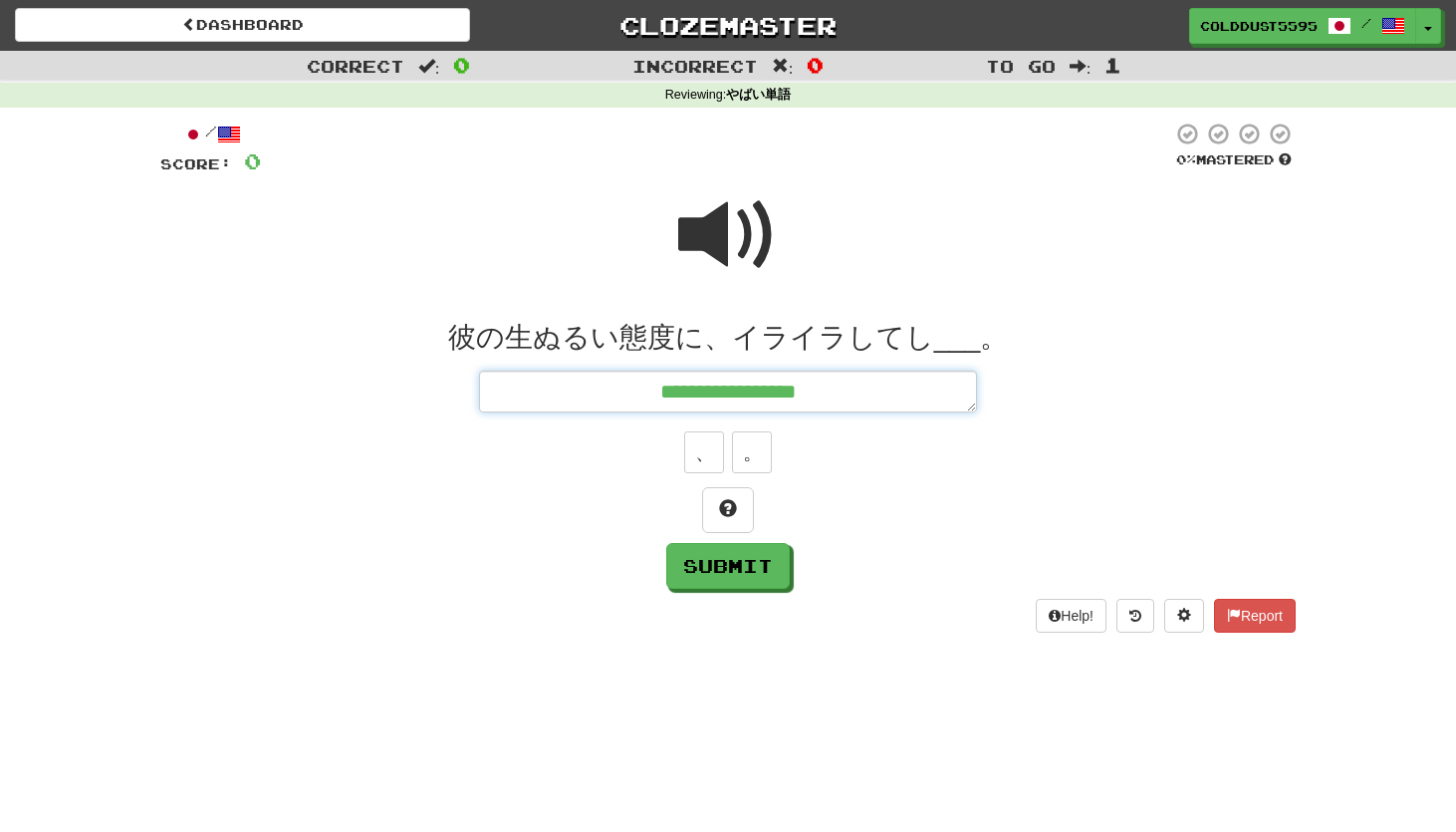 type on "*" 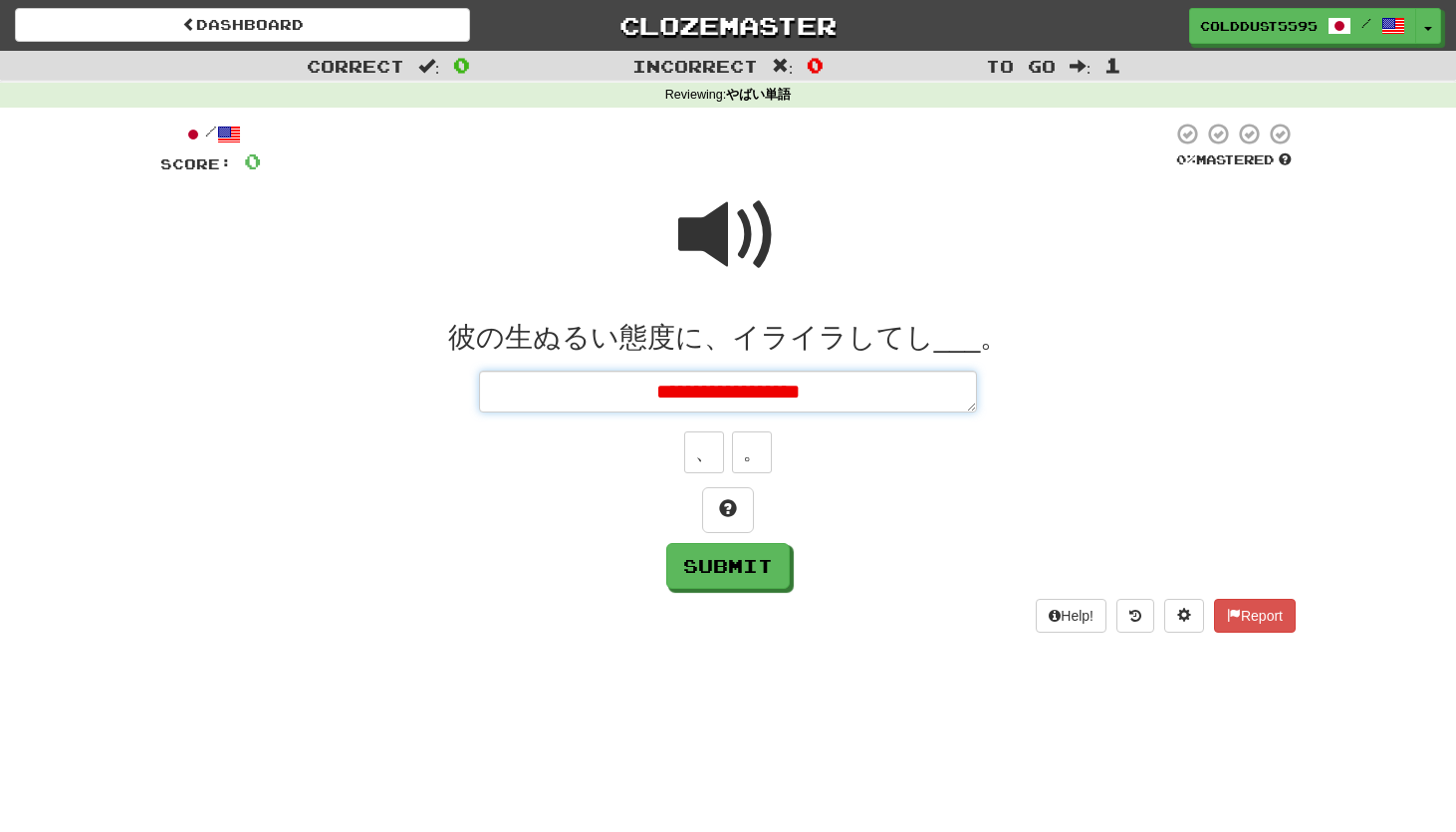type on "**********" 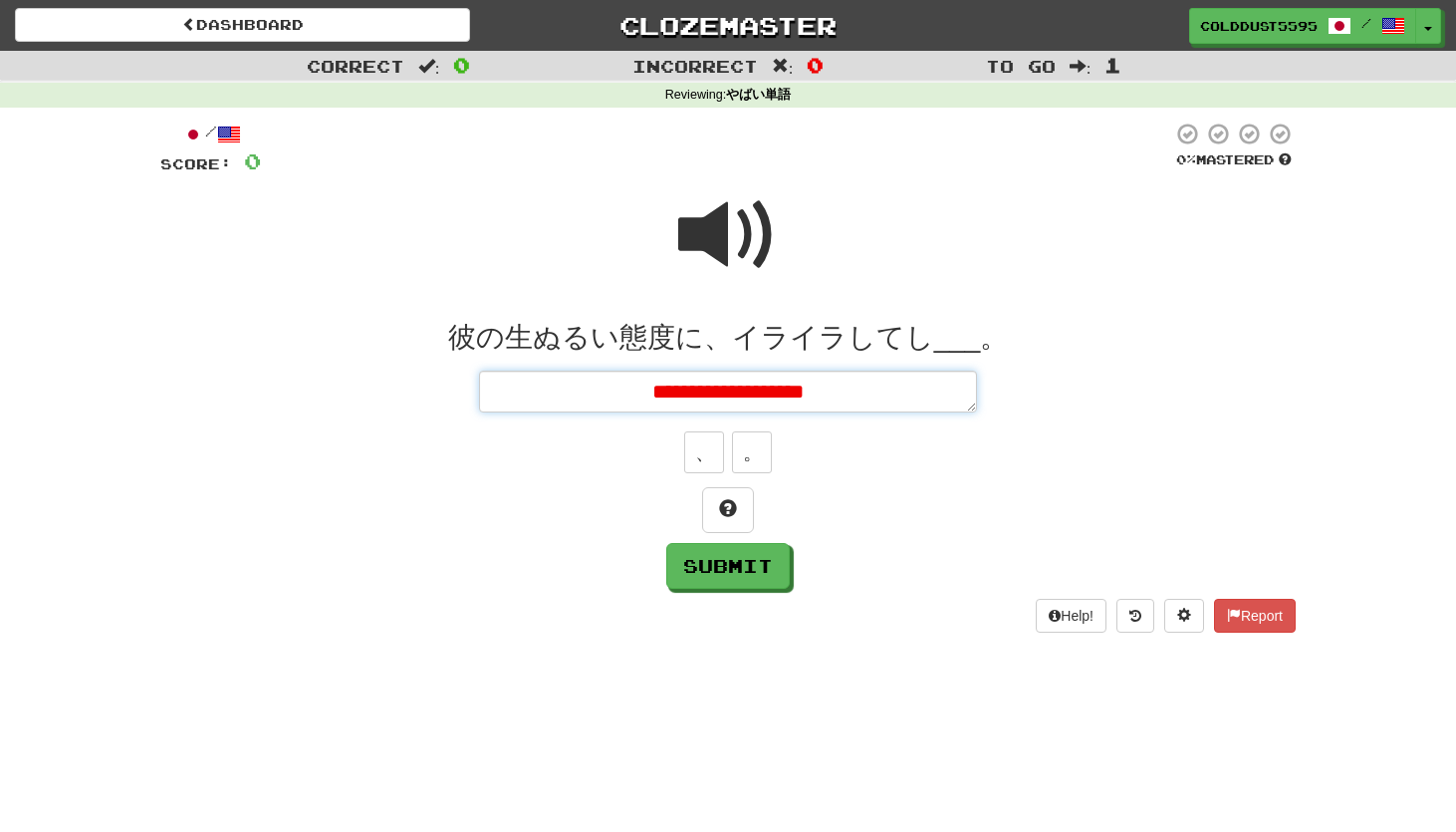 type on "*" 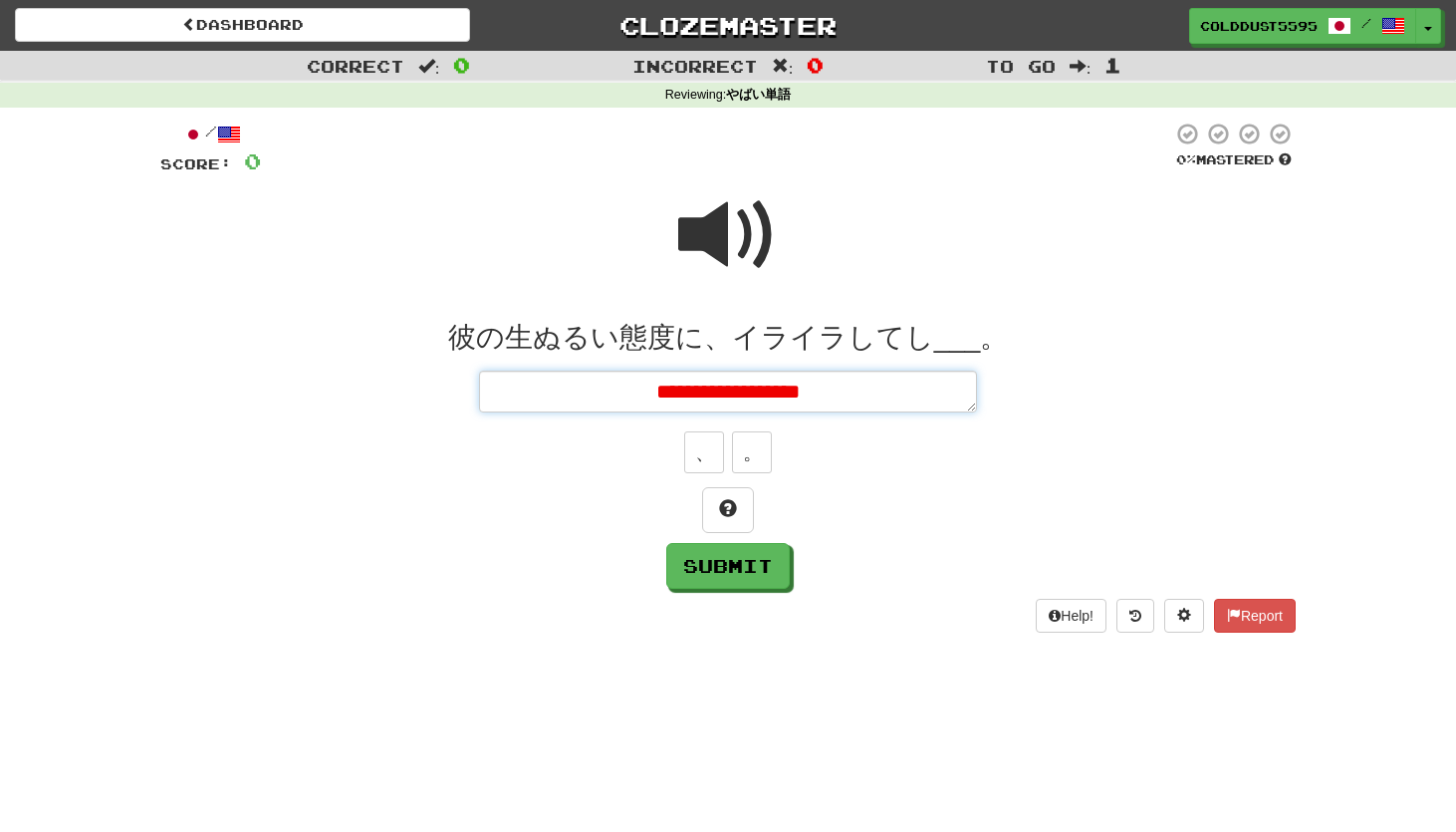 type on "*" 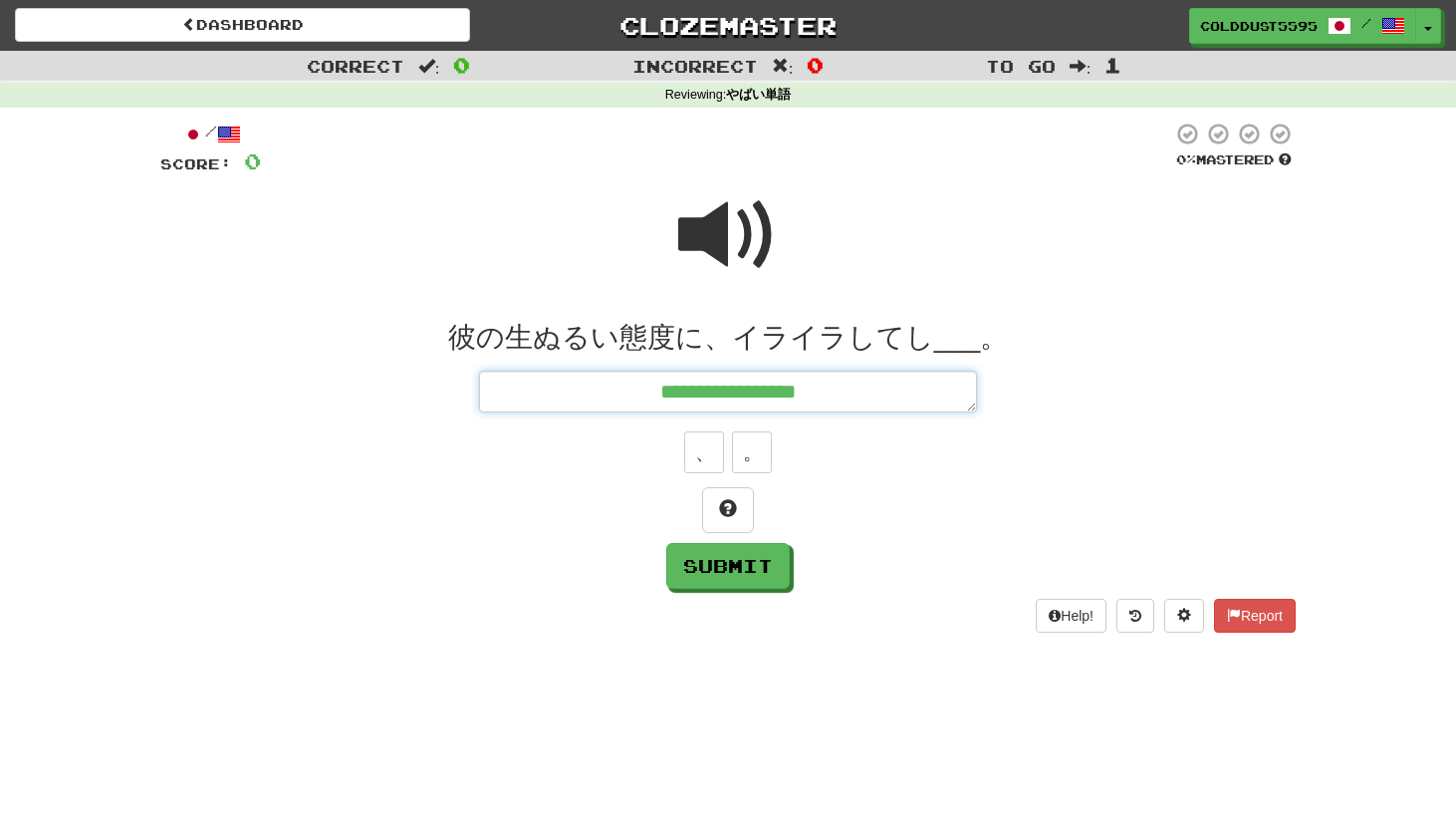 type on "*" 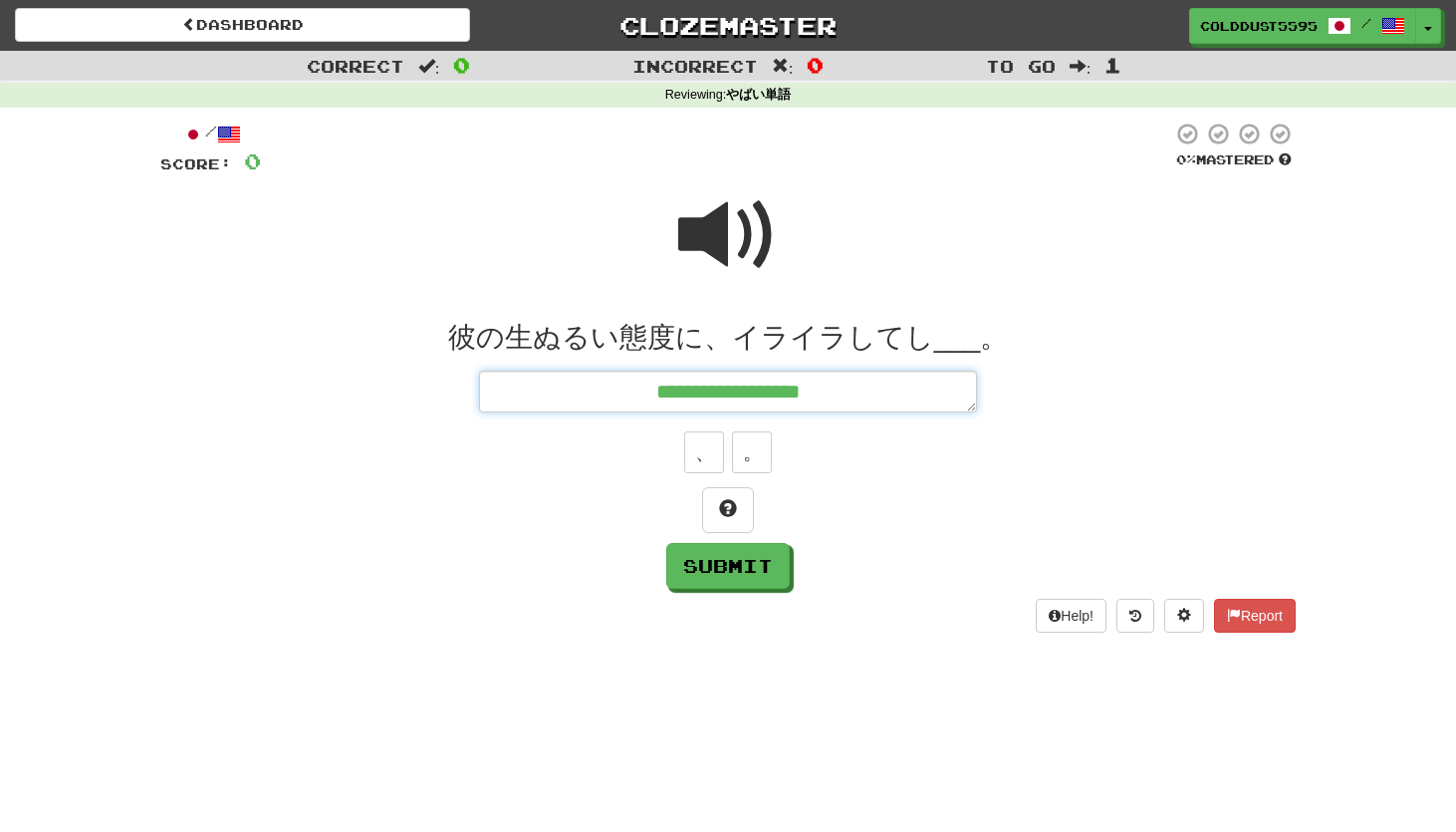 type on "**********" 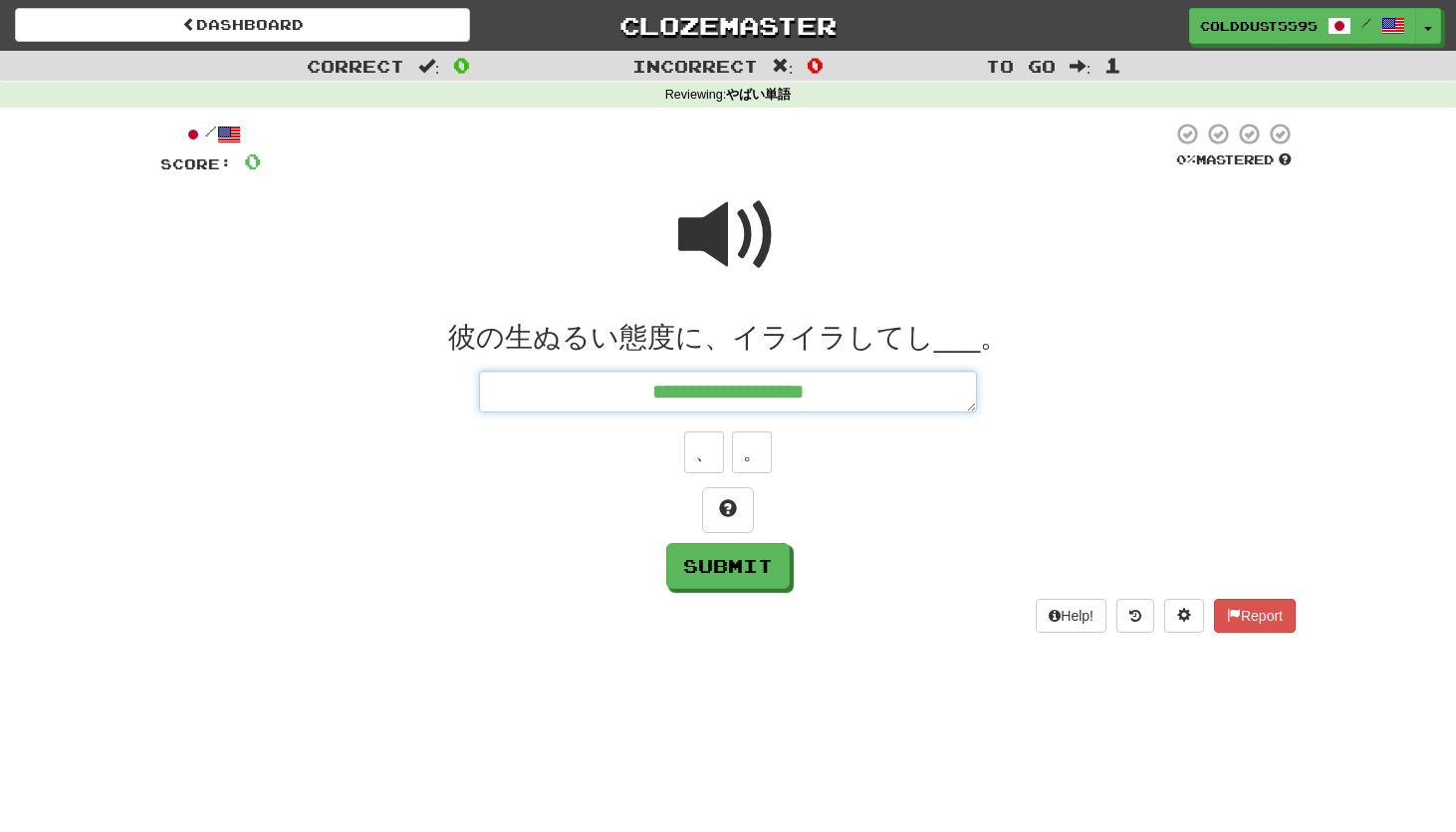 type on "*" 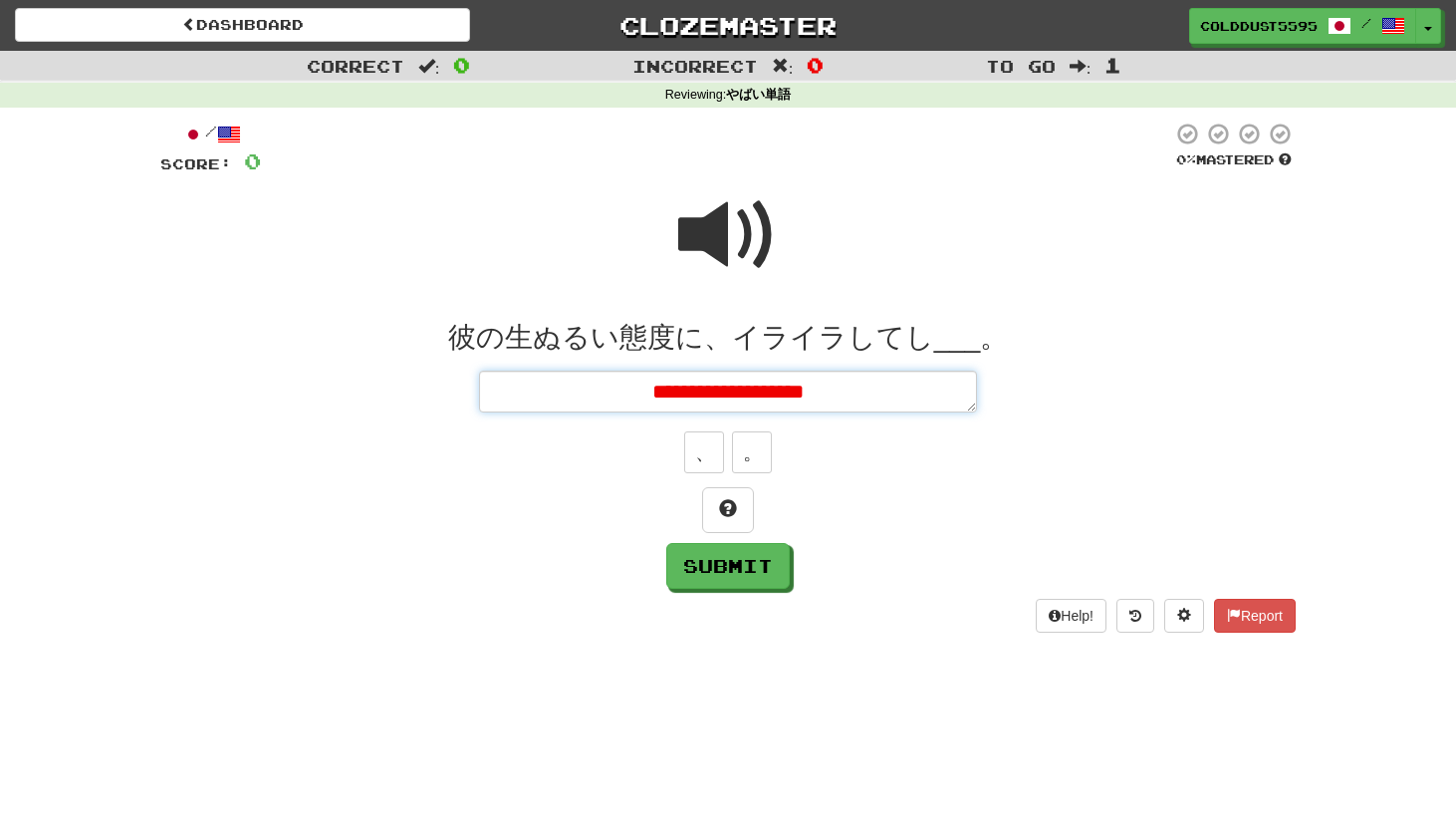 type on "*" 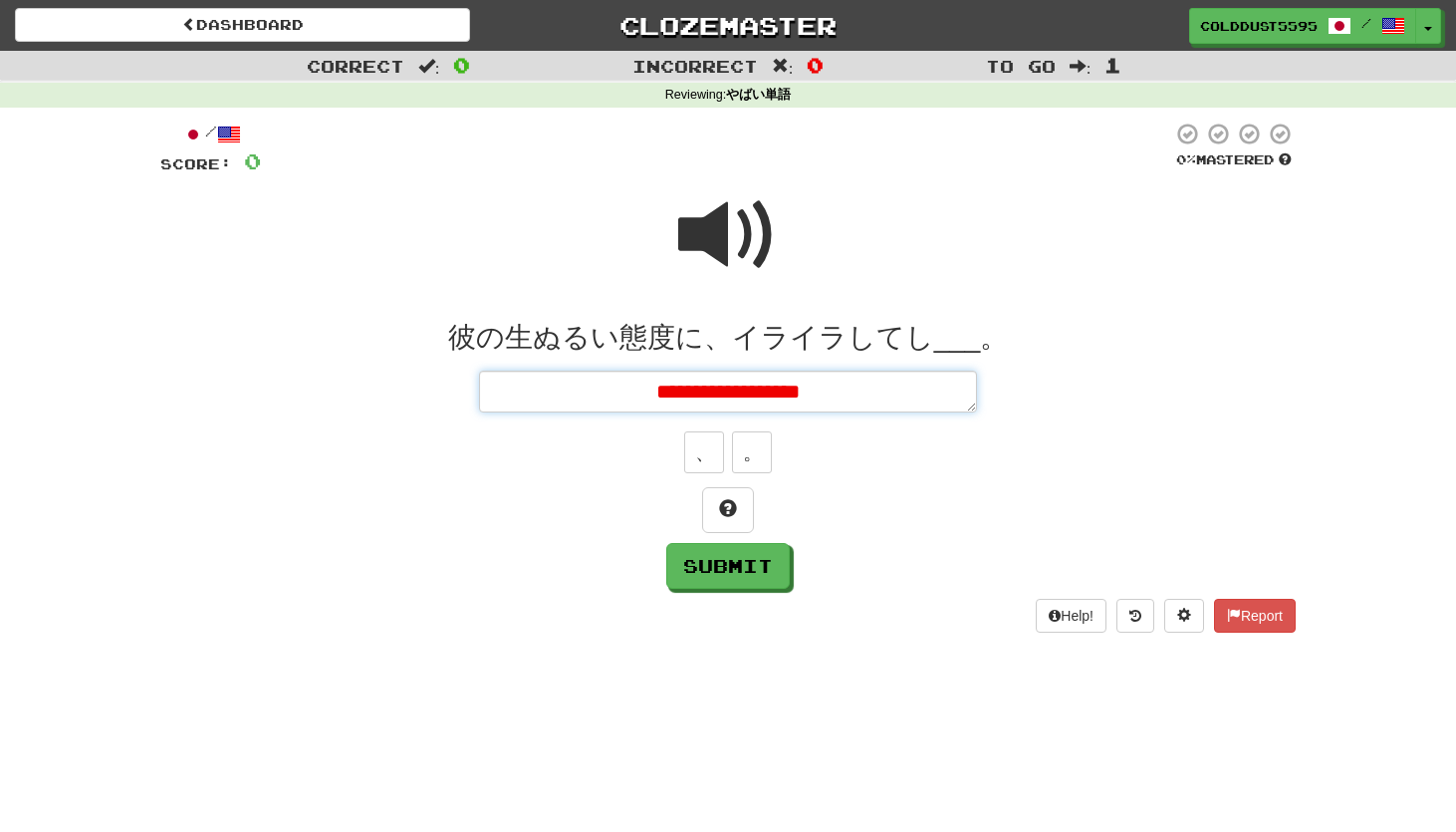 type on "*" 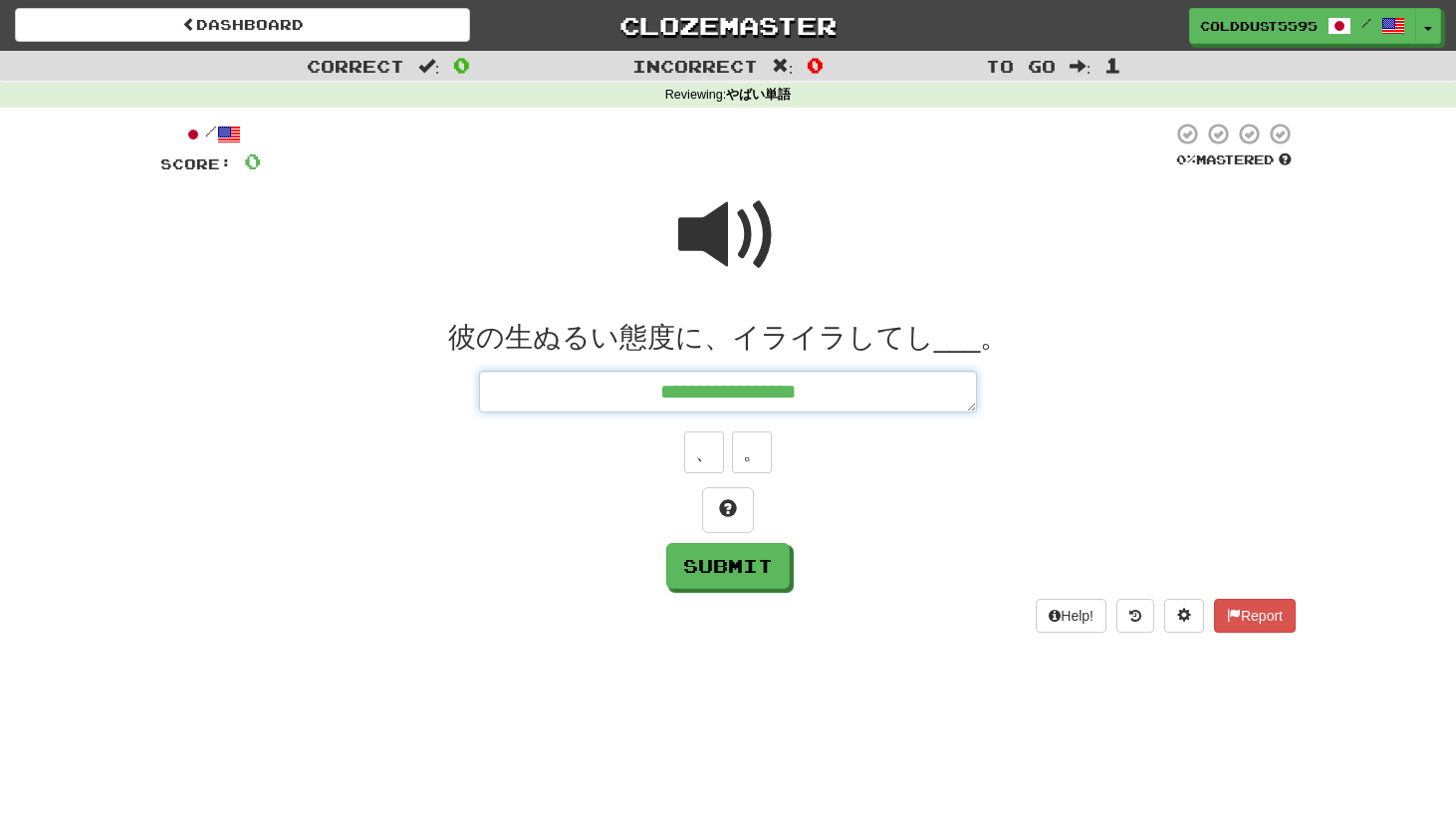 type on "*" 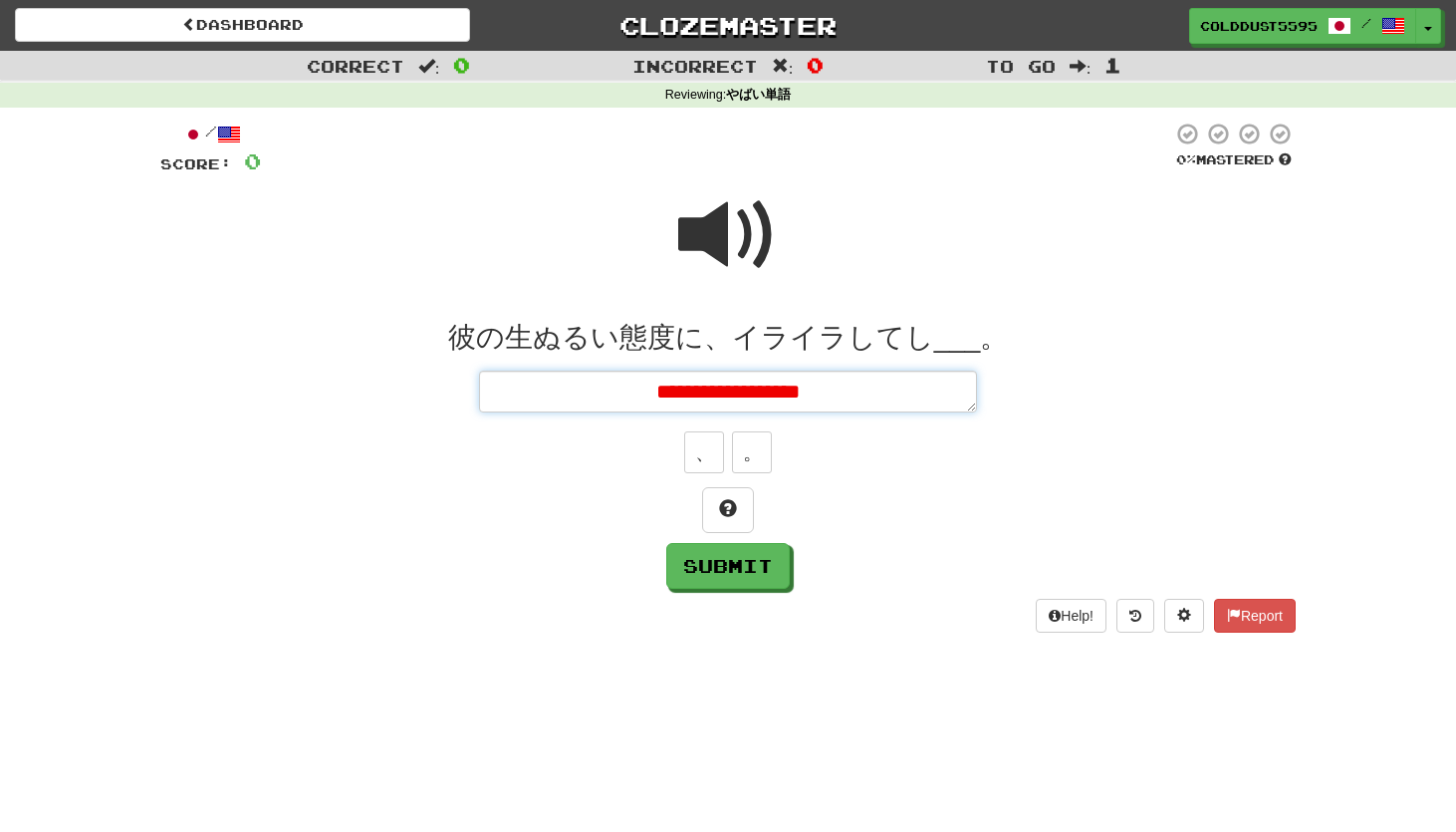 type on "*" 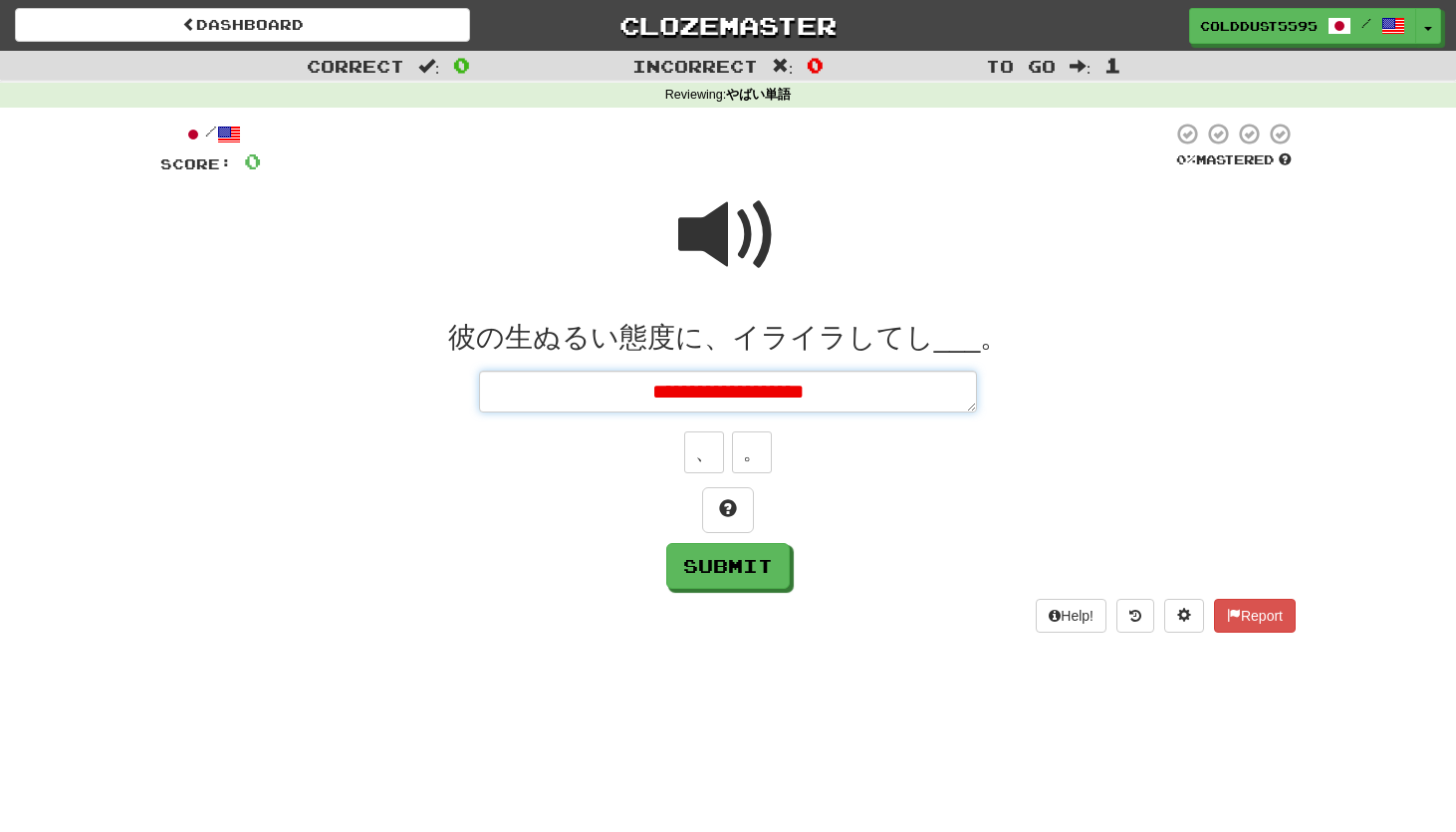 type on "*" 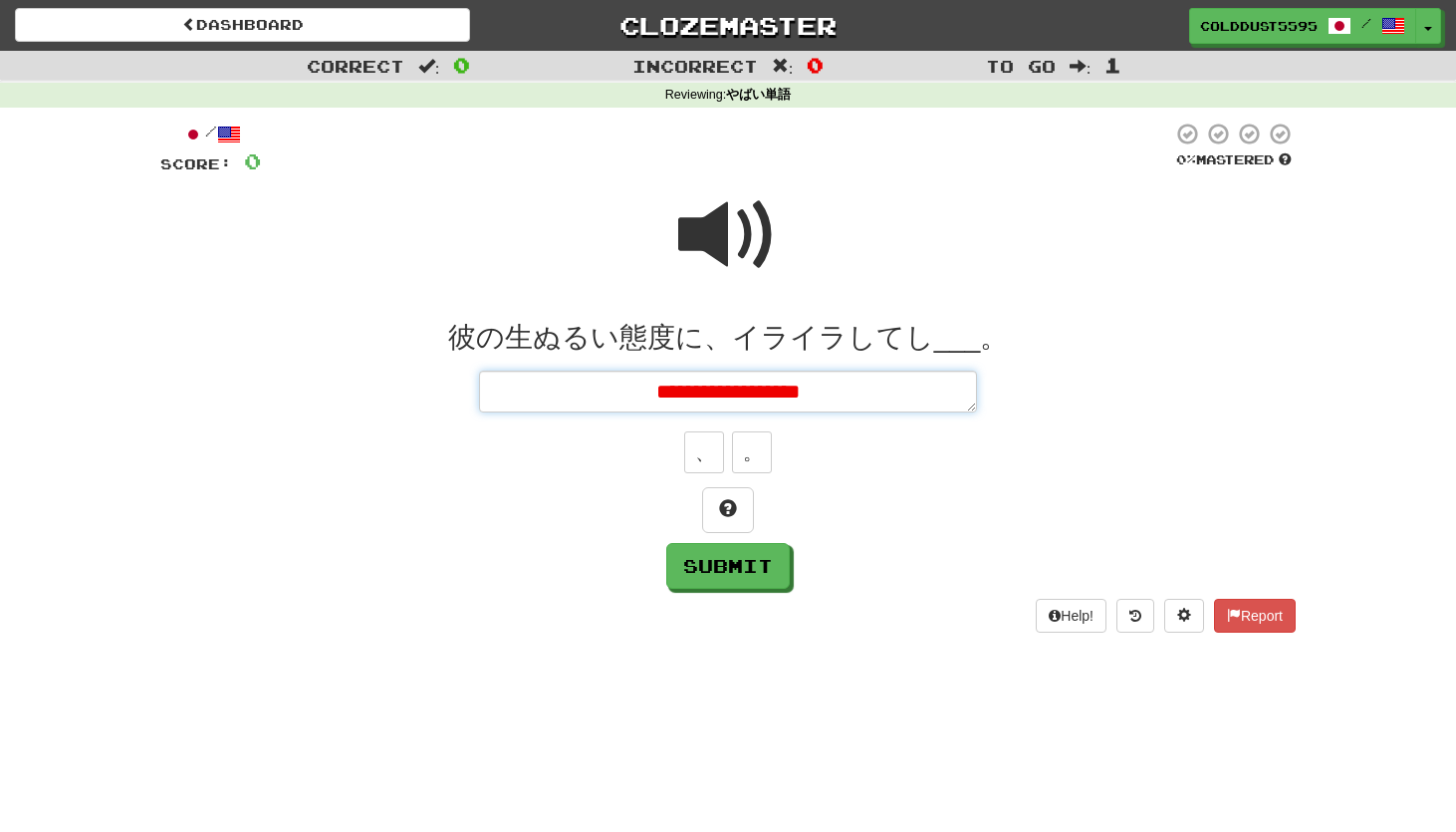 type on "*" 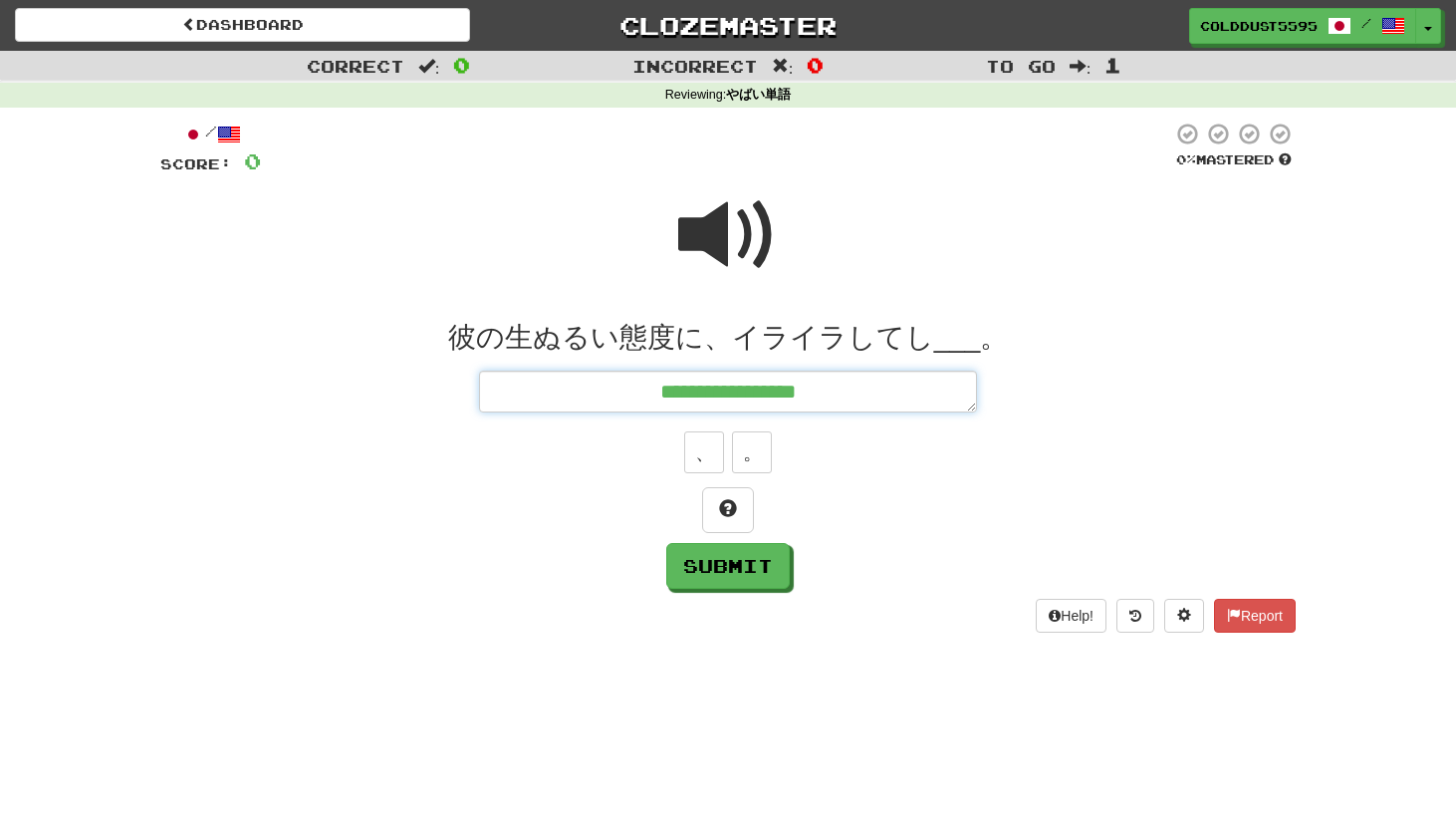 type on "*" 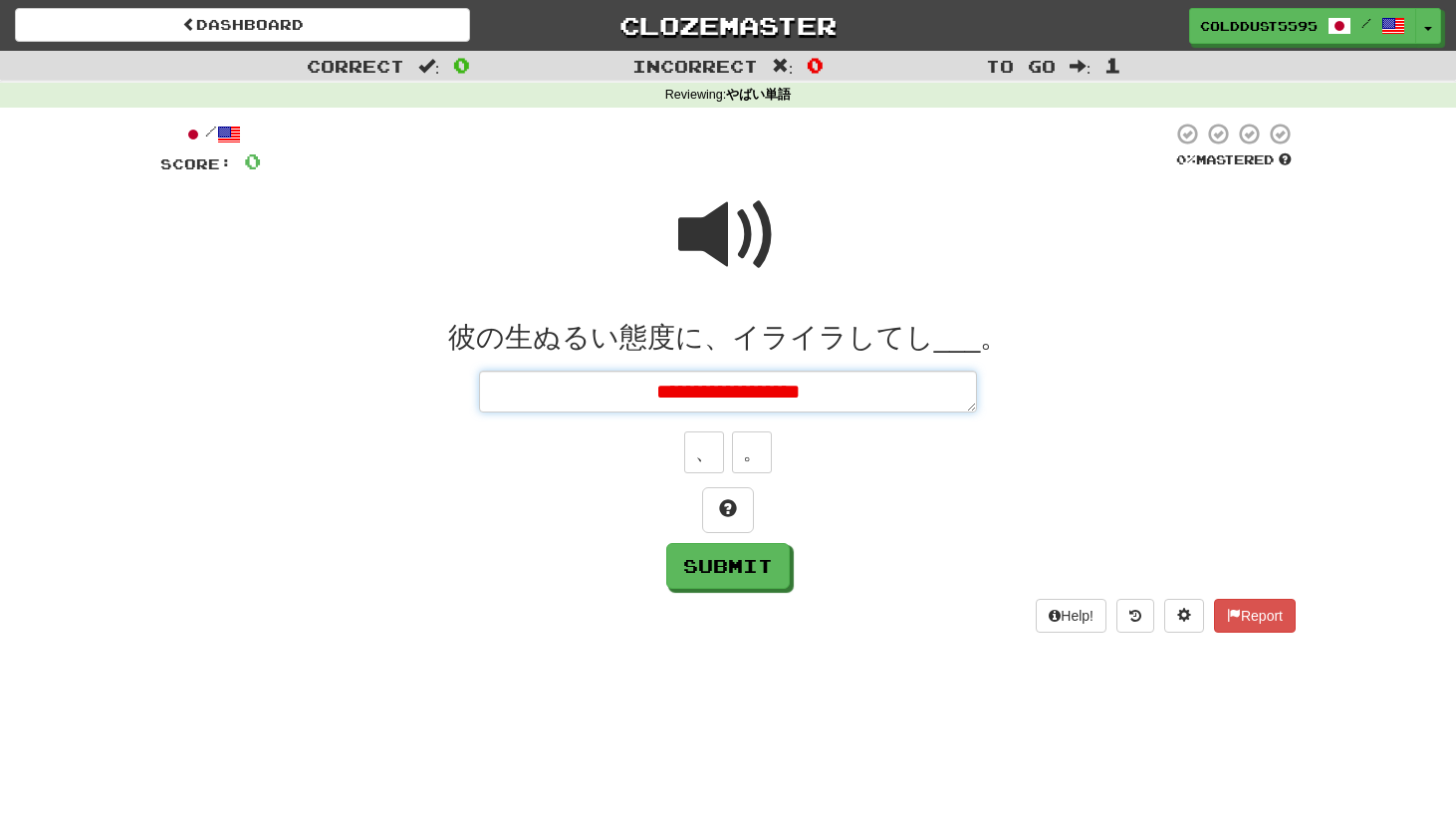 type on "*" 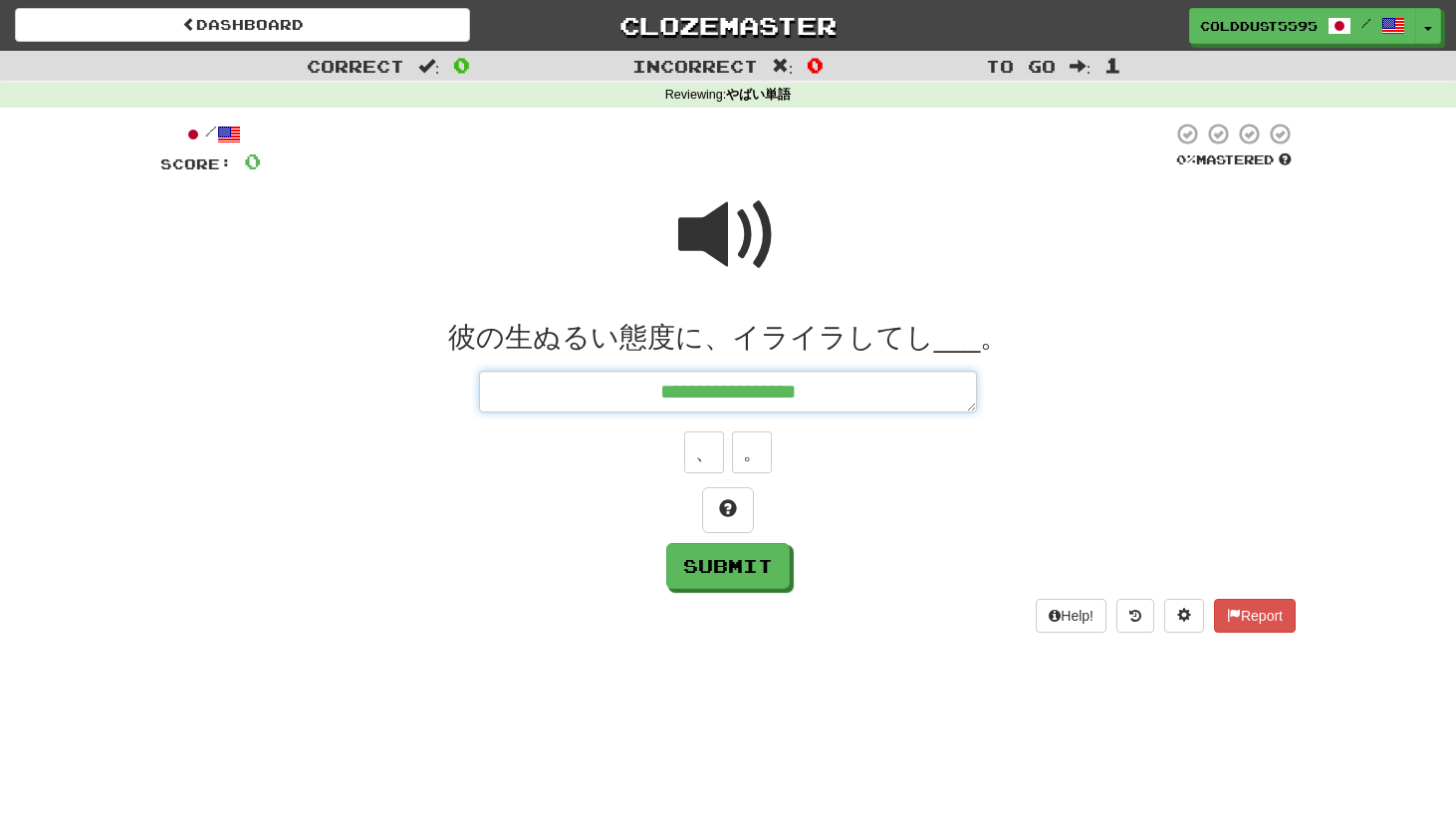 type on "*" 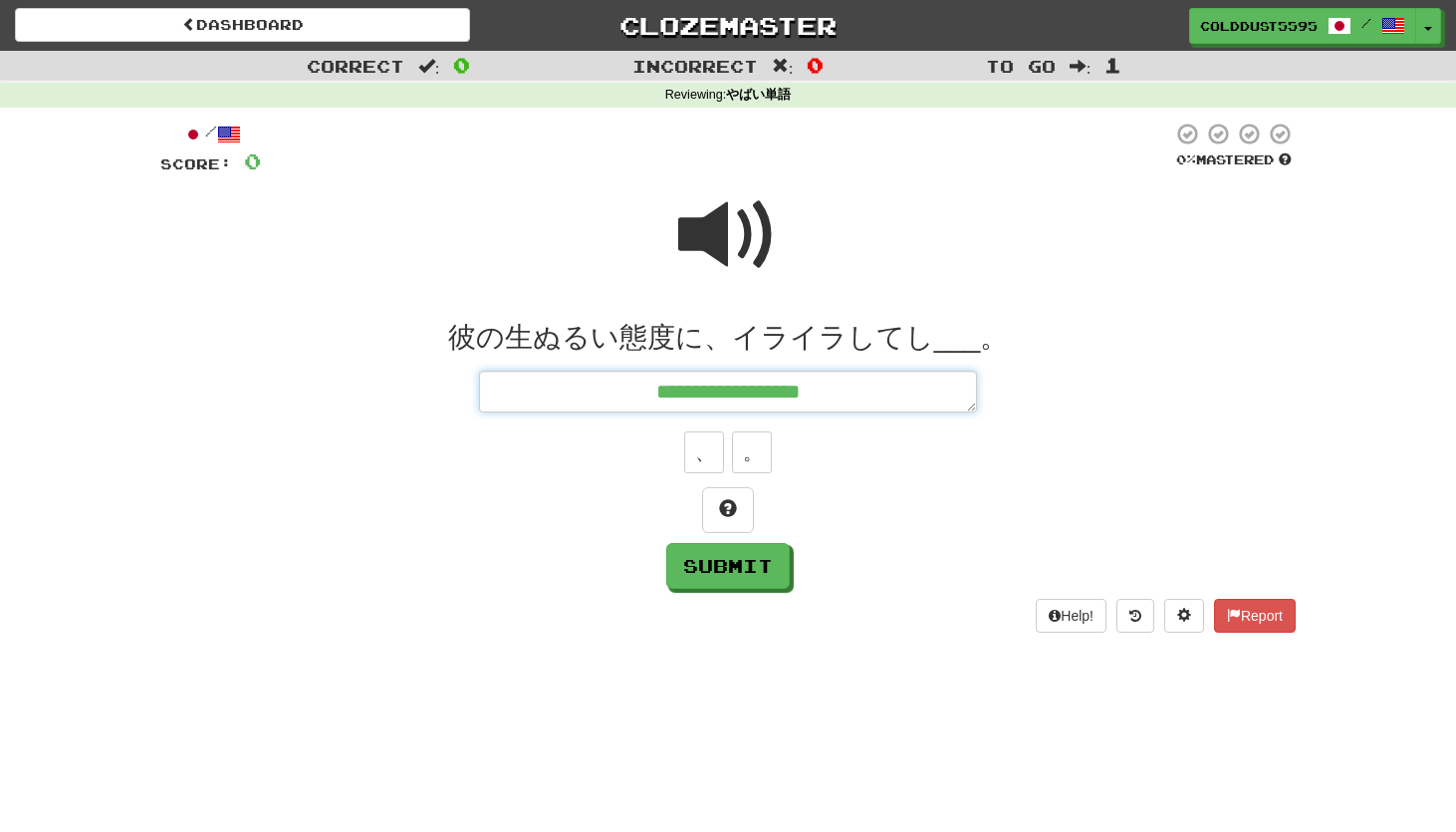 type on "*" 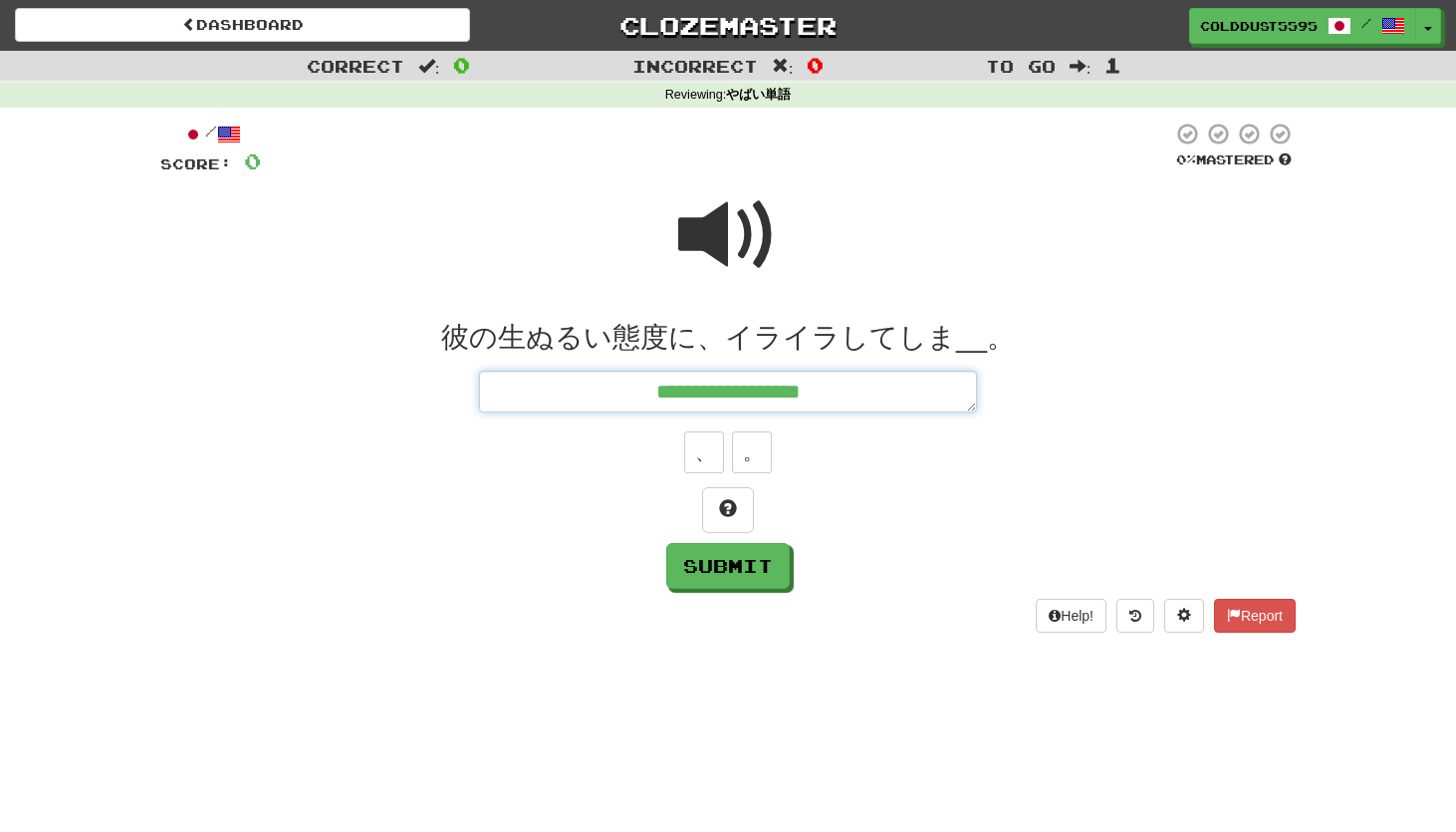 type on "*" 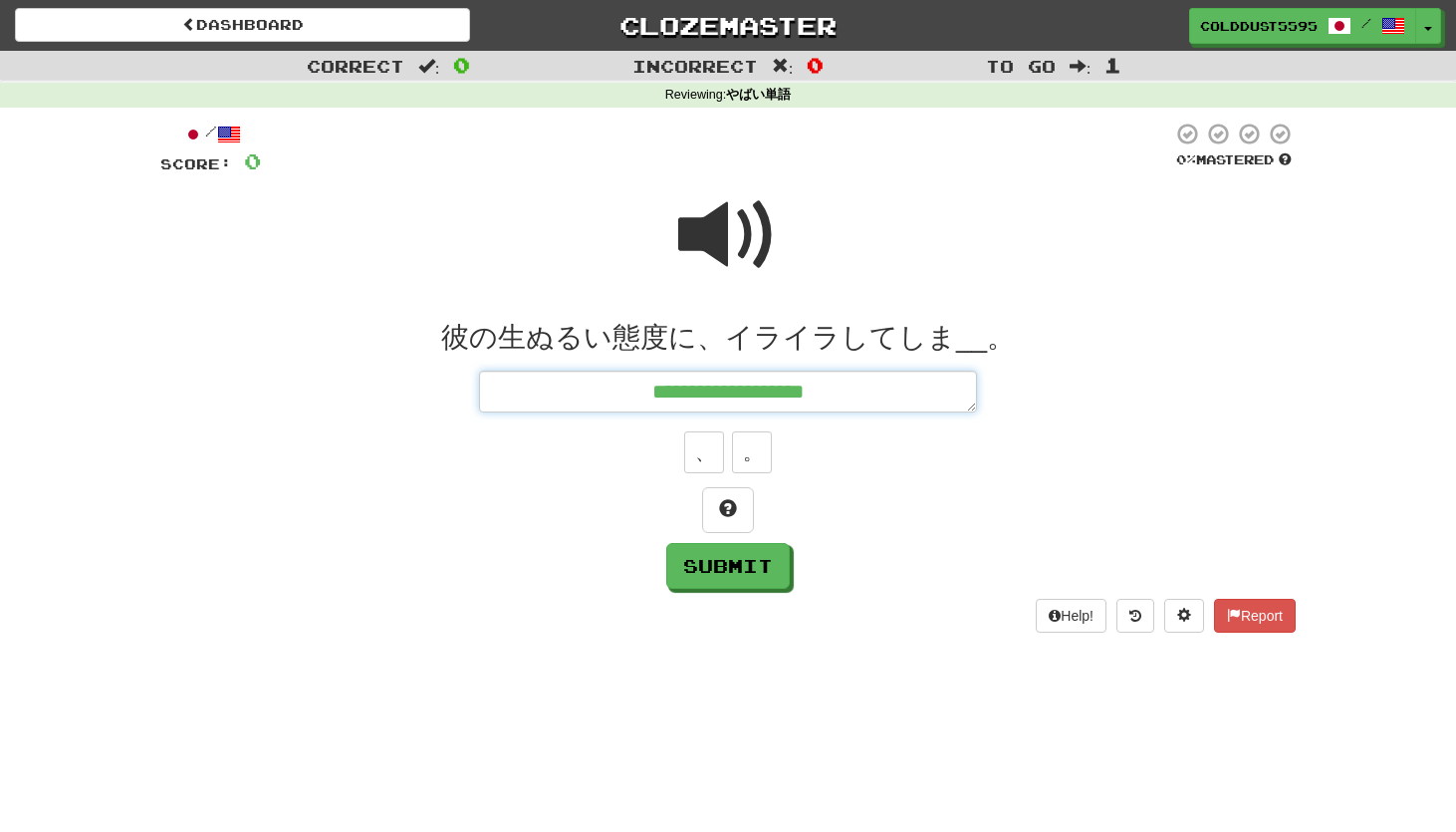 type on "*" 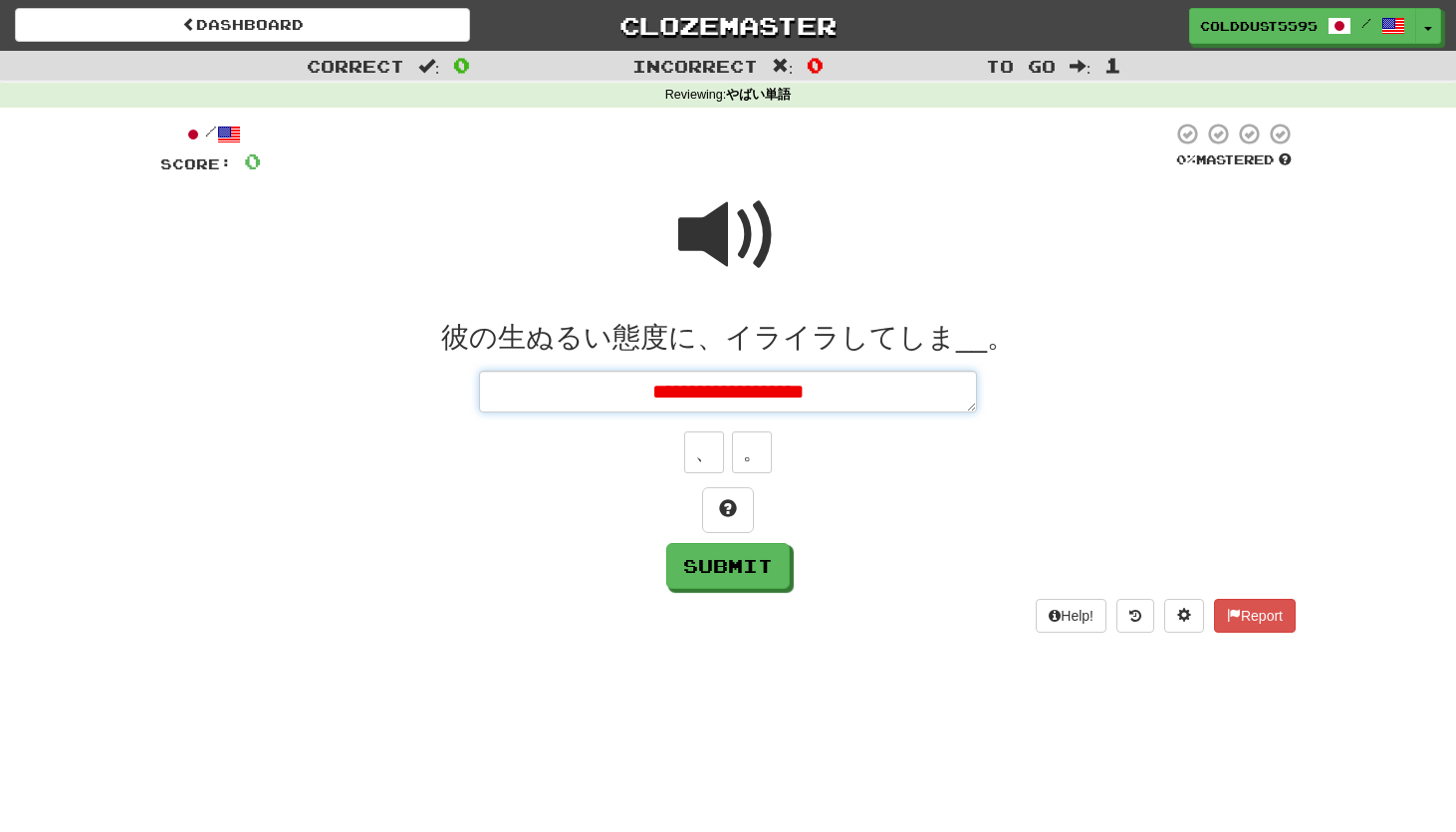 type on "**********" 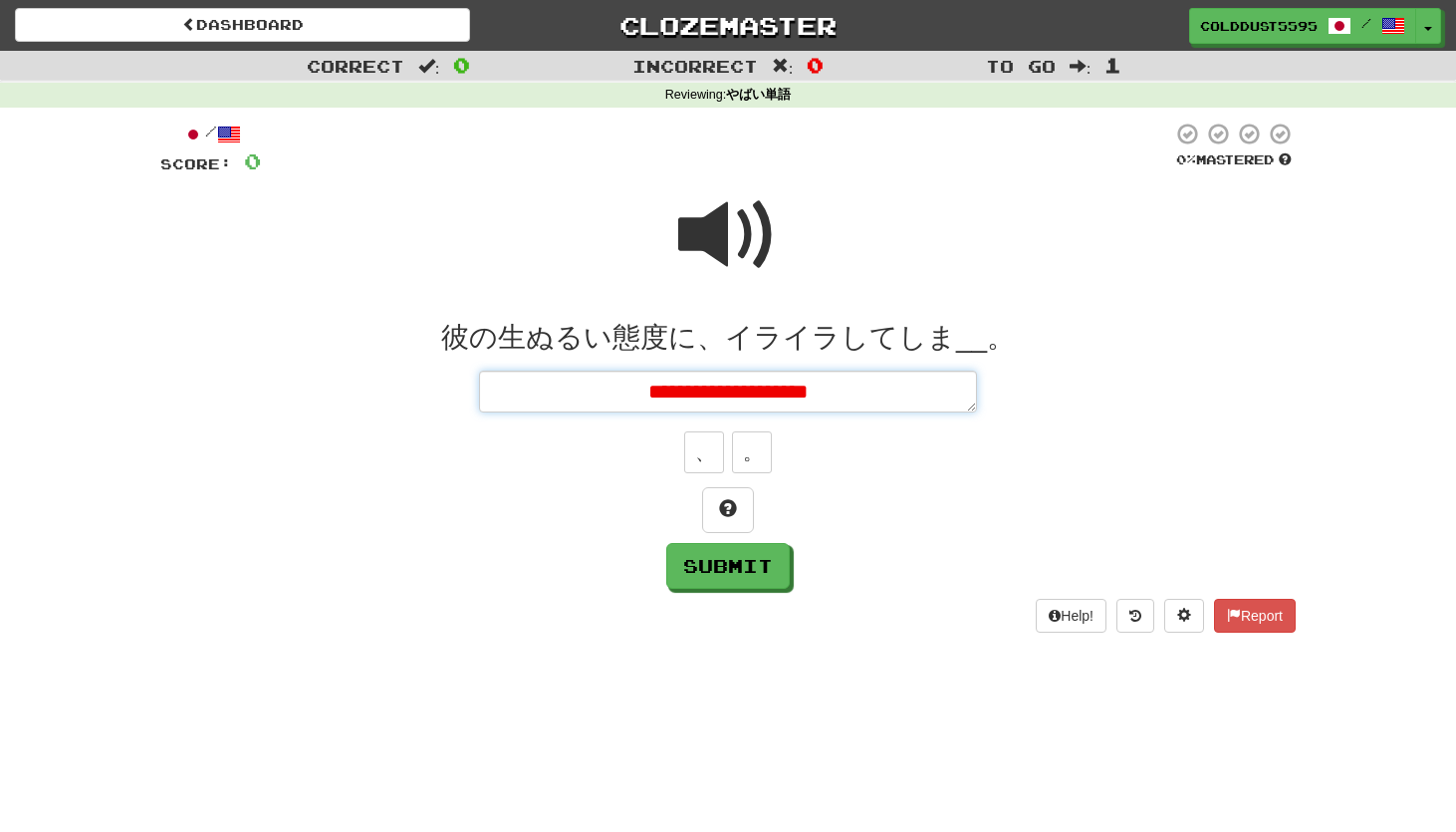 type on "*" 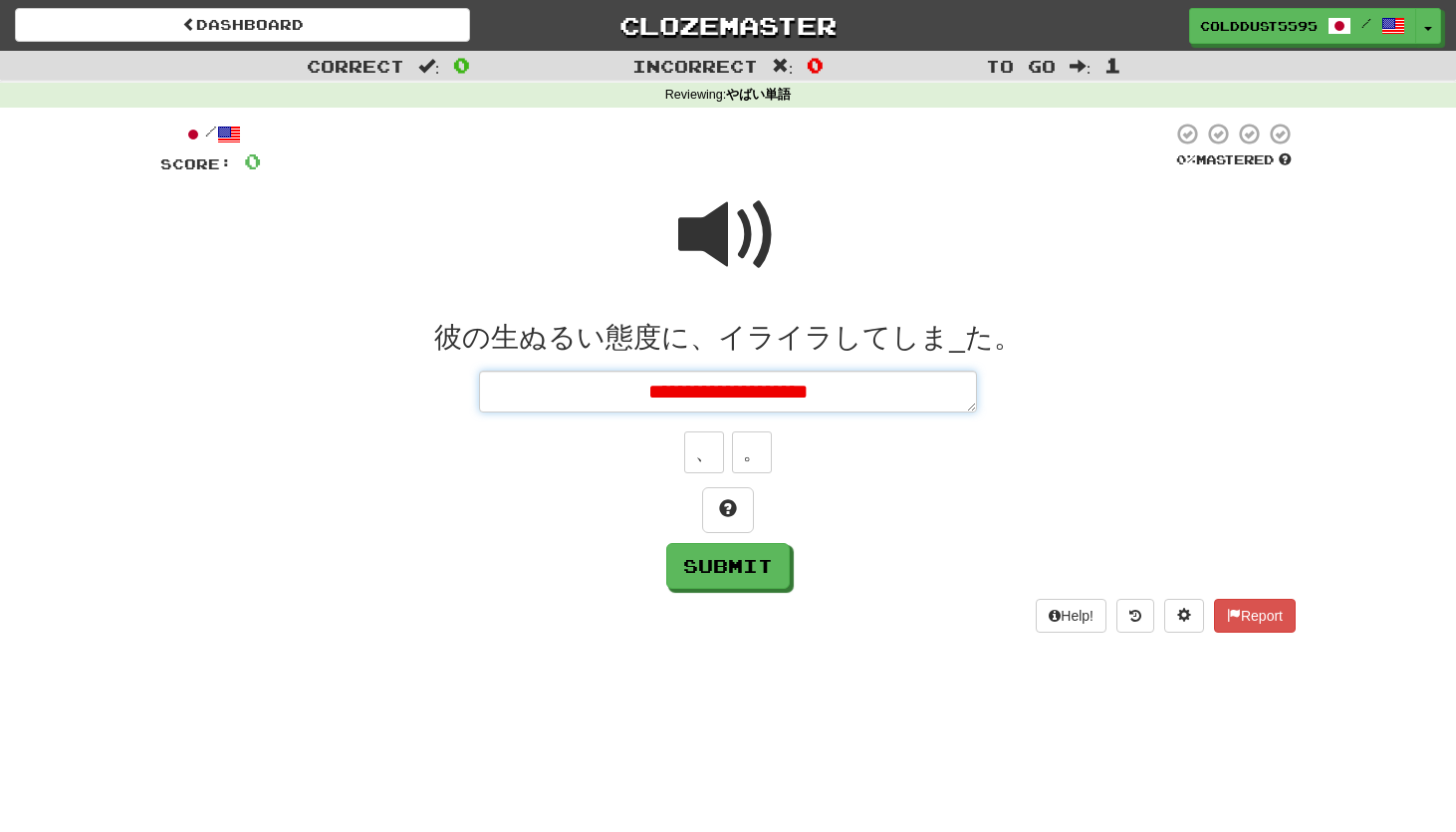 type on "**********" 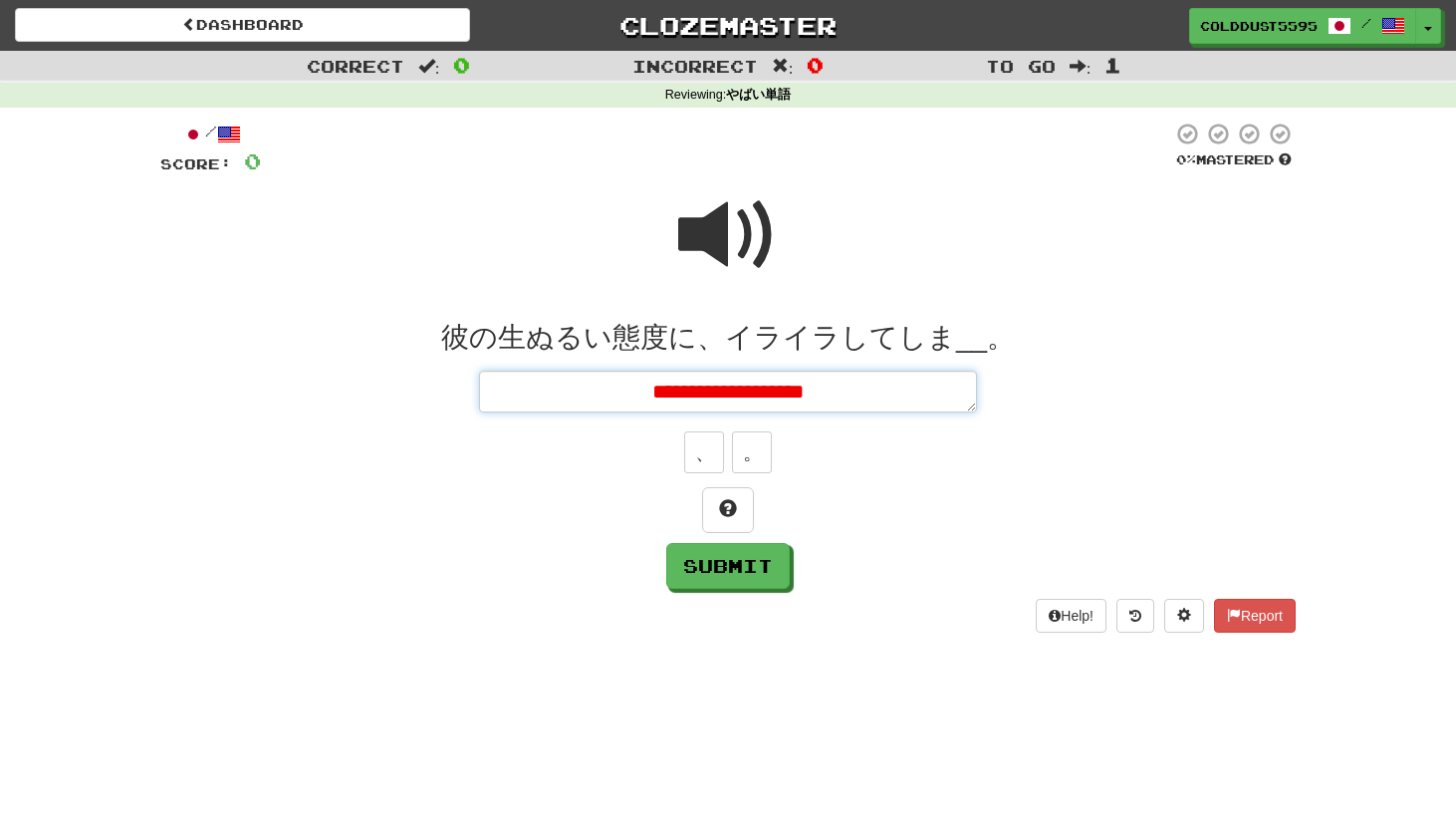 type on "*" 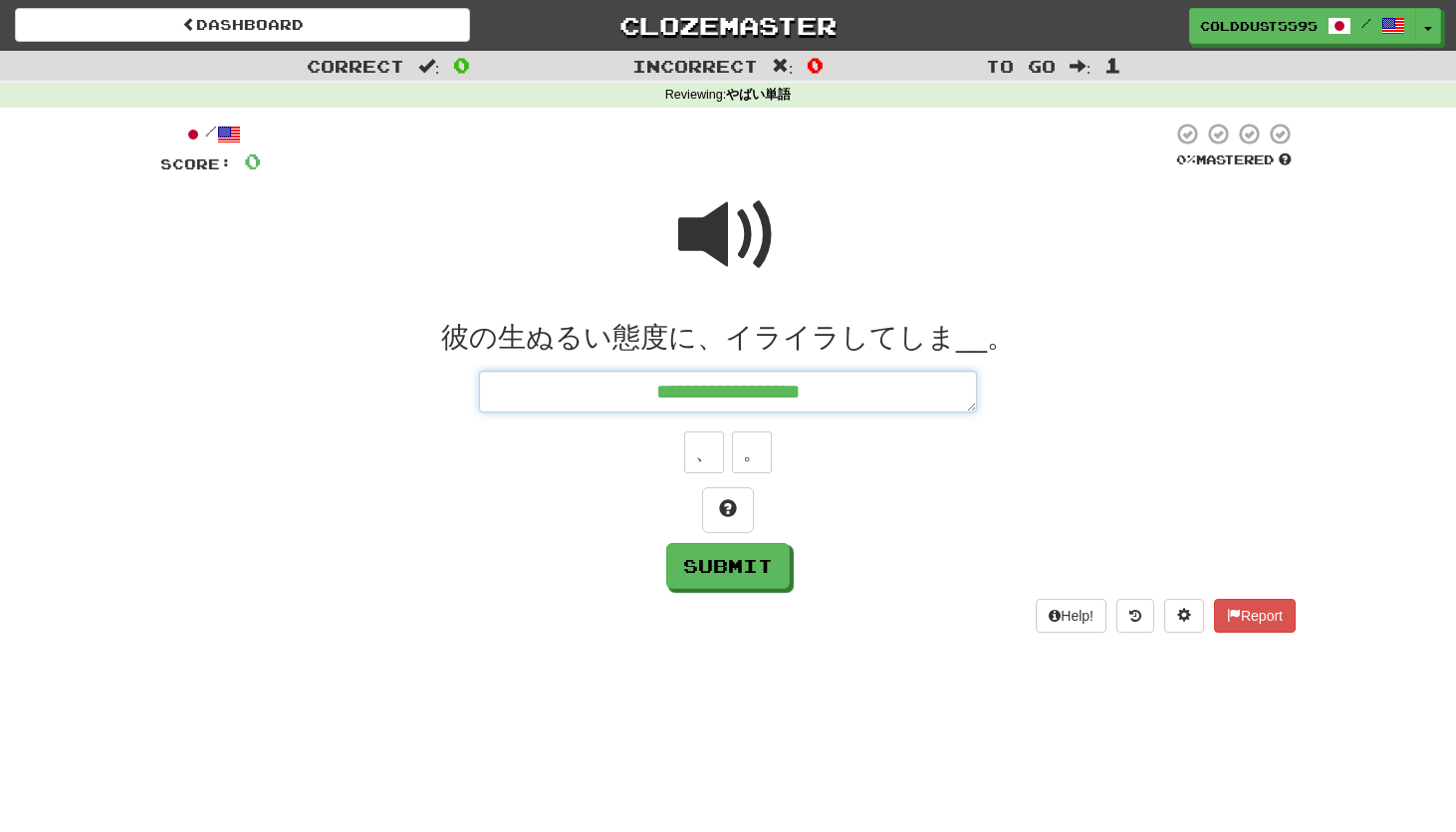 type on "*" 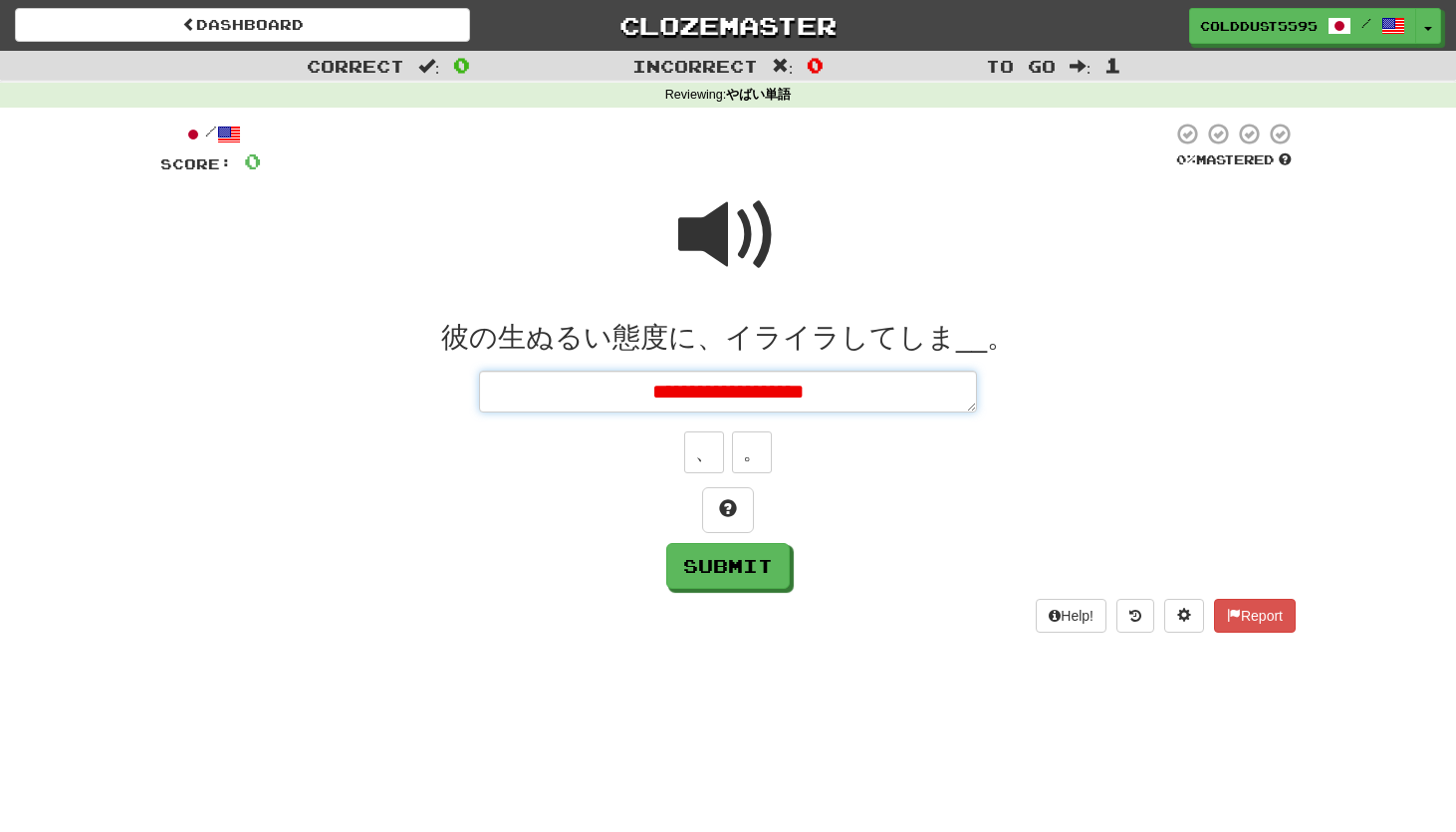 type on "*" 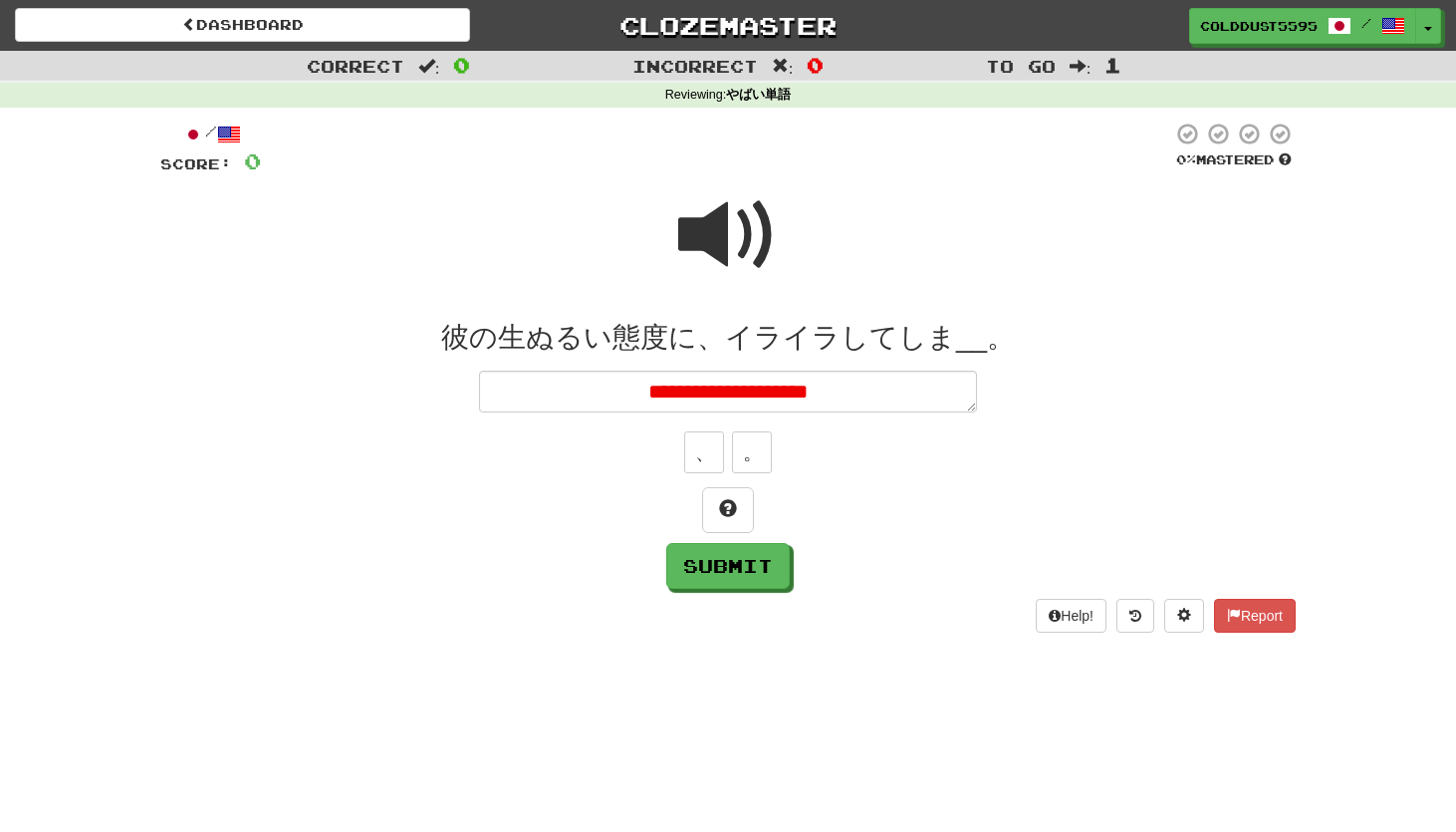 type on "*" 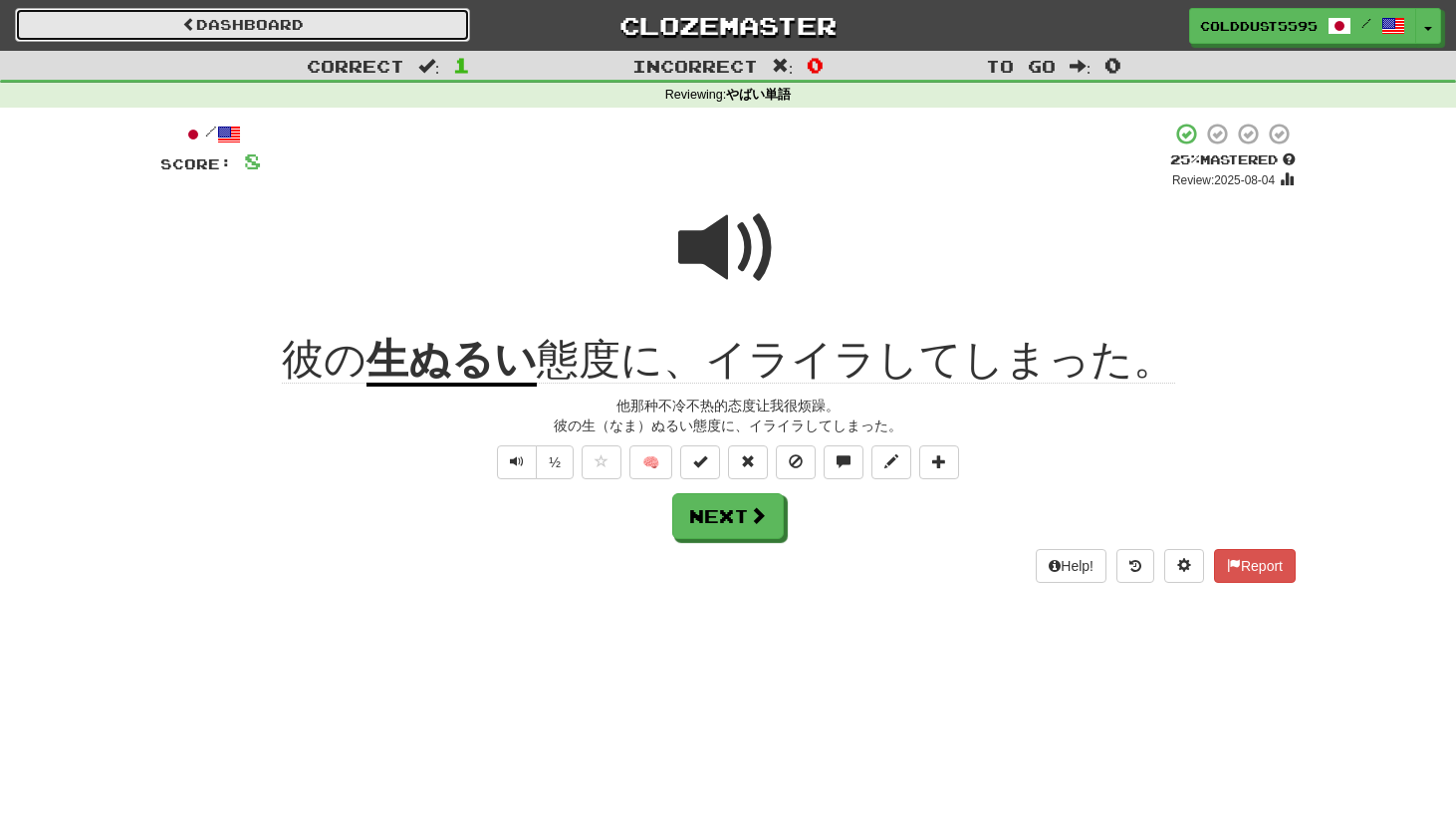 click on "Dashboard" at bounding box center [242, 25] 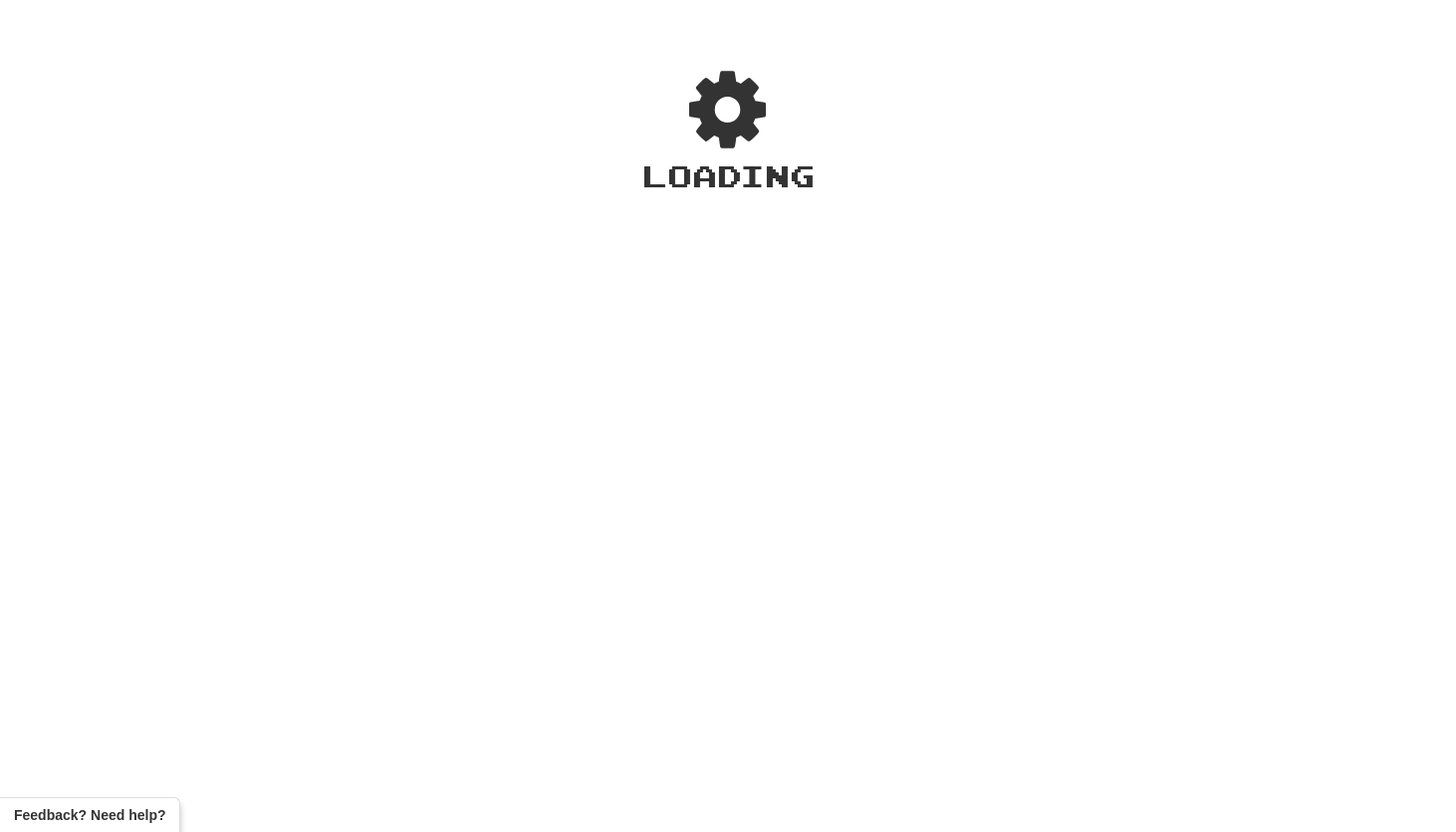 scroll, scrollTop: 0, scrollLeft: 0, axis: both 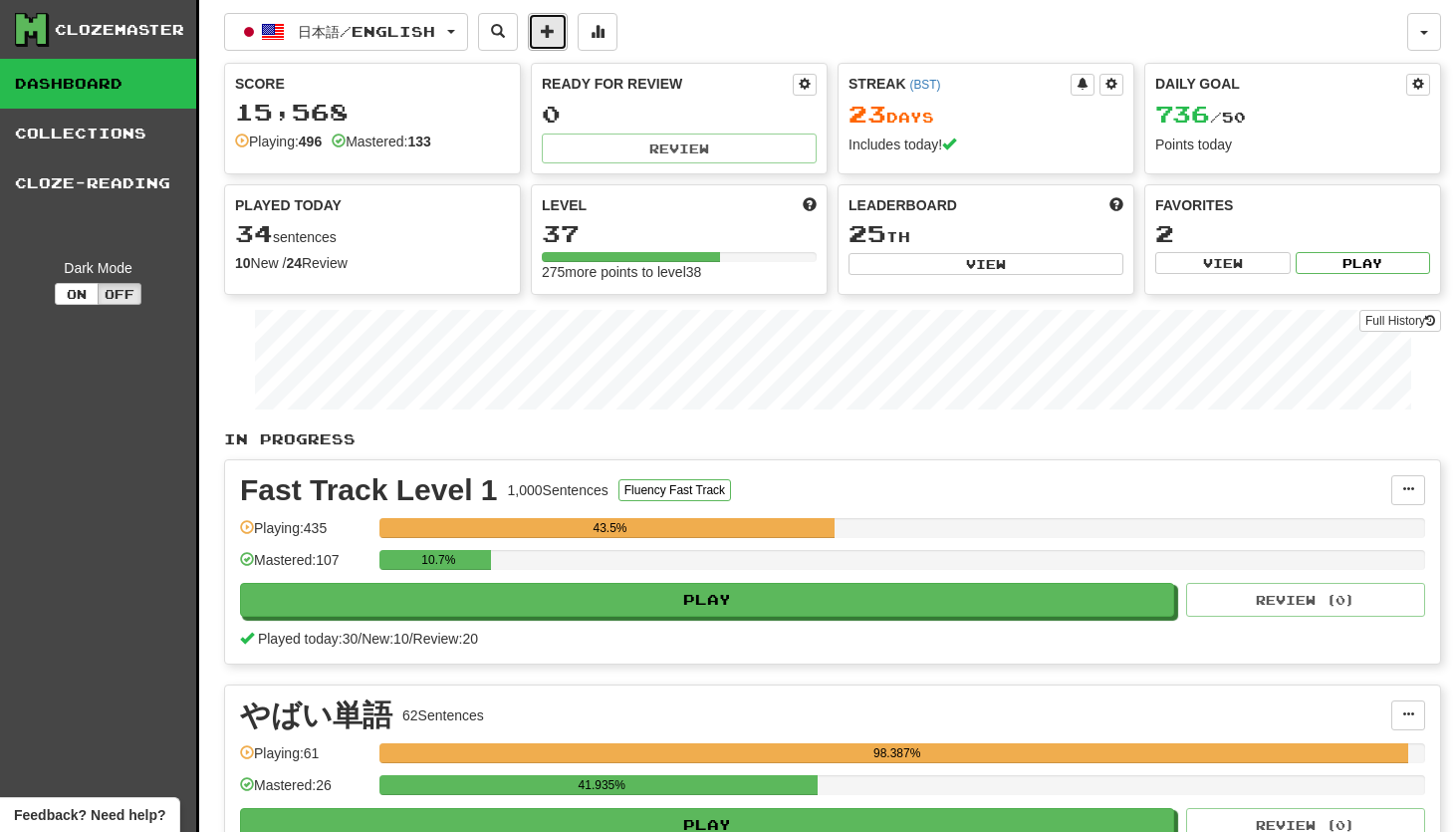 click at bounding box center [548, 31] 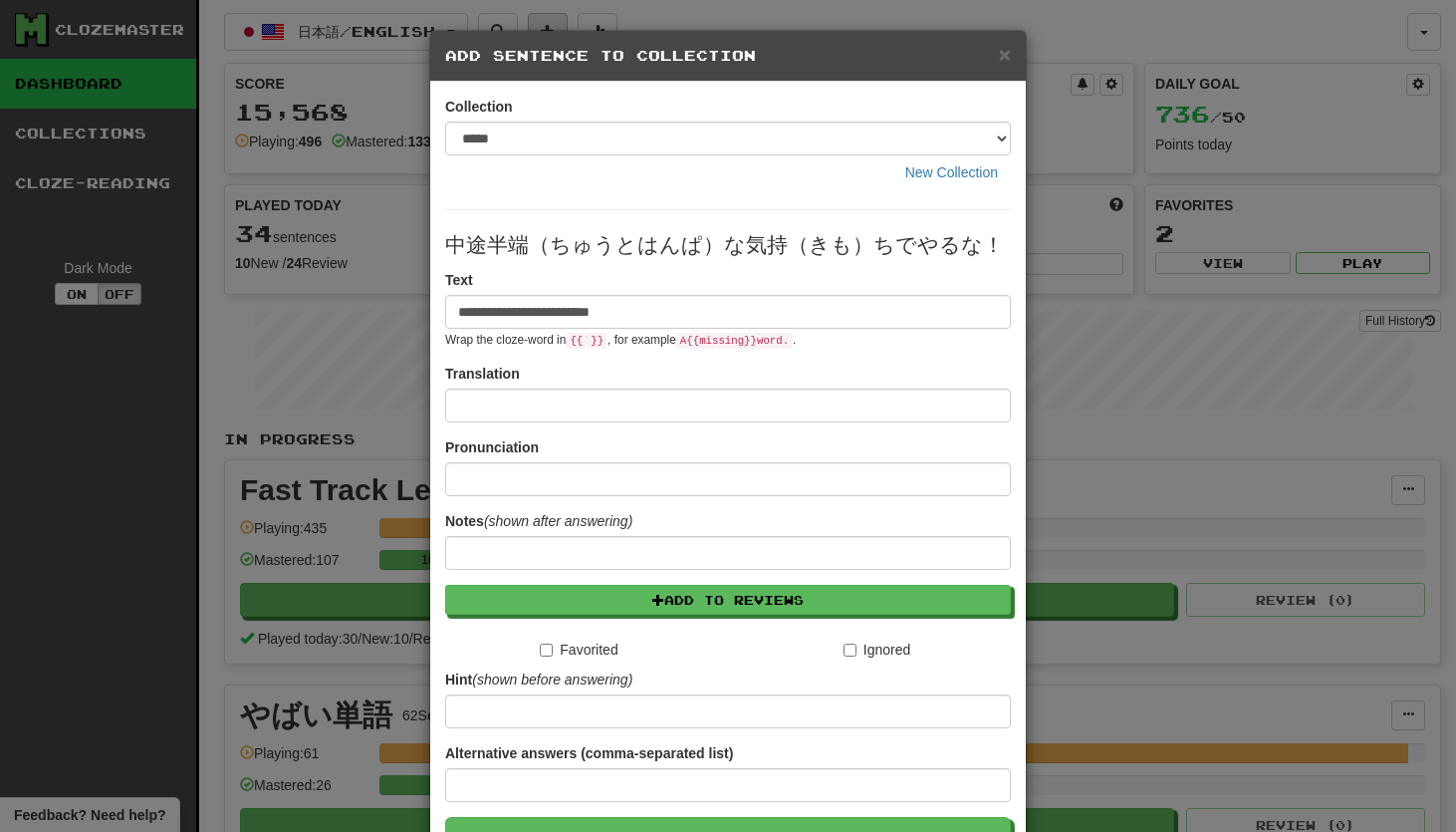 type on "**********" 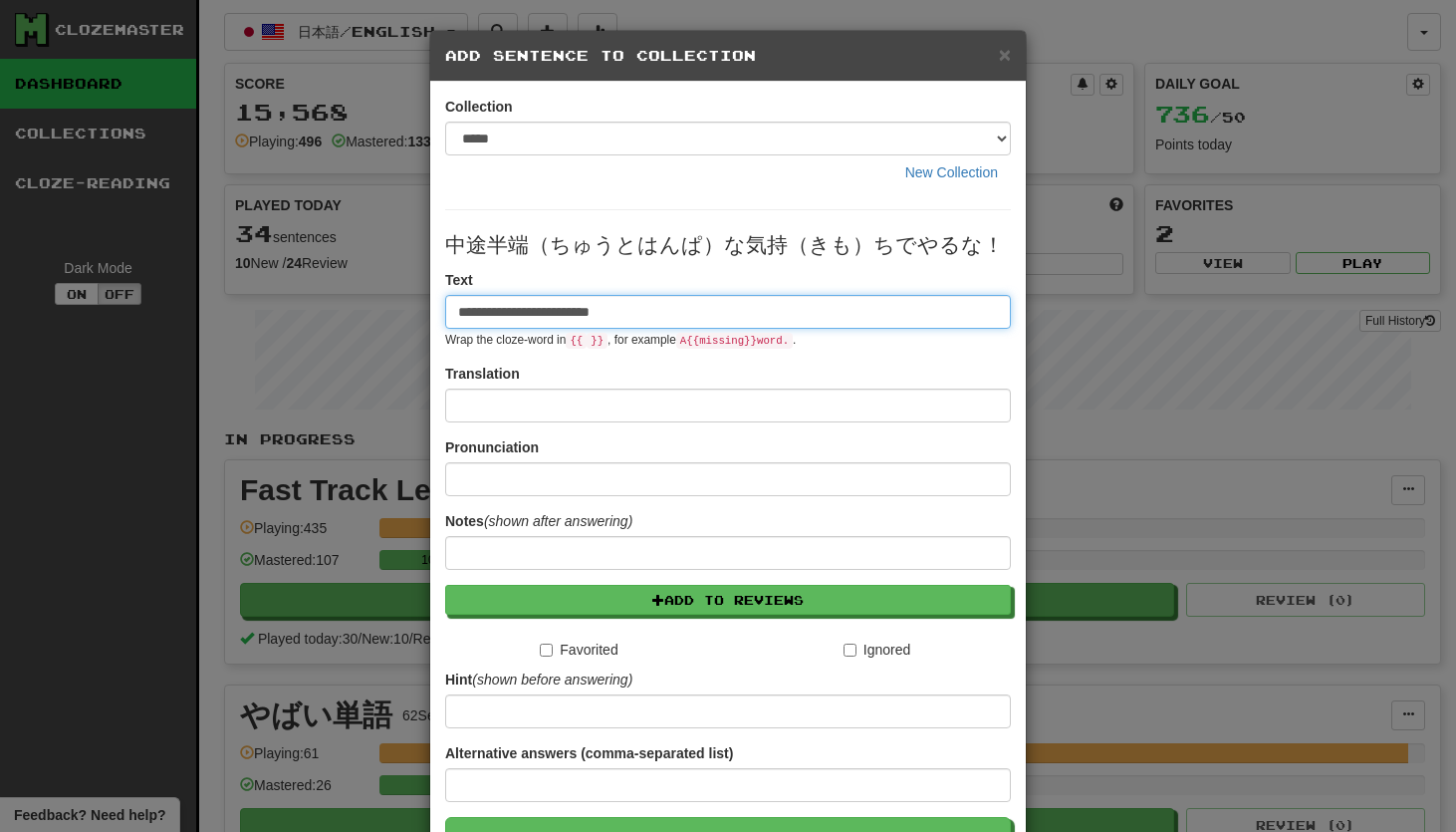 drag, startPoint x: 846, startPoint y: 315, endPoint x: 433, endPoint y: 313, distance: 413.00484 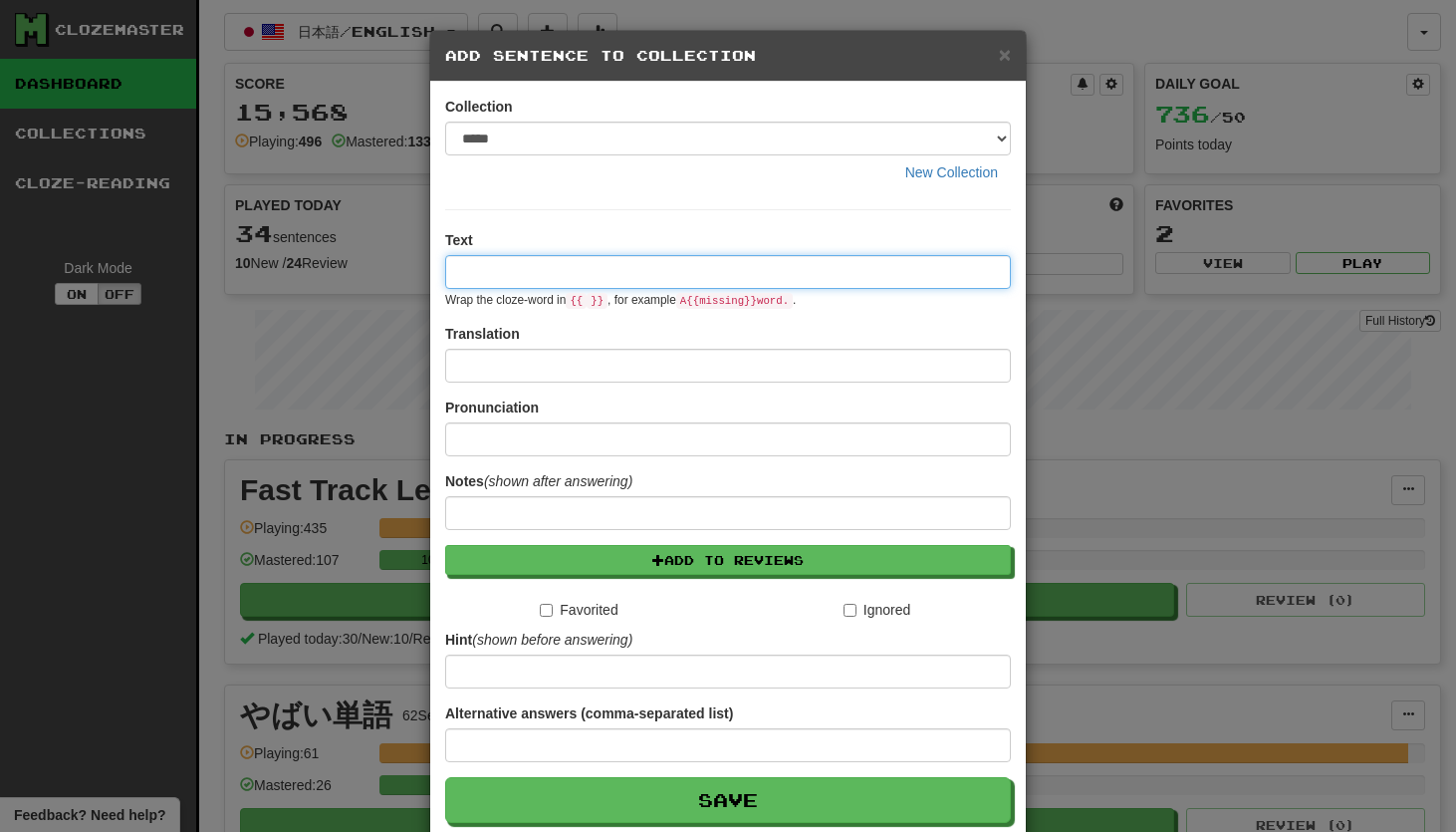 type 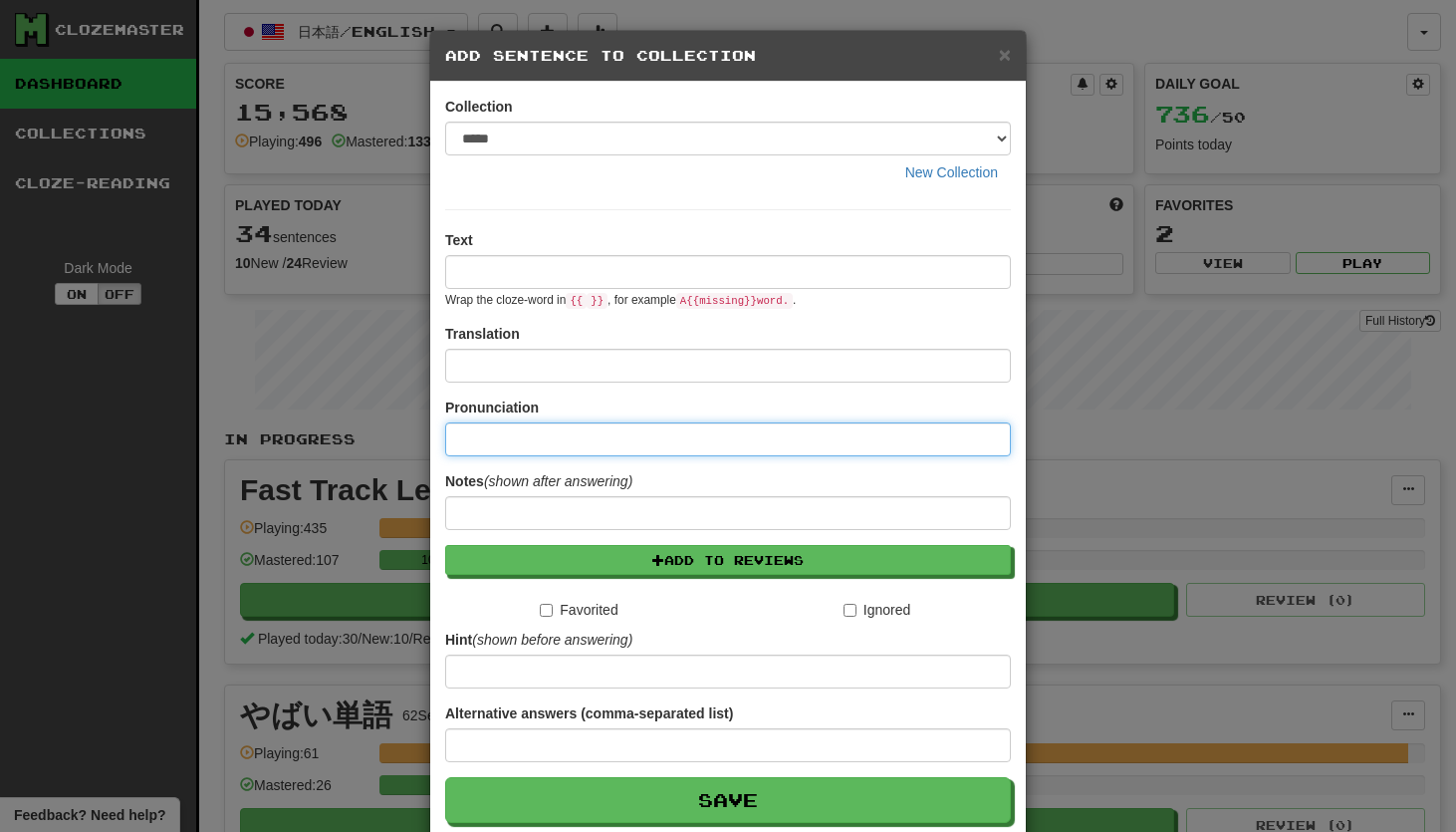 click at bounding box center (728, 439) 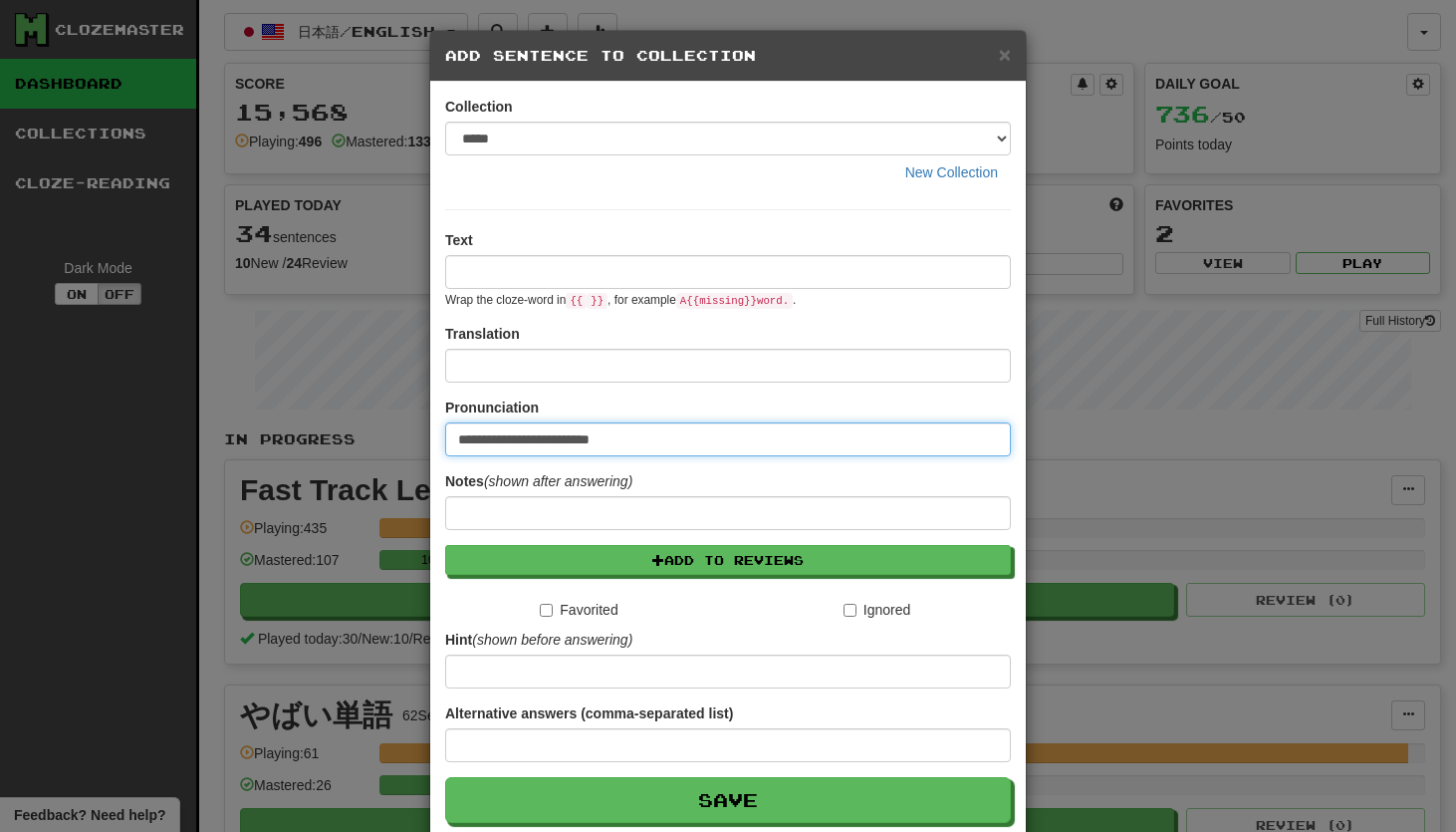 type on "**********" 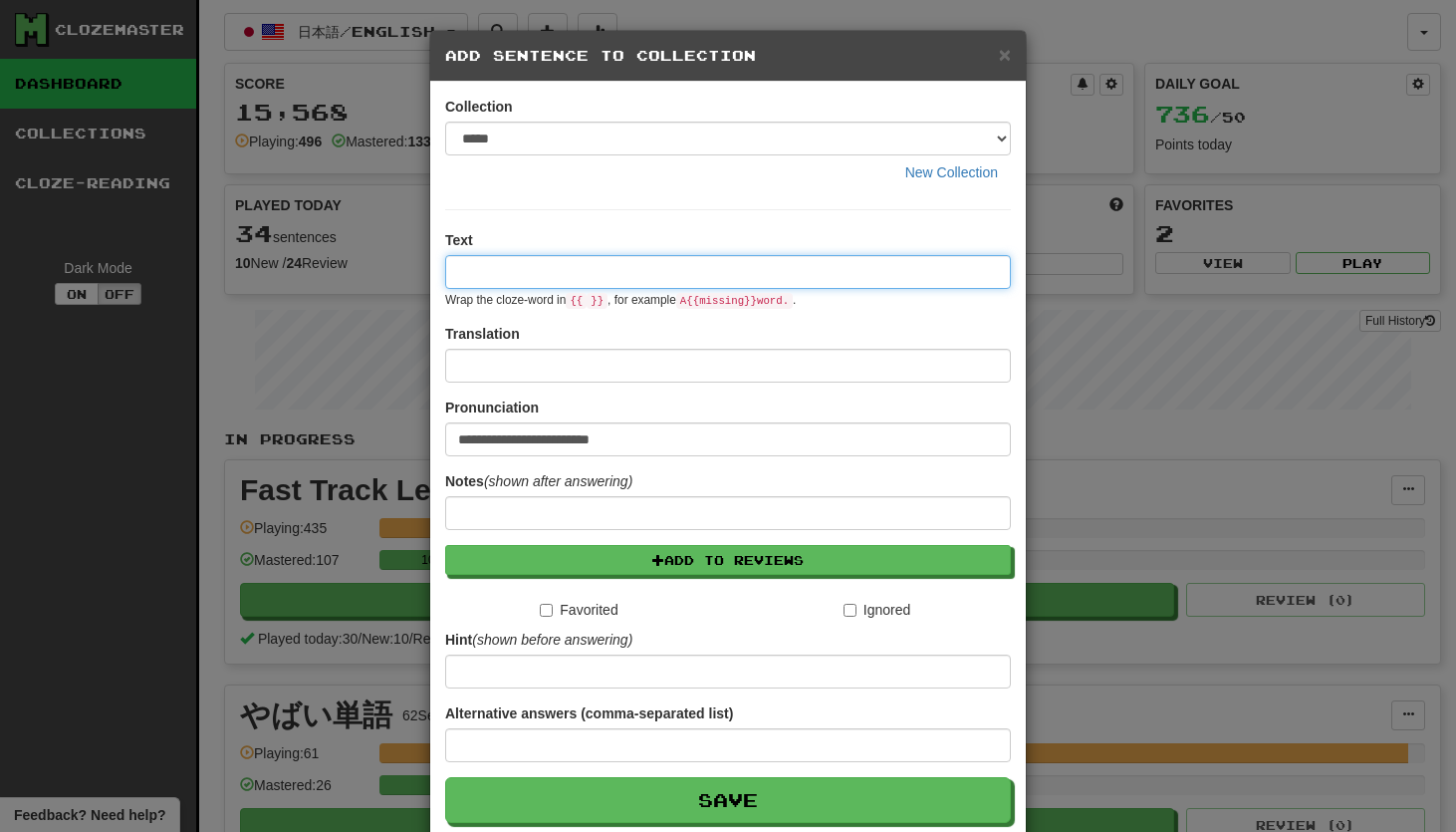 click at bounding box center [728, 272] 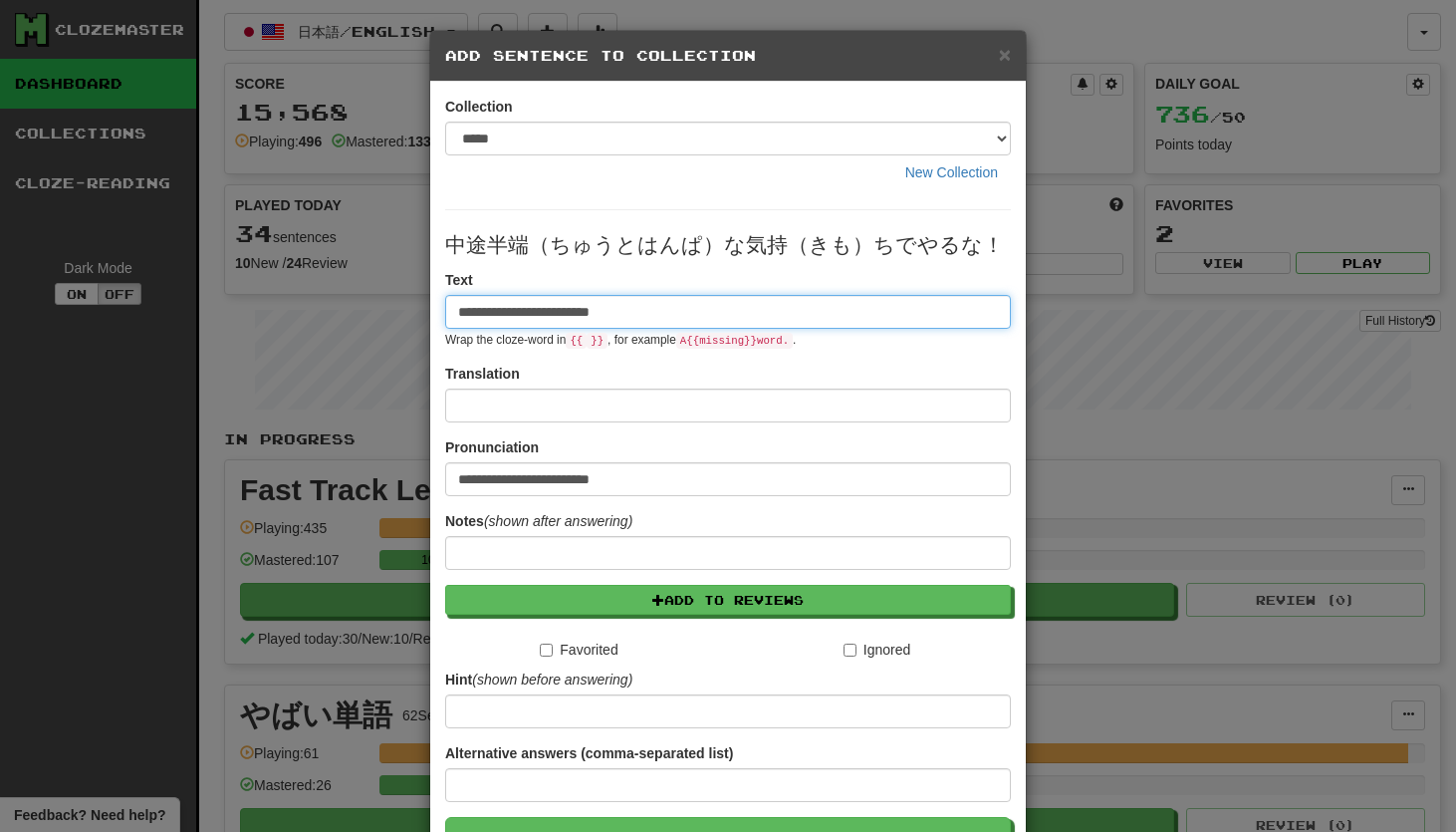 drag, startPoint x: 521, startPoint y: 315, endPoint x: 637, endPoint y: 314, distance: 116.00431 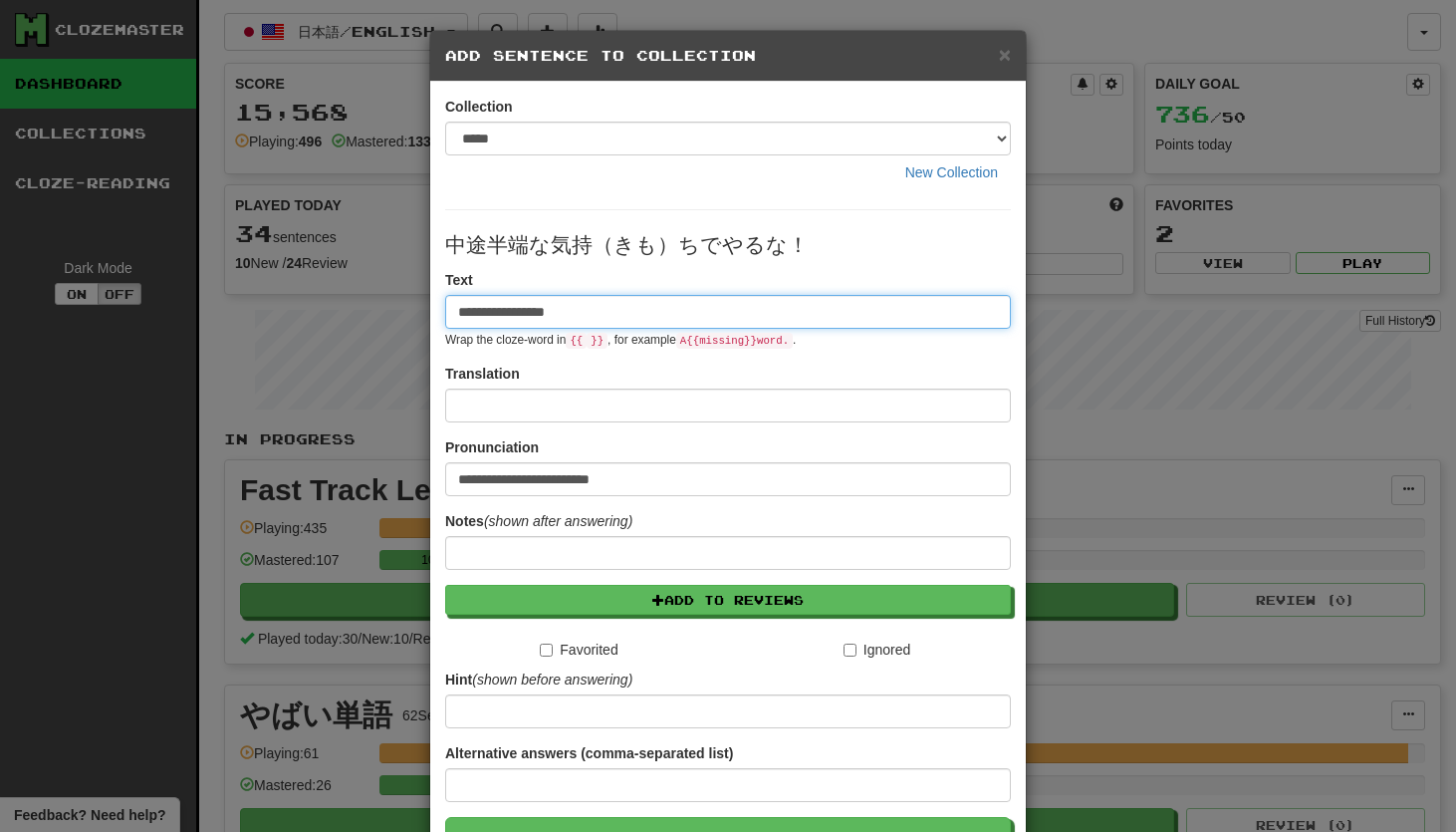 click on "**********" at bounding box center (728, 312) 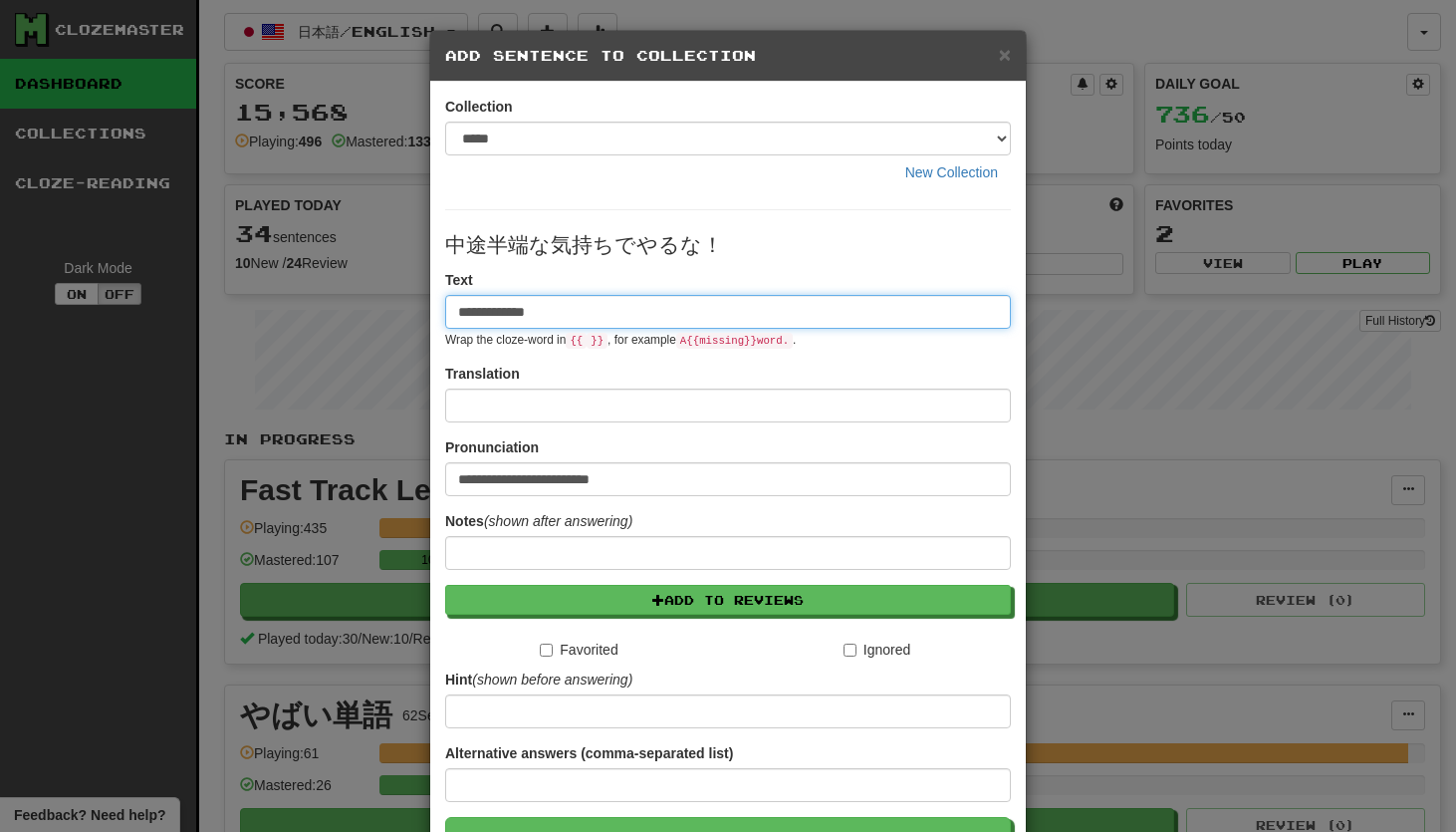 type on "**********" 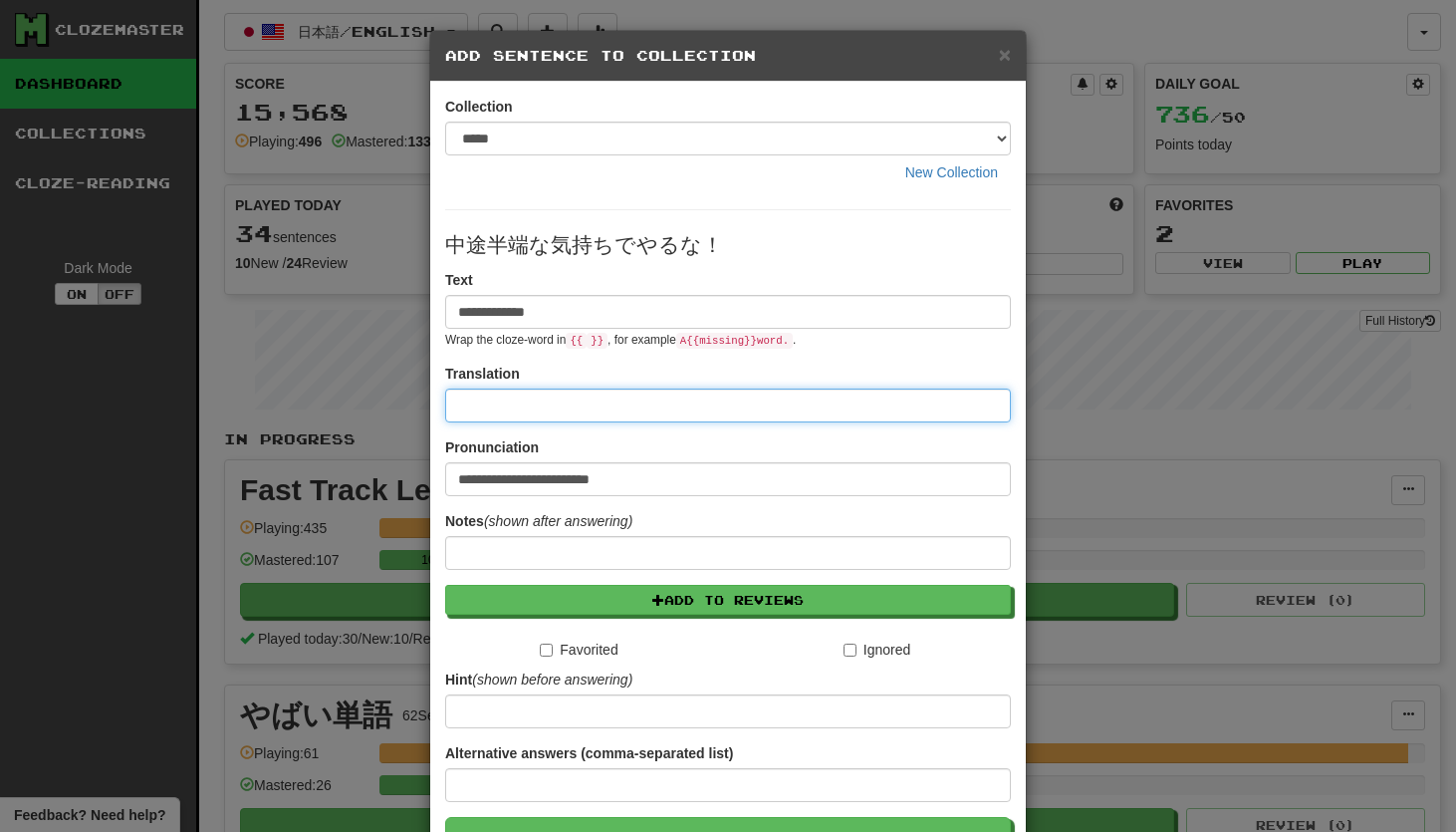 click at bounding box center (728, 406) 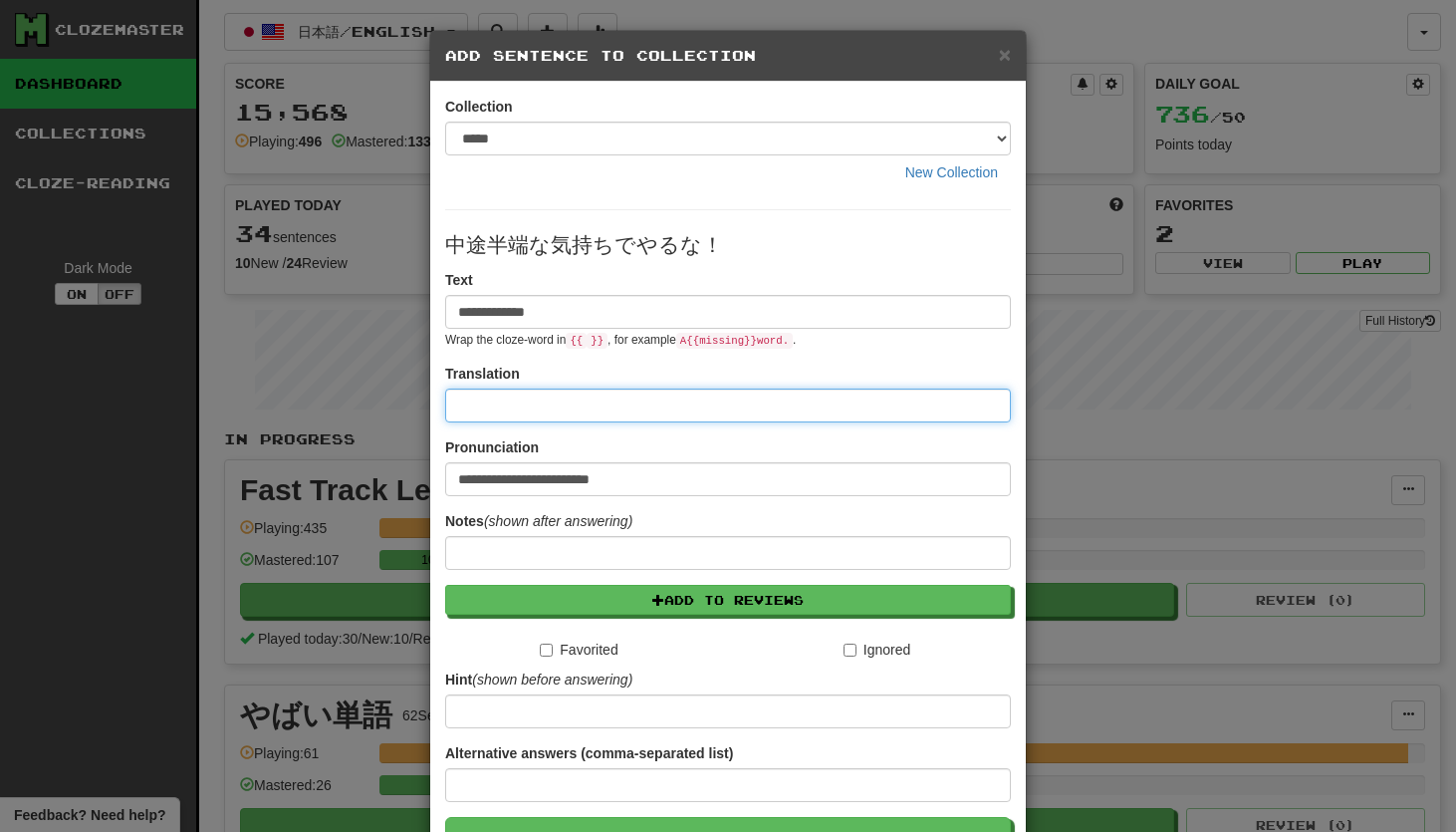 paste on "**********" 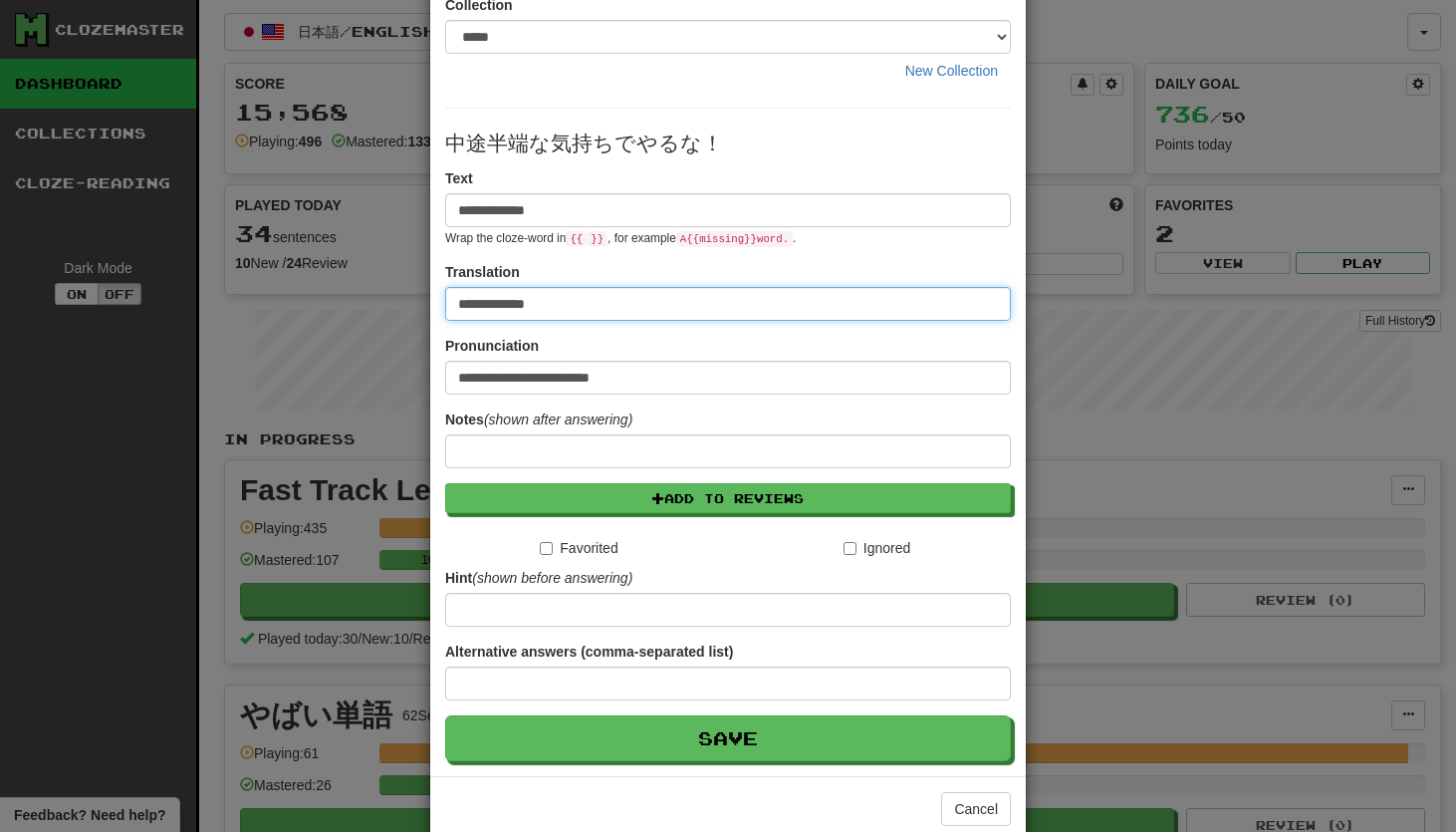 scroll, scrollTop: 123, scrollLeft: 0, axis: vertical 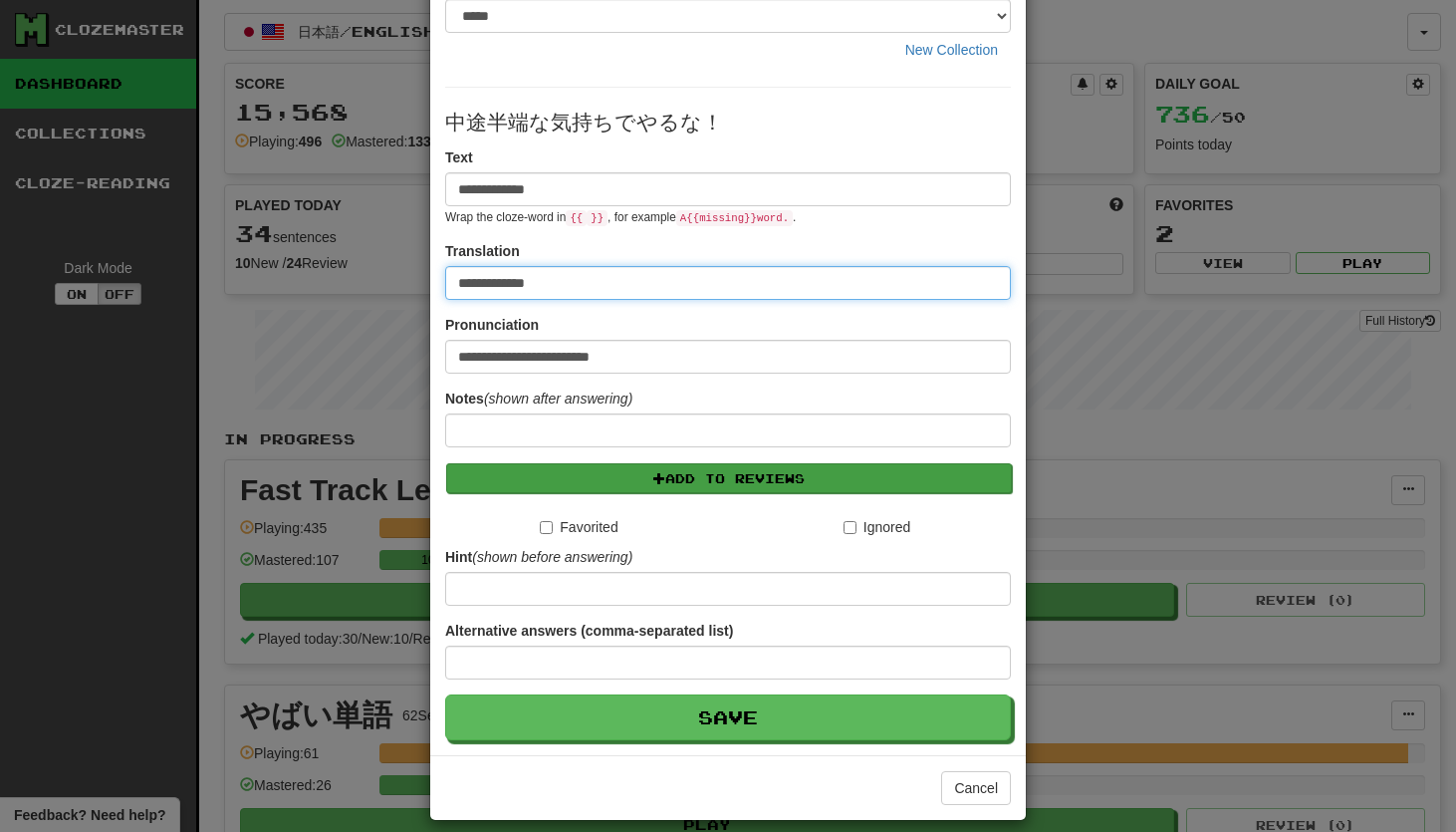 type on "**********" 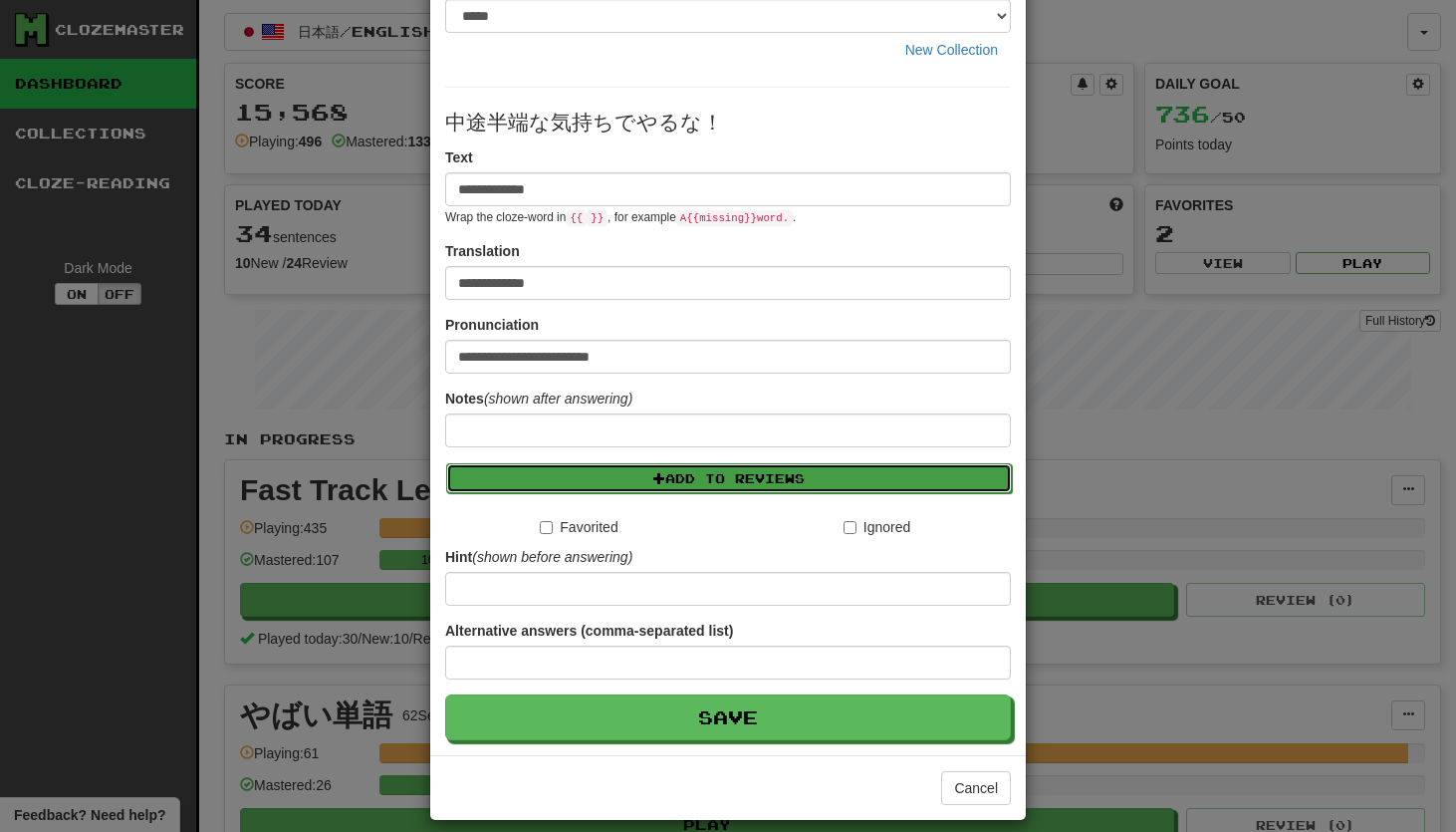 click on "Add to Reviews" at bounding box center (729, 478) 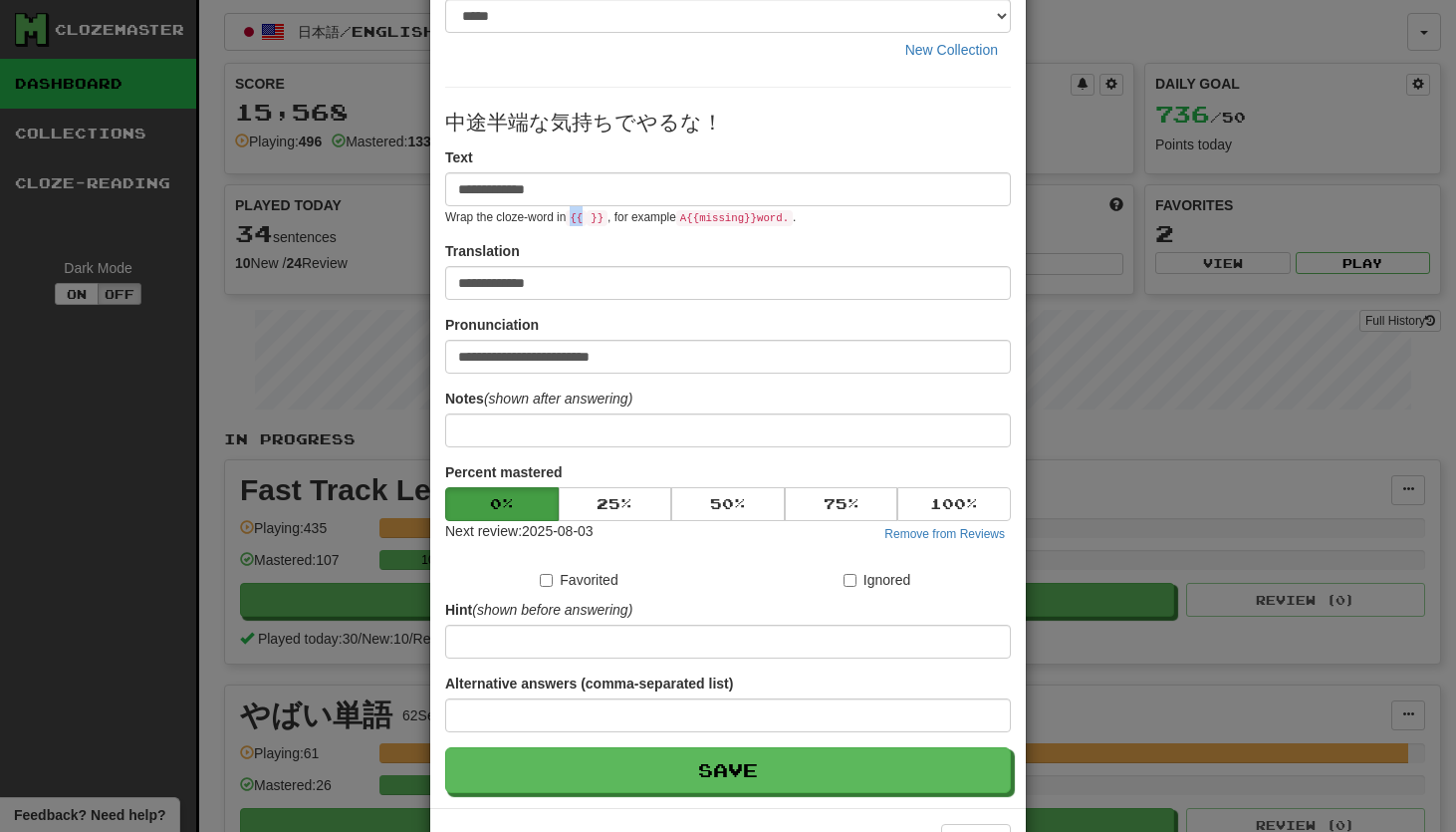drag, startPoint x: 589, startPoint y: 217, endPoint x: 578, endPoint y: 217, distance: 11 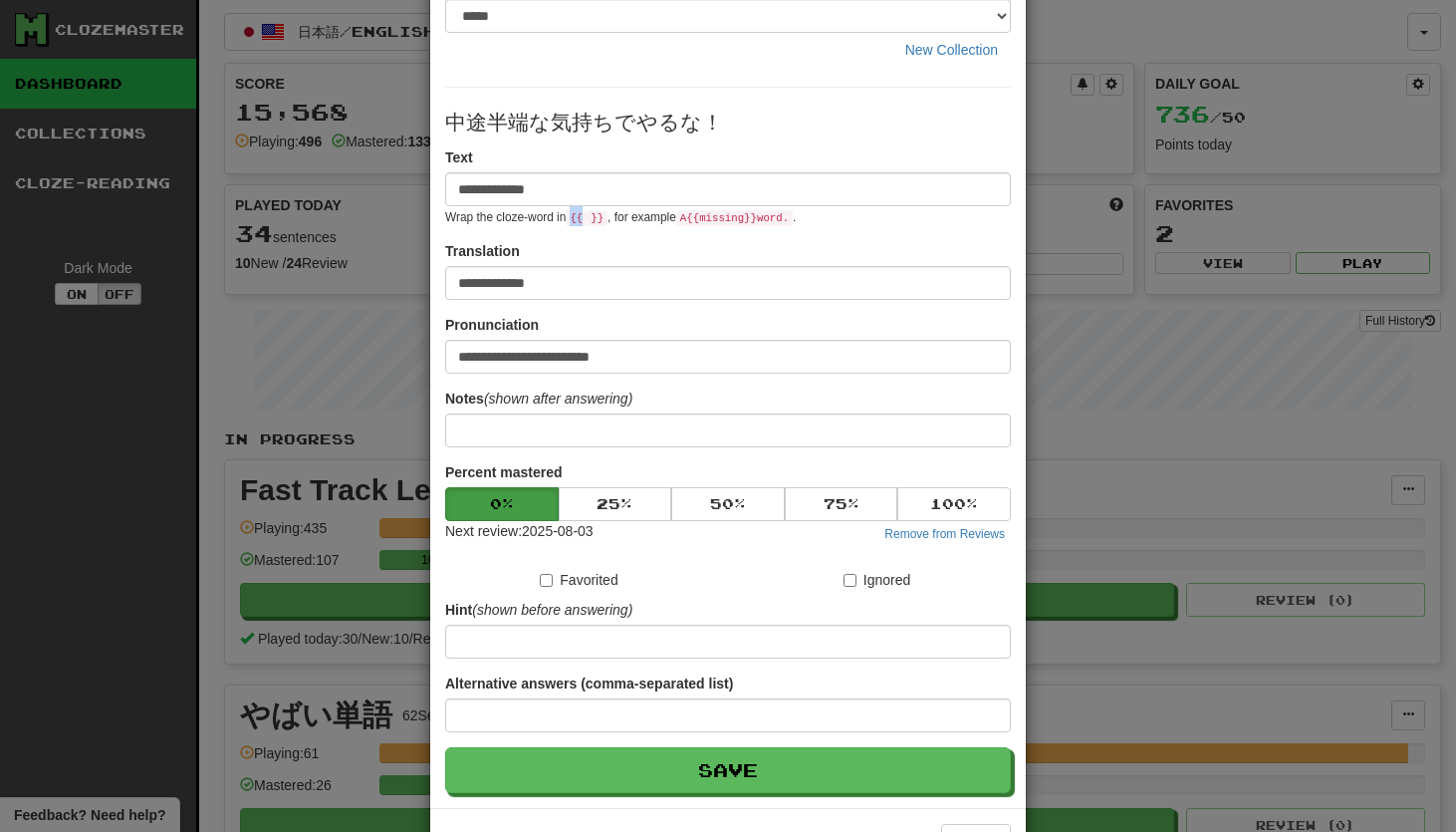click on "{{" at bounding box center (576, 218) 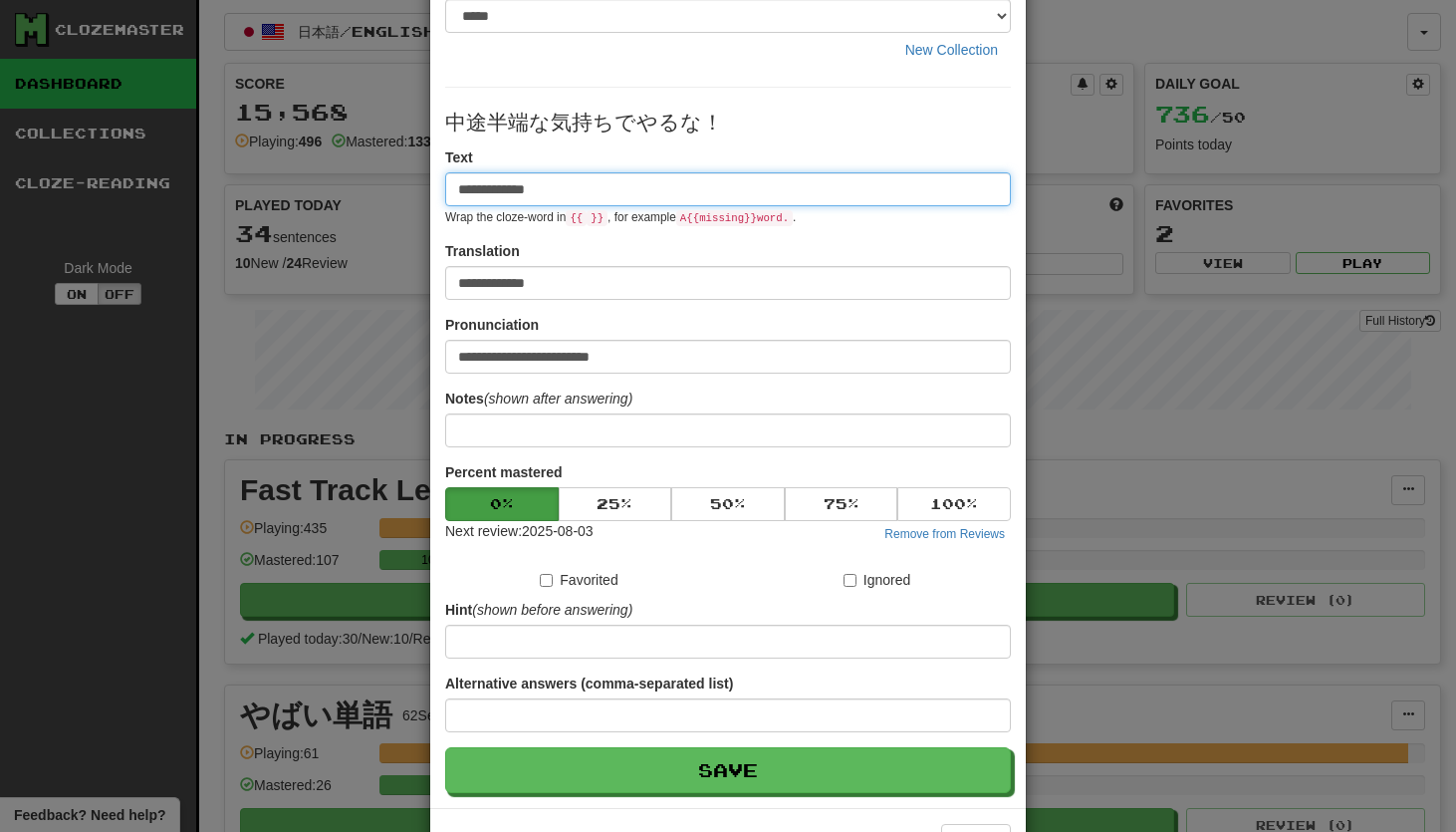 click on "**********" at bounding box center (728, 189) 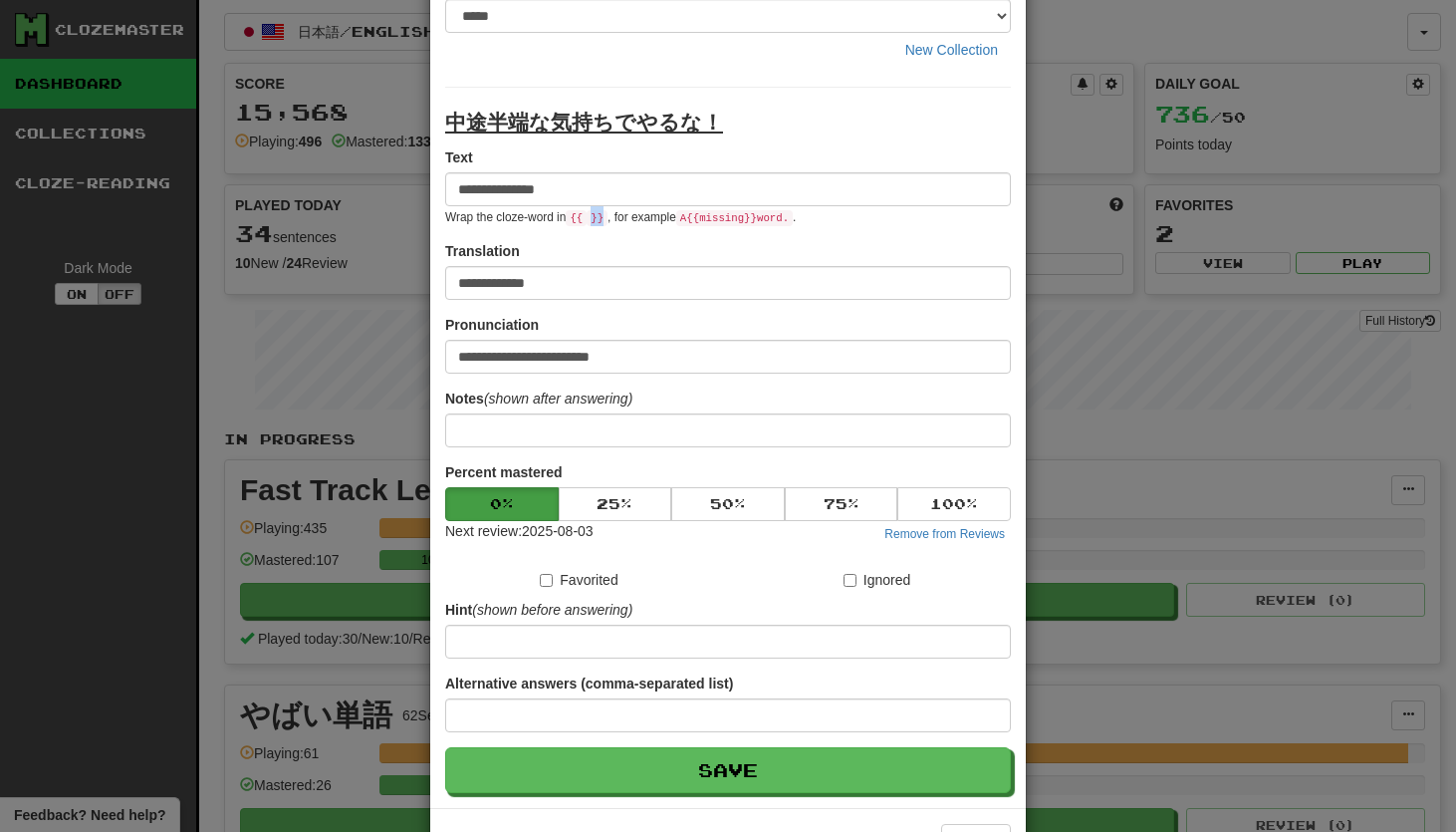drag, startPoint x: 598, startPoint y: 218, endPoint x: 613, endPoint y: 218, distance: 15 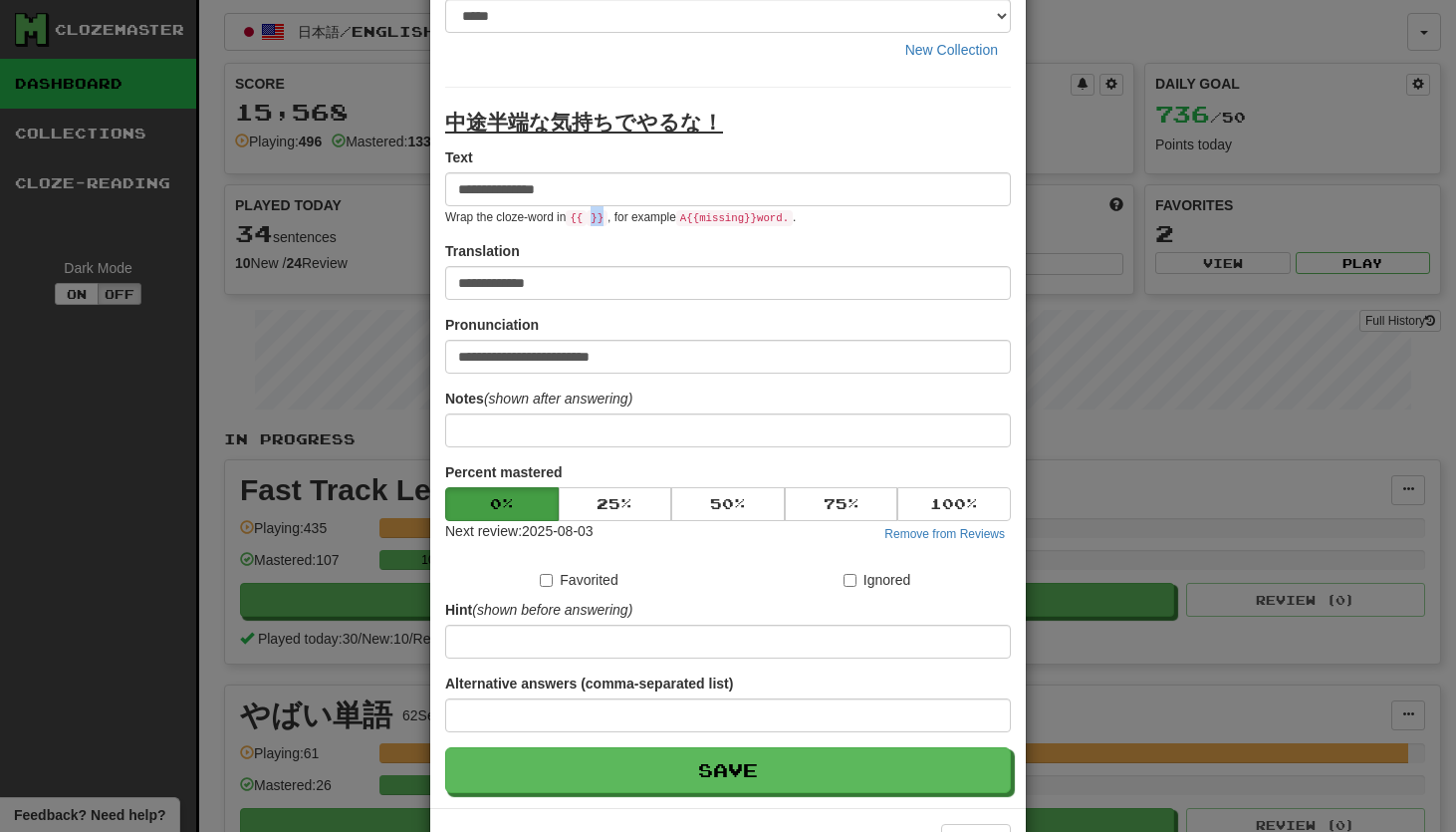 click on "Wrap the cloze-word in  {{ }} , for example  A  {{ missing }}  word. ." at bounding box center (620, 217) 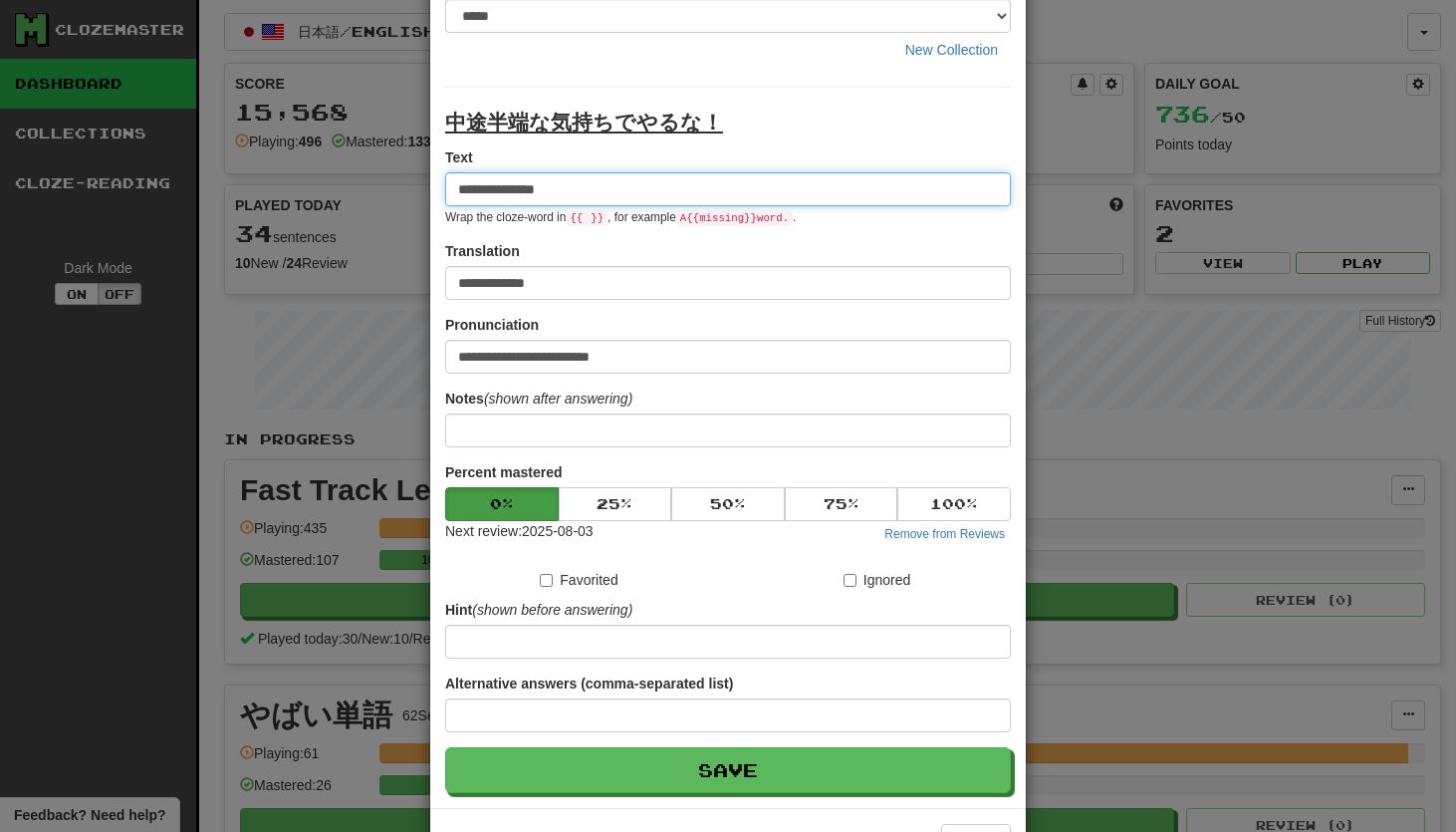 click on "**********" at bounding box center (728, 189) 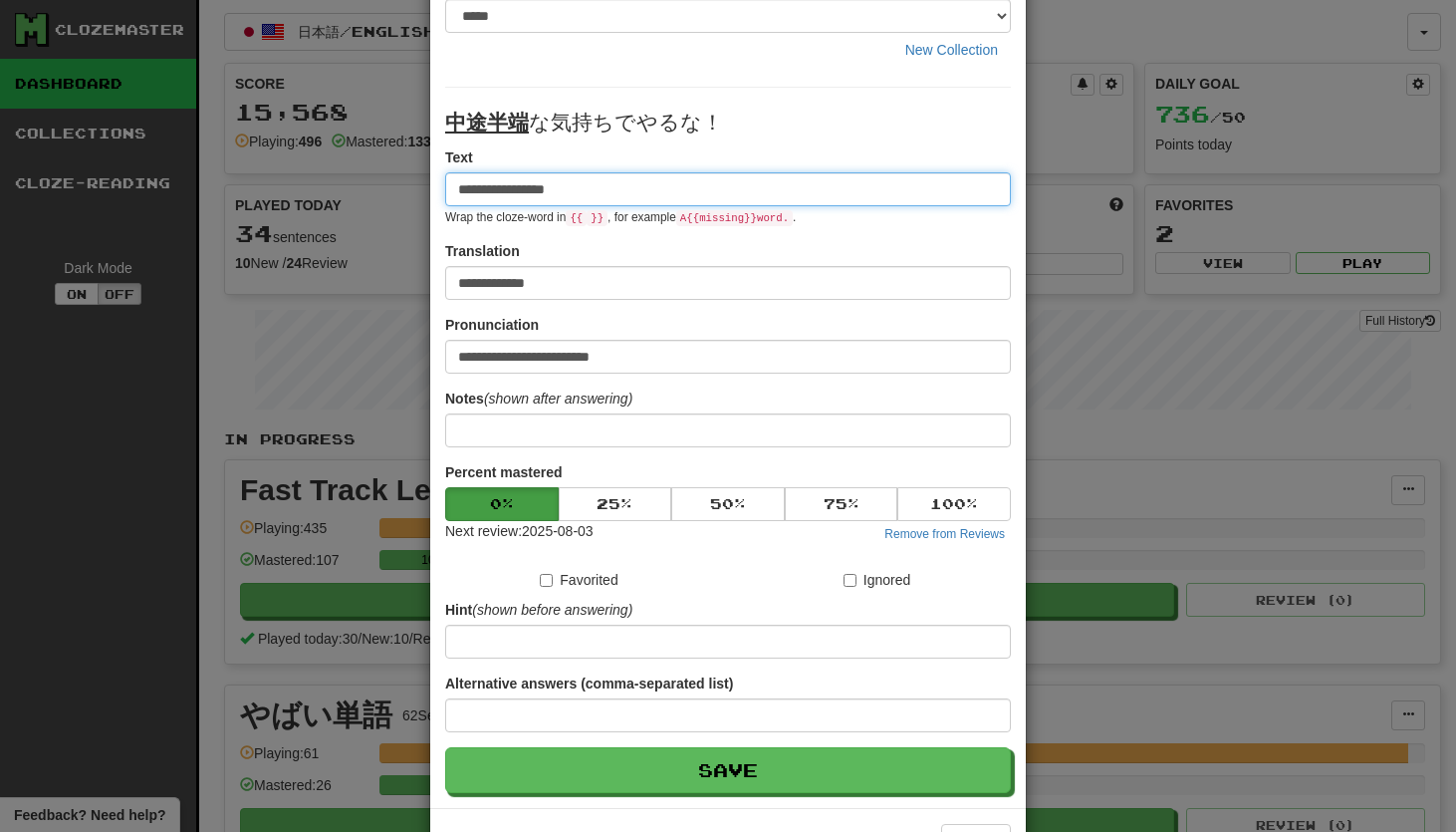 scroll, scrollTop: 194, scrollLeft: 0, axis: vertical 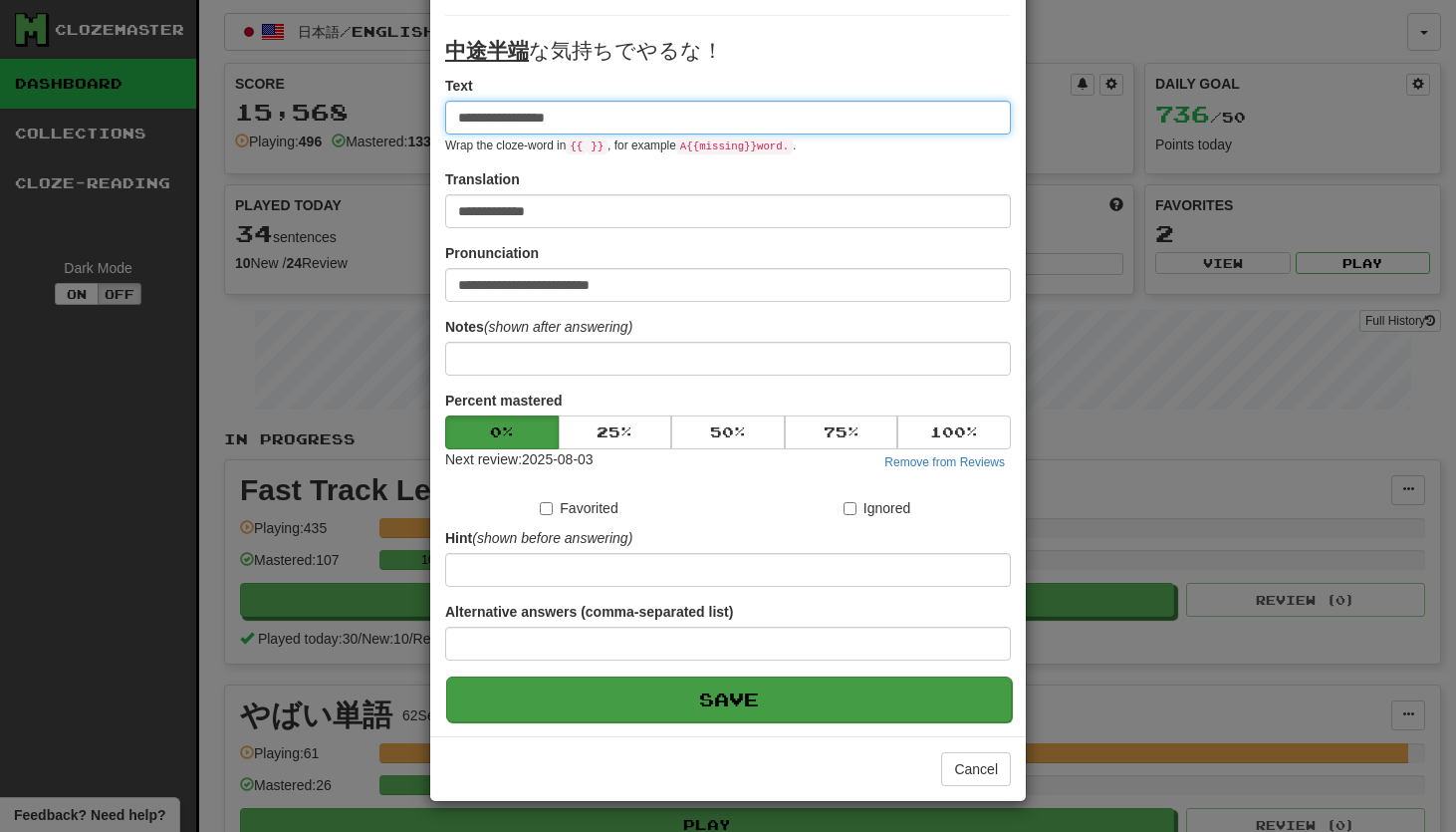 type on "**********" 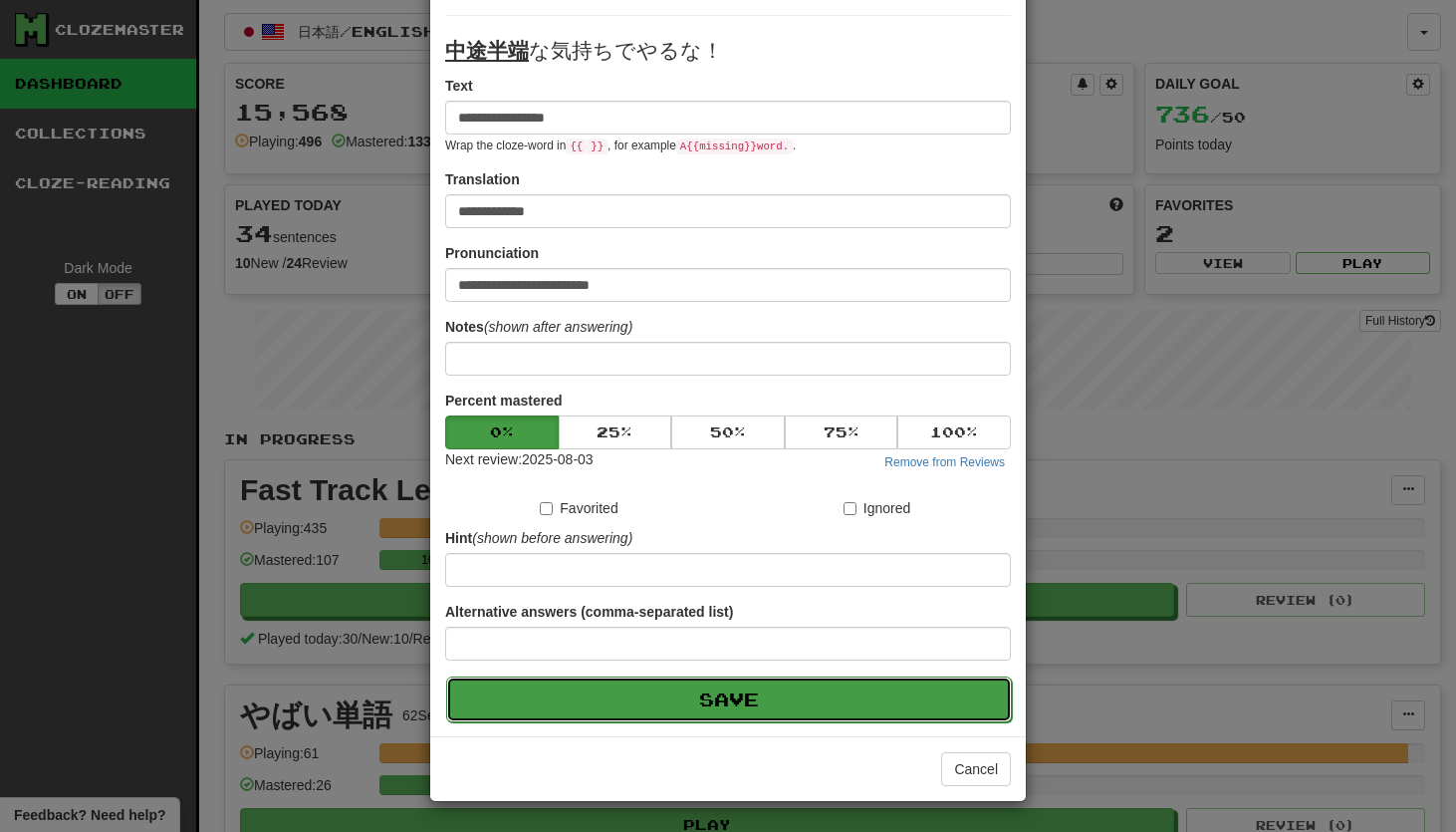 click on "Save" at bounding box center (729, 699) 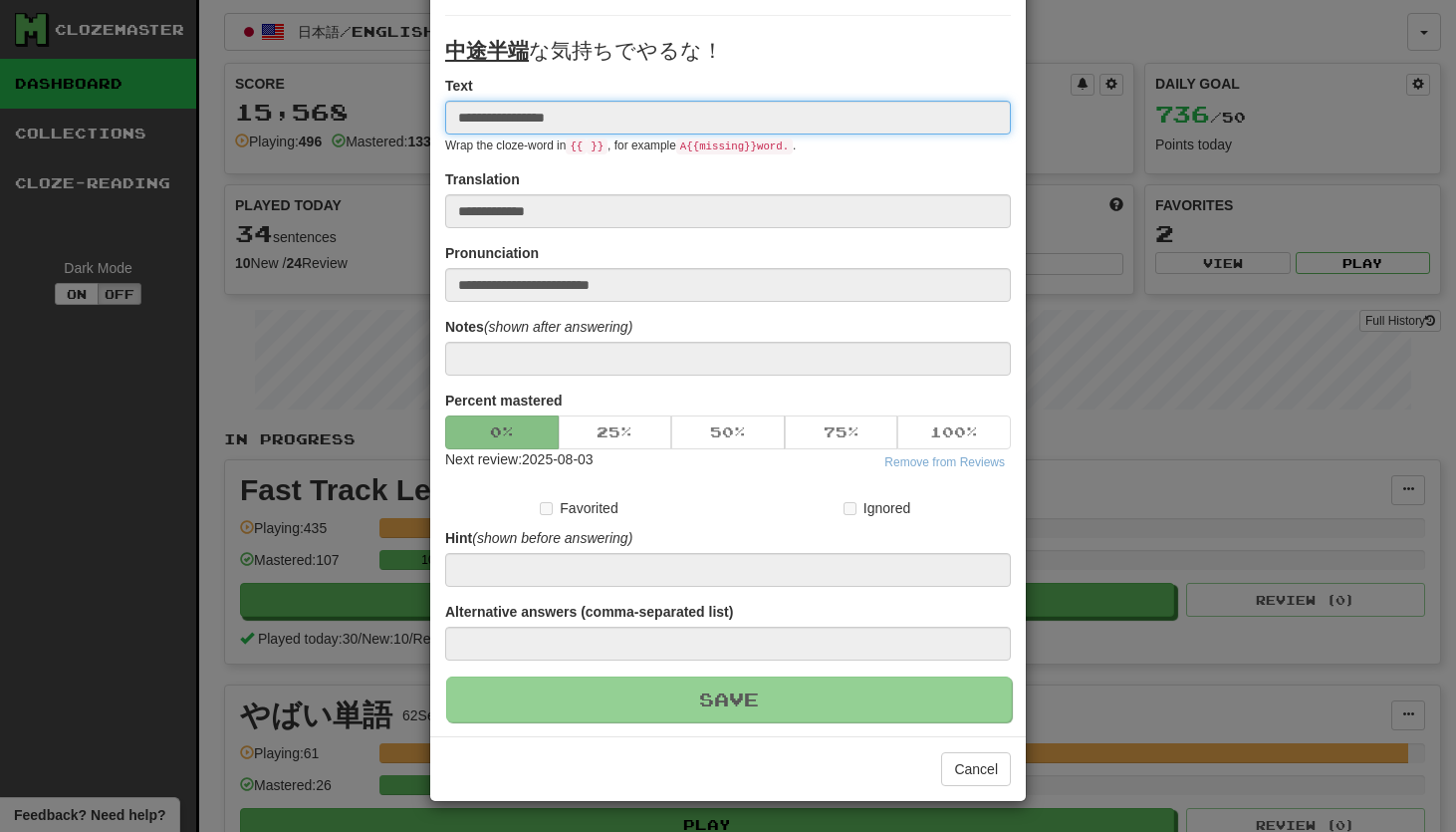 type 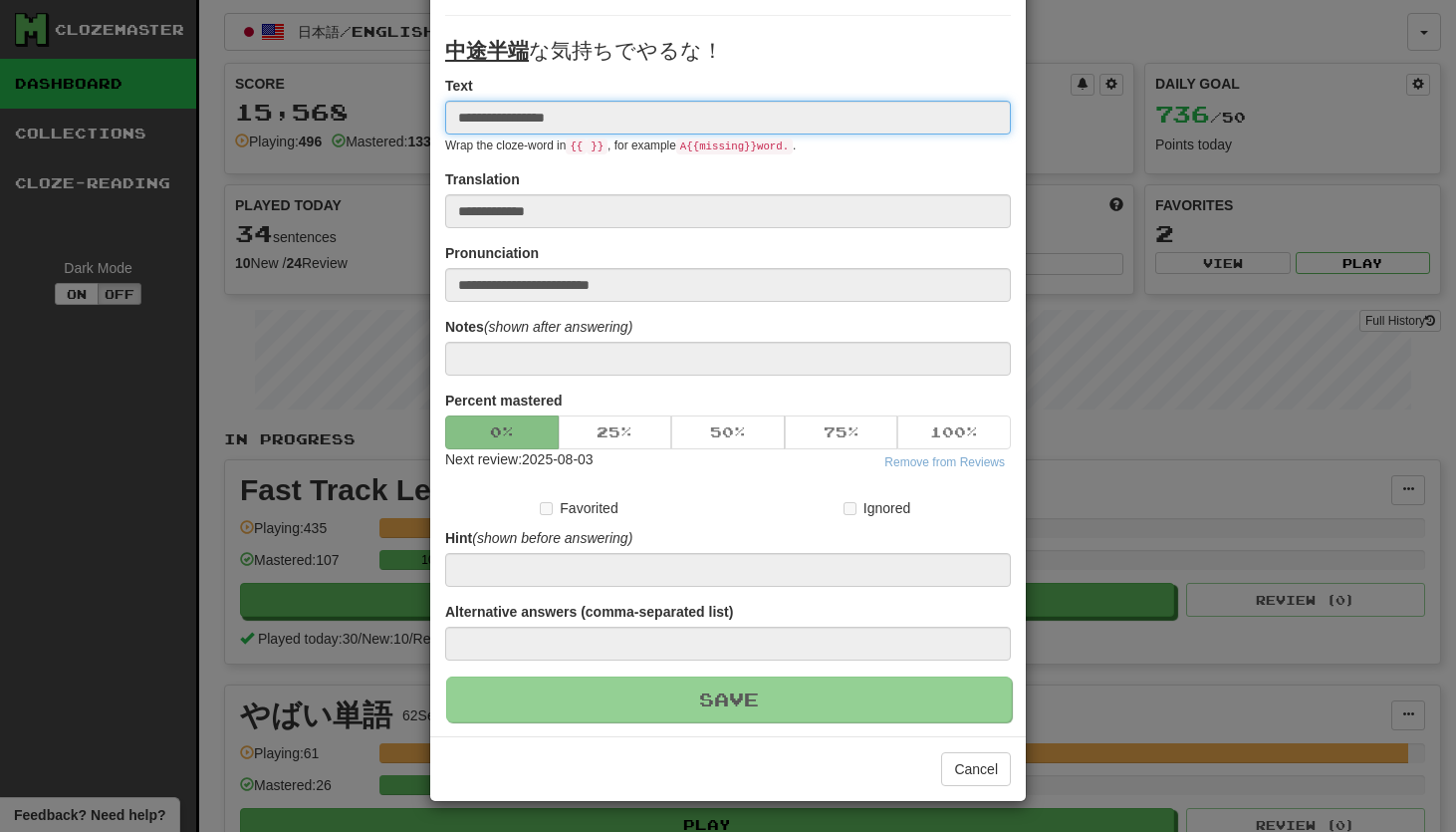 type 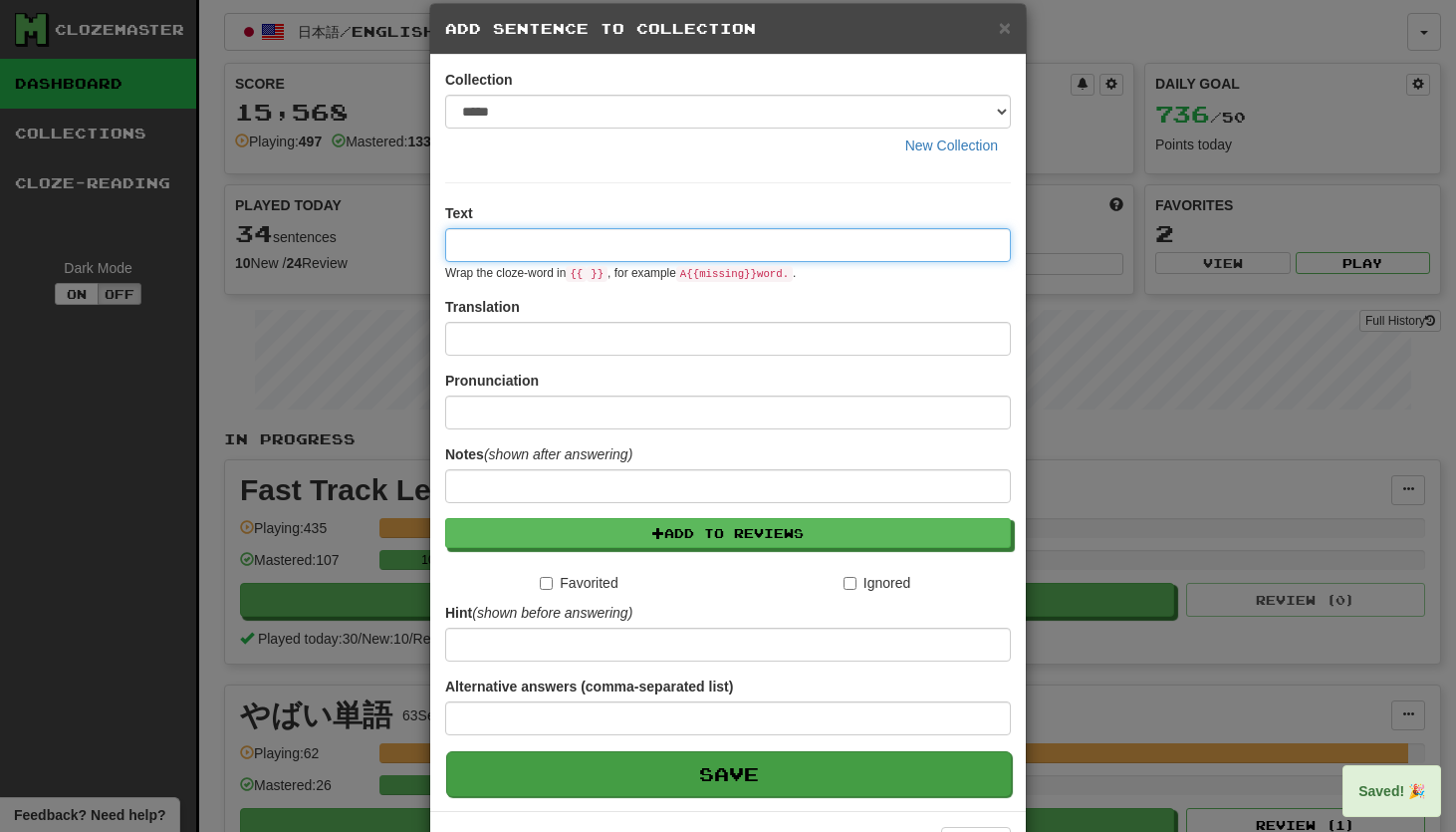 scroll, scrollTop: 0, scrollLeft: 0, axis: both 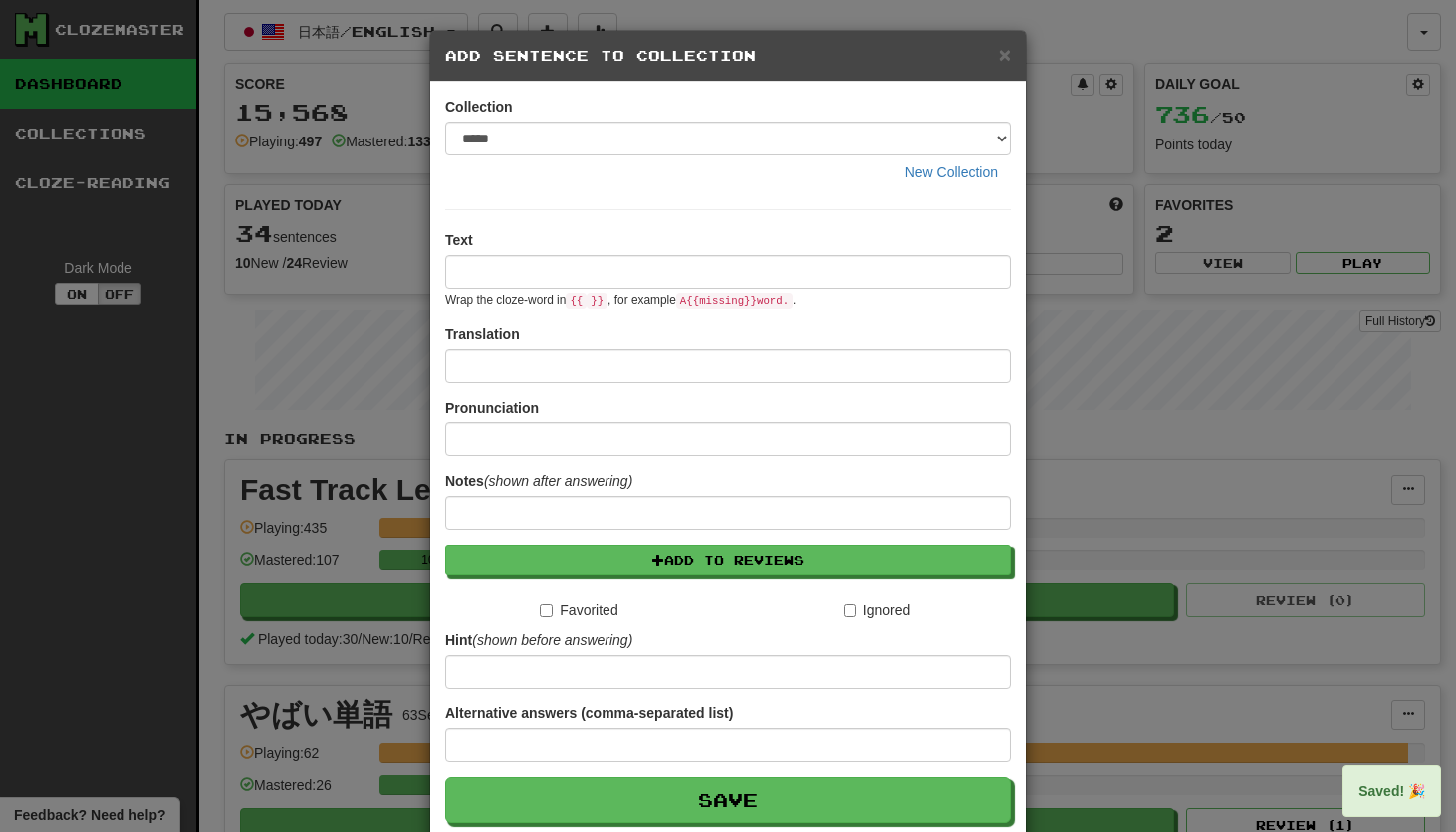 click on "× Add Sentence to Collection" at bounding box center [728, 56] 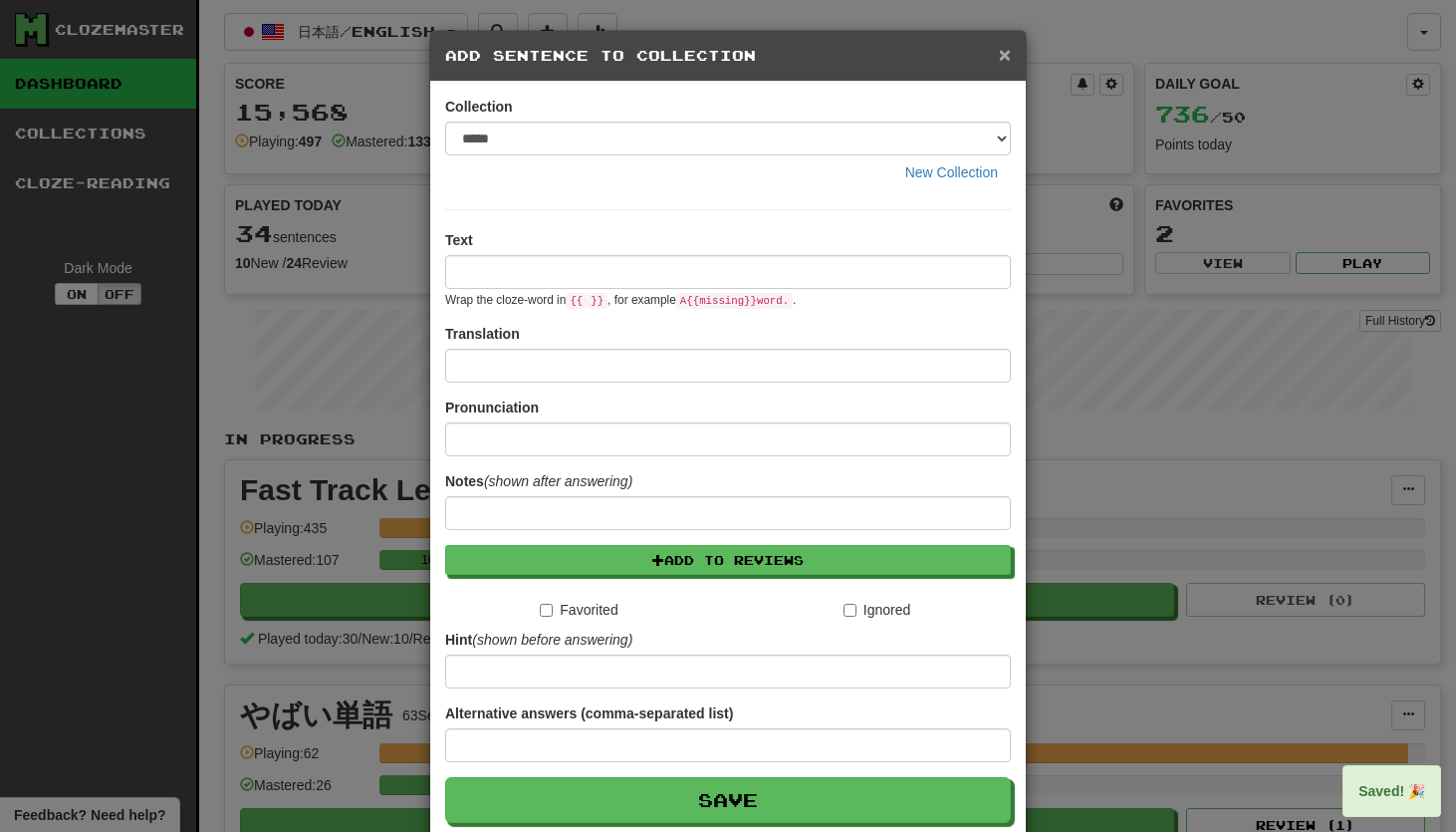 click on "×" at bounding box center (1005, 54) 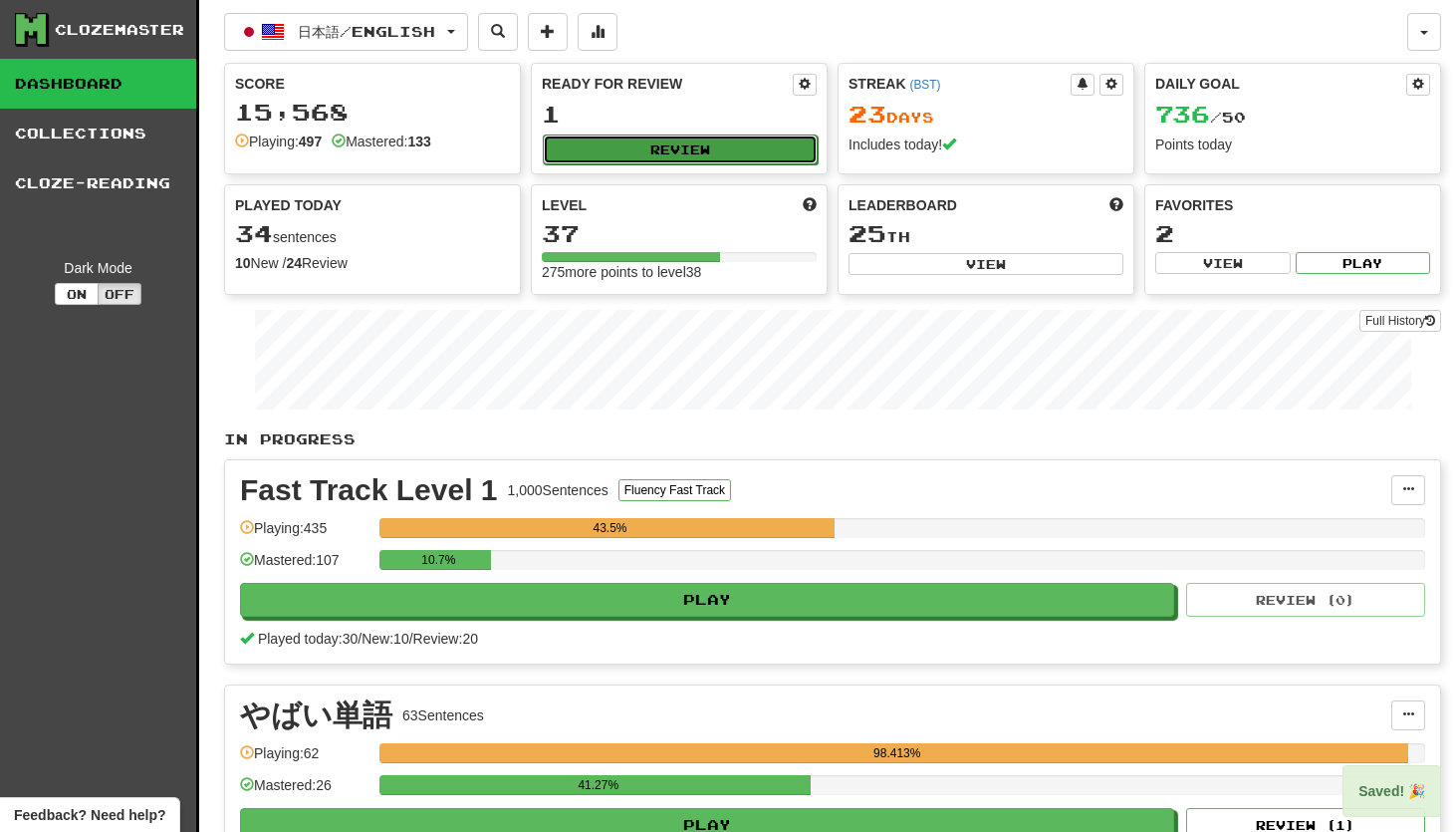 click on "Review" at bounding box center (680, 149) 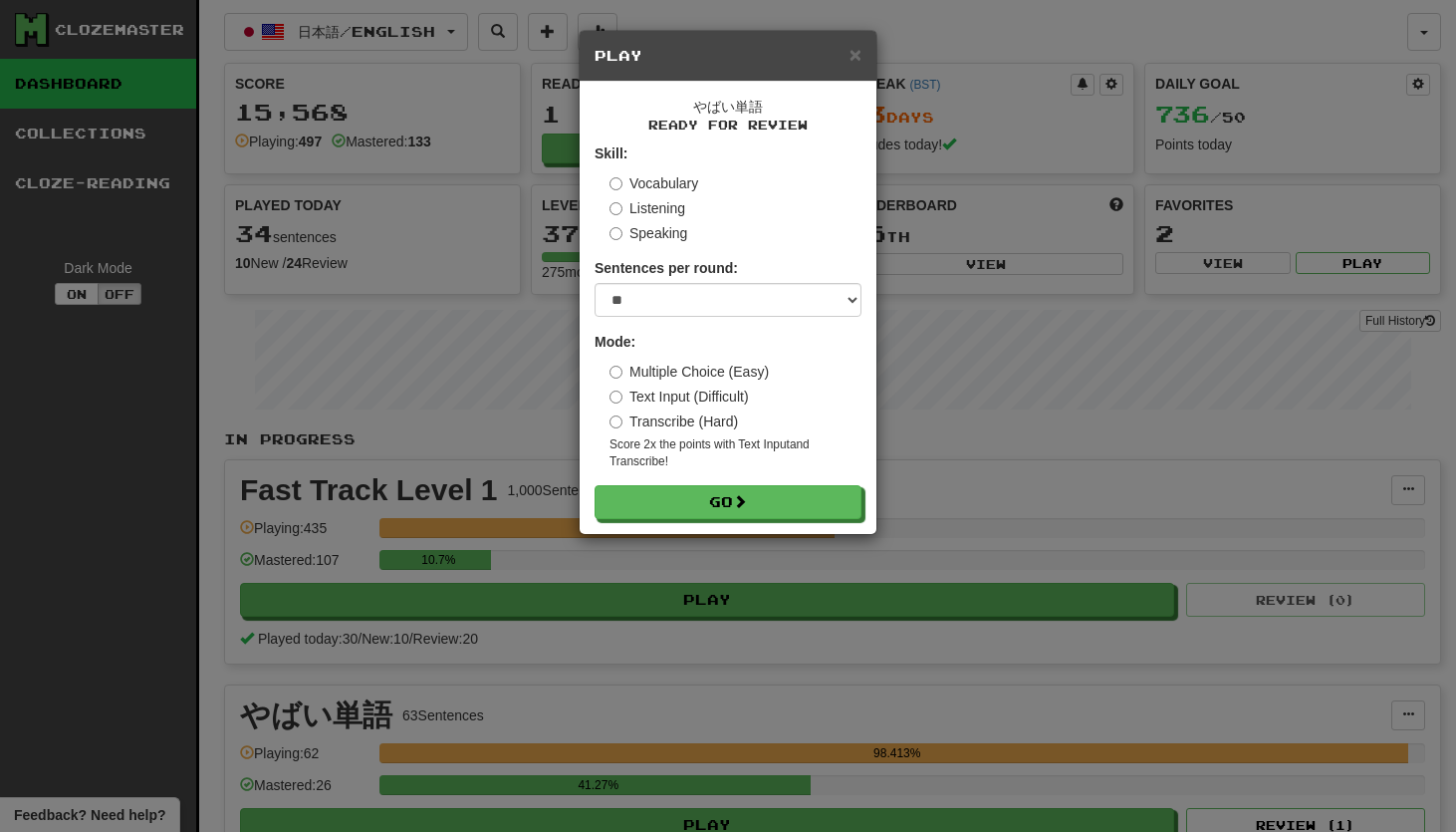 click on "Transcribe (Hard)" at bounding box center [673, 421] 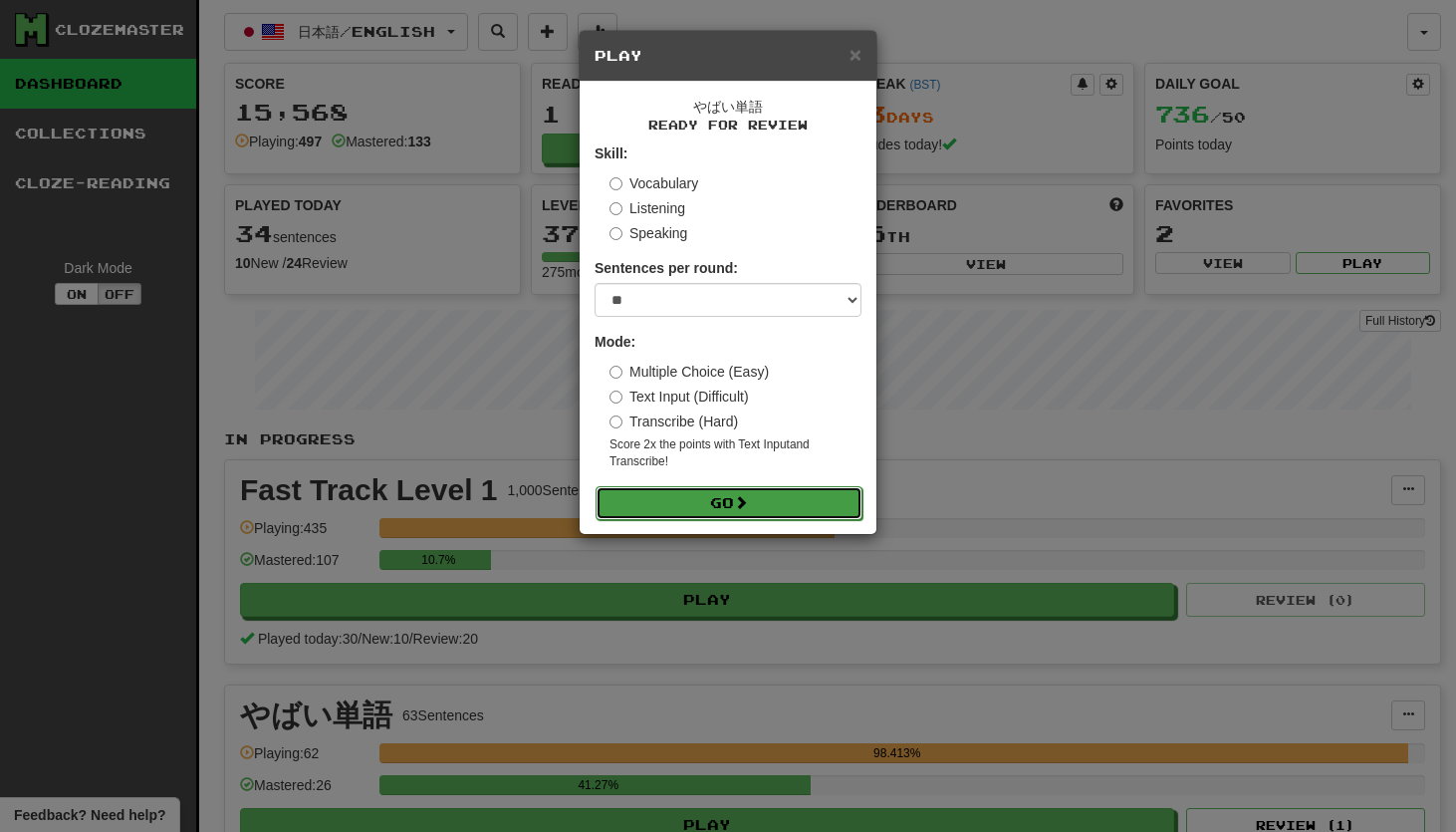 click on "Go" at bounding box center [729, 503] 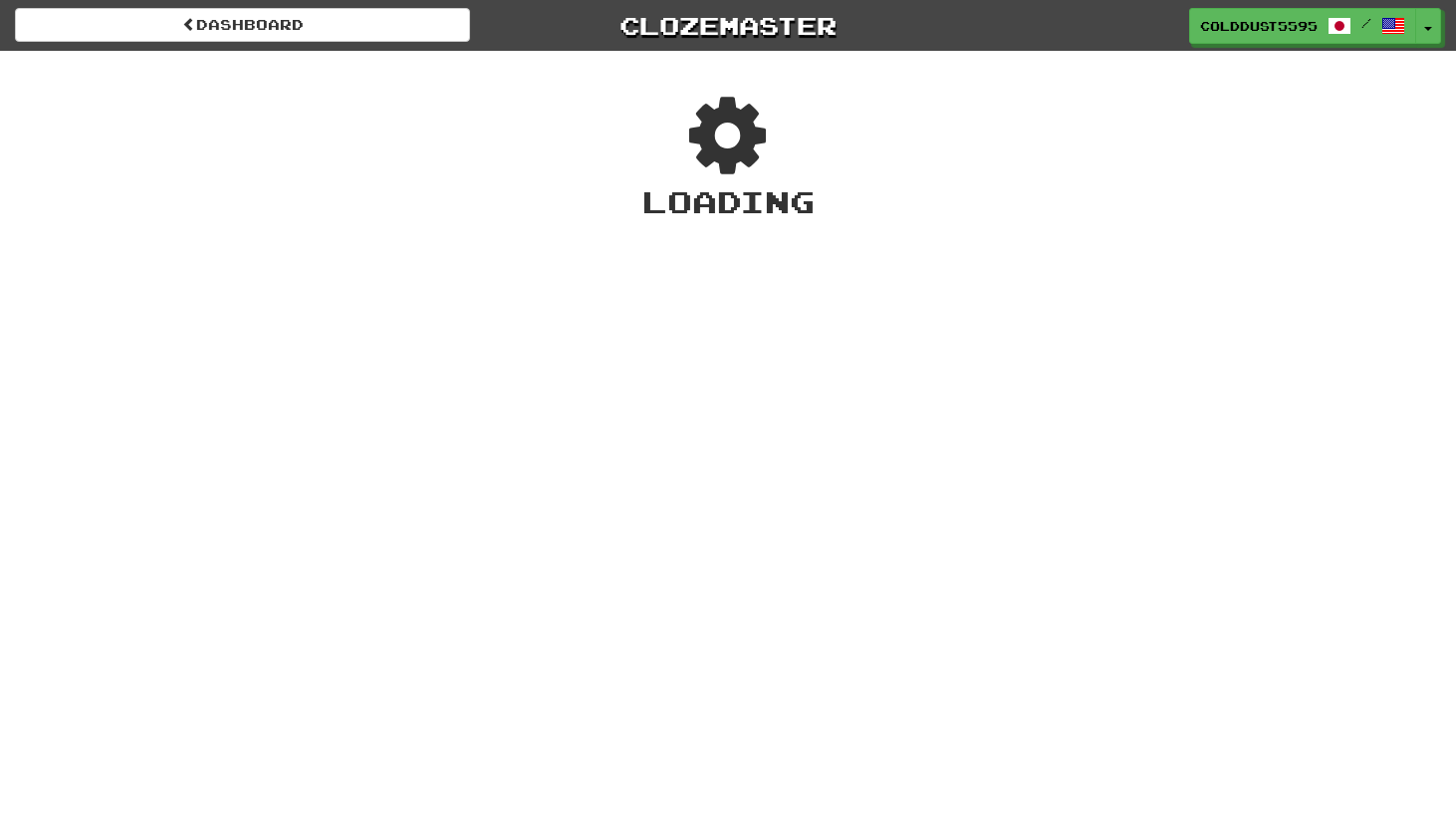 scroll, scrollTop: 0, scrollLeft: 0, axis: both 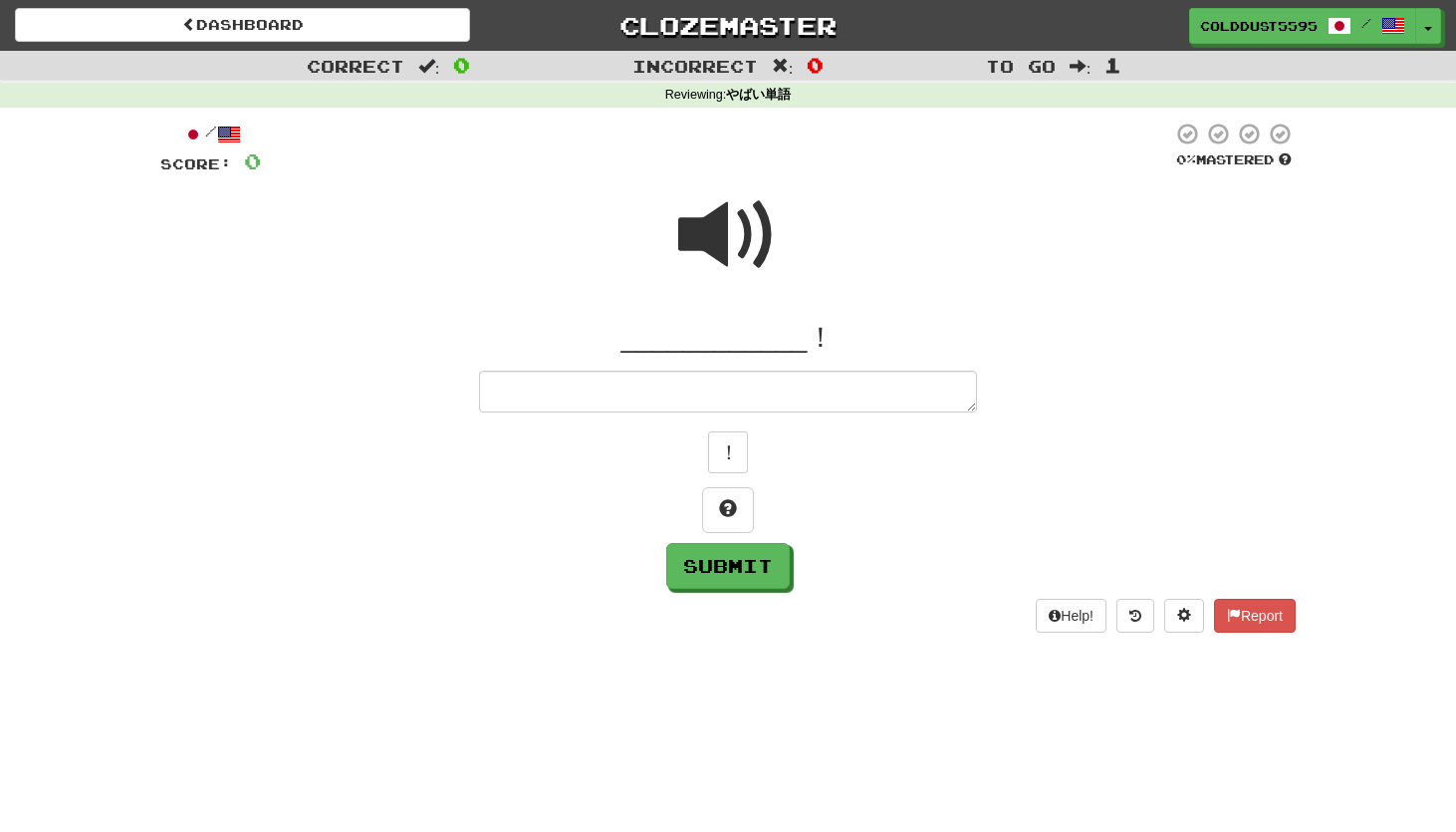 type on "*" 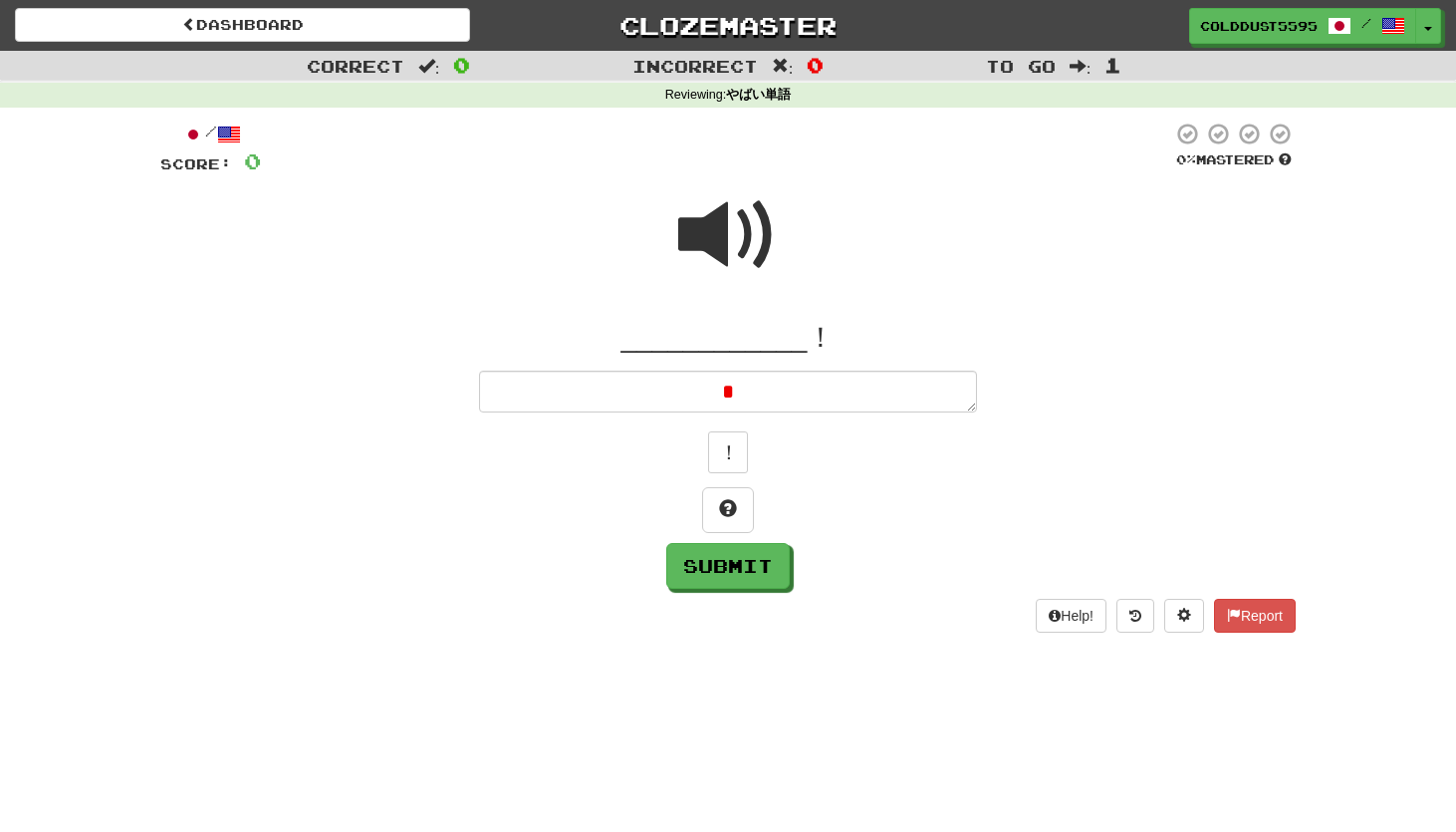 type on "*" 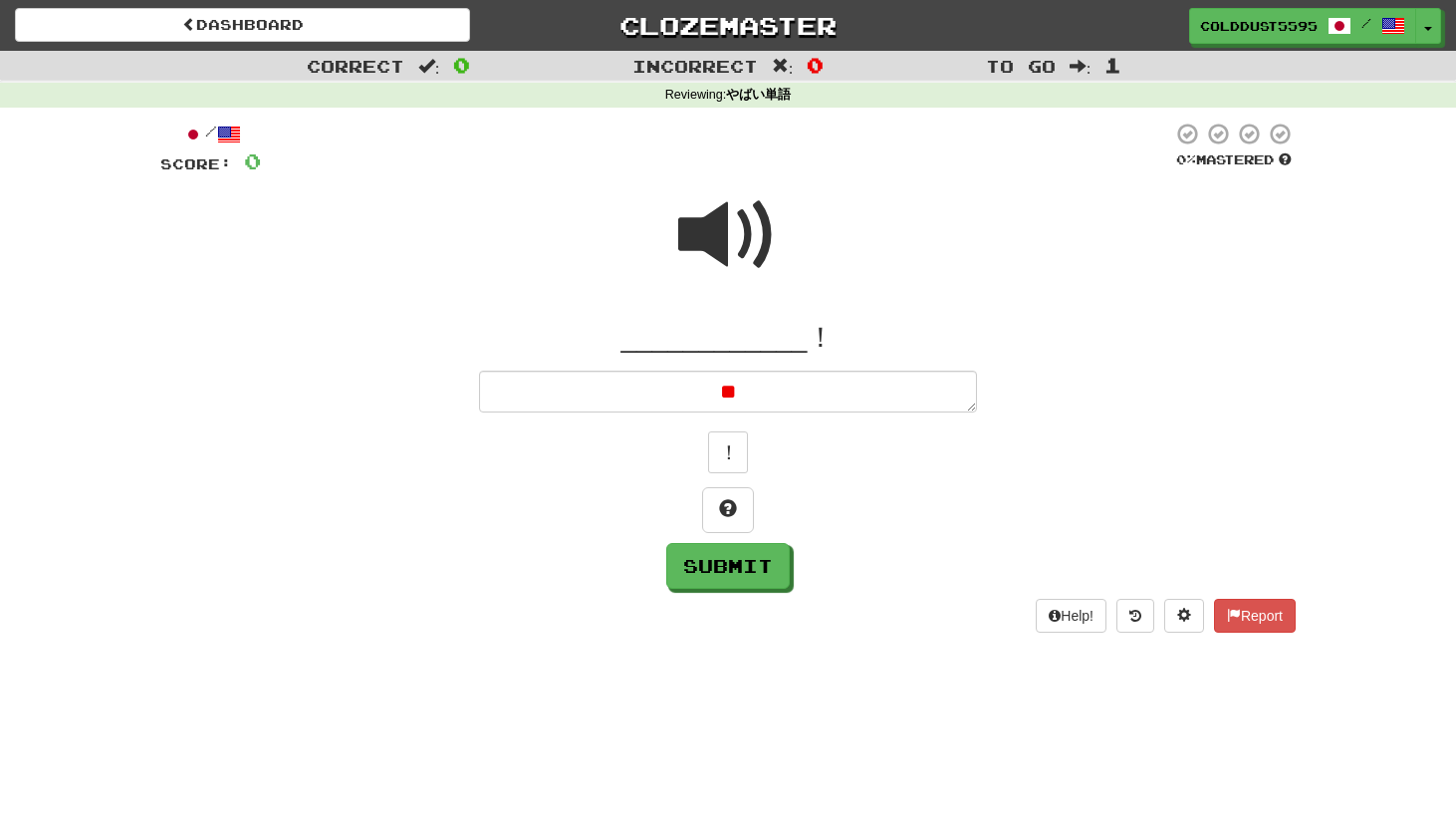 type on "*" 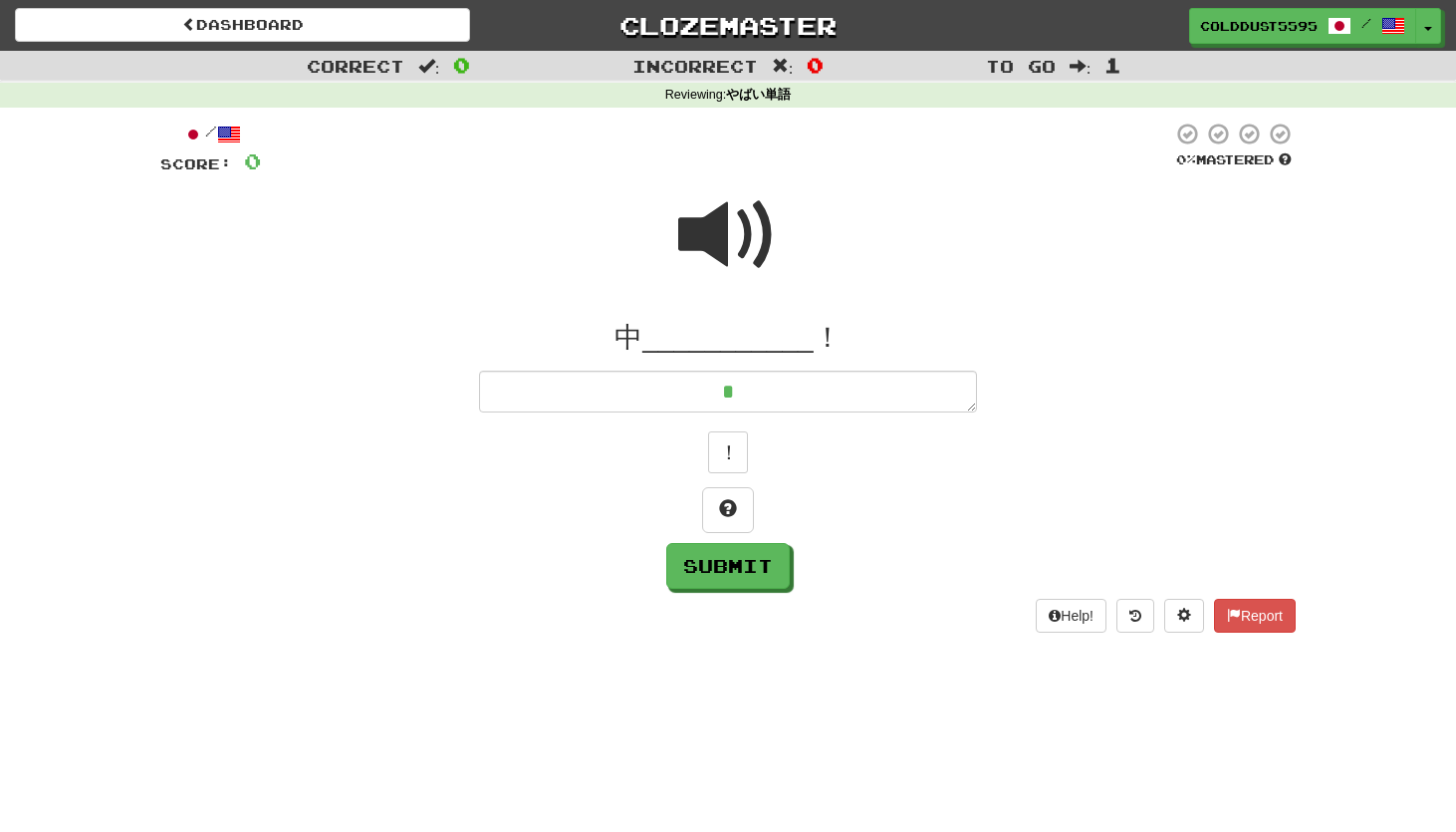 type on "**" 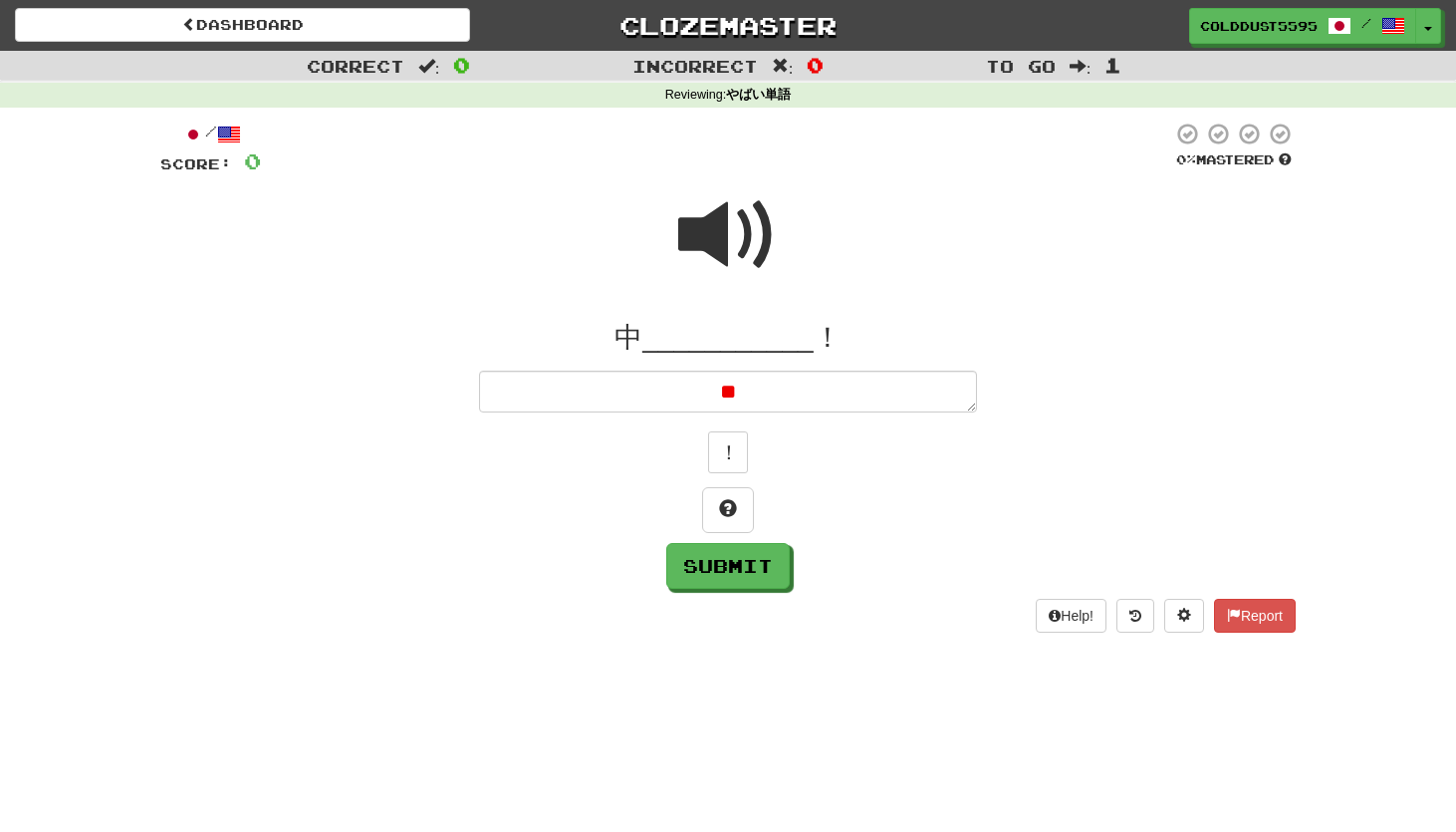 type on "*" 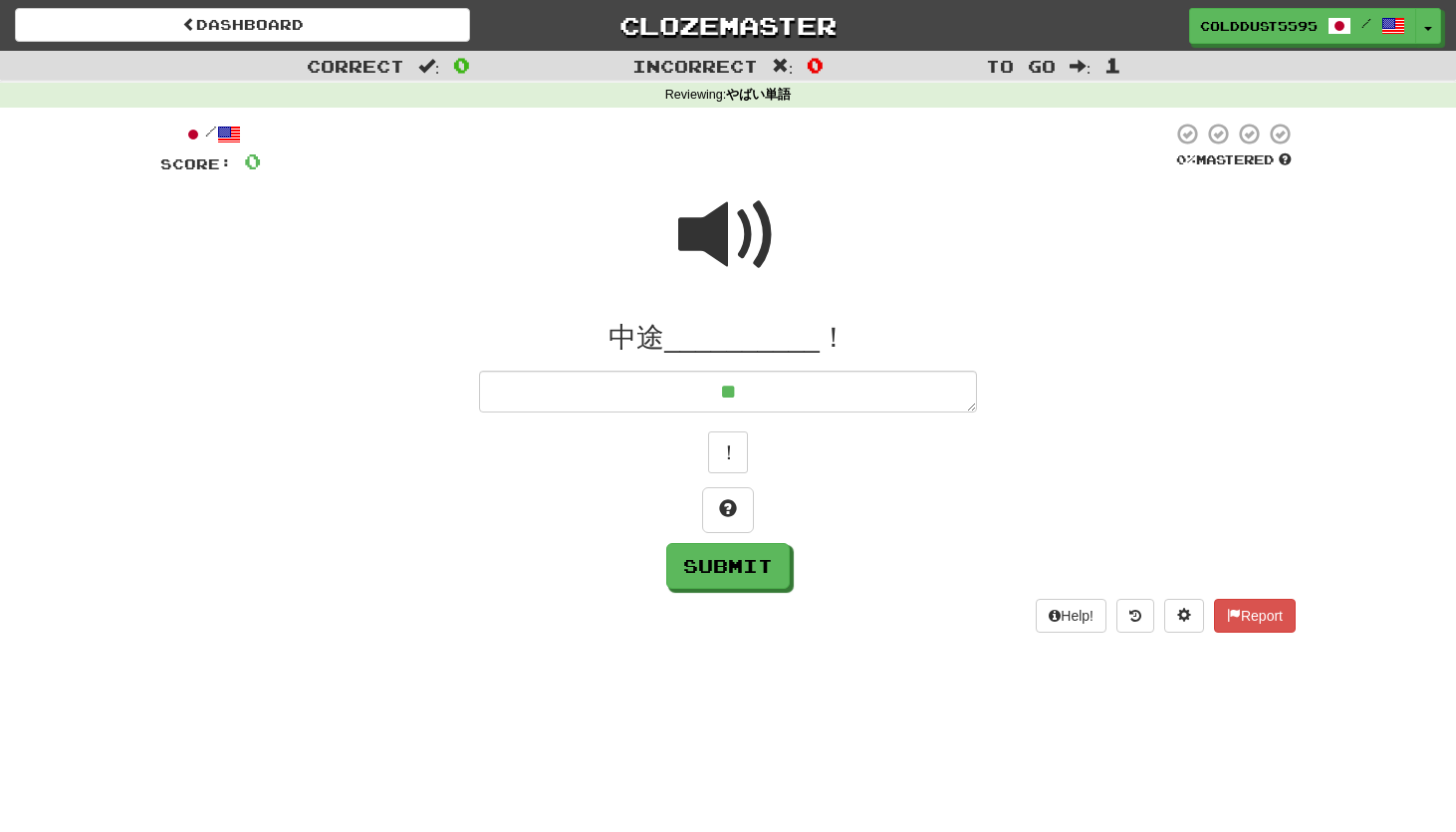 type on "*" 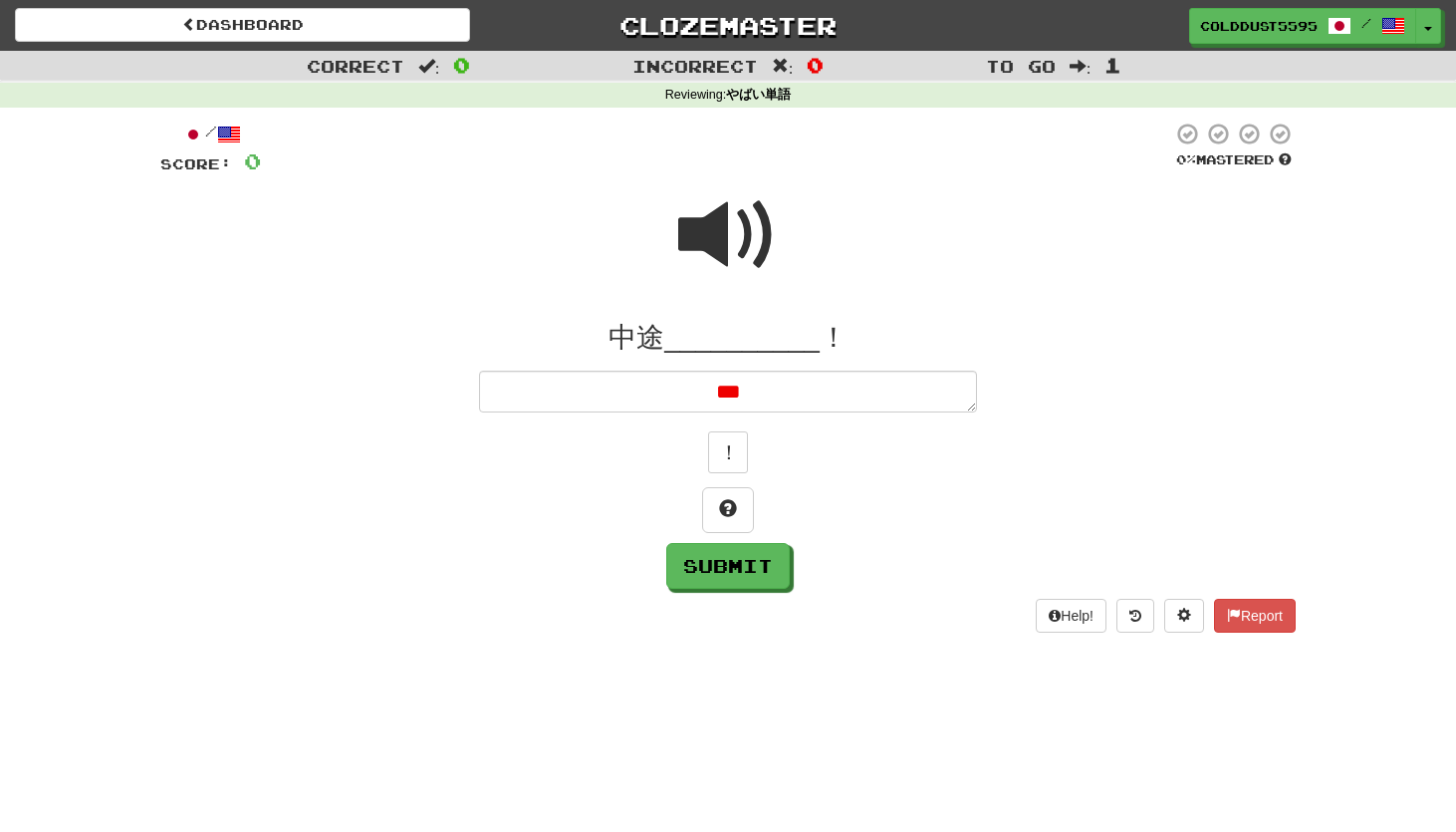 type on "*" 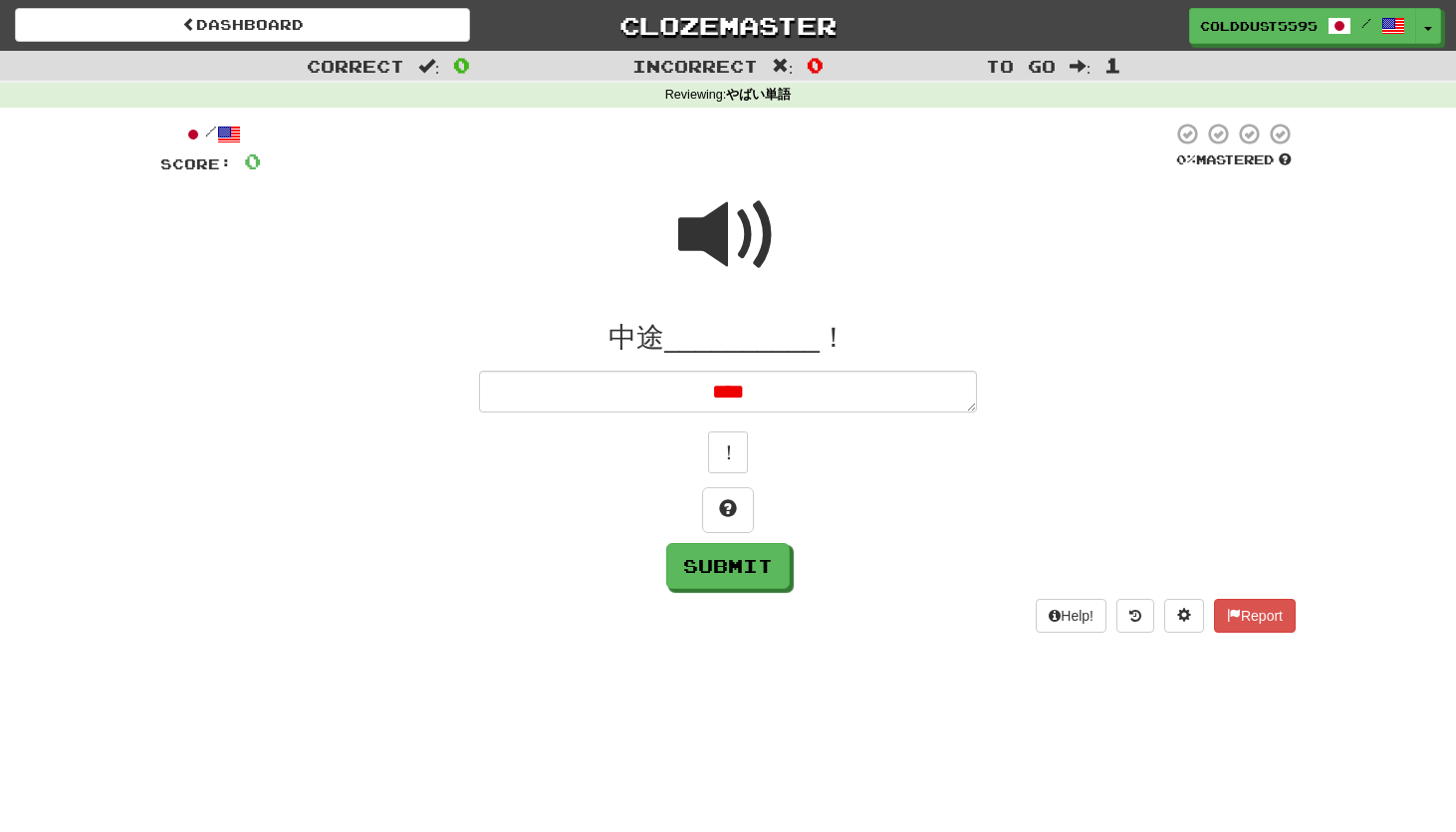 type on "*" 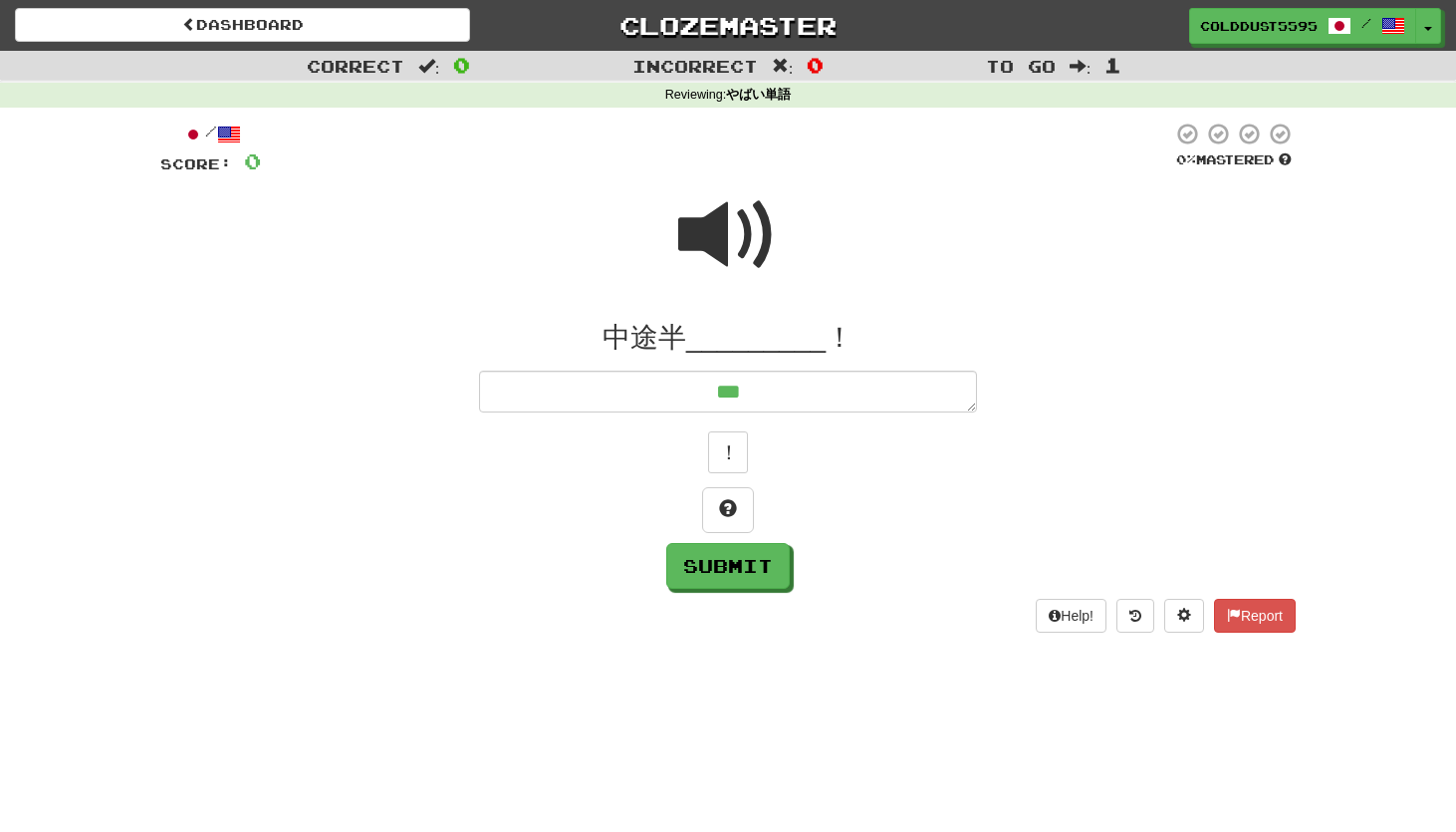 type on "*" 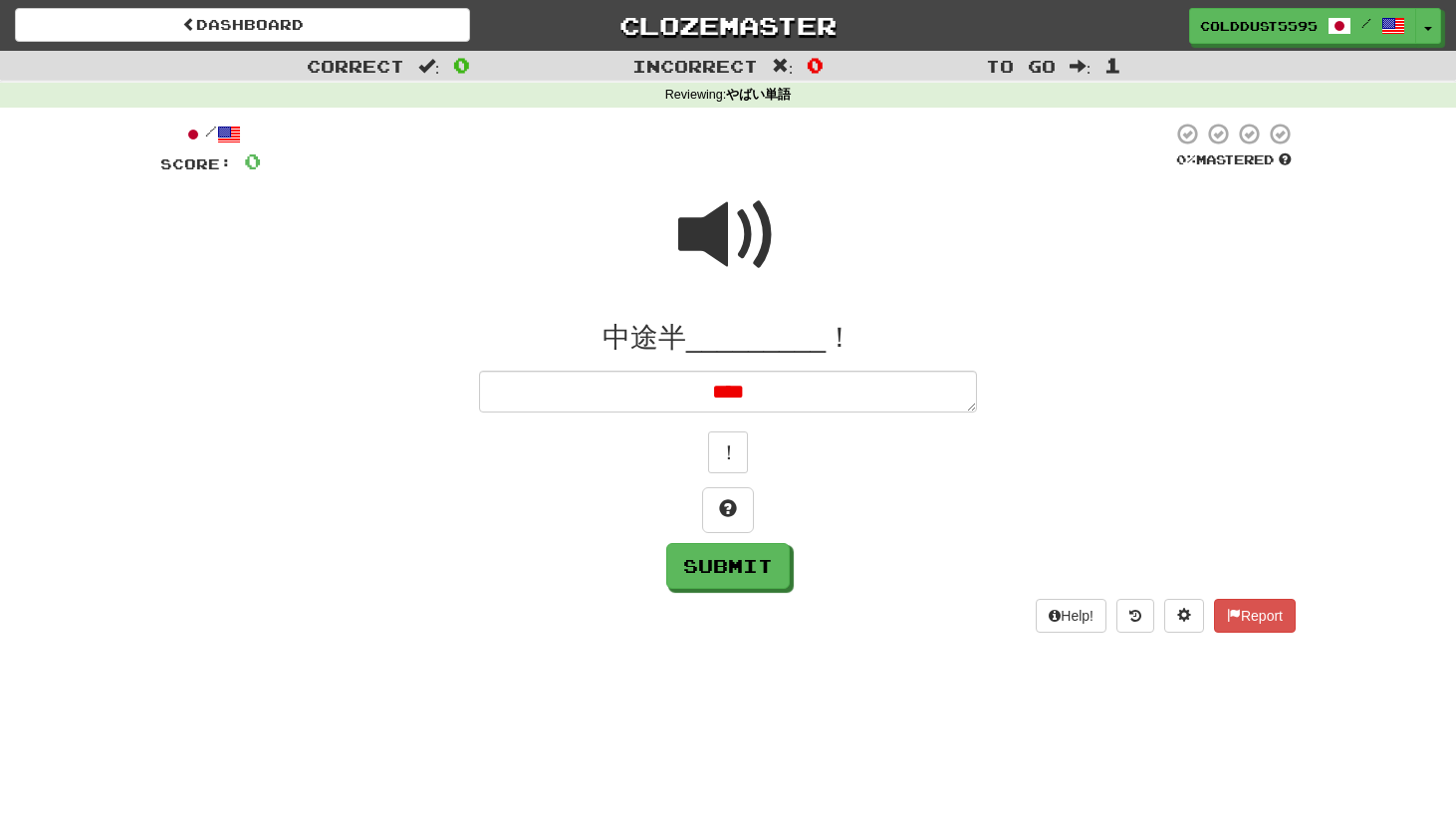 type on "*" 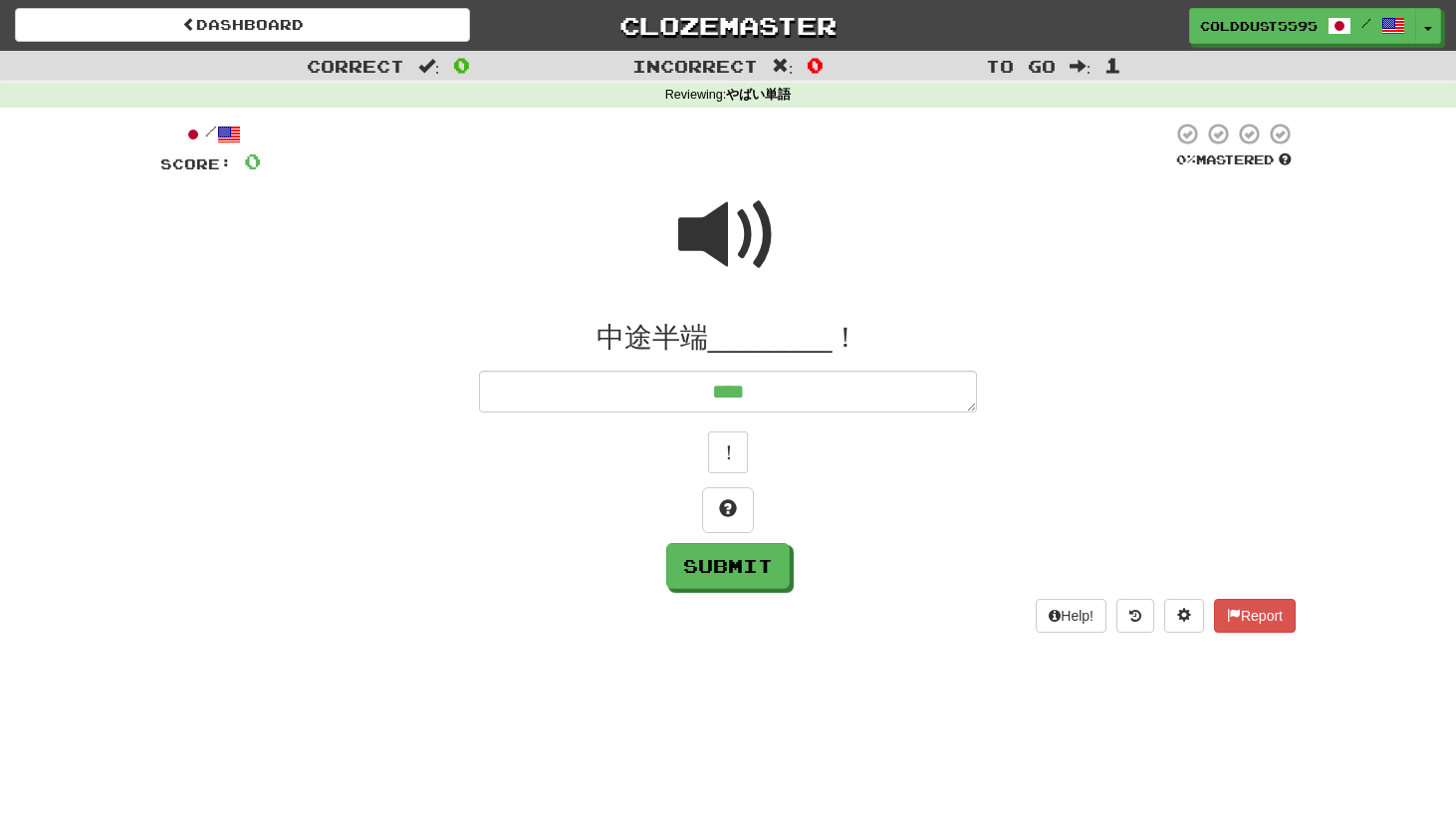 type on "*" 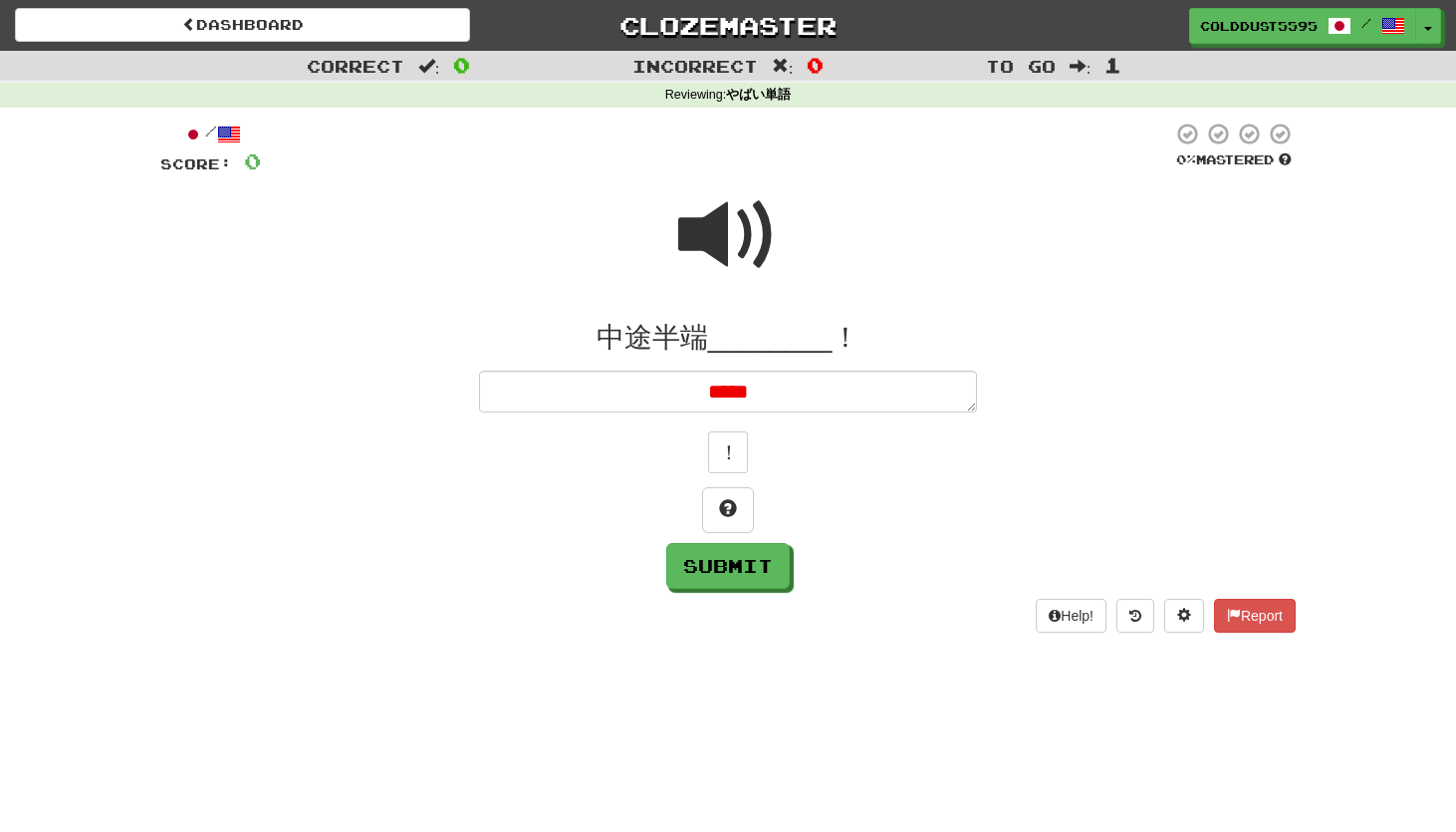 type on "*" 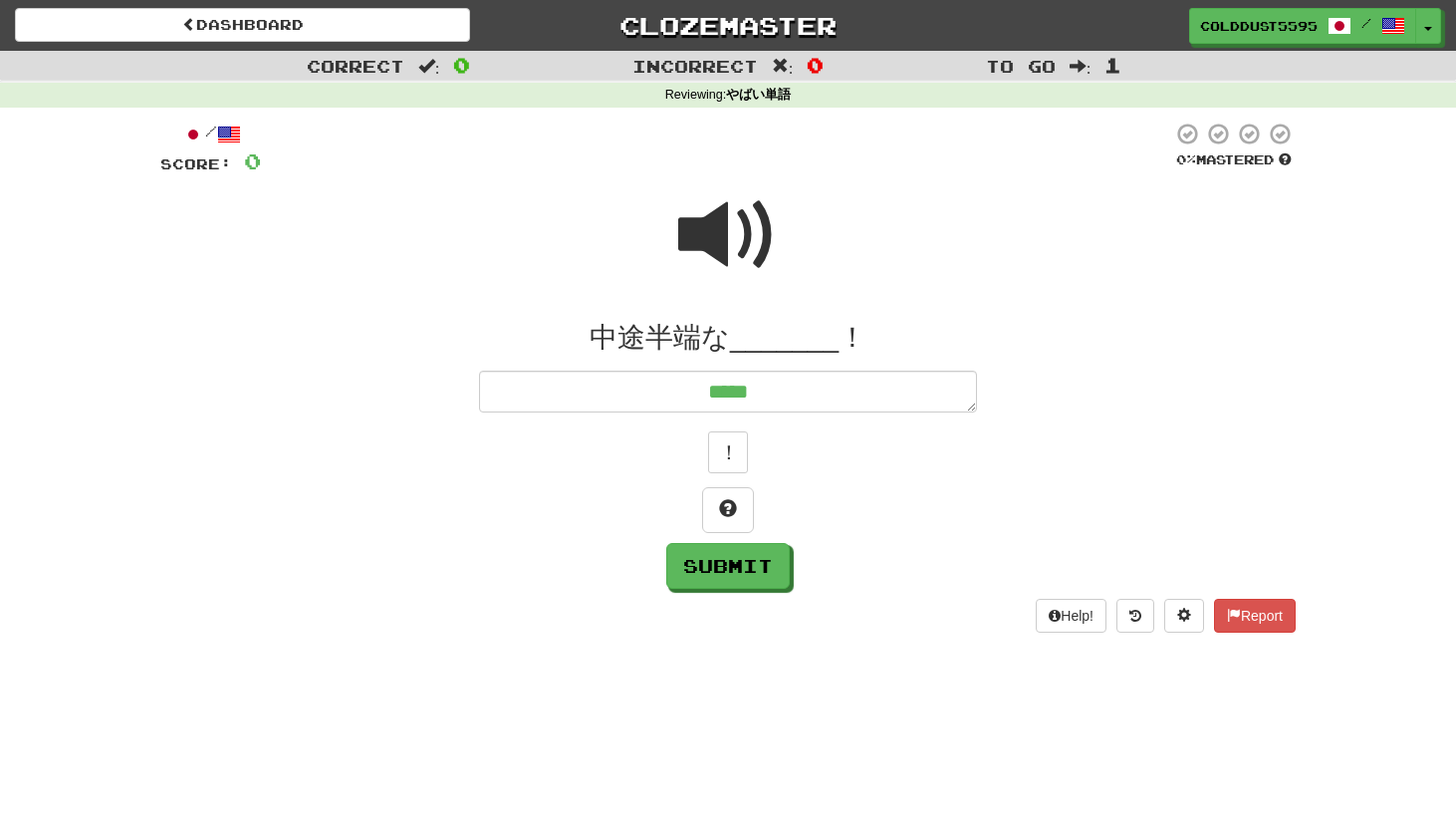 type on "*" 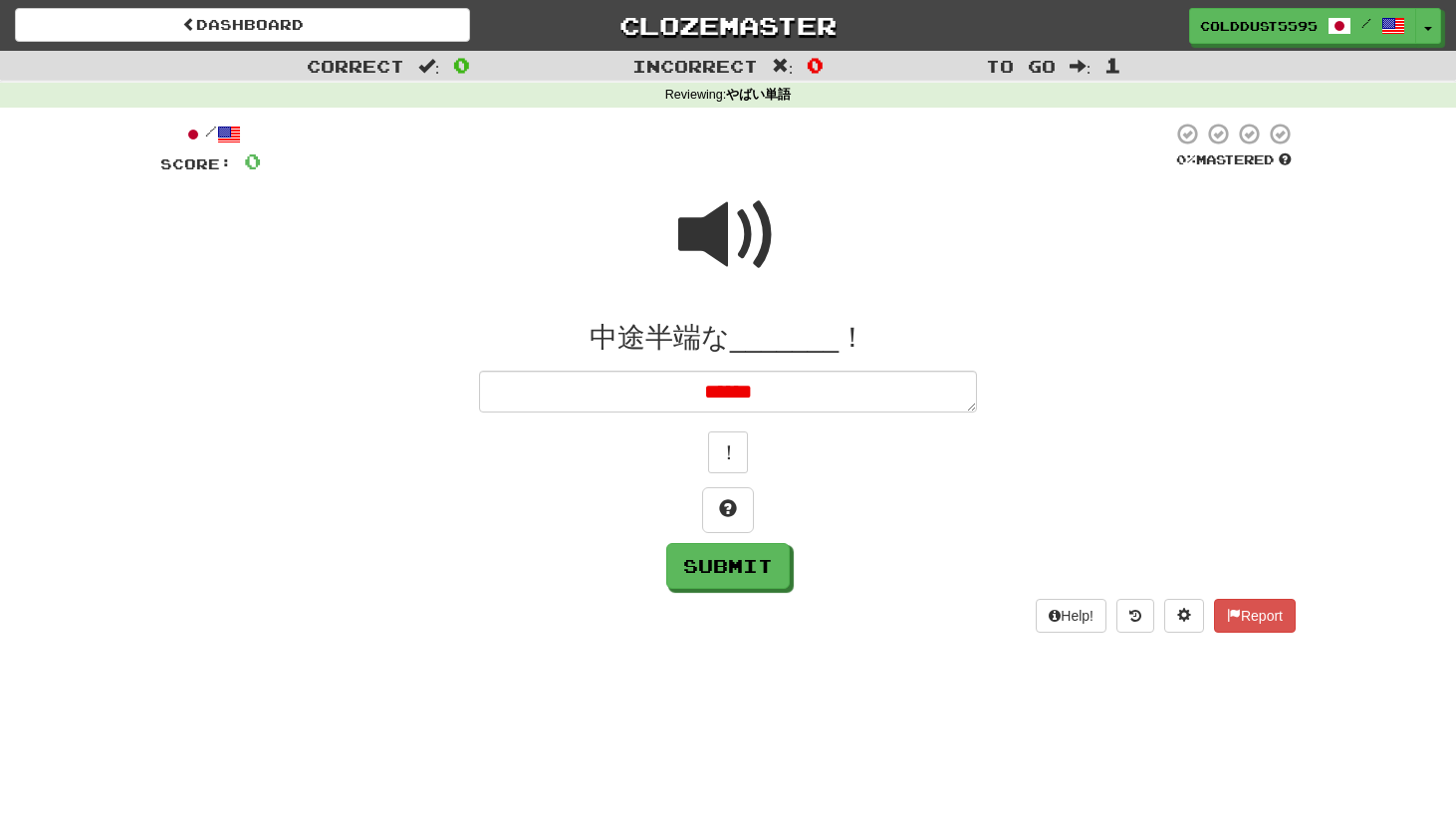 type on "*" 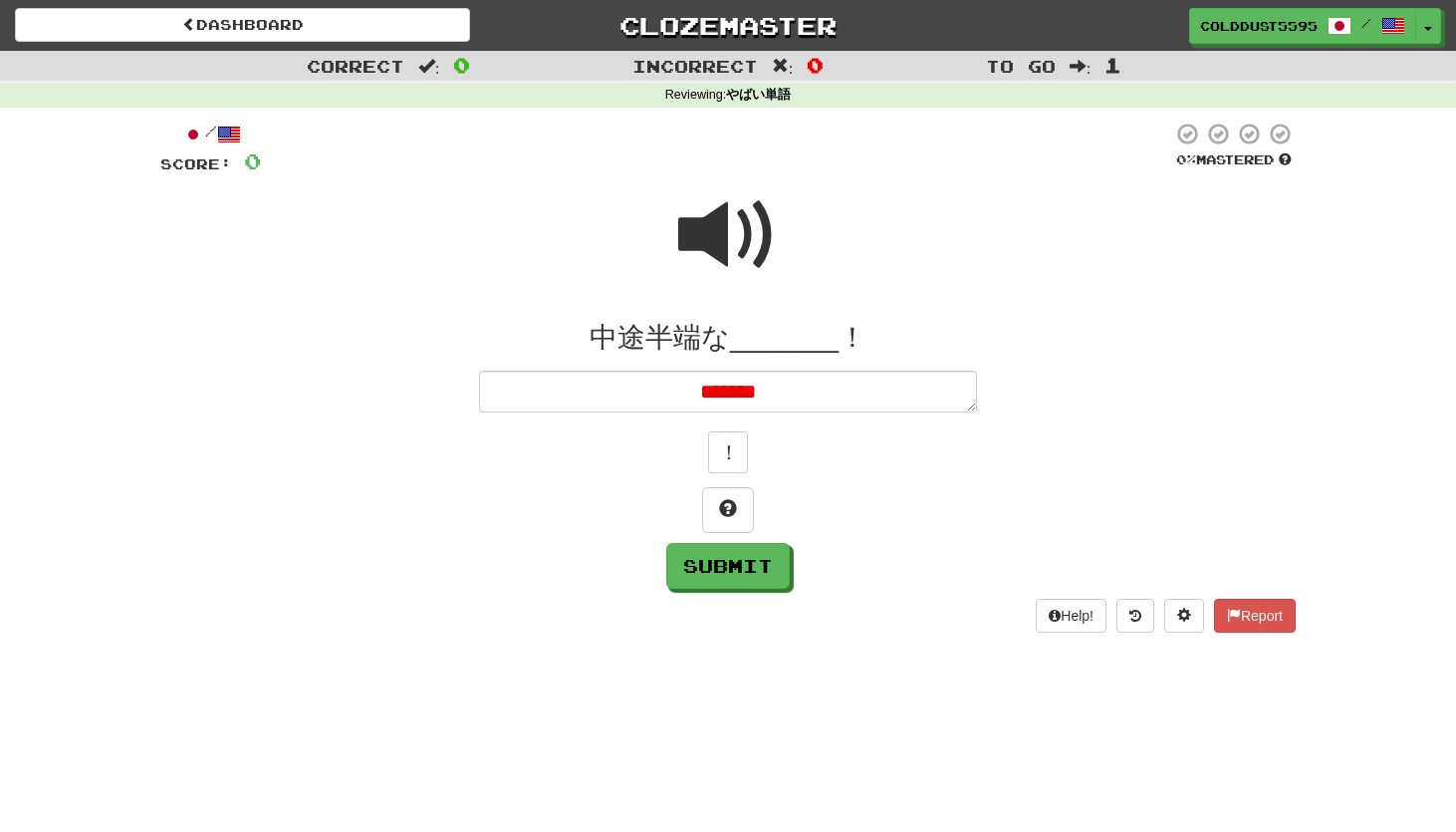 type on "*" 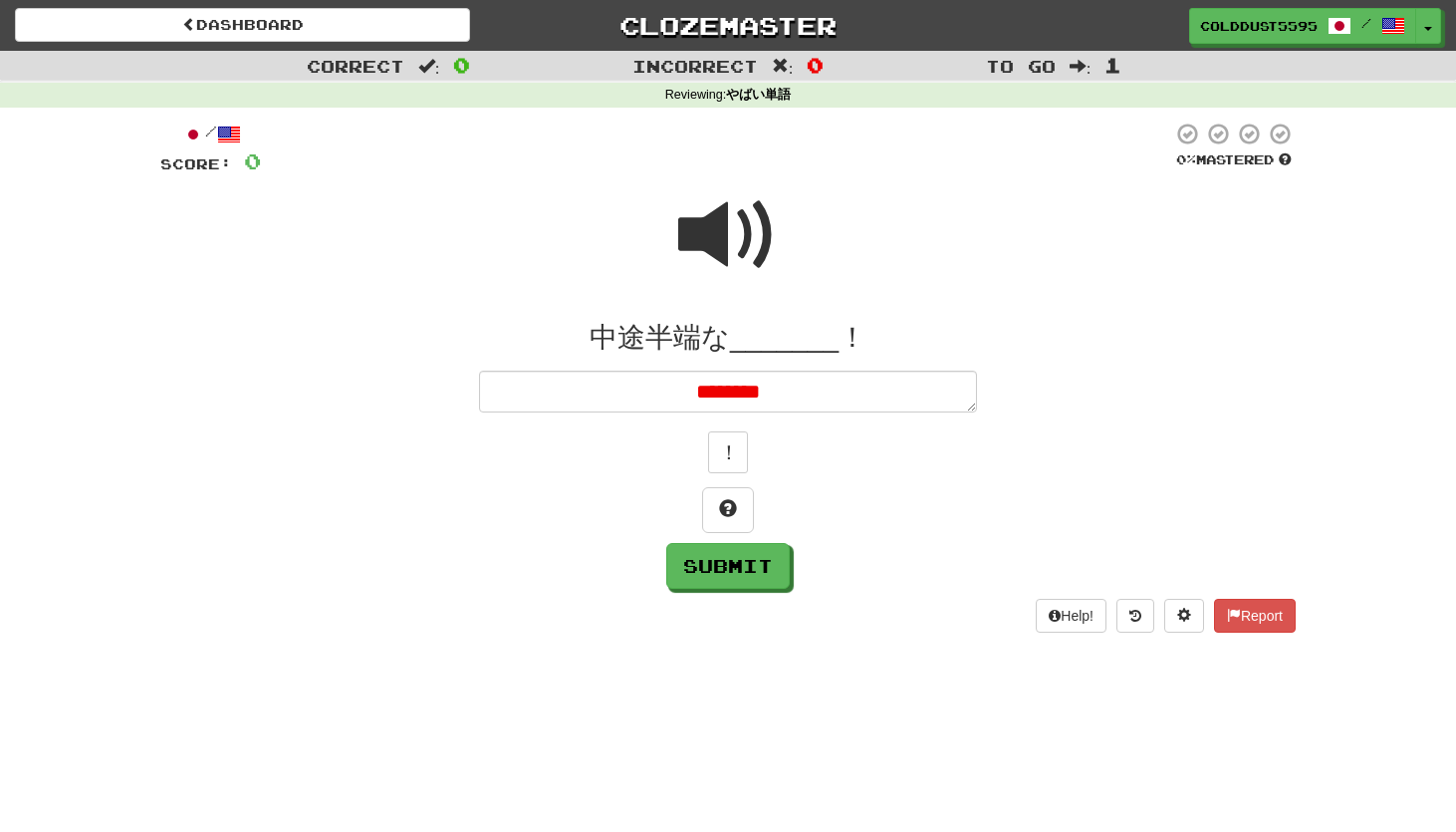 type on "*" 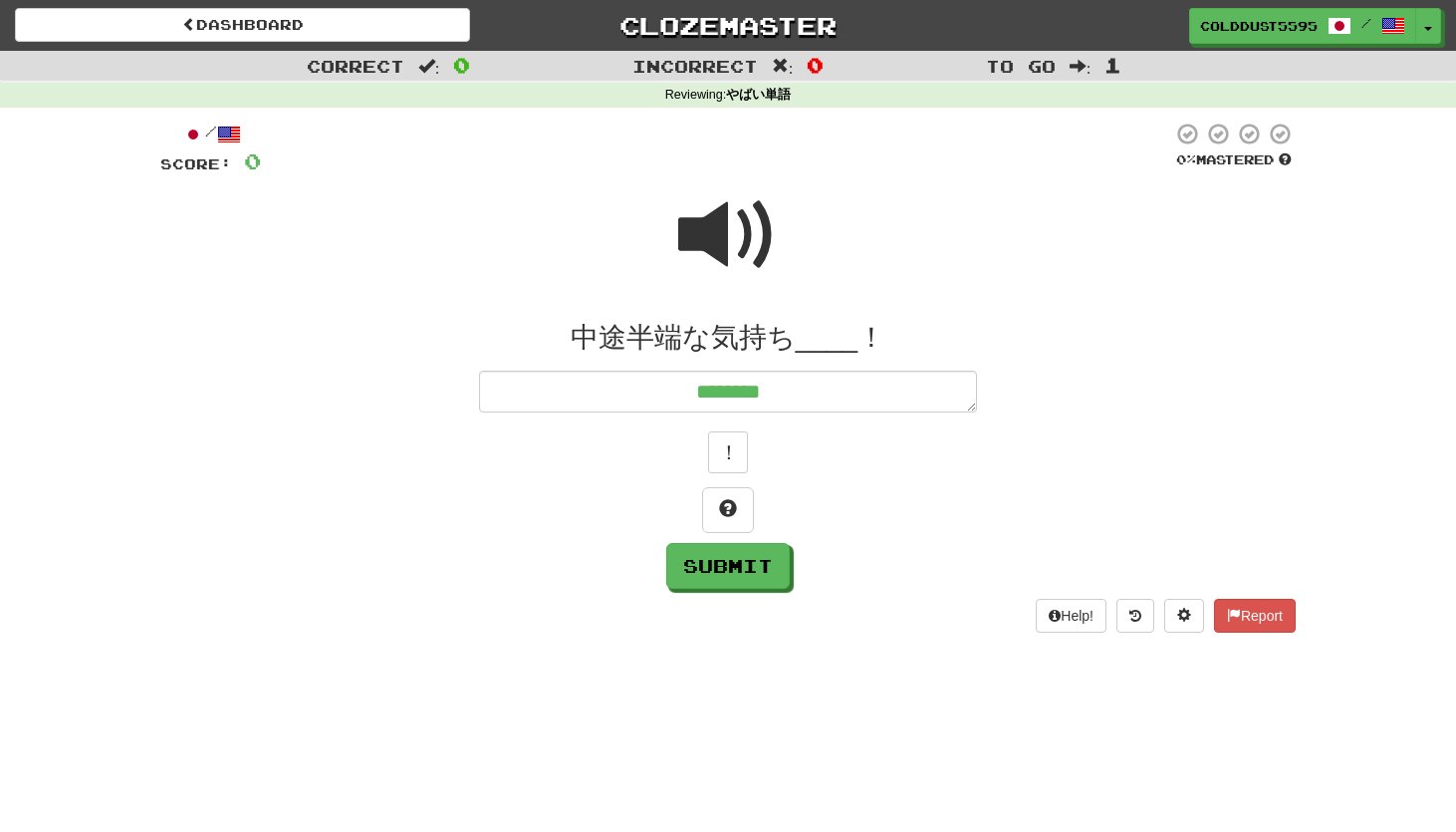 type on "*" 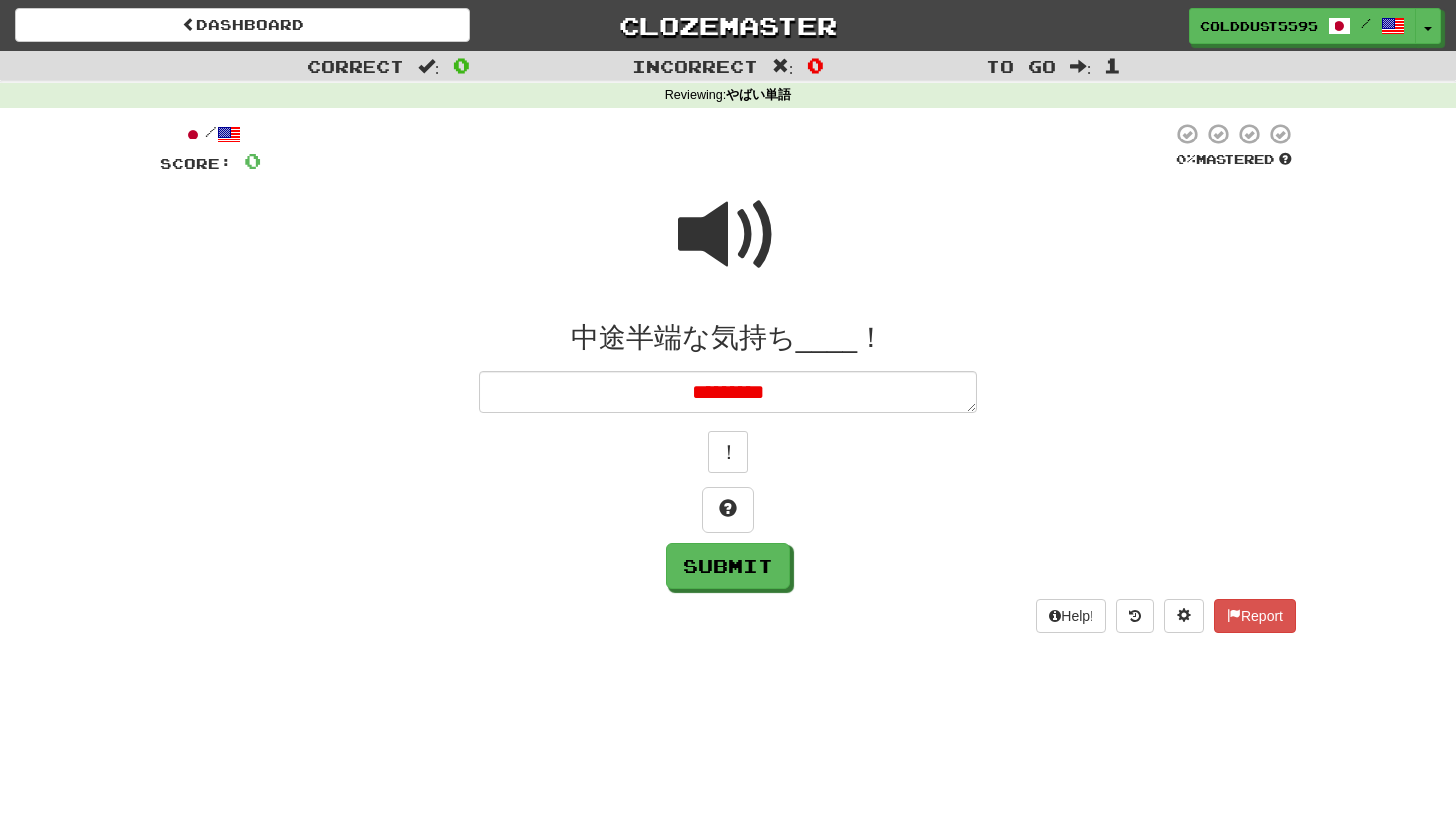 type on "*" 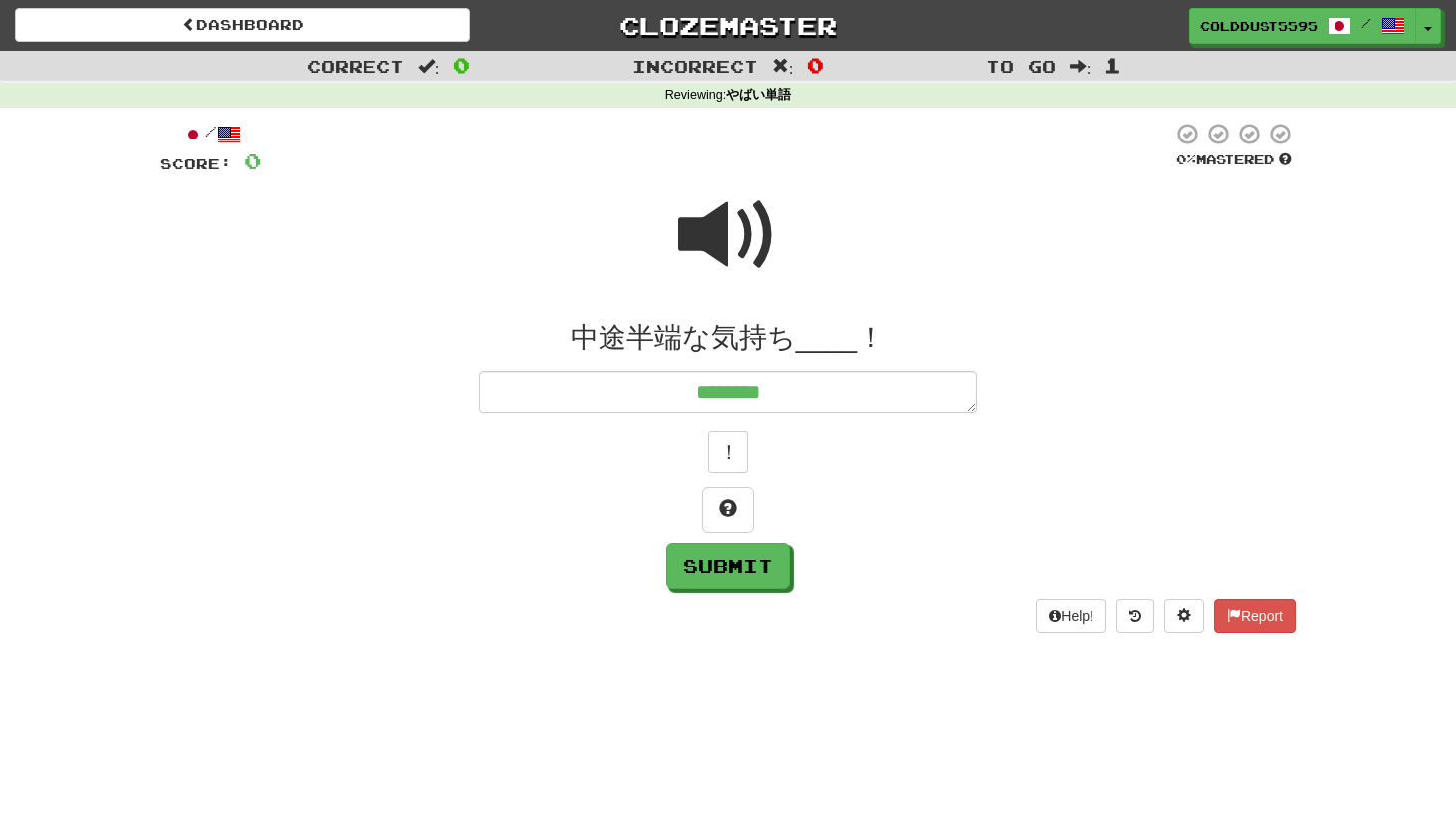 type on "*" 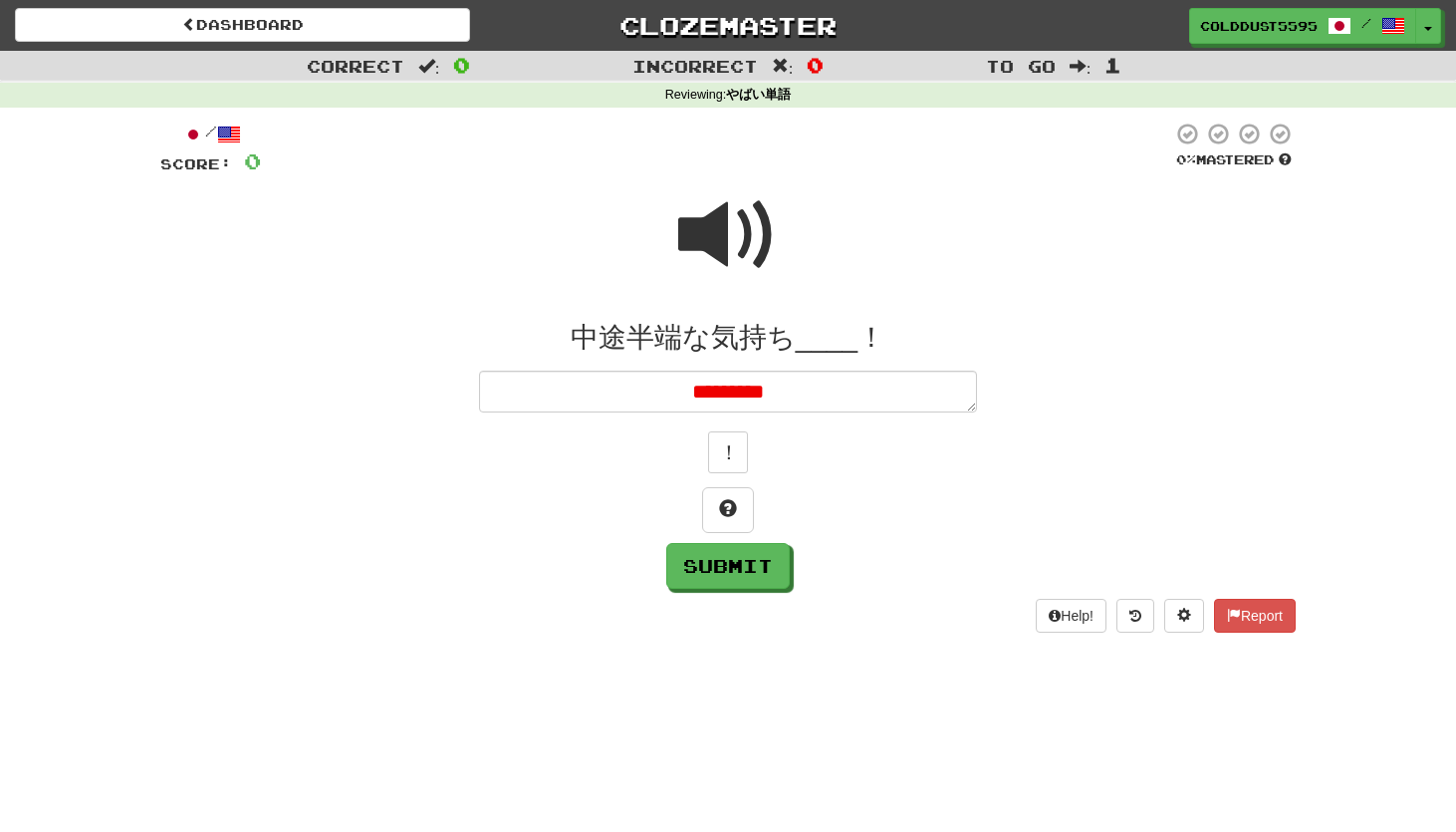 type on "*" 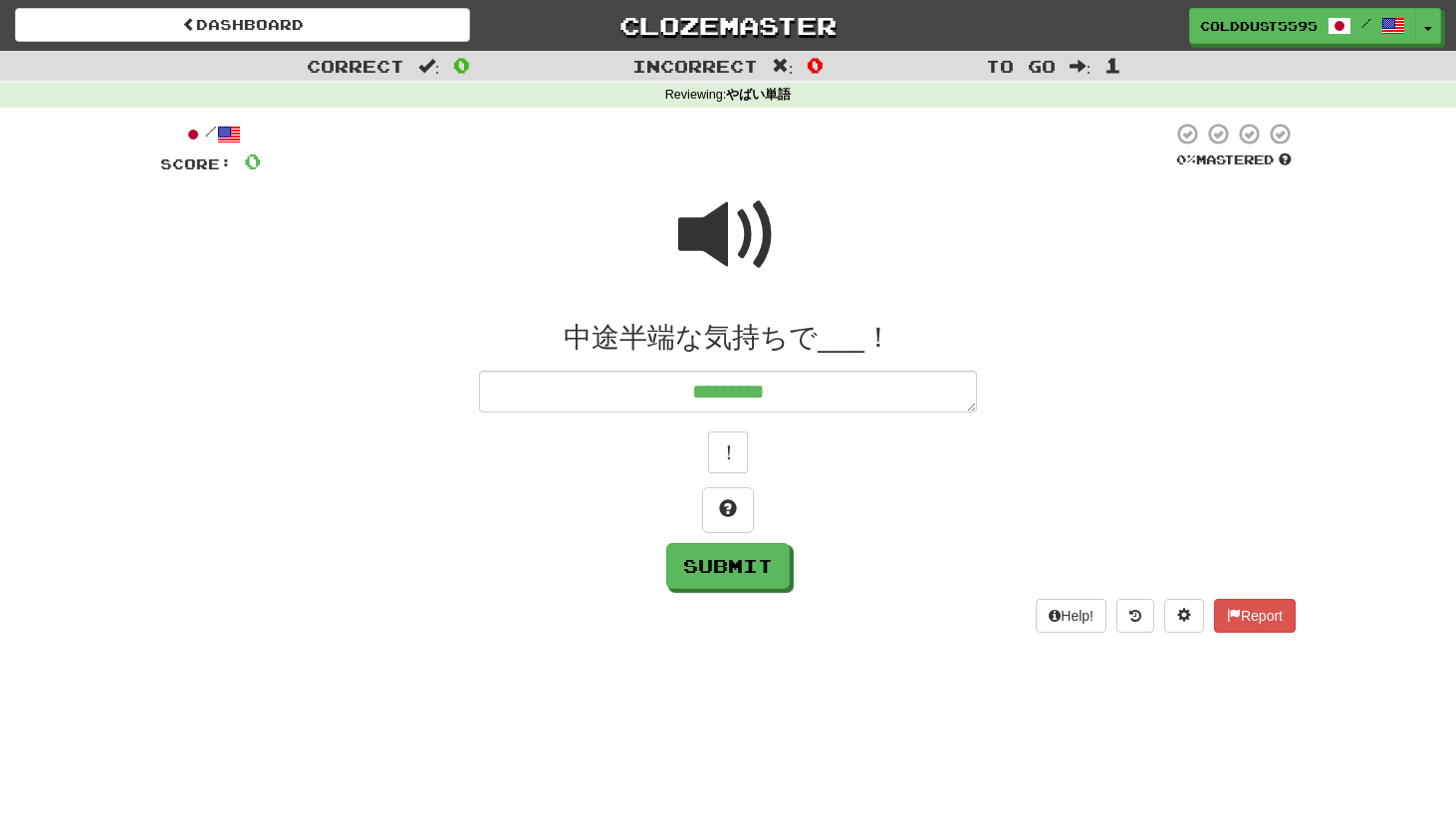 type on "*" 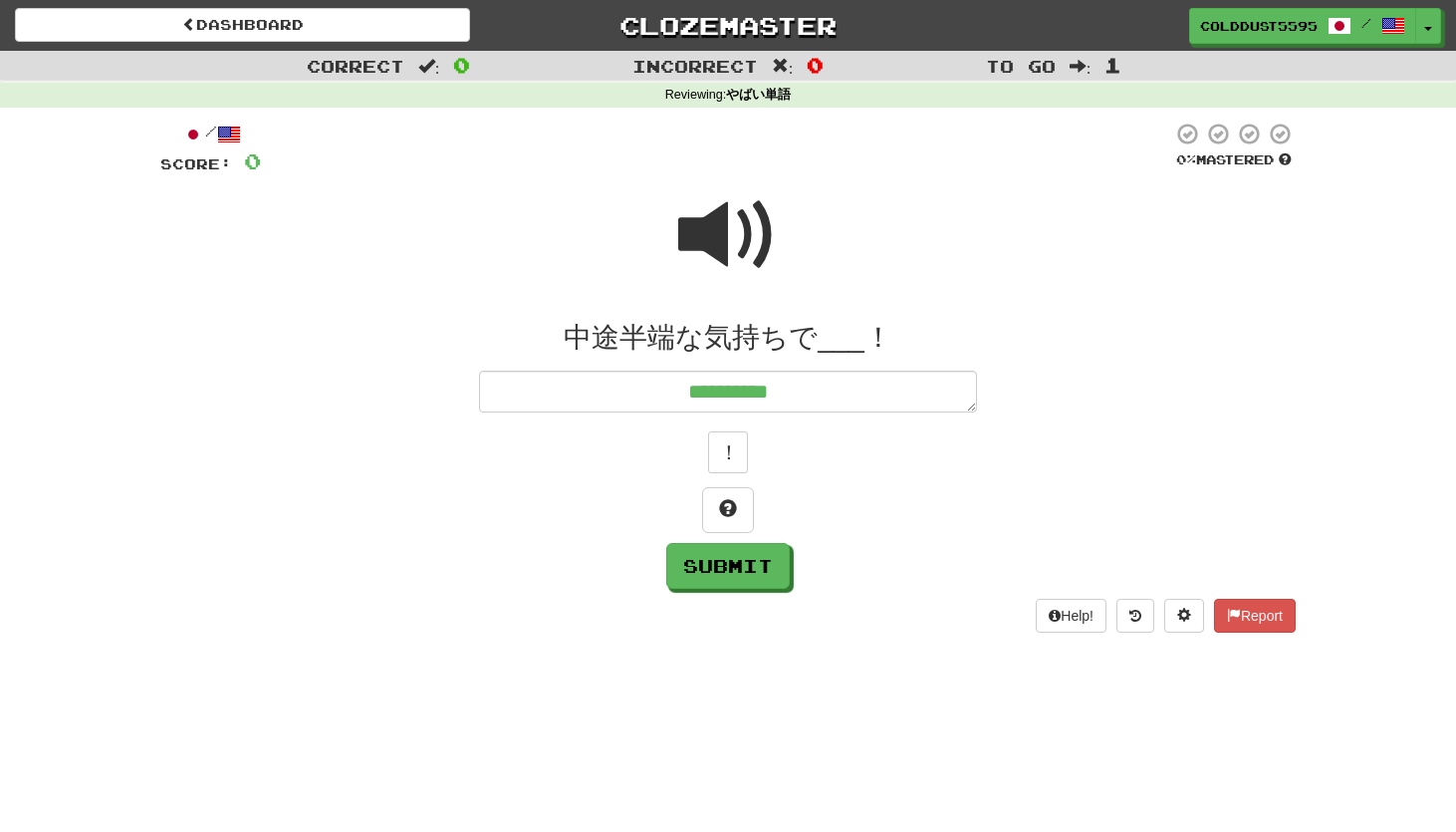 type on "*" 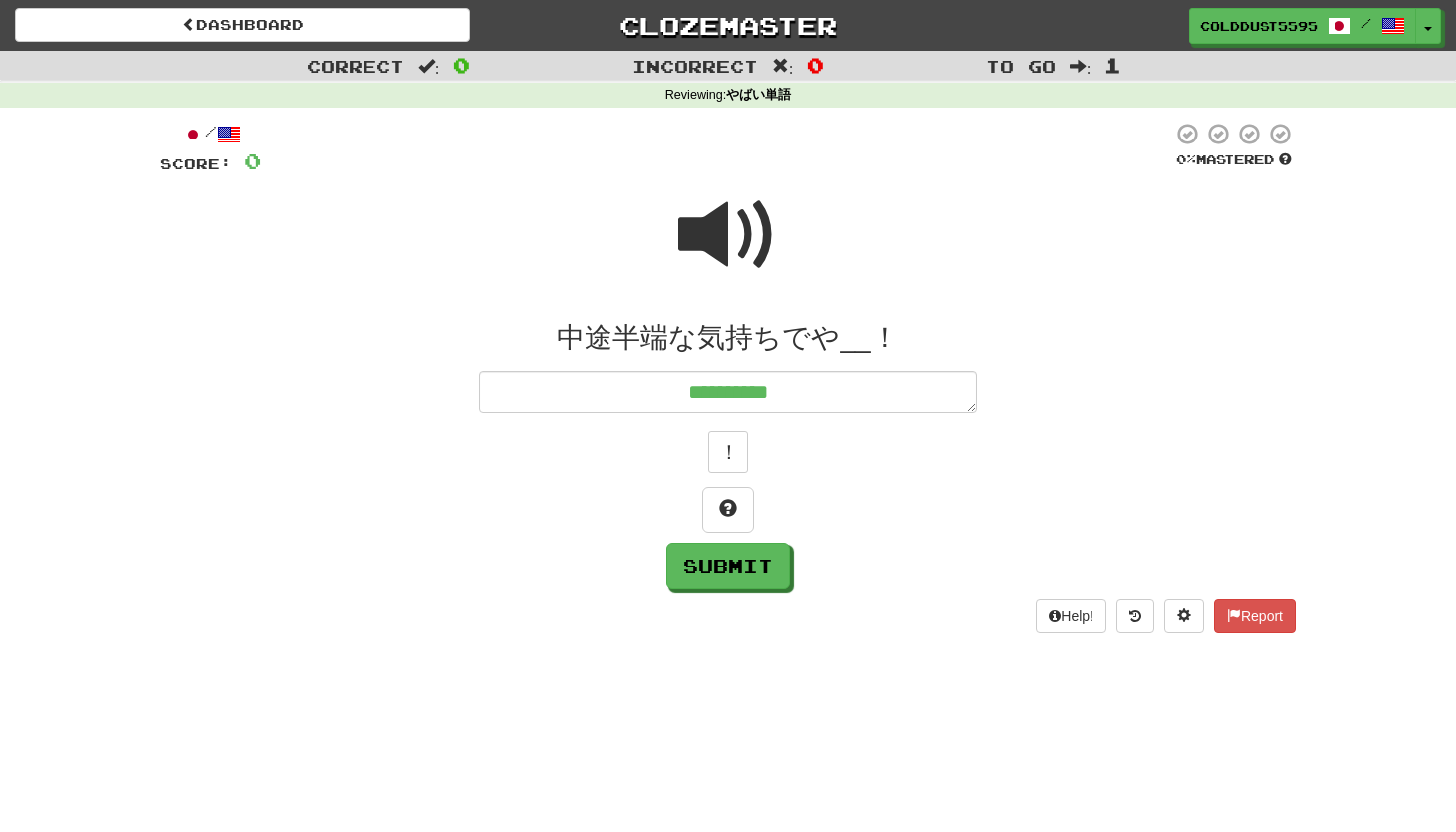 type on "*" 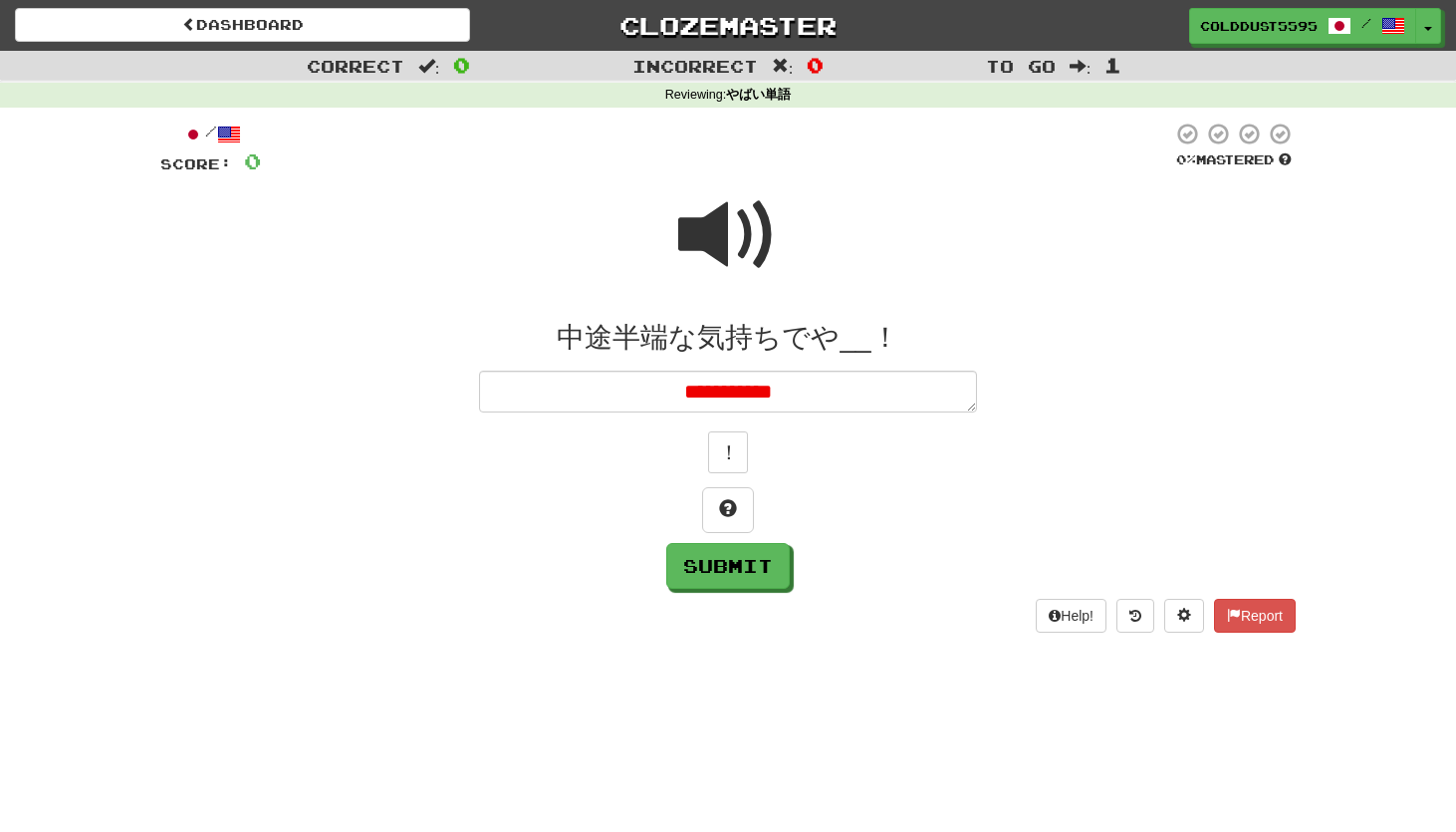 type on "**********" 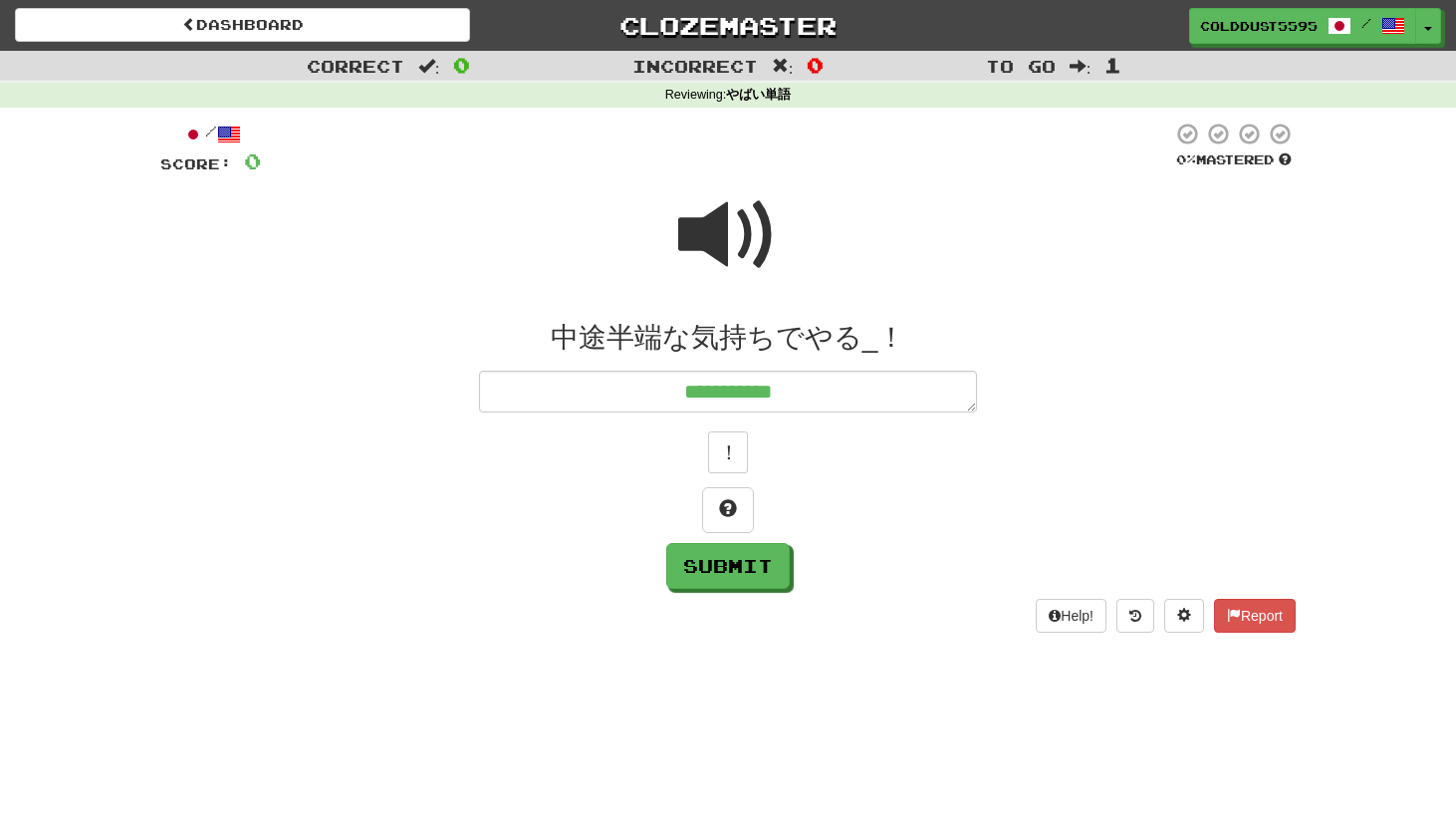 type on "*" 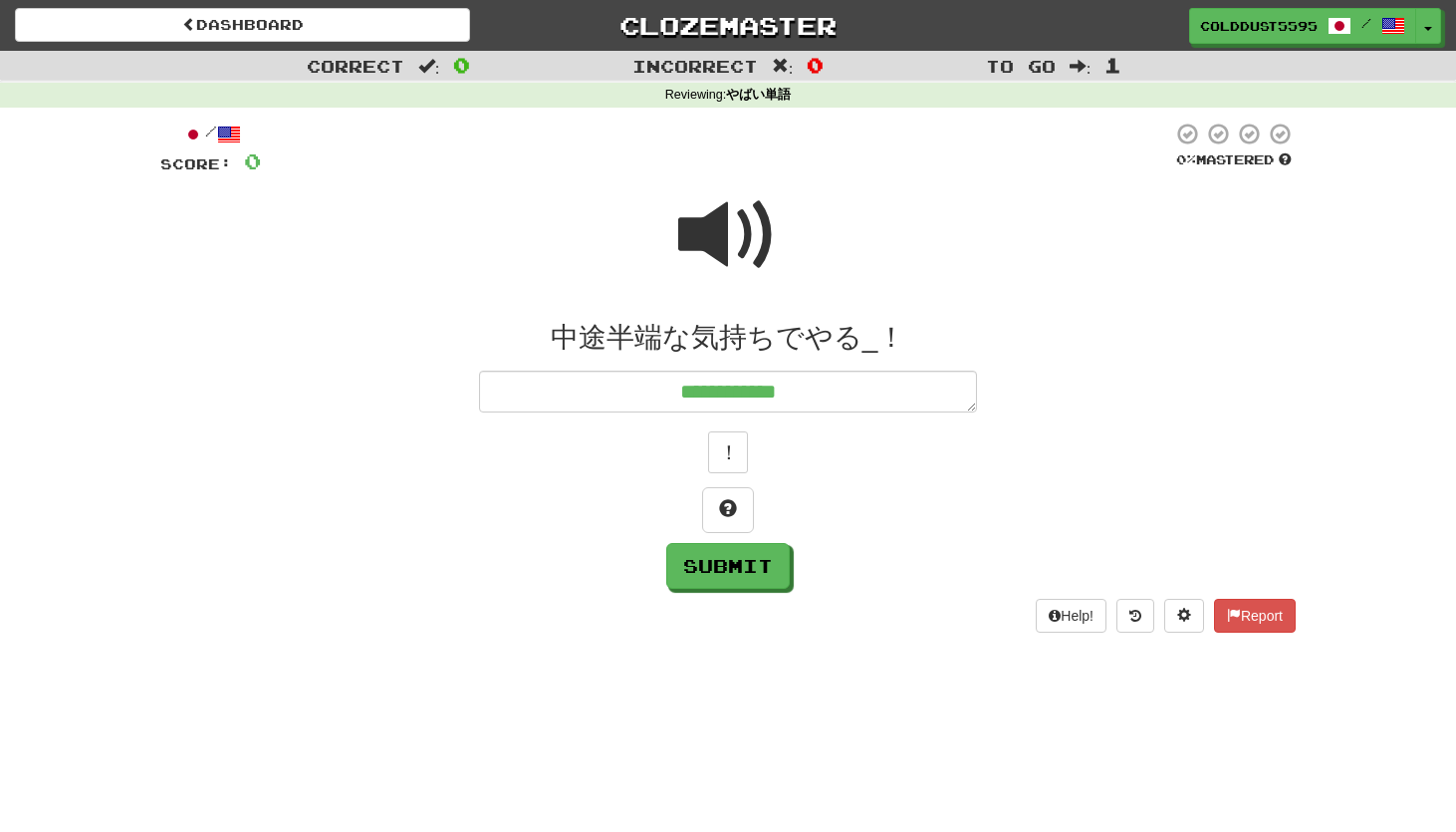 type on "*" 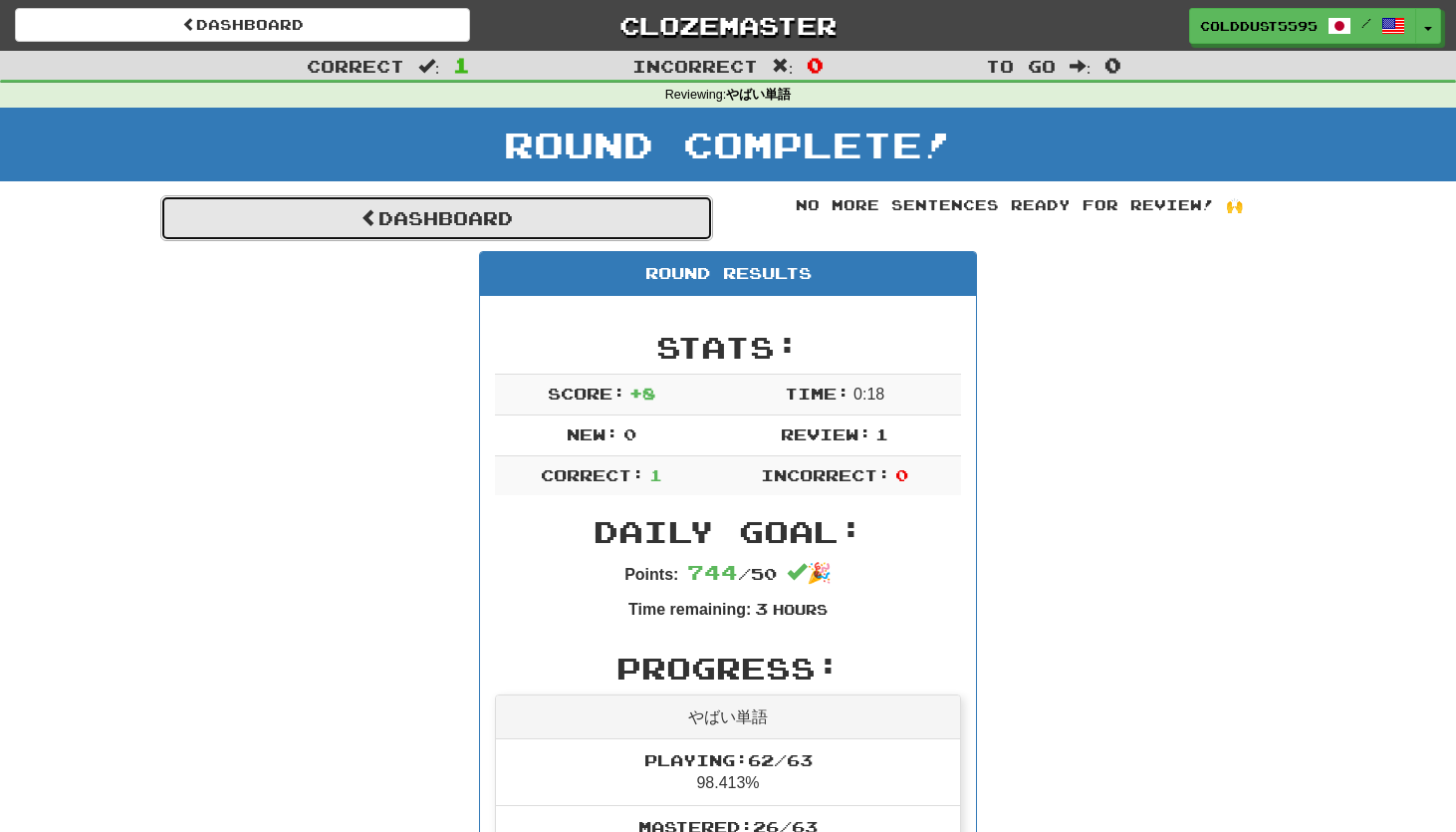 click on "Dashboard" at bounding box center (436, 218) 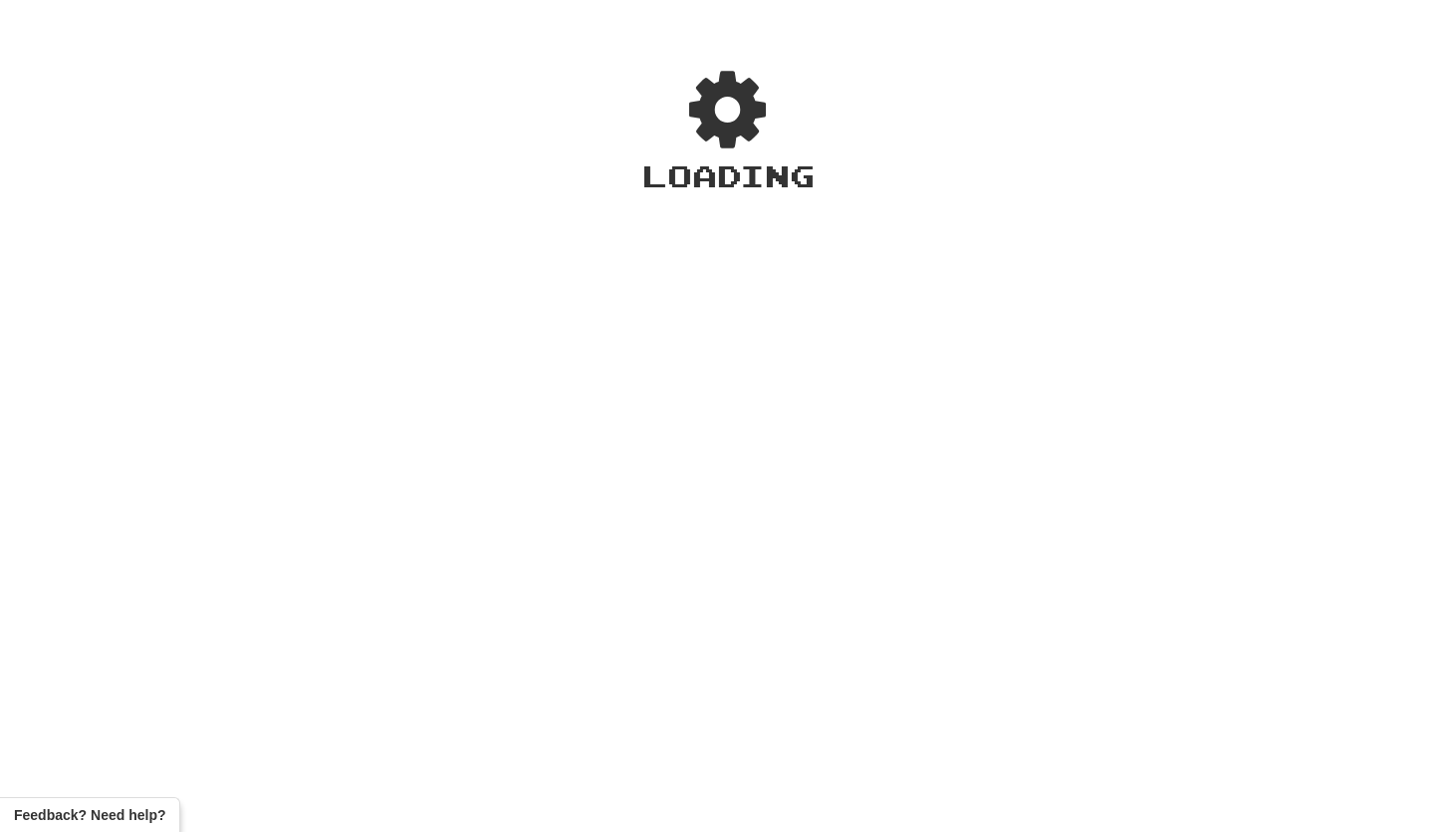 scroll, scrollTop: 0, scrollLeft: 0, axis: both 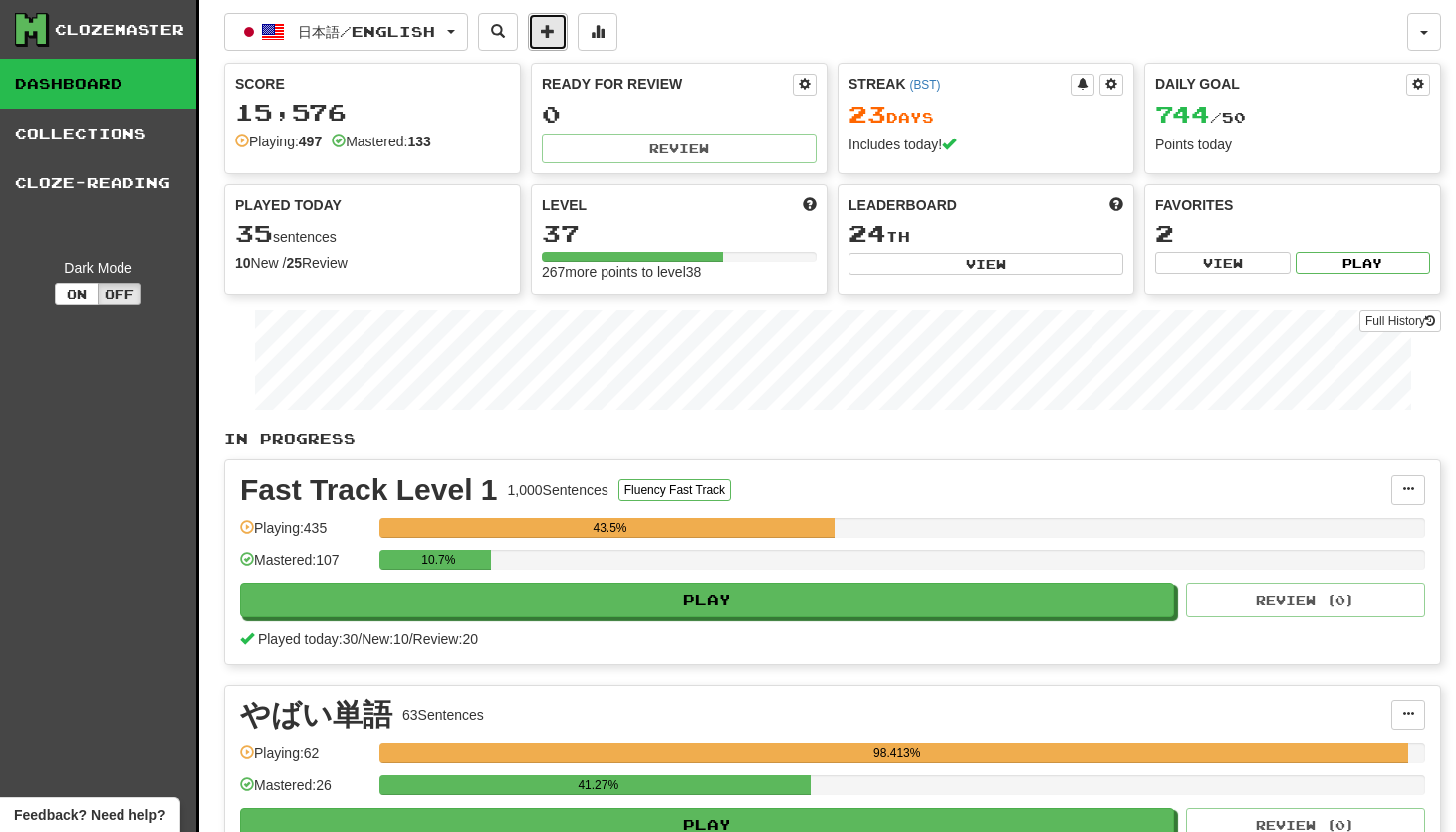 click at bounding box center [548, 32] 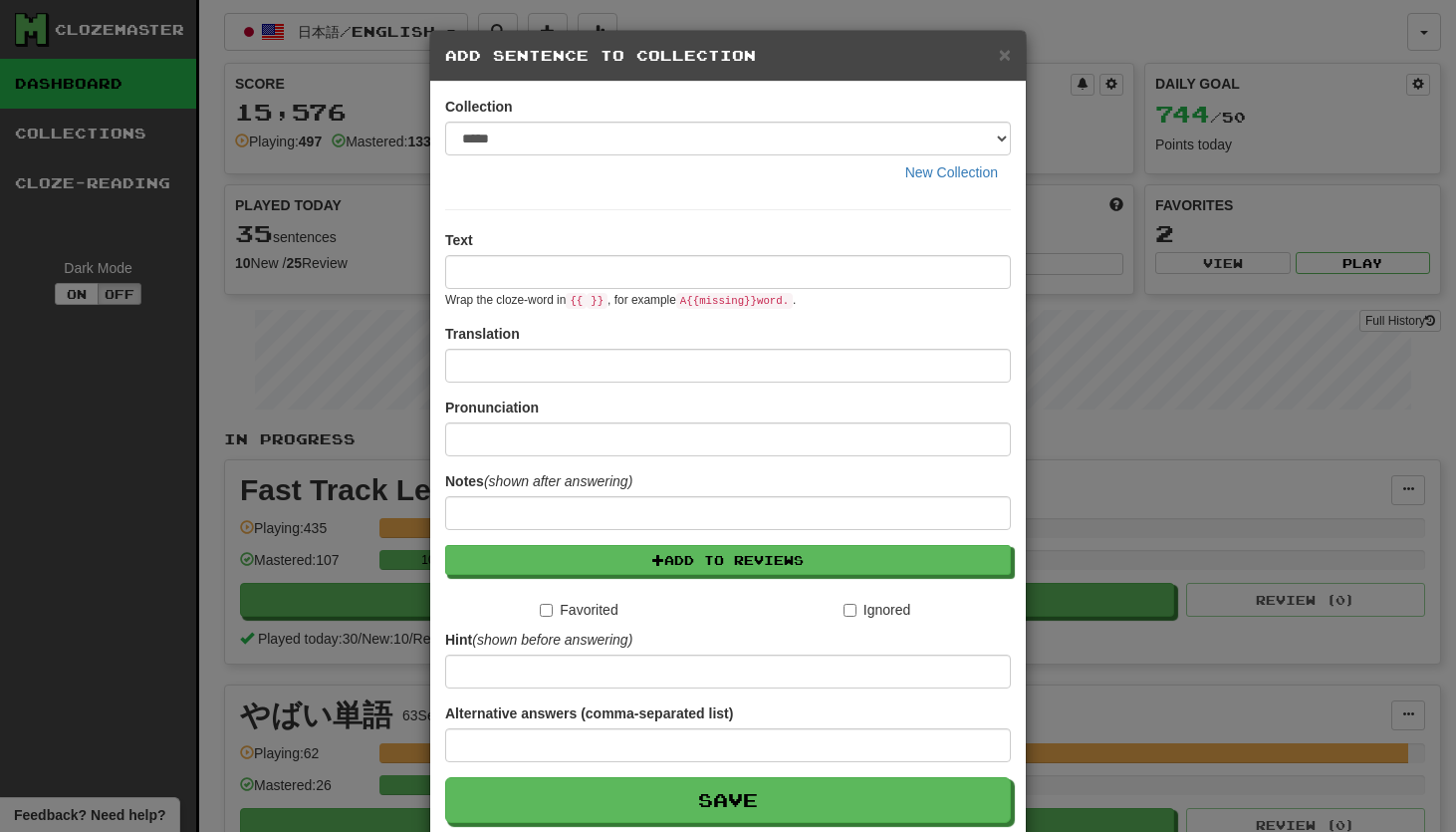 click at bounding box center [728, 272] 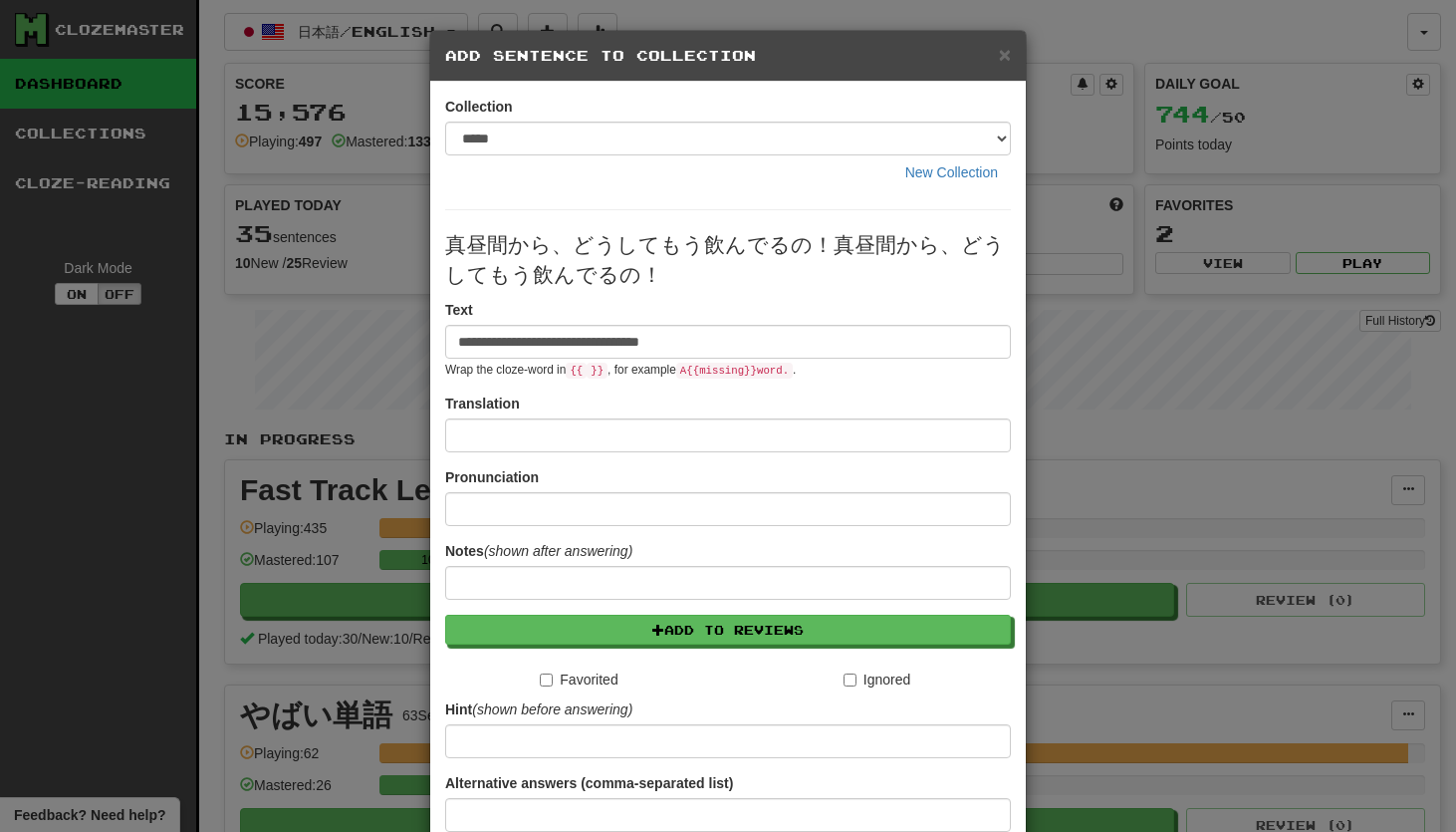 drag, startPoint x: 709, startPoint y: 343, endPoint x: 955, endPoint y: 340, distance: 246.01829 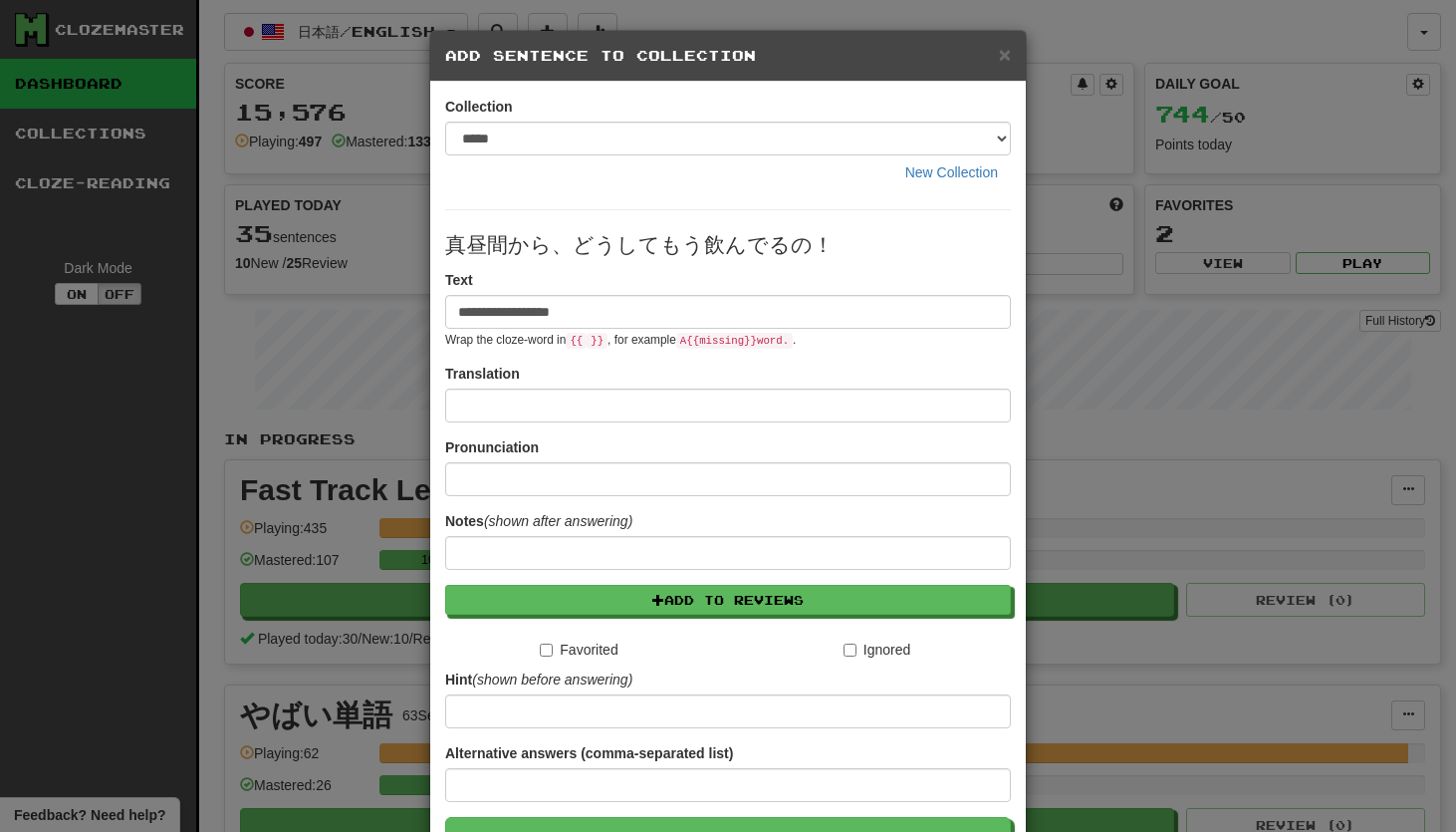 type on "**********" 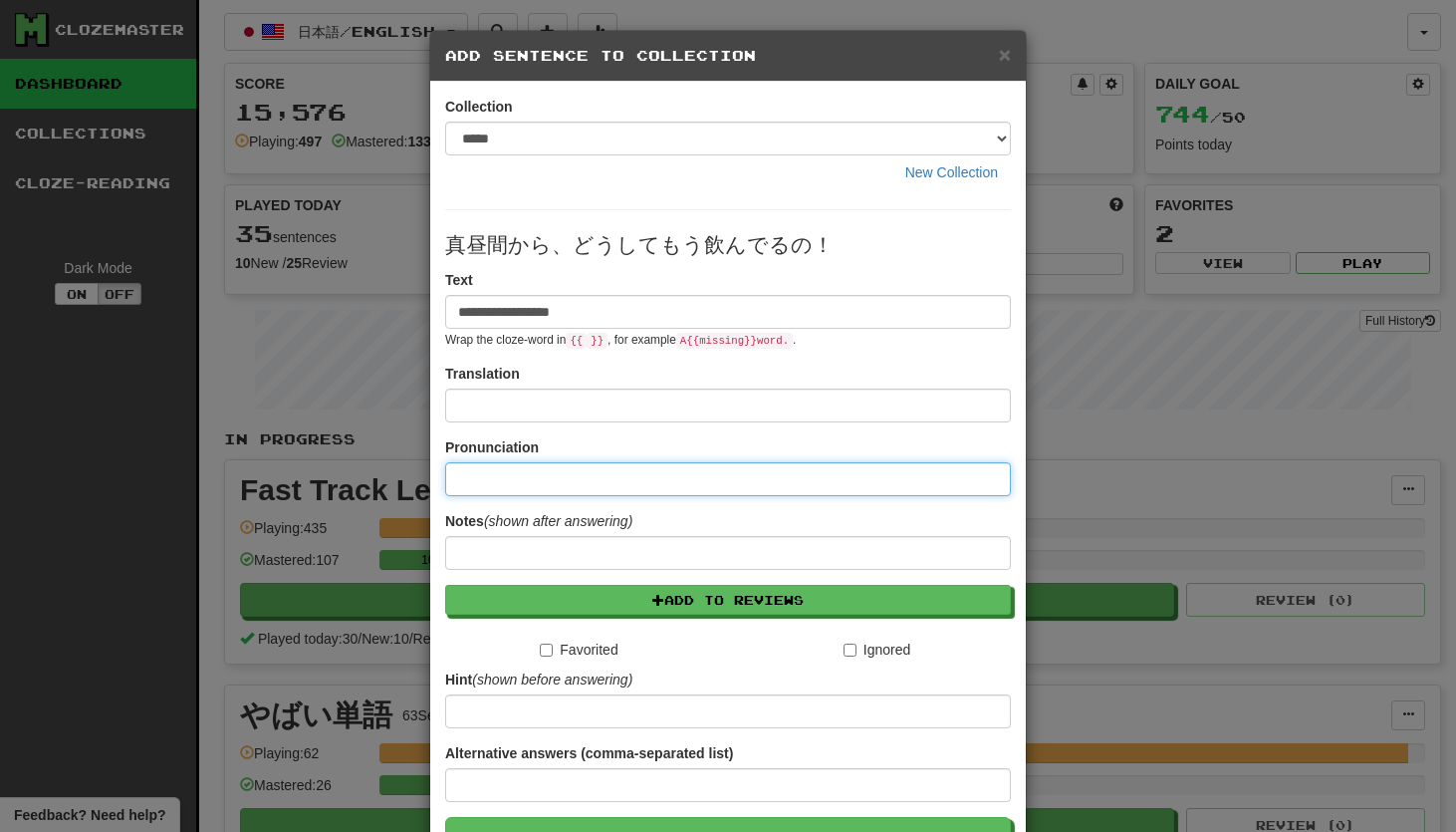 click at bounding box center [728, 479] 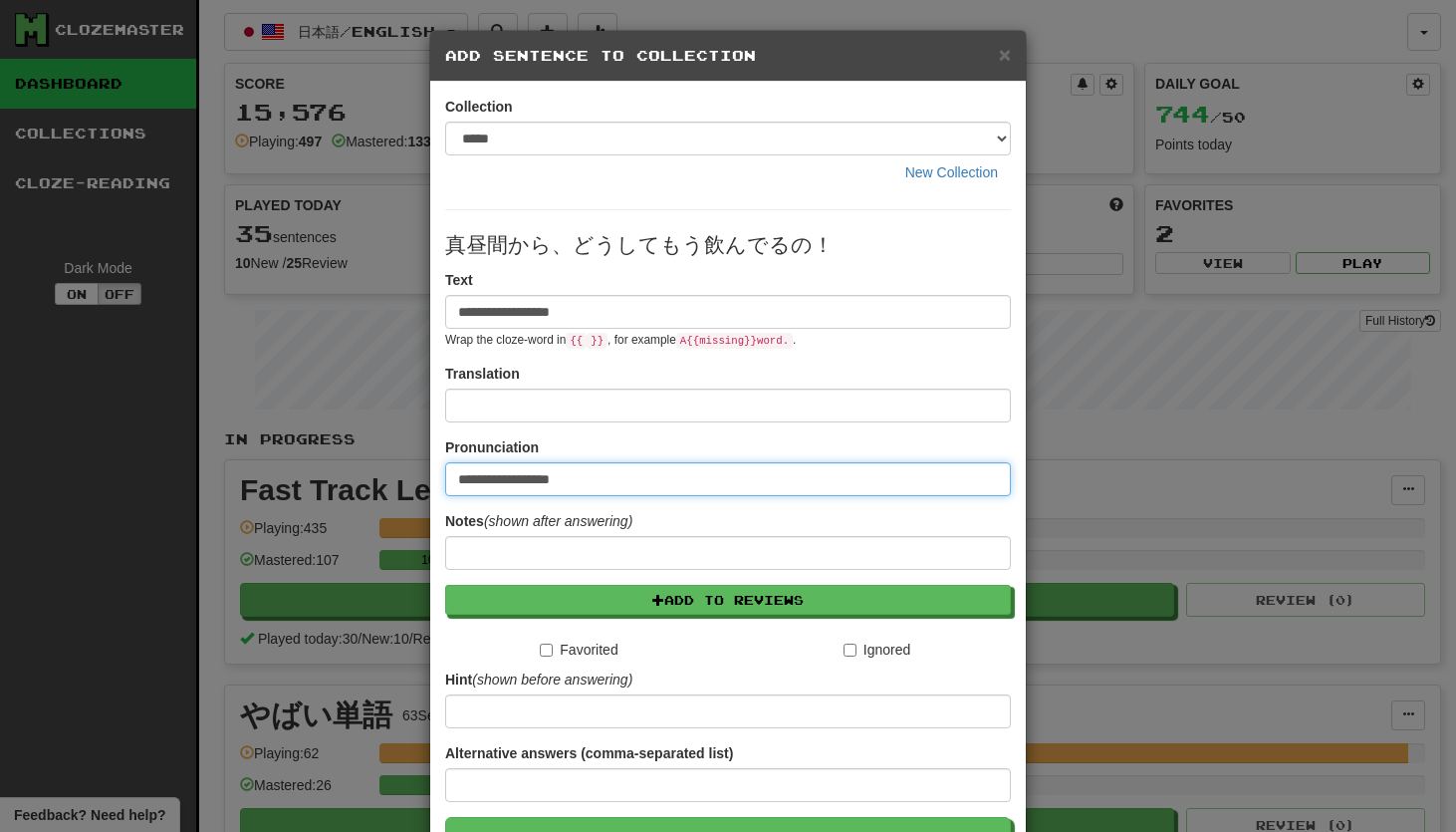 click on "**********" at bounding box center [728, 479] 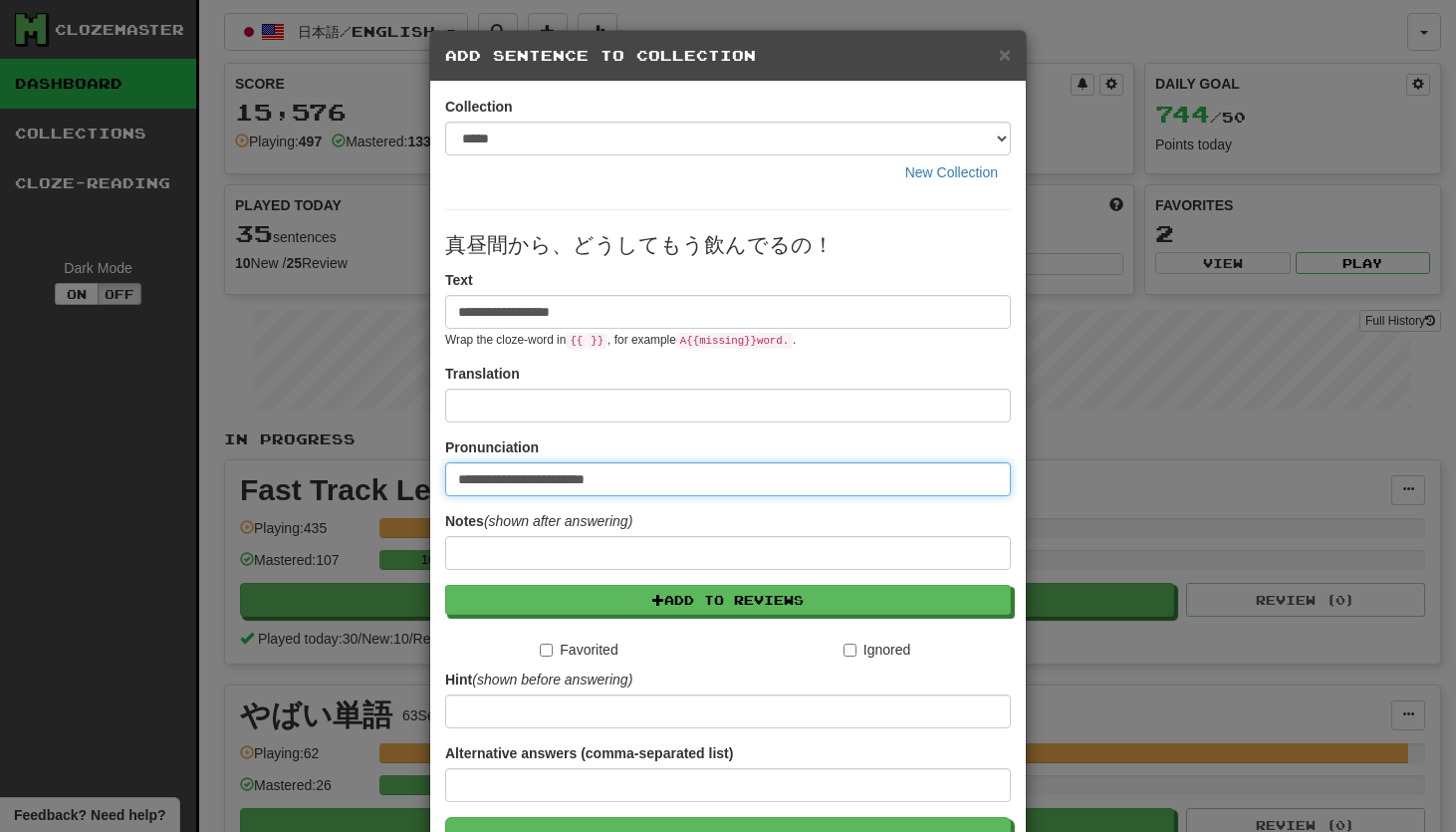 type on "**********" 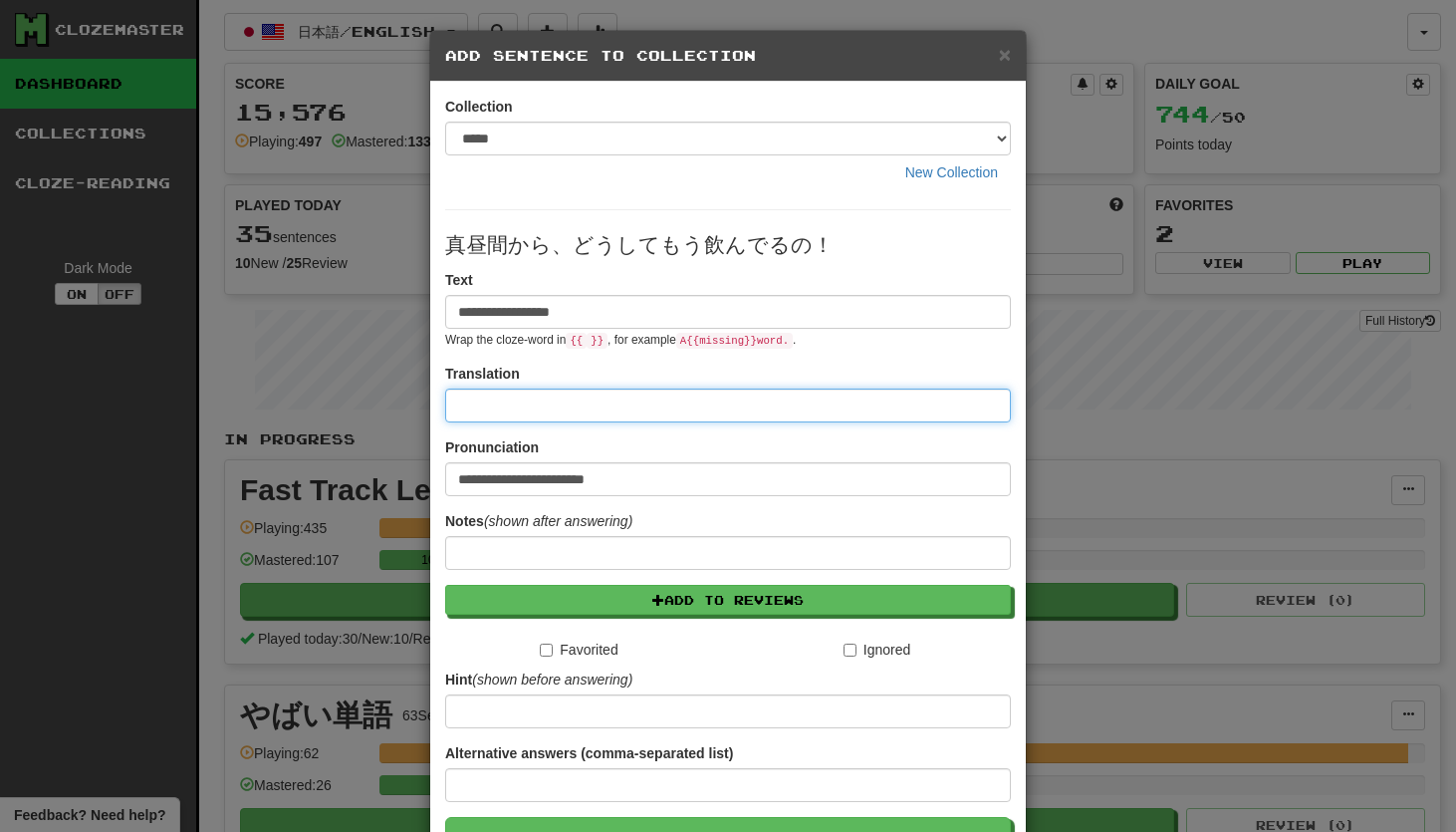 click at bounding box center (728, 406) 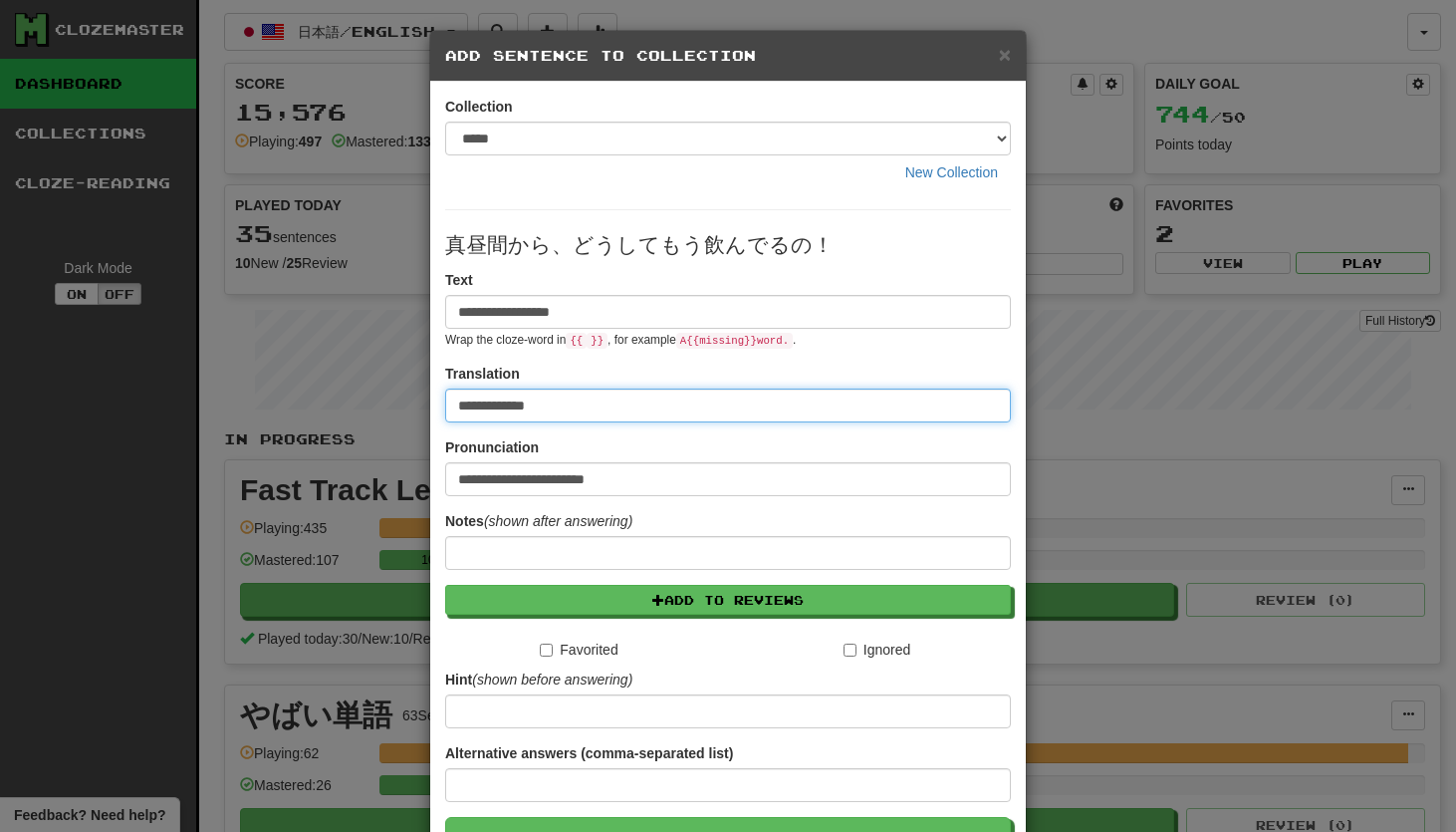 type on "**********" 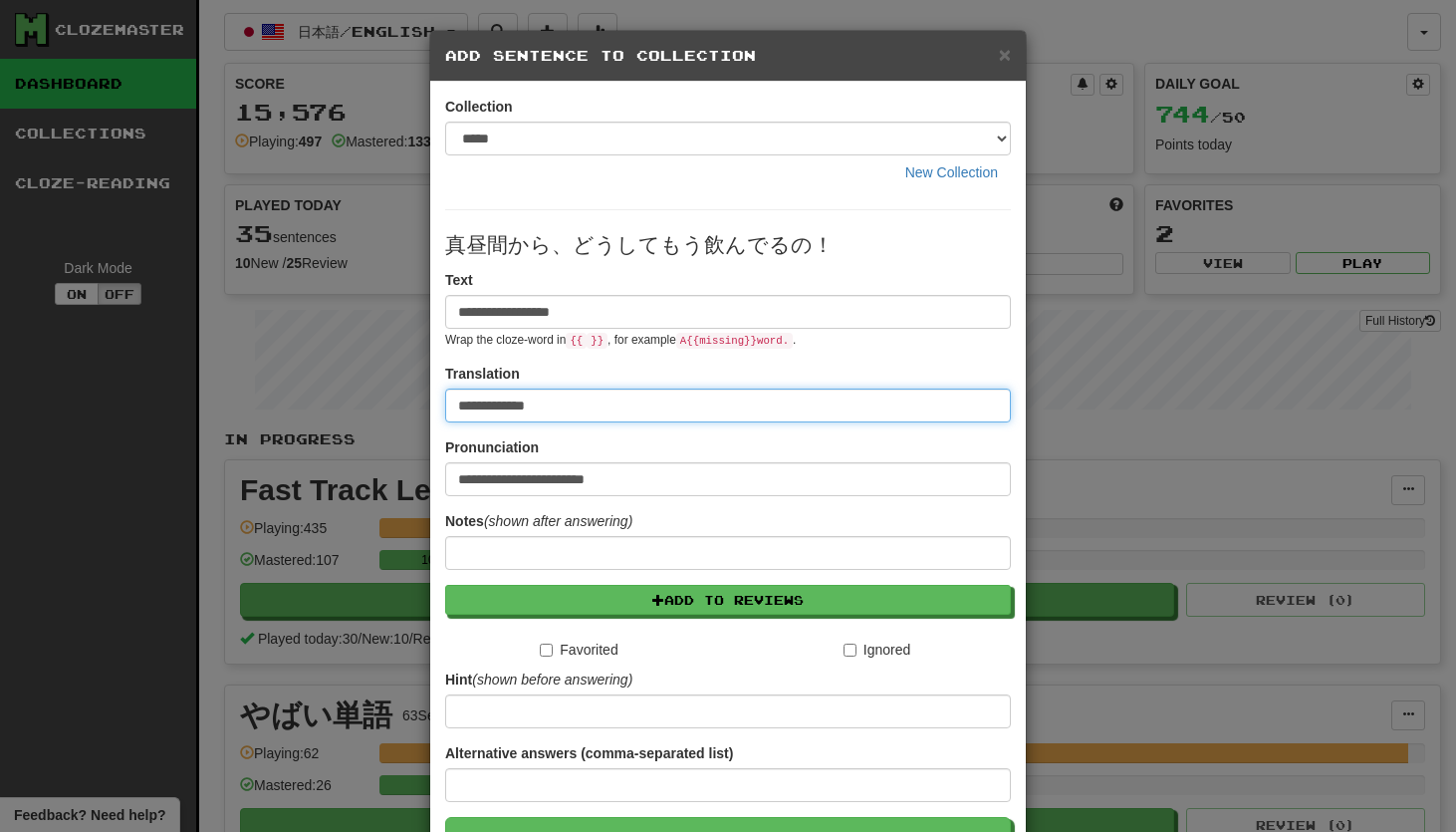 click on "Save" at bounding box center [728, 840] 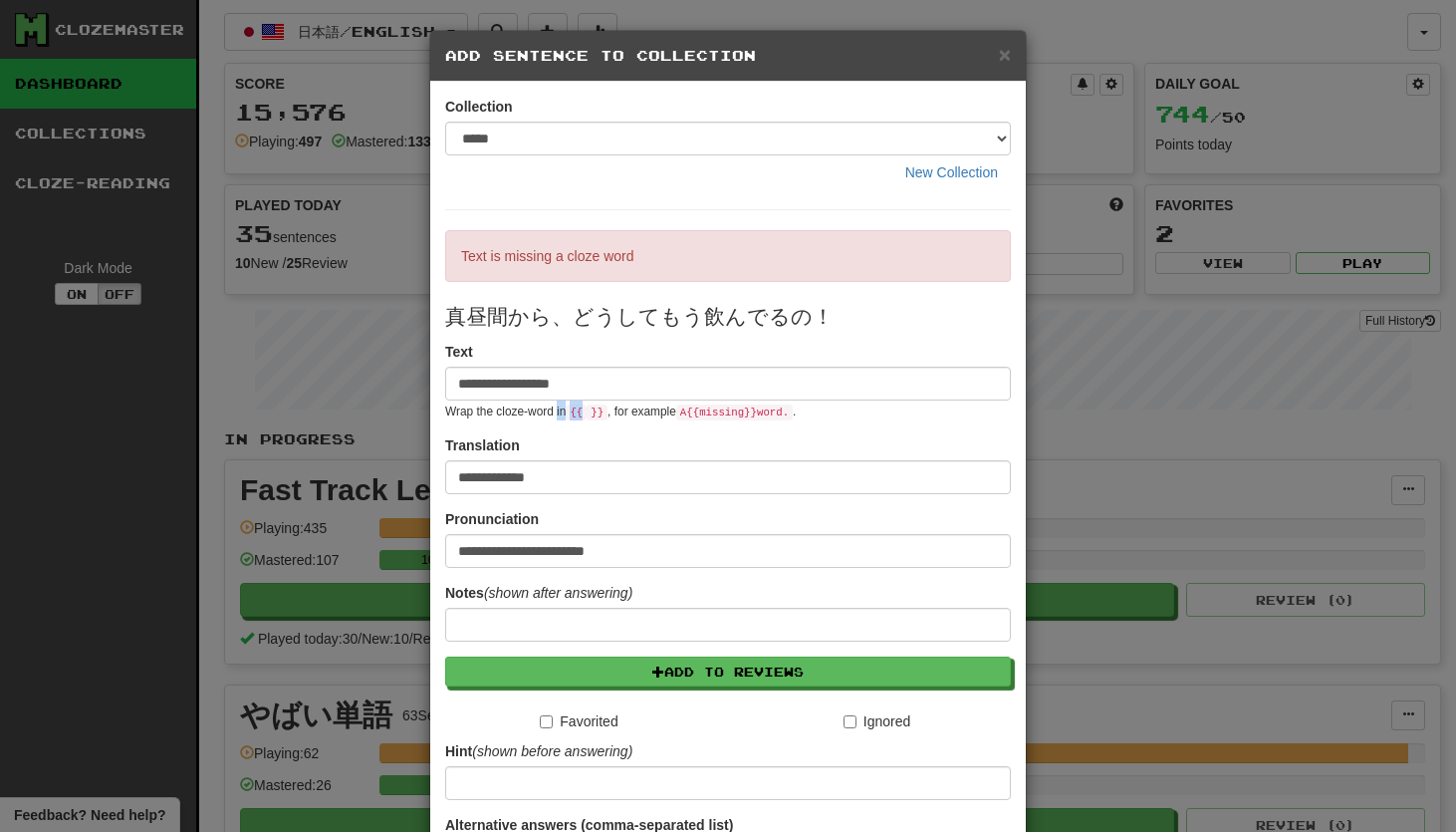 drag, startPoint x: 586, startPoint y: 409, endPoint x: 558, endPoint y: 410, distance: 28.01785 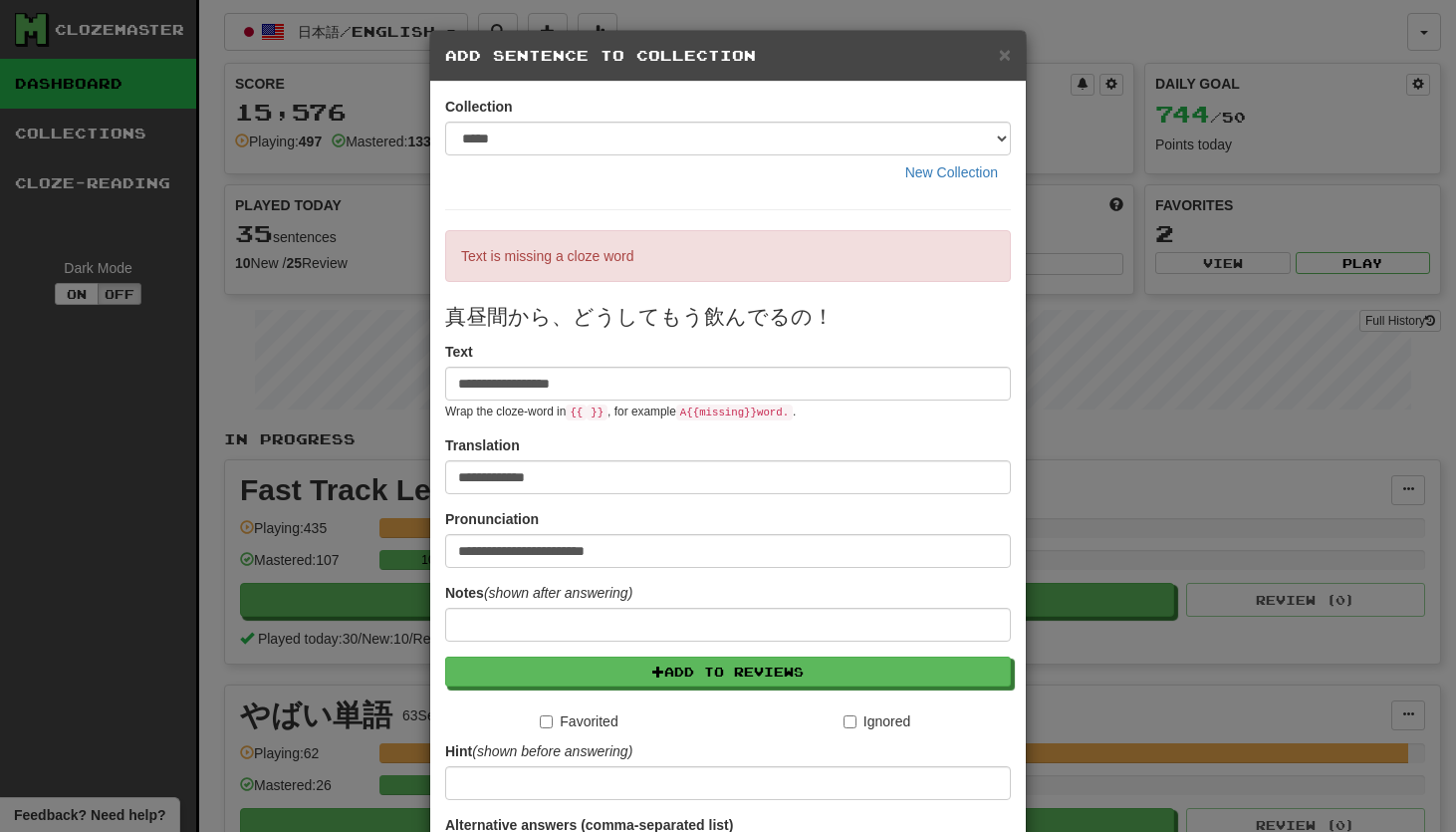 click on "}}" at bounding box center [597, 413] 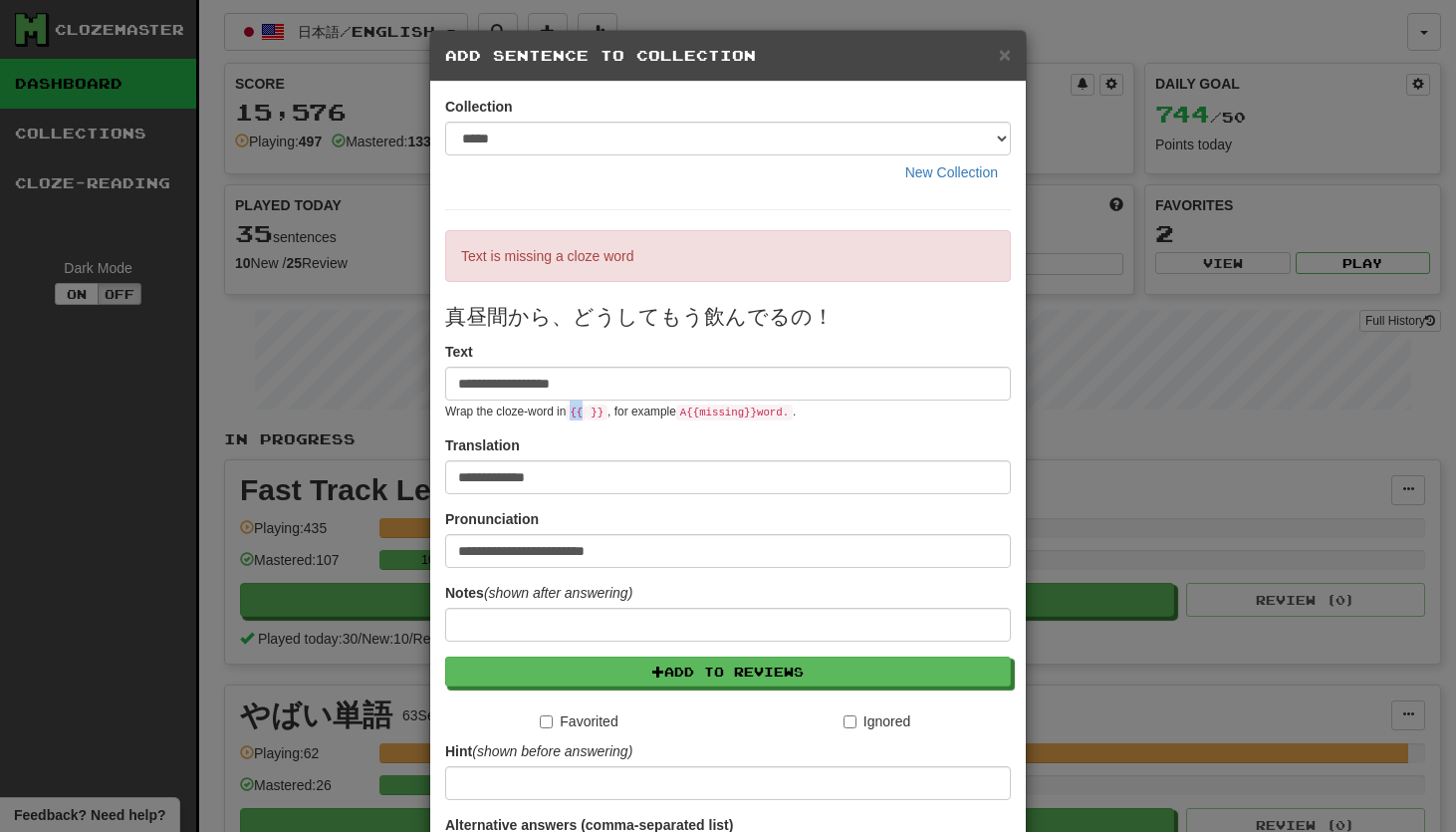 drag, startPoint x: 587, startPoint y: 415, endPoint x: 576, endPoint y: 415, distance: 11 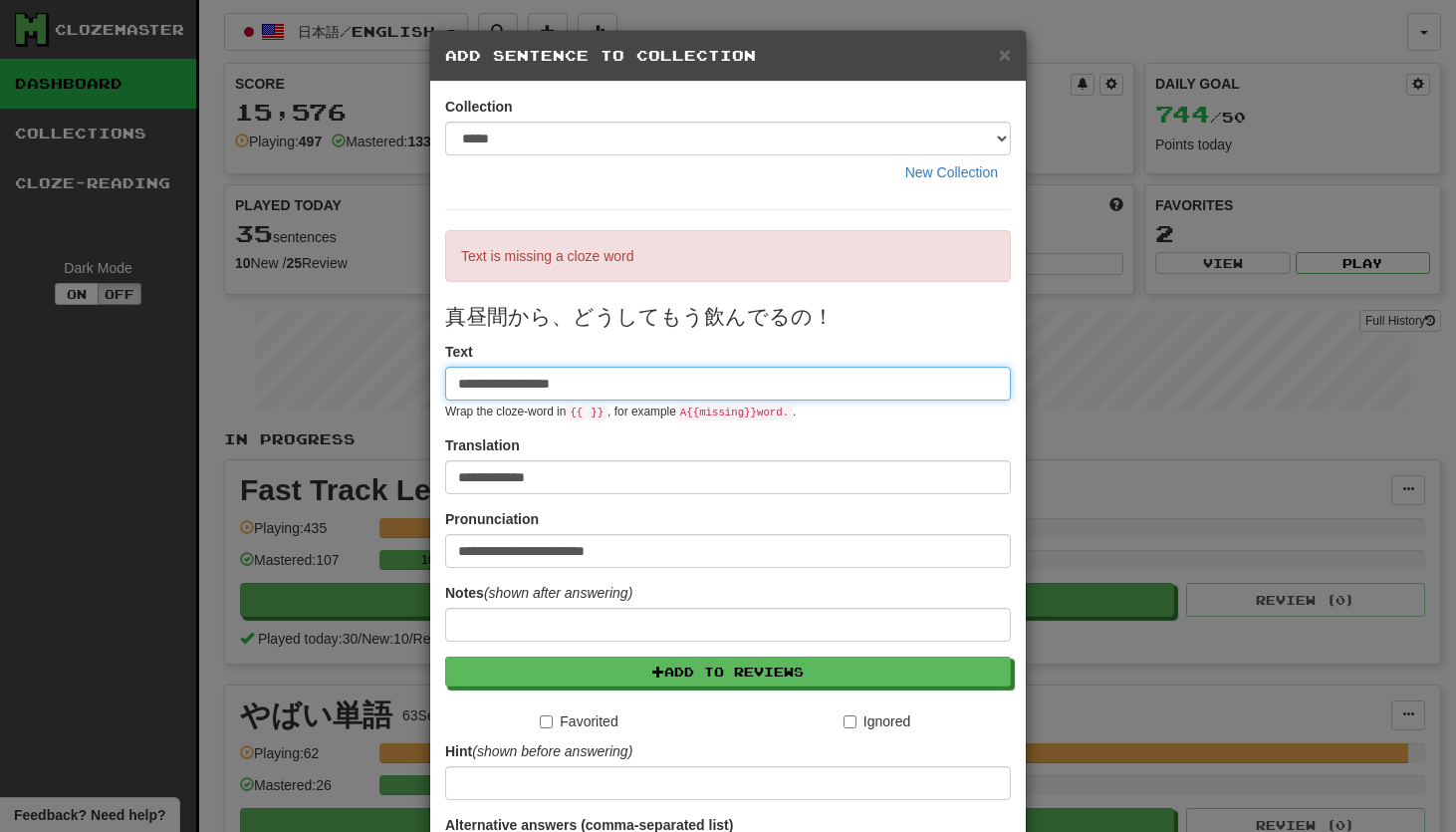 click on "**********" at bounding box center (728, 384) 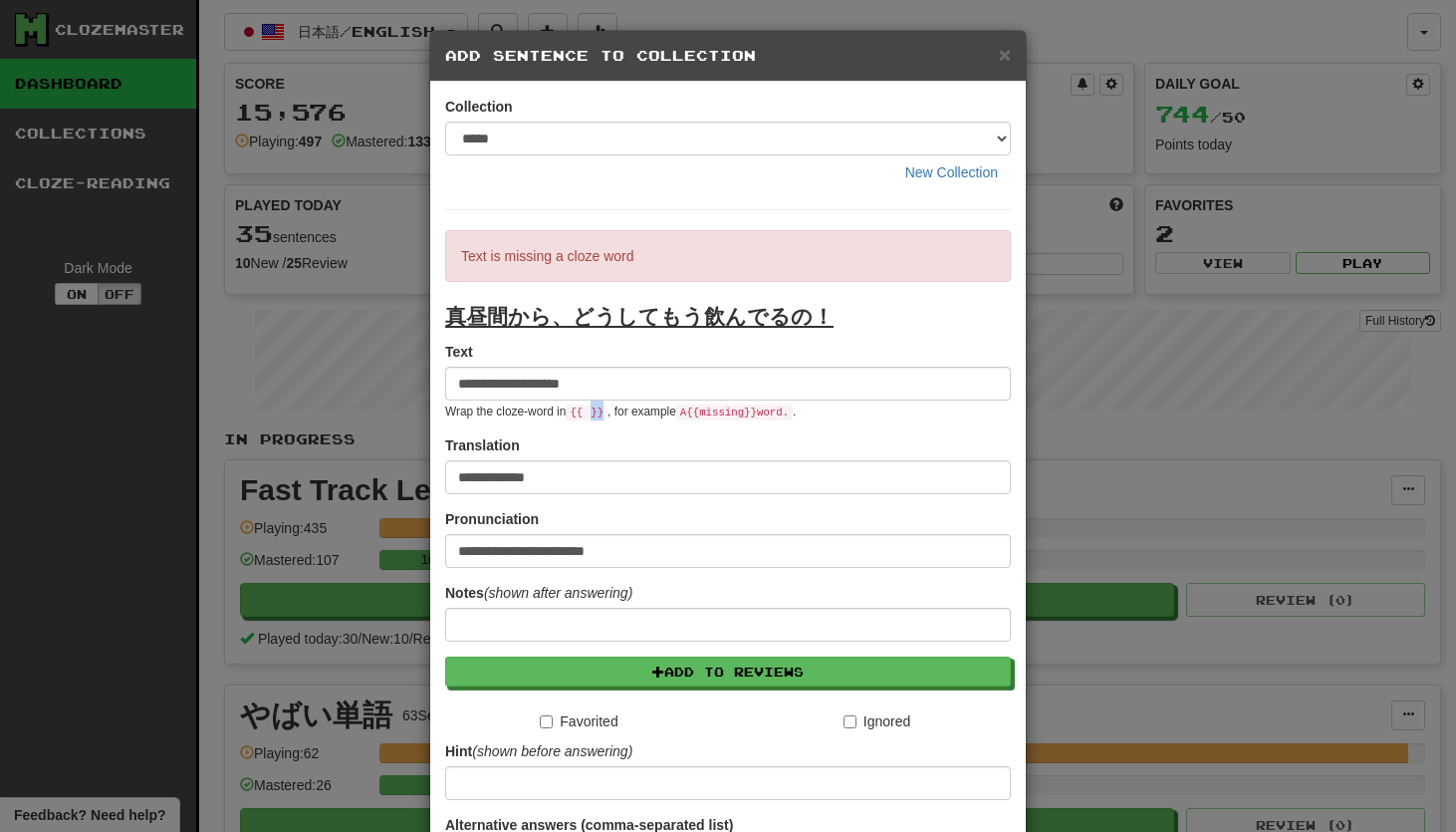 click on "}}" at bounding box center [597, 413] 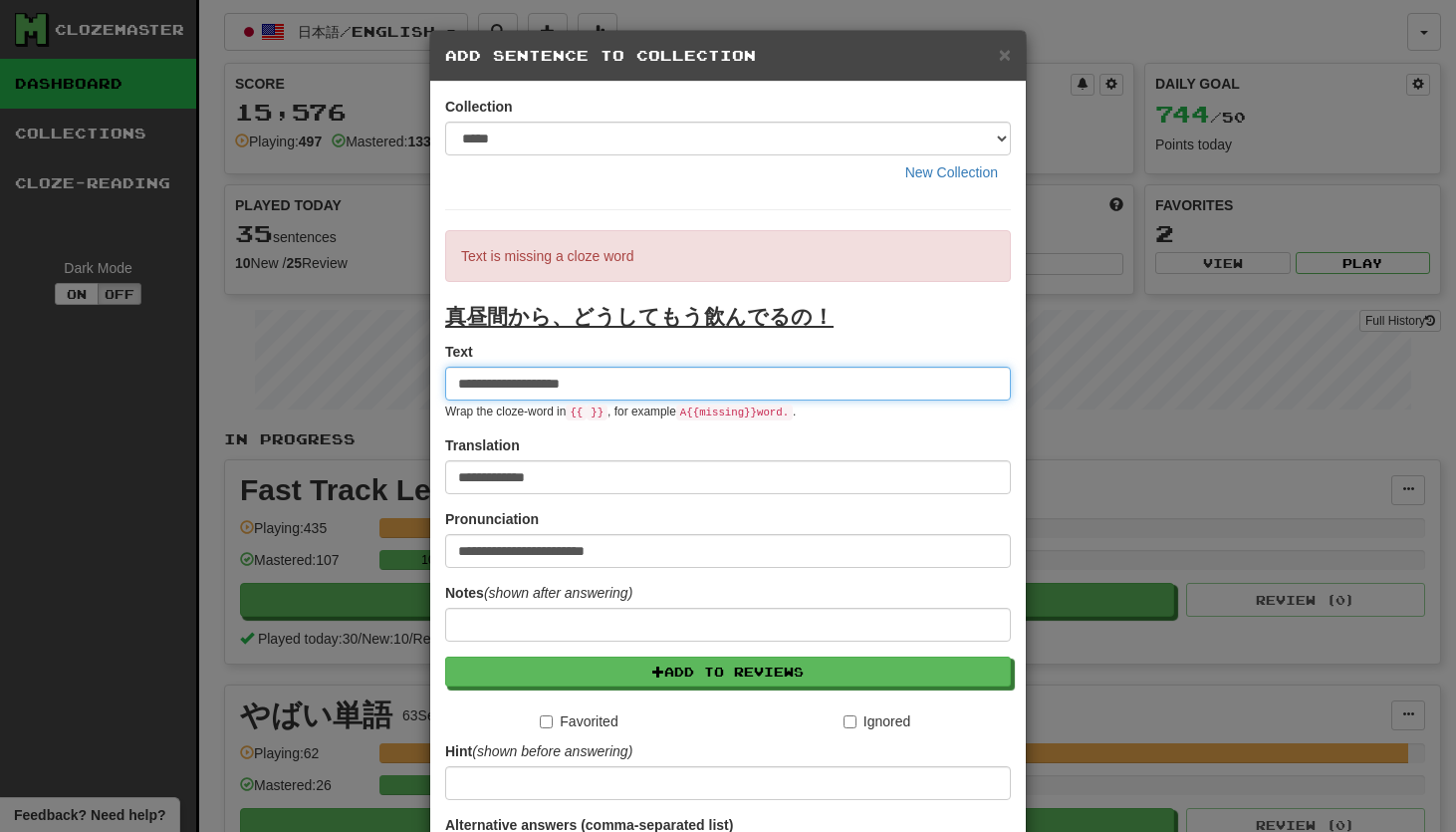 click on "**********" at bounding box center (728, 384) 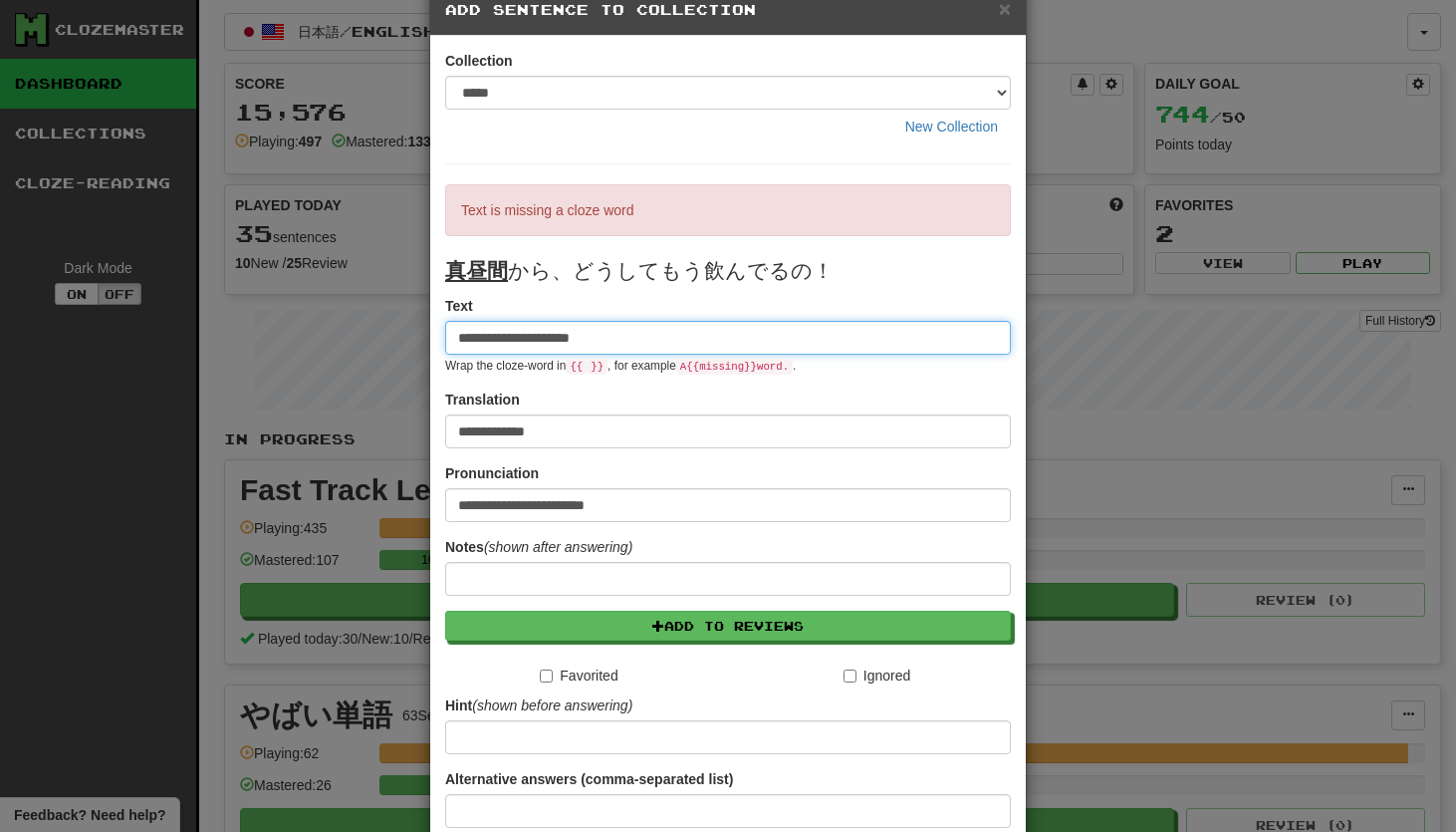 scroll, scrollTop: 97, scrollLeft: 0, axis: vertical 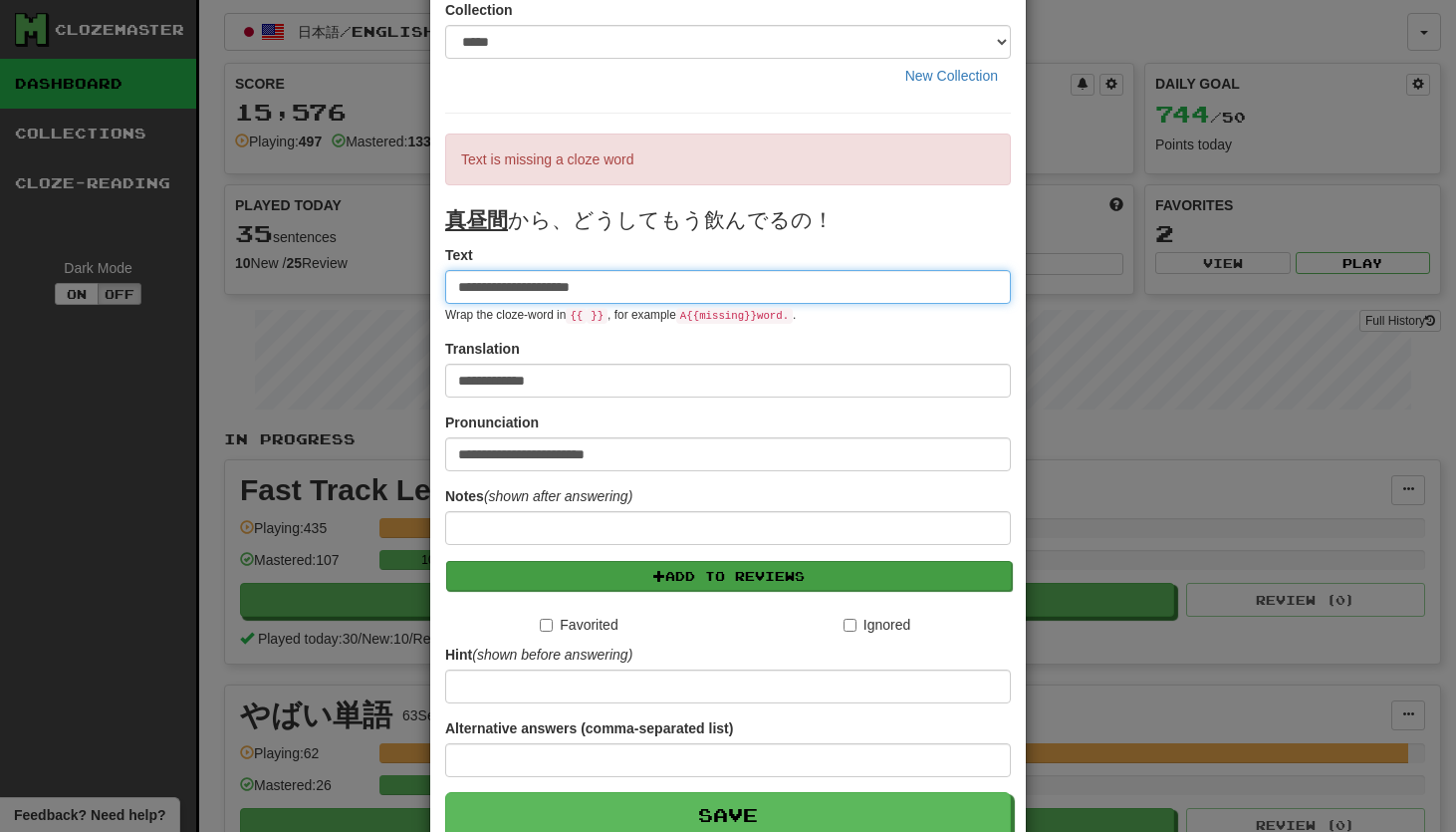 type on "**********" 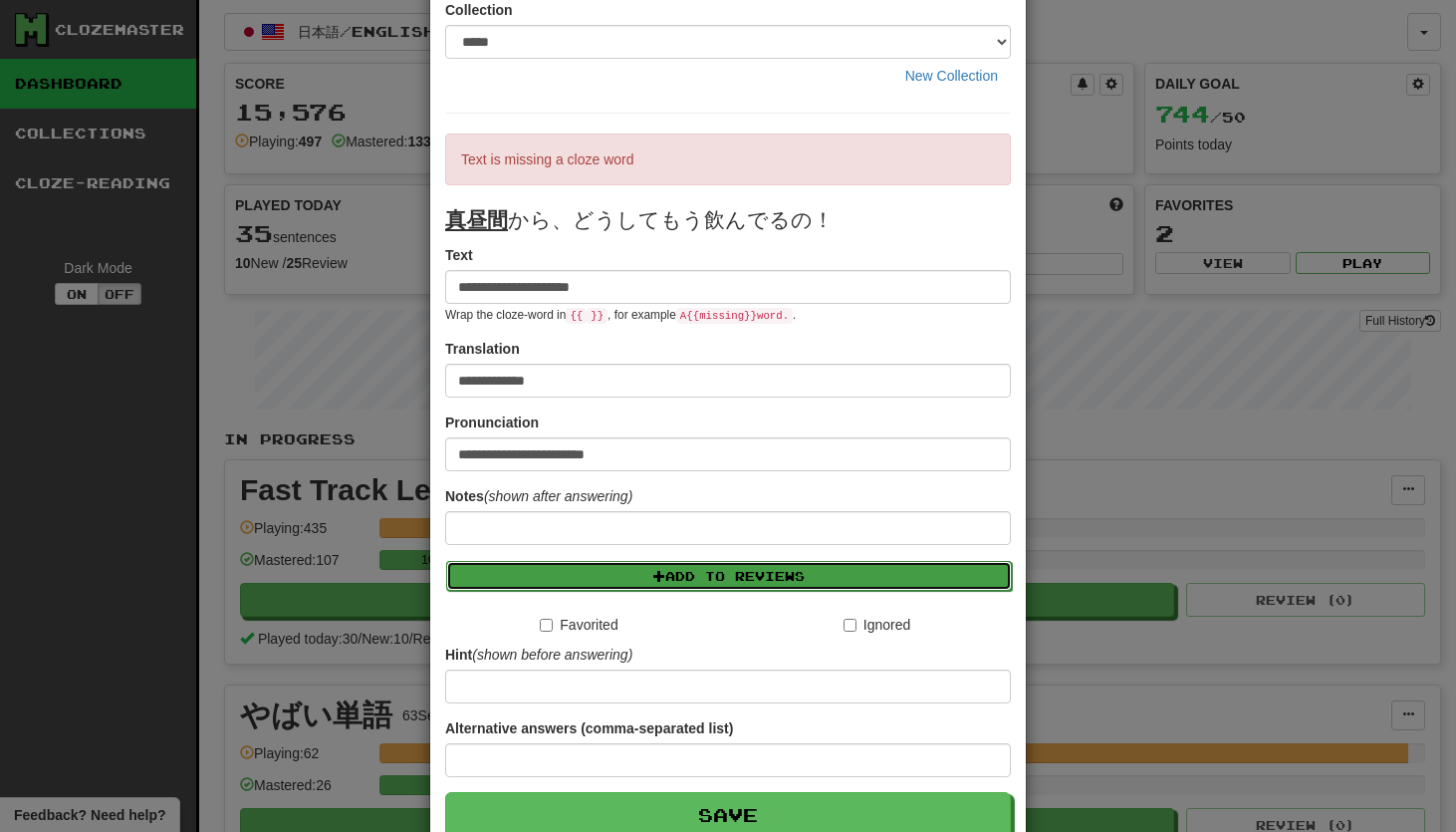 click on "Add to Reviews" at bounding box center [729, 576] 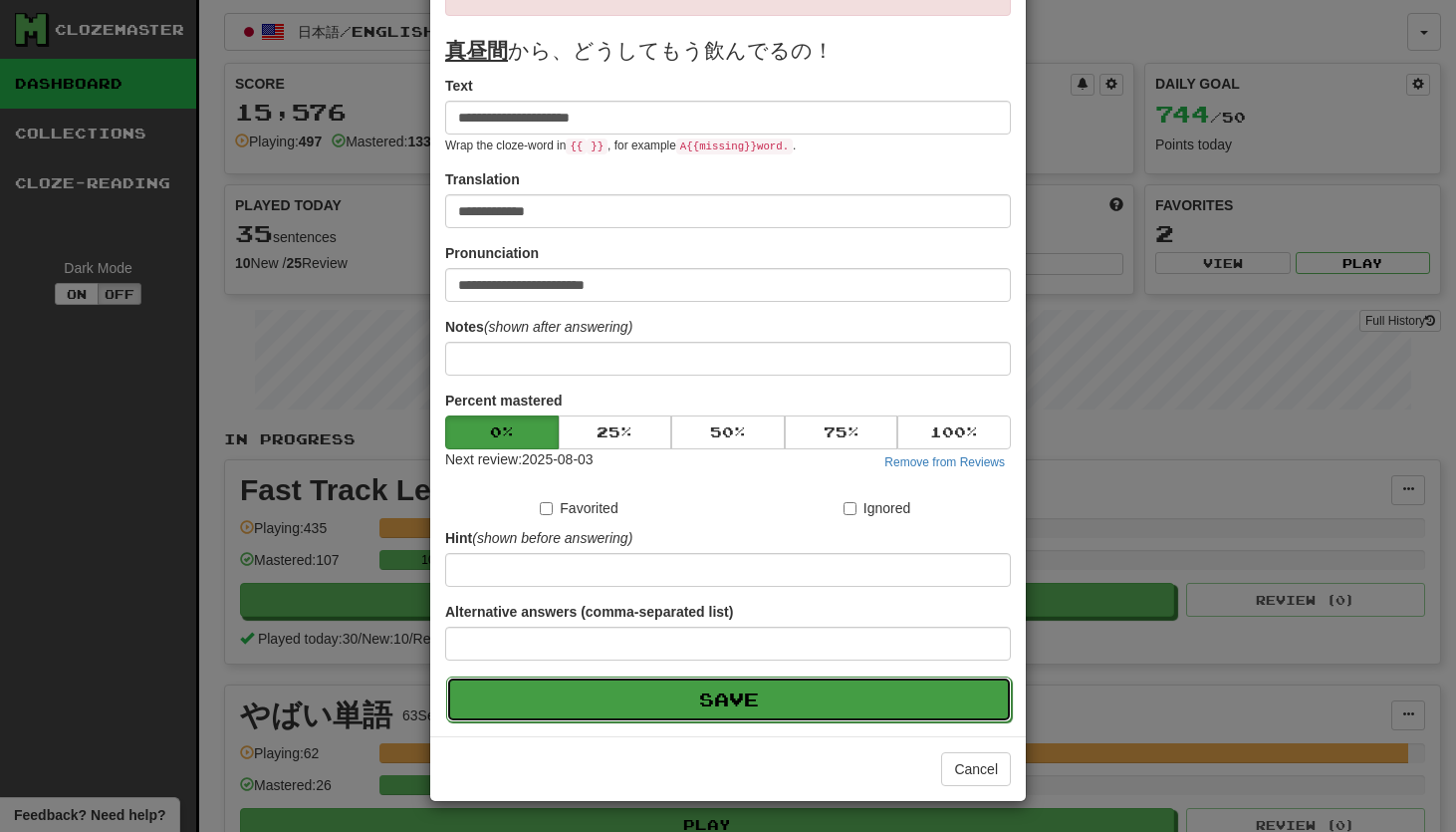 click on "Save" at bounding box center (729, 699) 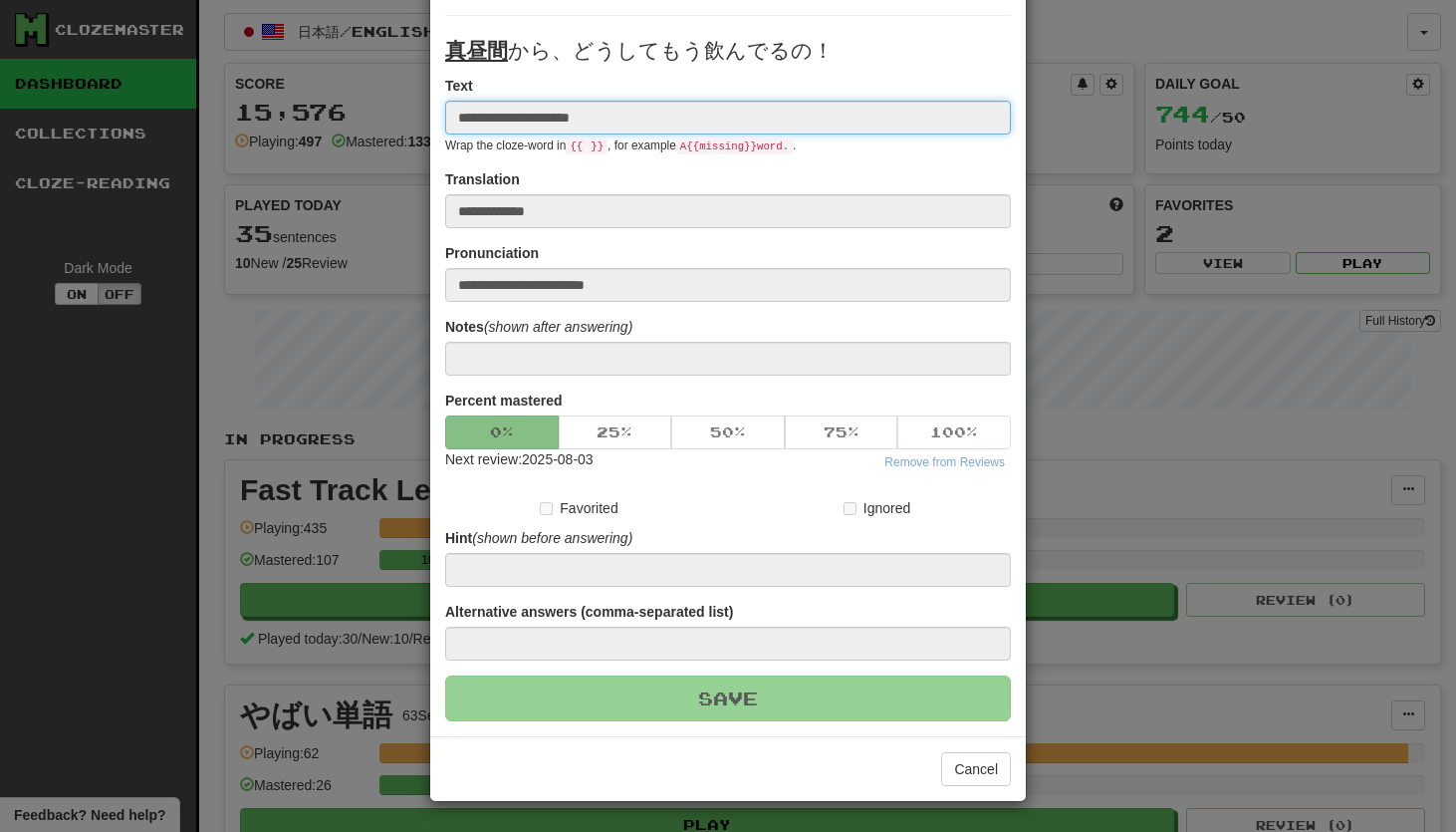type 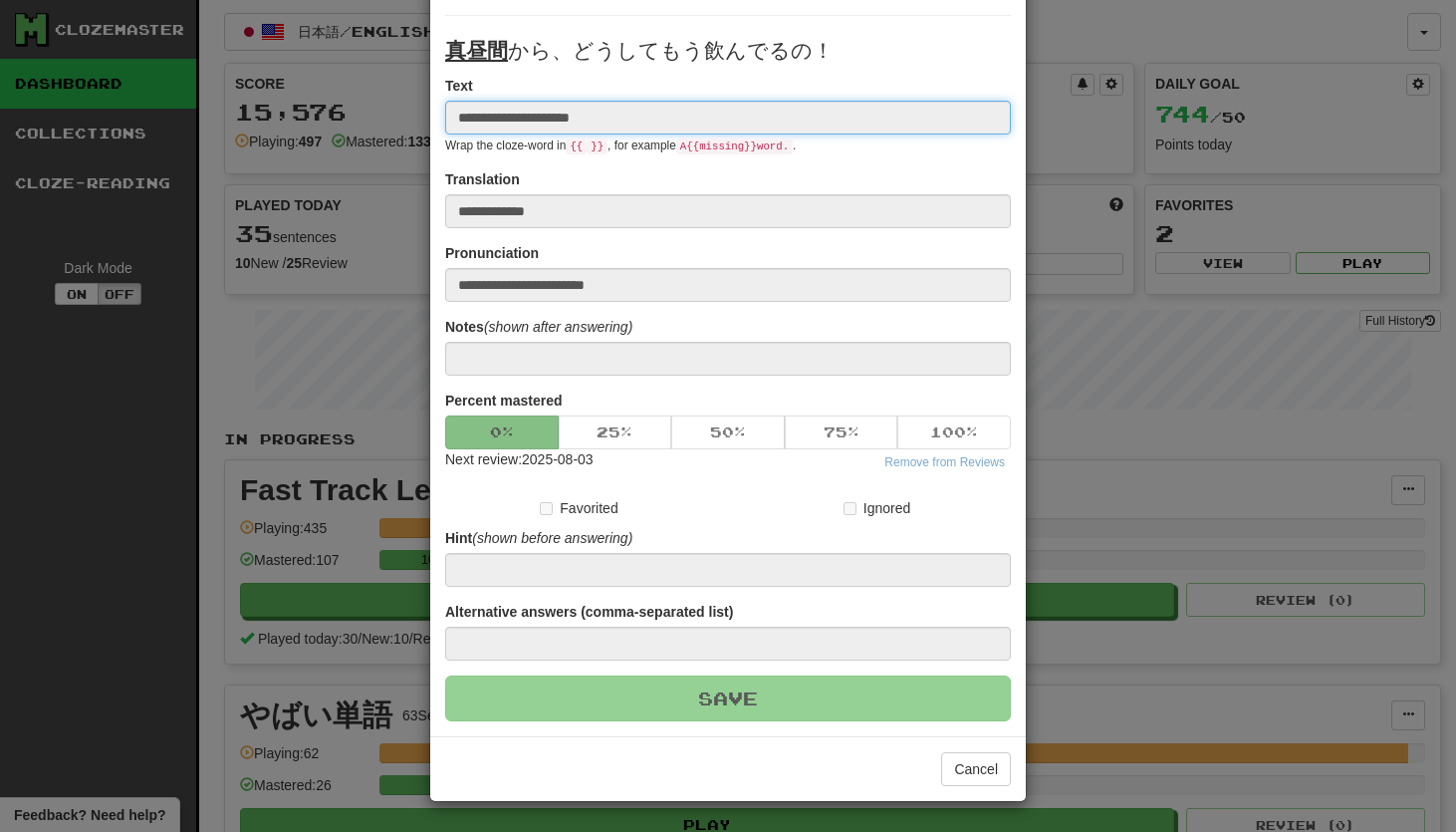 type 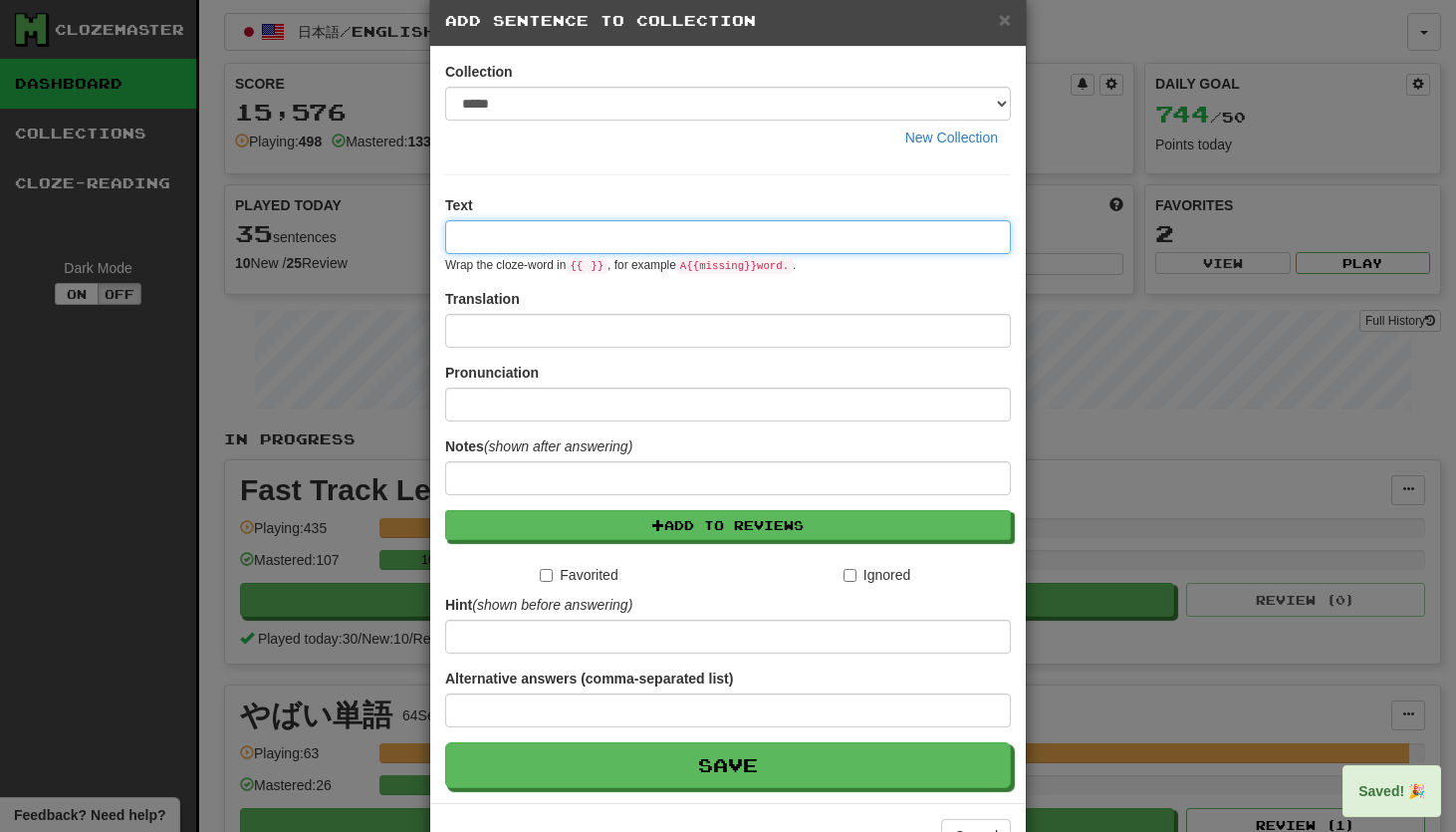 scroll, scrollTop: 0, scrollLeft: 0, axis: both 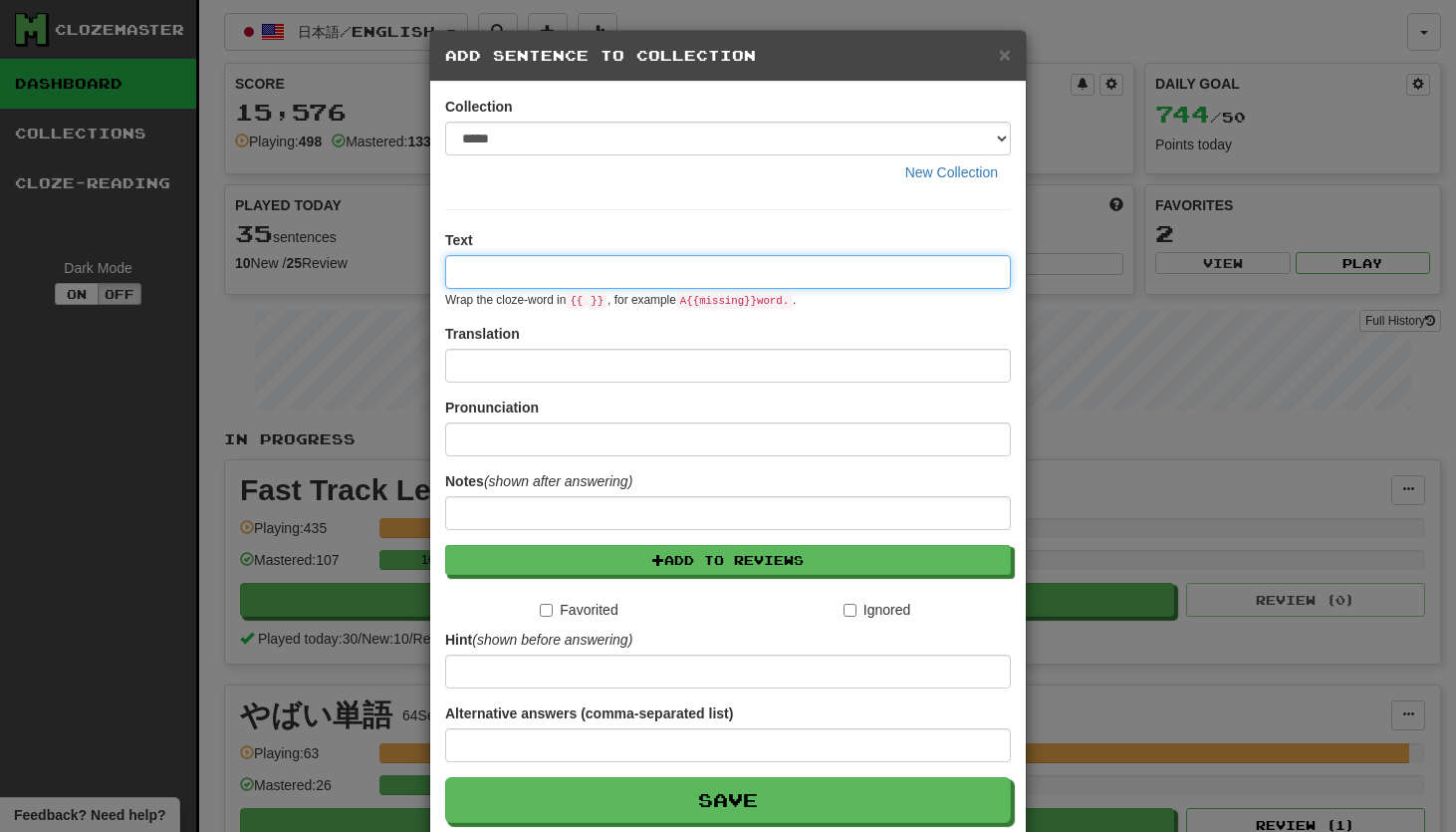 paste on "**********" 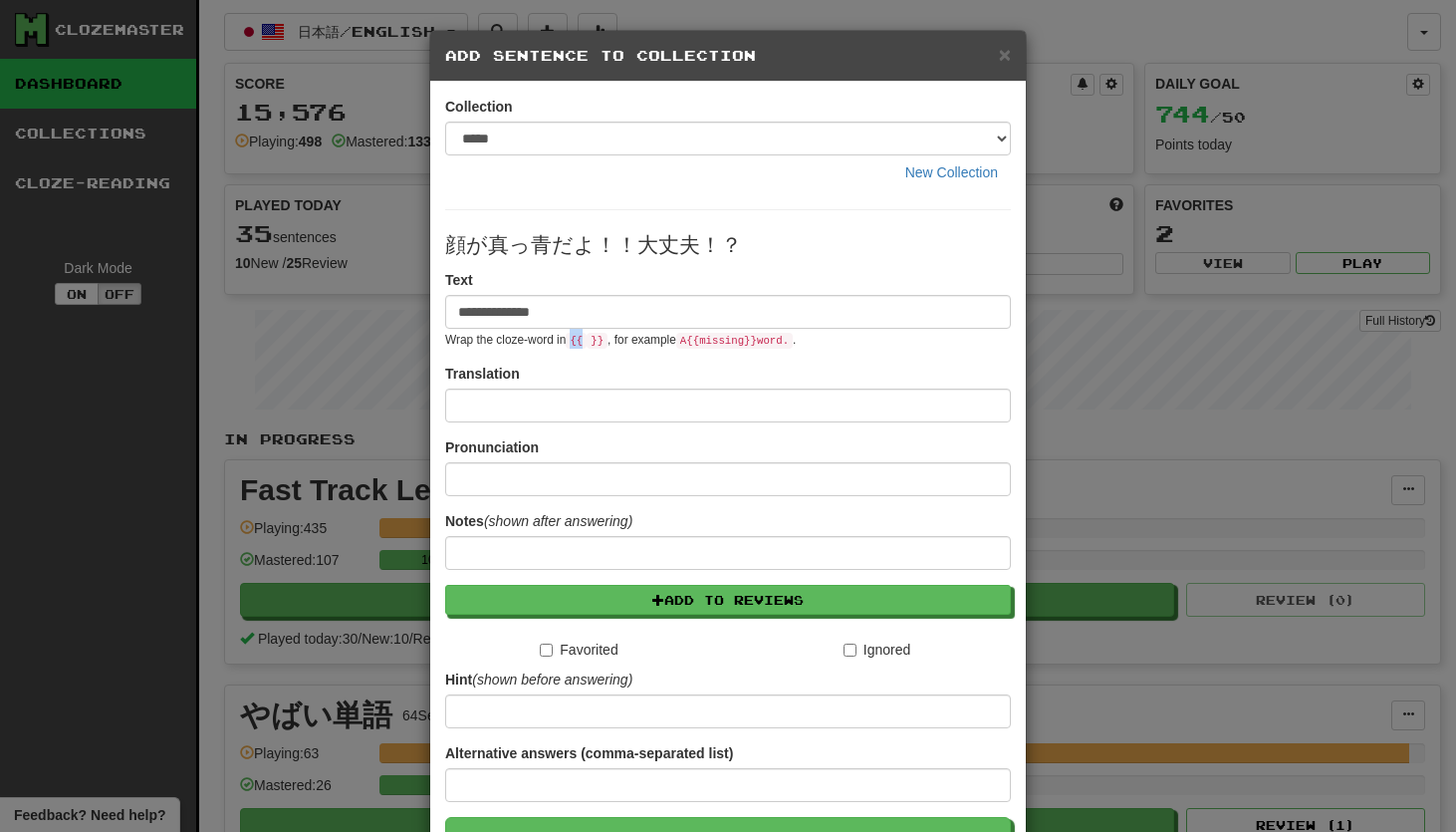drag, startPoint x: 586, startPoint y: 342, endPoint x: 573, endPoint y: 342, distance: 13 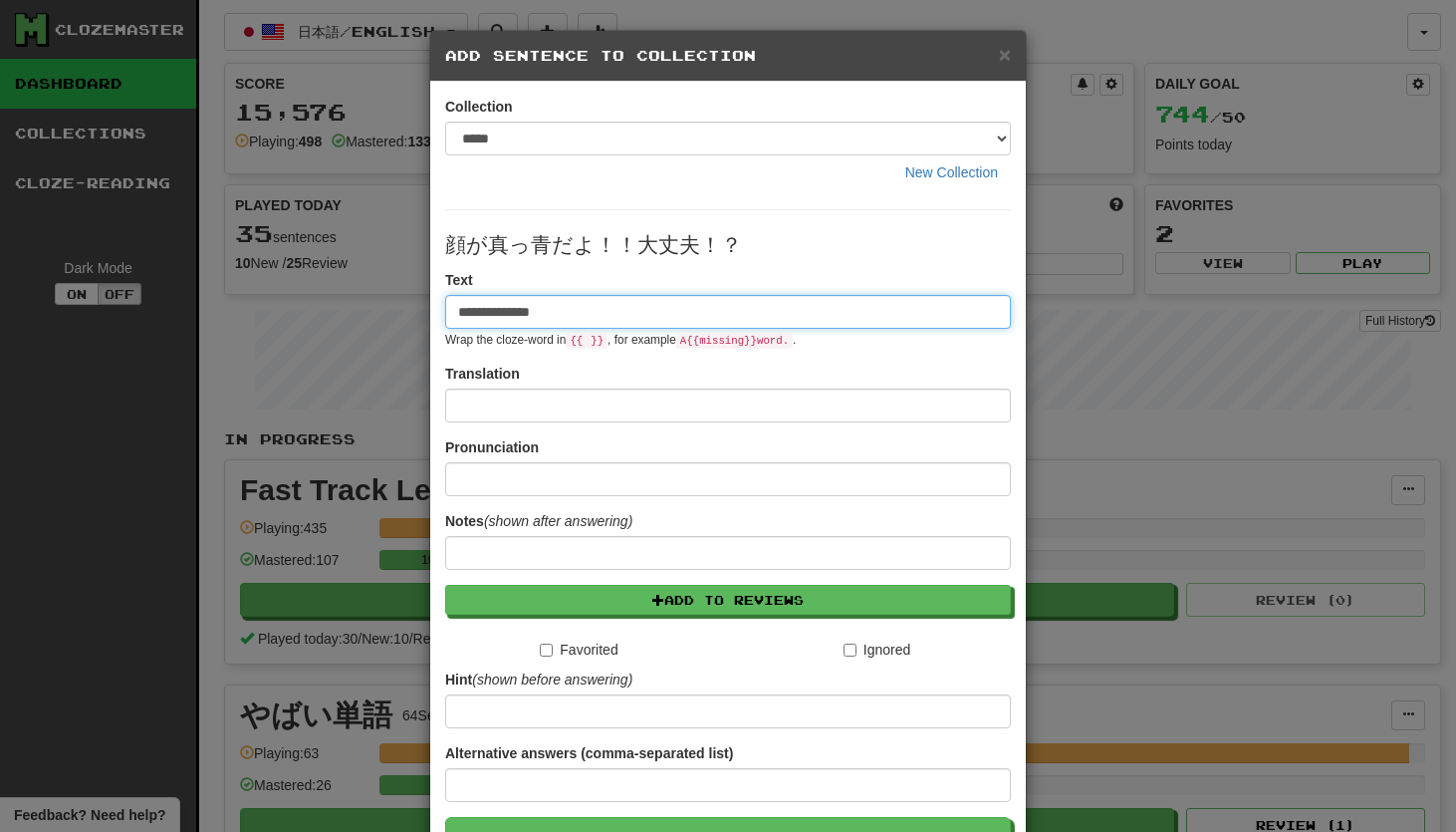 click on "**********" at bounding box center (728, 312) 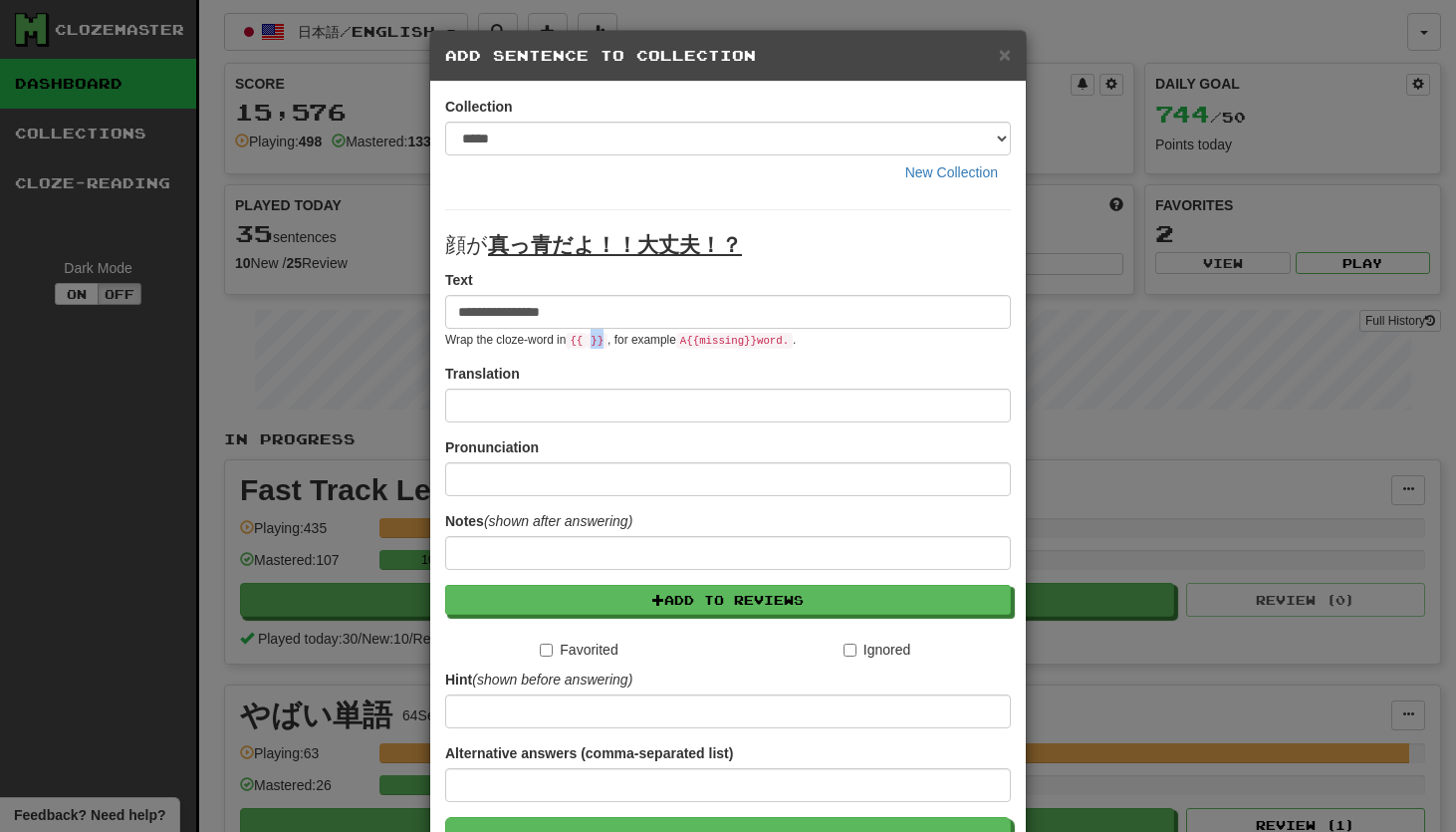 drag, startPoint x: 597, startPoint y: 343, endPoint x: 613, endPoint y: 343, distance: 16 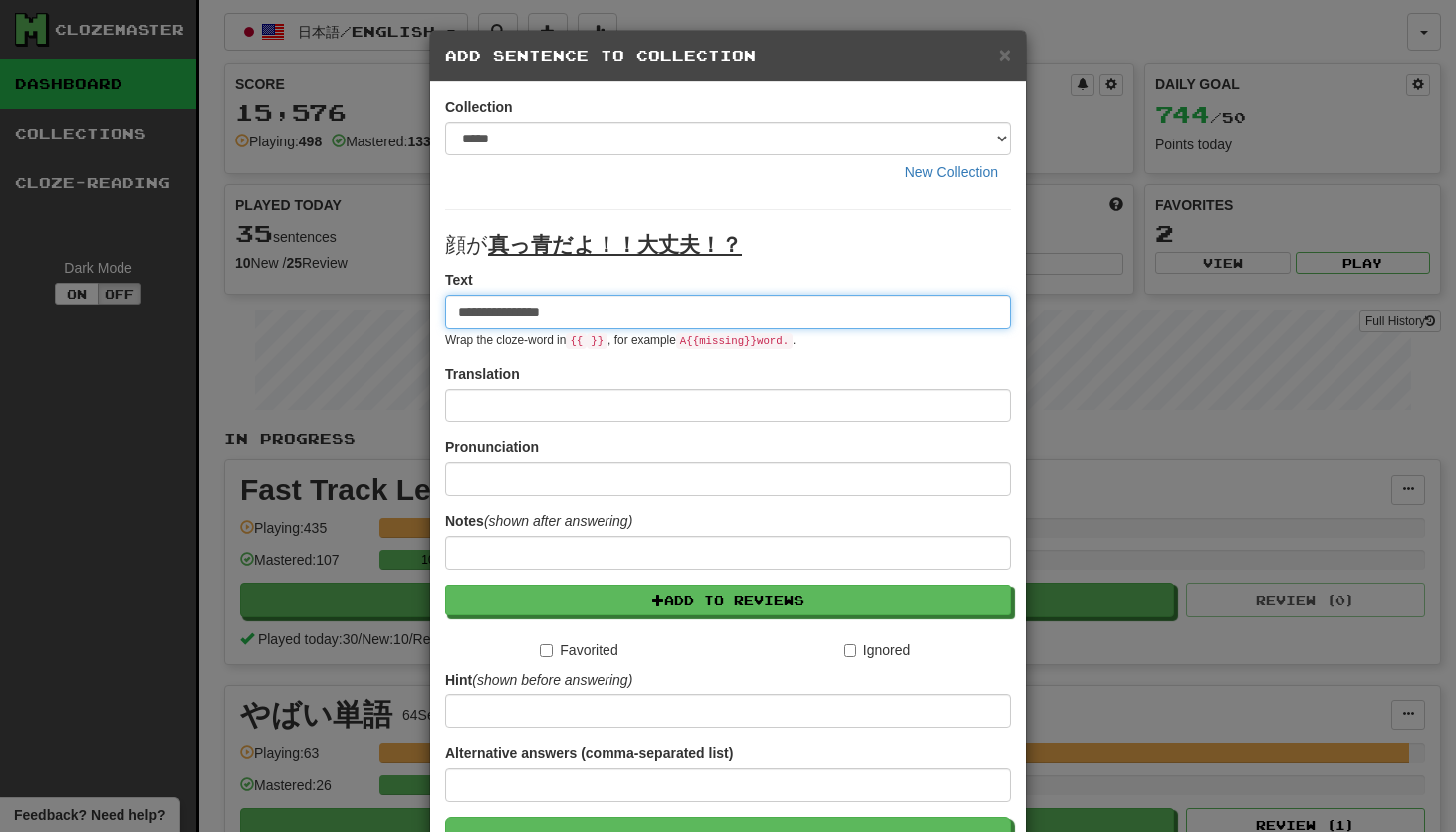 click on "**********" at bounding box center (728, 312) 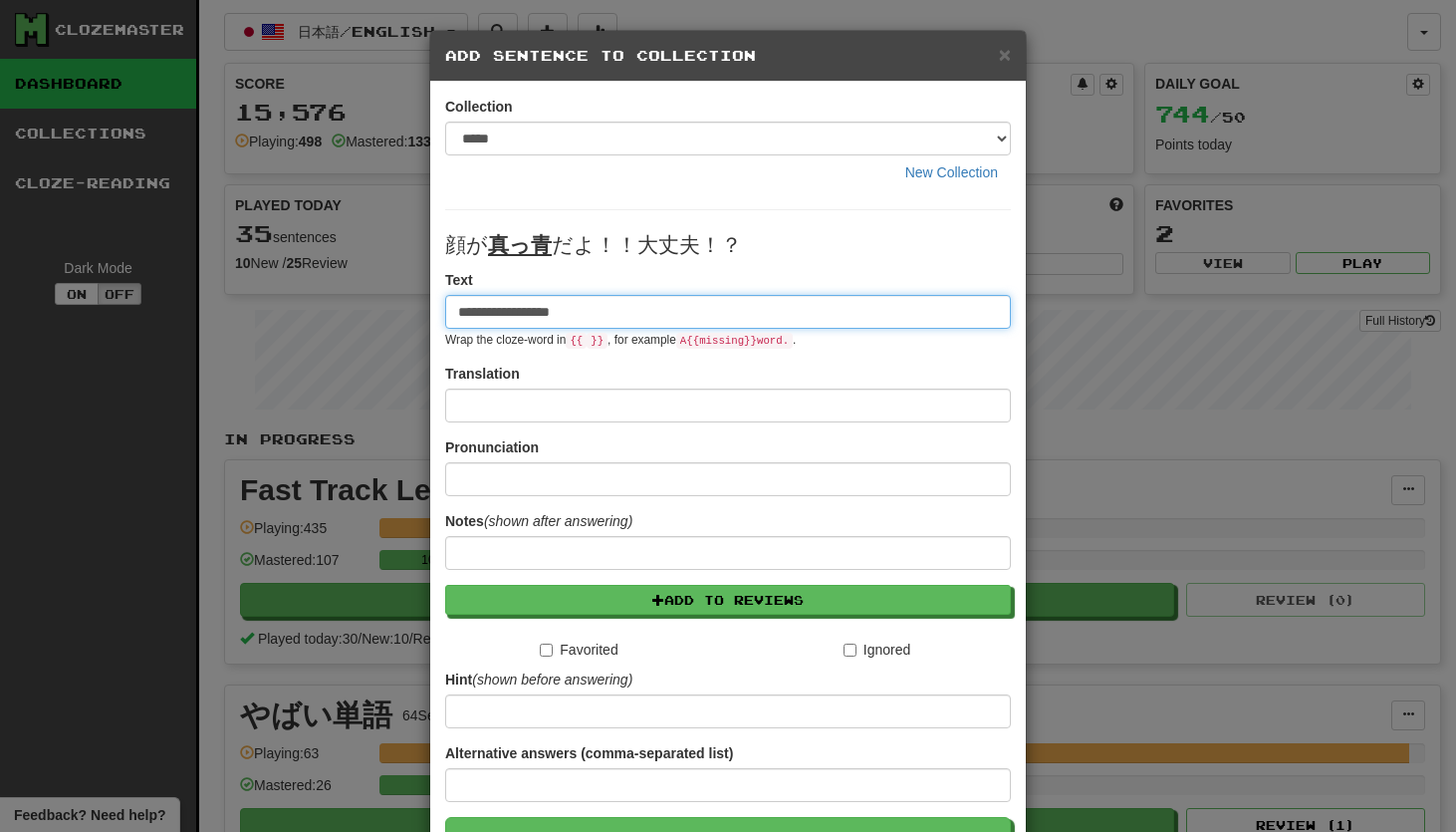 drag, startPoint x: 681, startPoint y: 309, endPoint x: 448, endPoint y: 317, distance: 233.1373 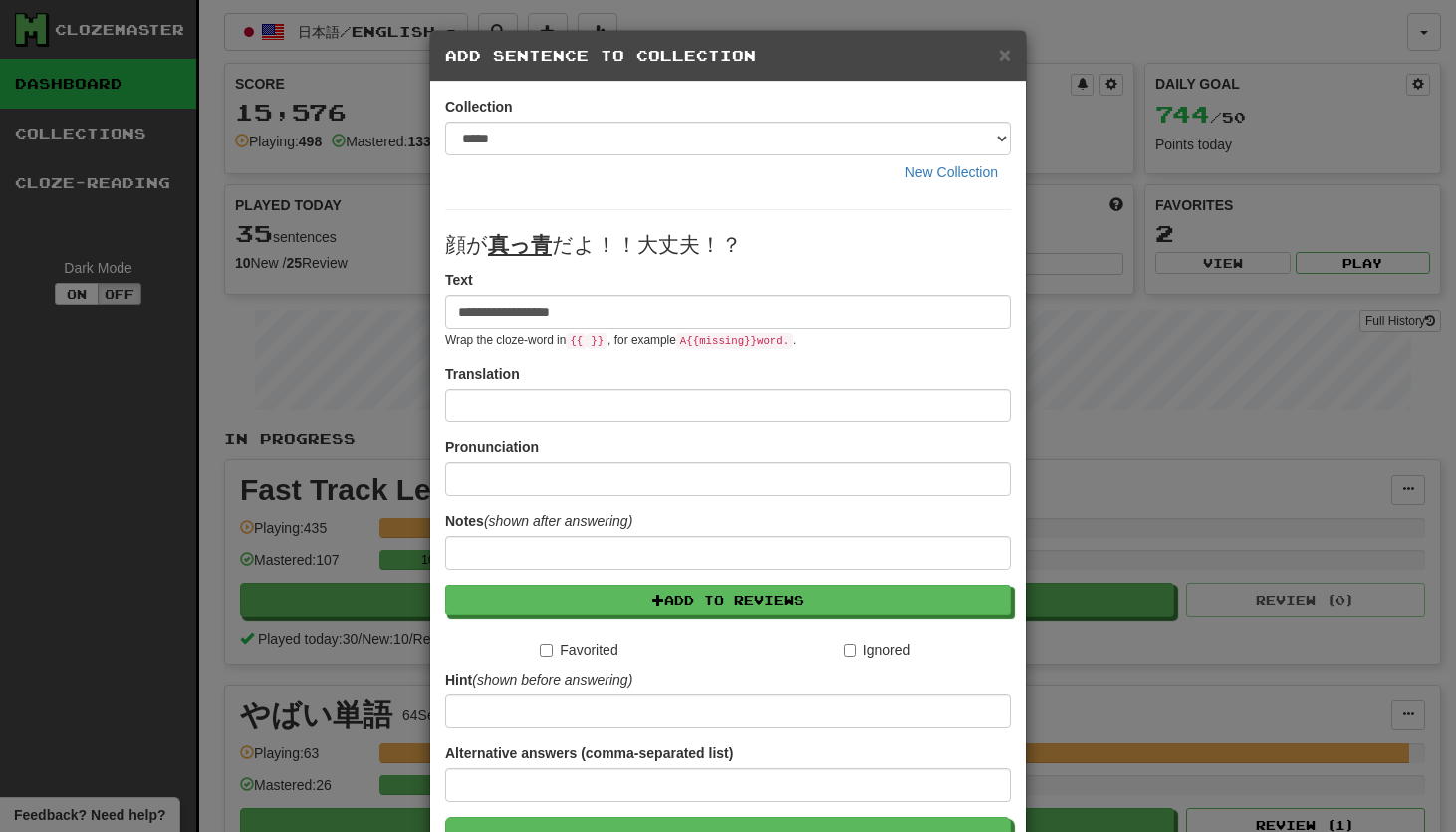click on "**********" at bounding box center [728, 546] 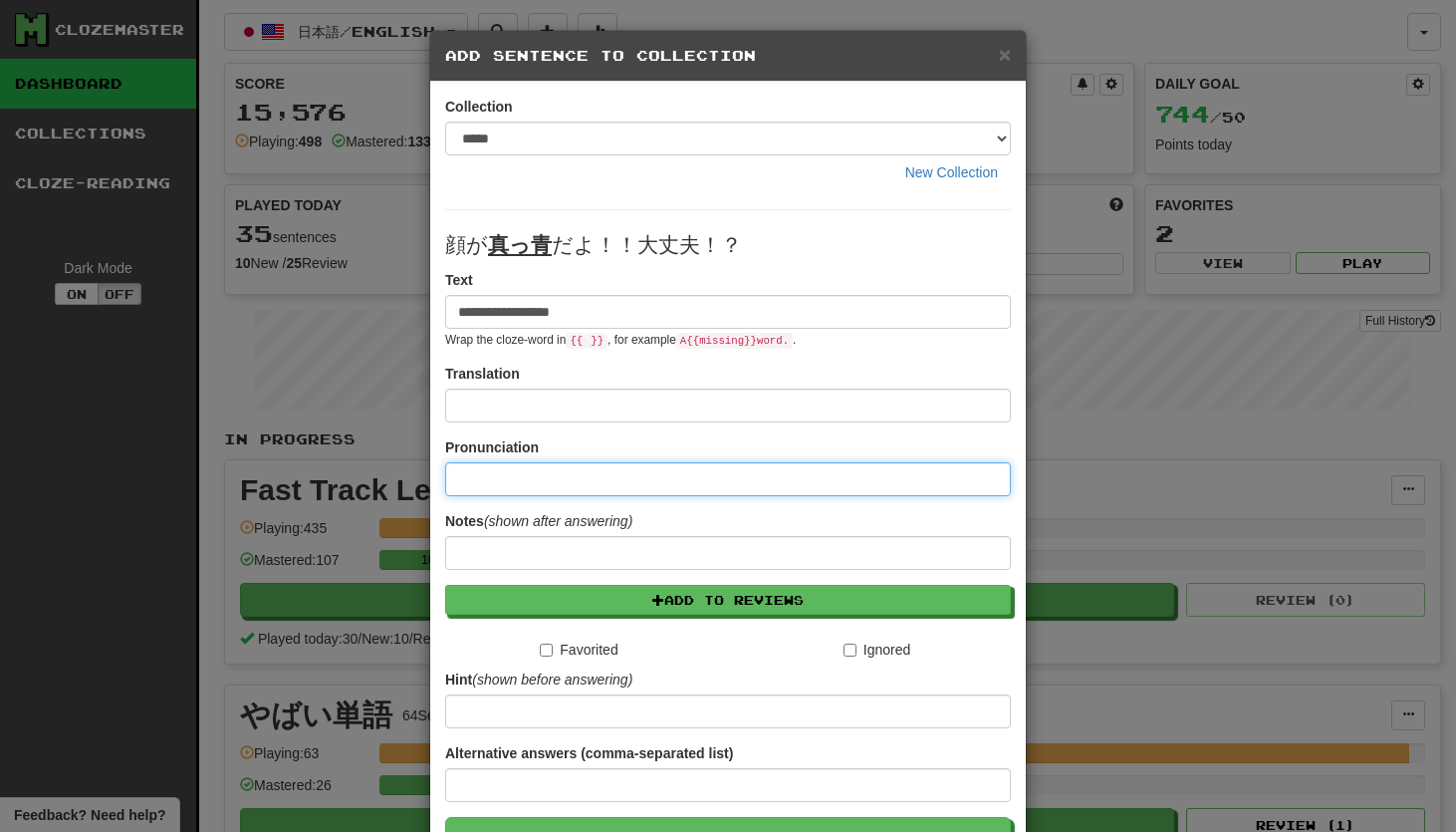 click at bounding box center [728, 479] 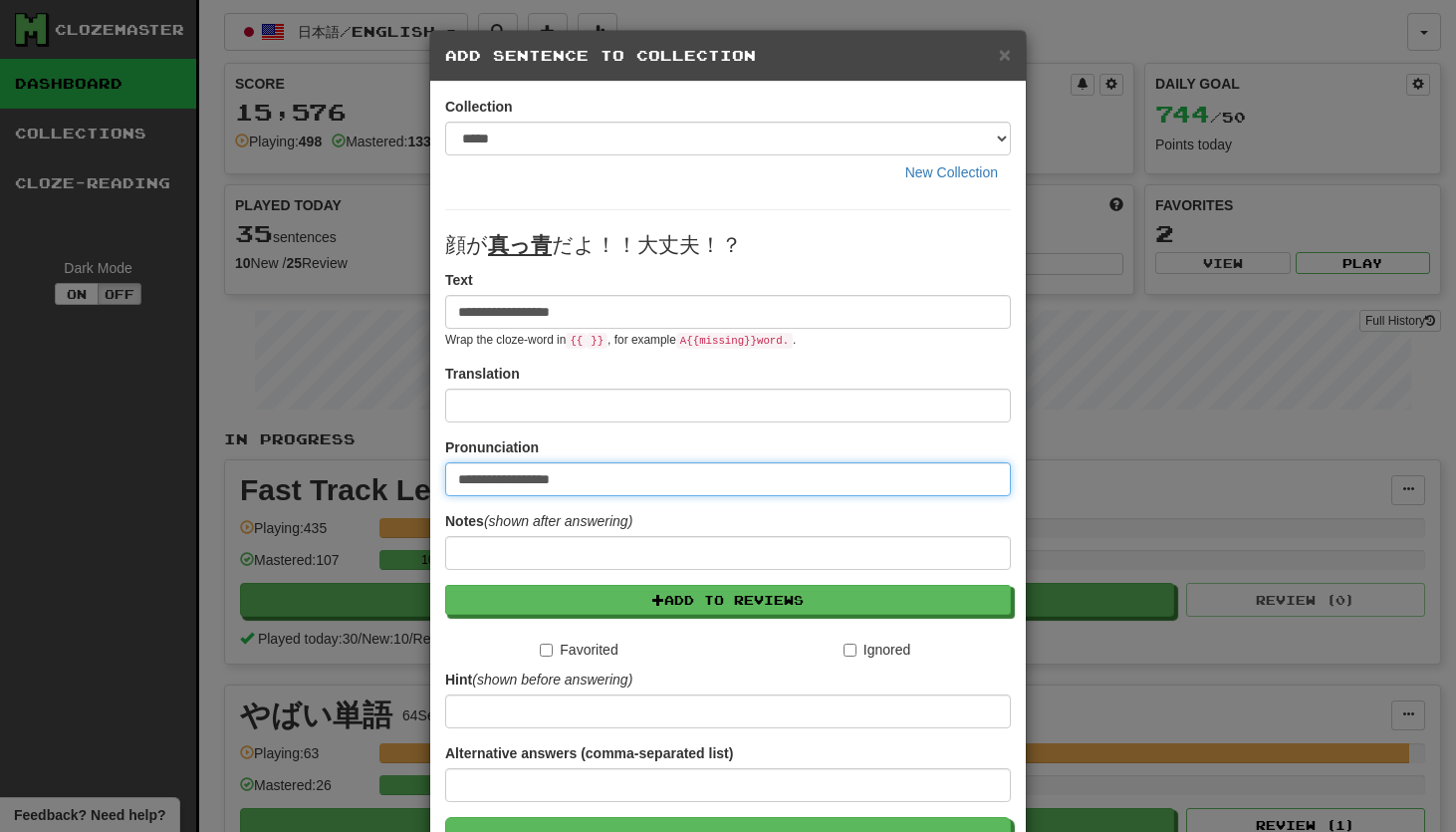drag, startPoint x: 540, startPoint y: 482, endPoint x: 604, endPoint y: 511, distance: 70.26379 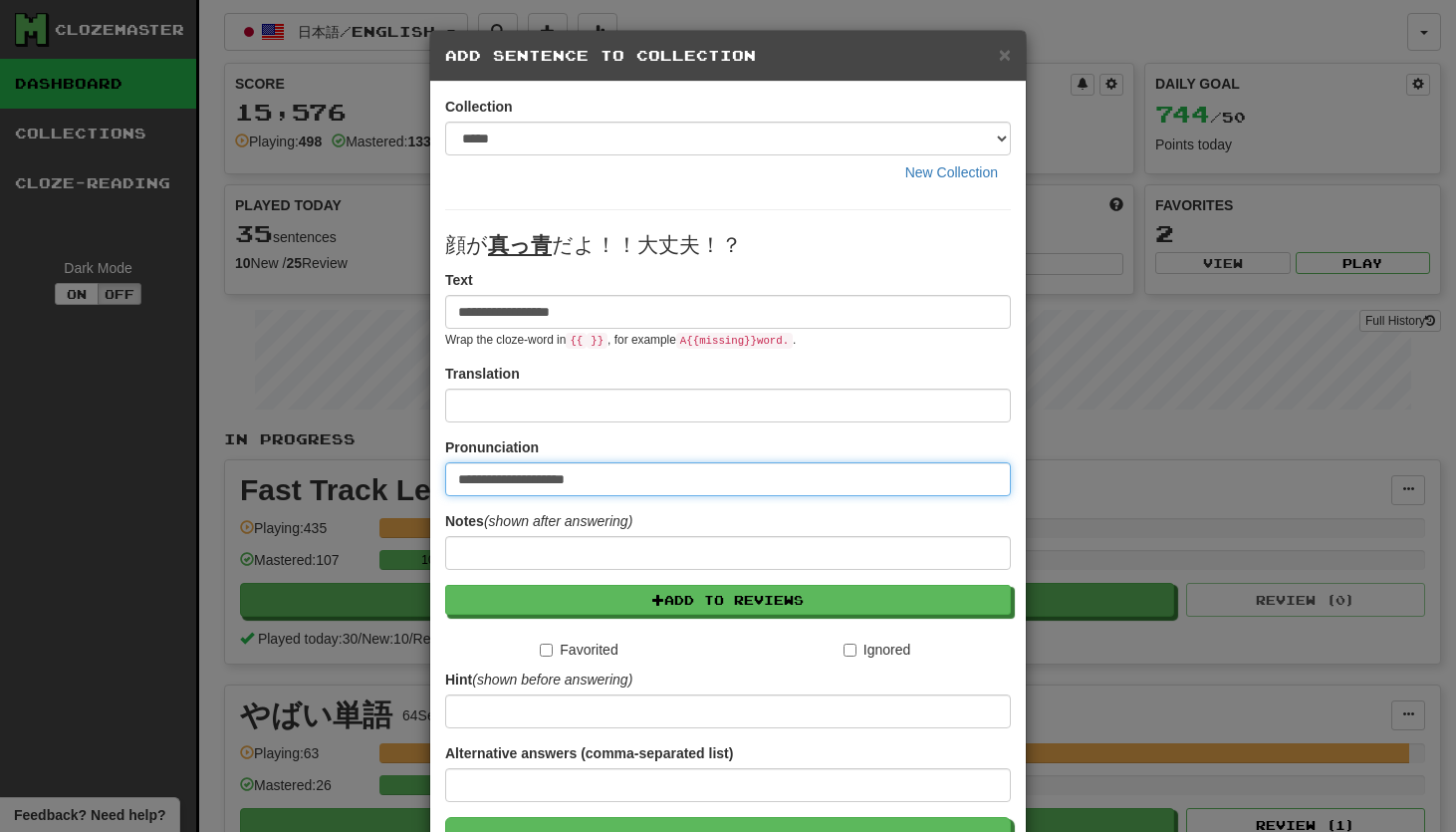 type on "**********" 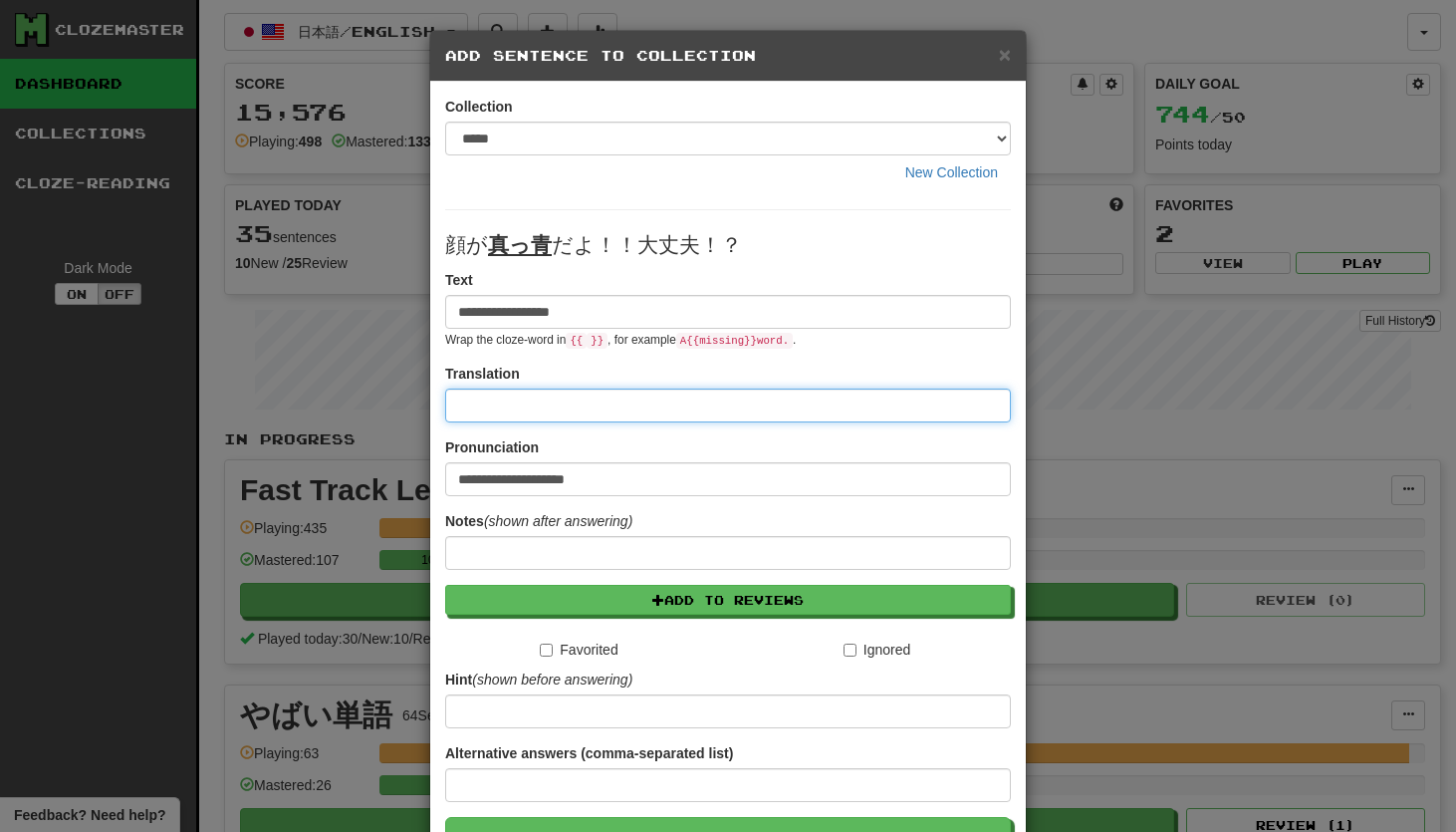 click at bounding box center [728, 406] 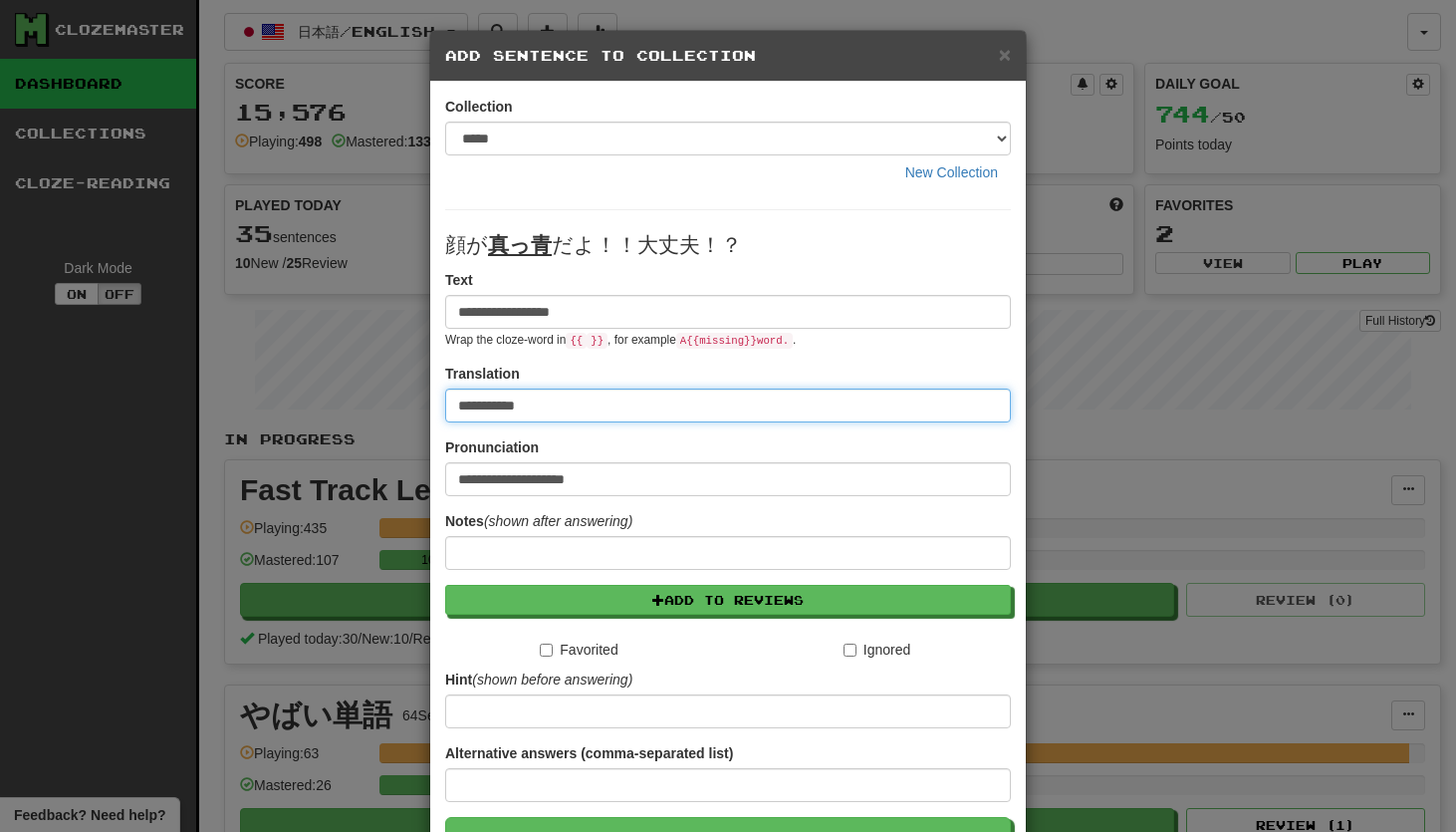 type on "**********" 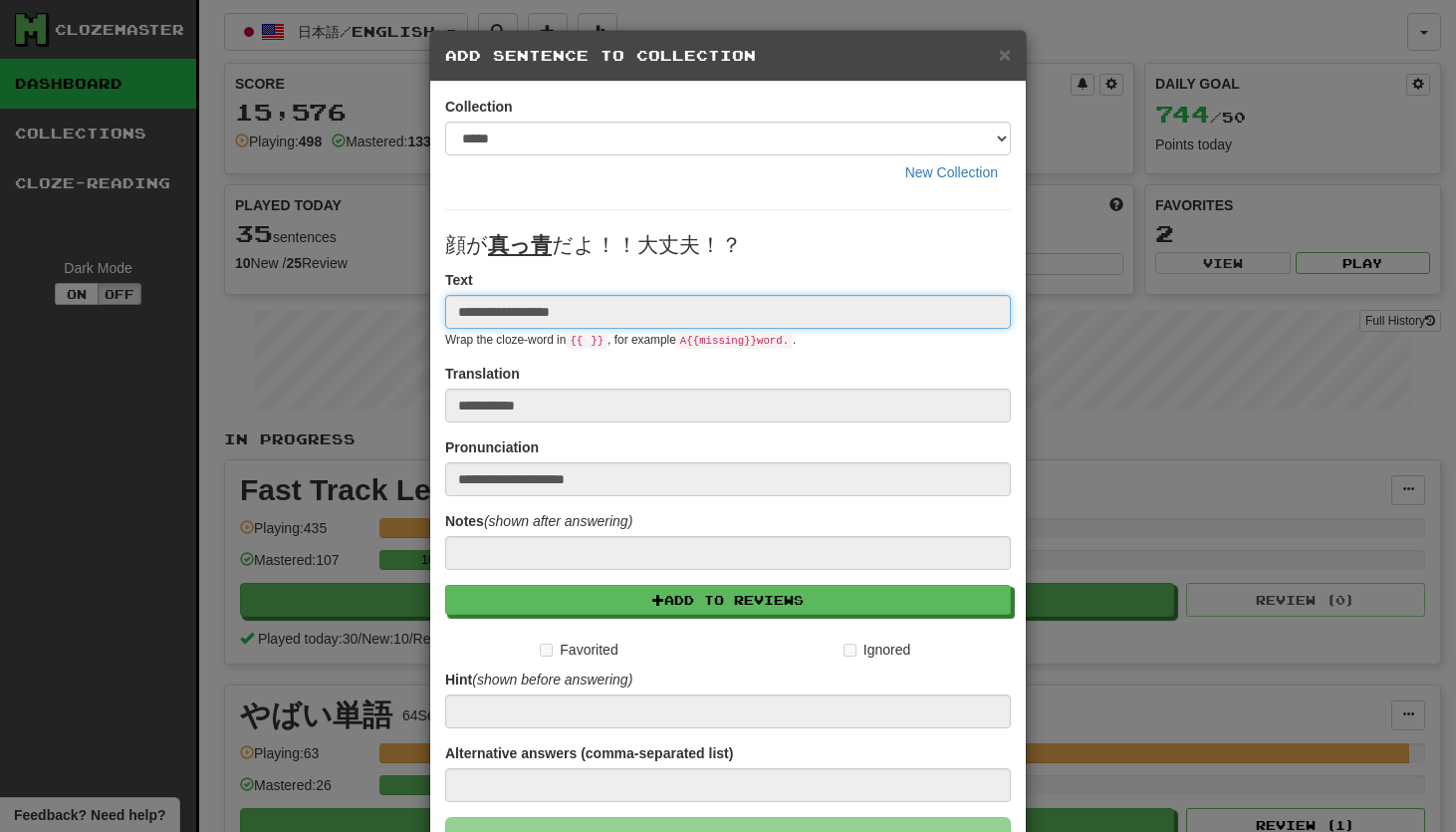 type 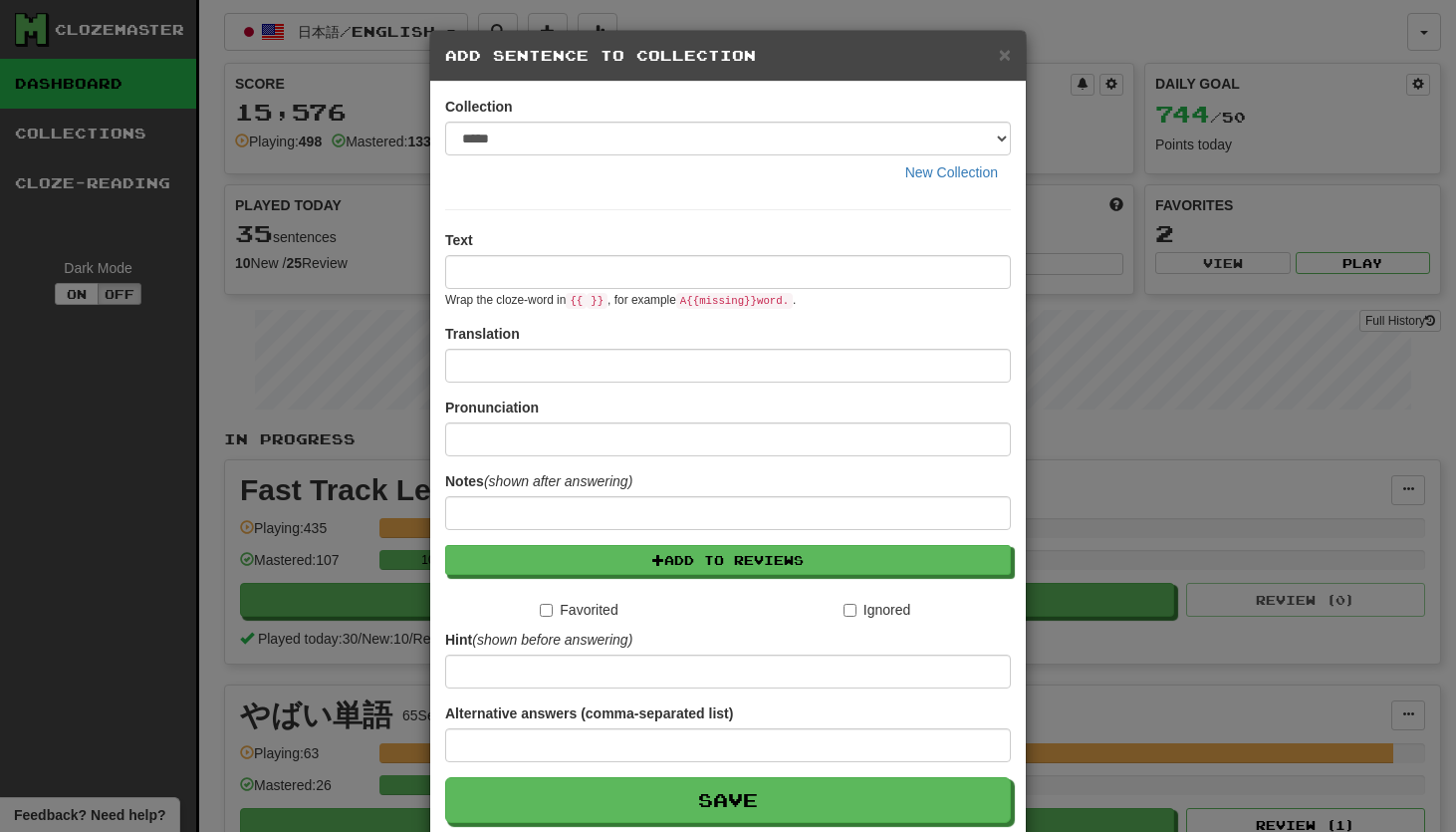 click on "× Add Sentence to Collection Collection ***** New Collection Text Wrap the cloze-word in  {{ }} , for example  A  {{ missing }}  word. . Translation Pronunciation Notes  (shown after answering)  Add to Reviews  Favorited  Ignored Hint  (shown before answering) Alternative answers (comma-separated list) Save Cancel" at bounding box center [728, 416] 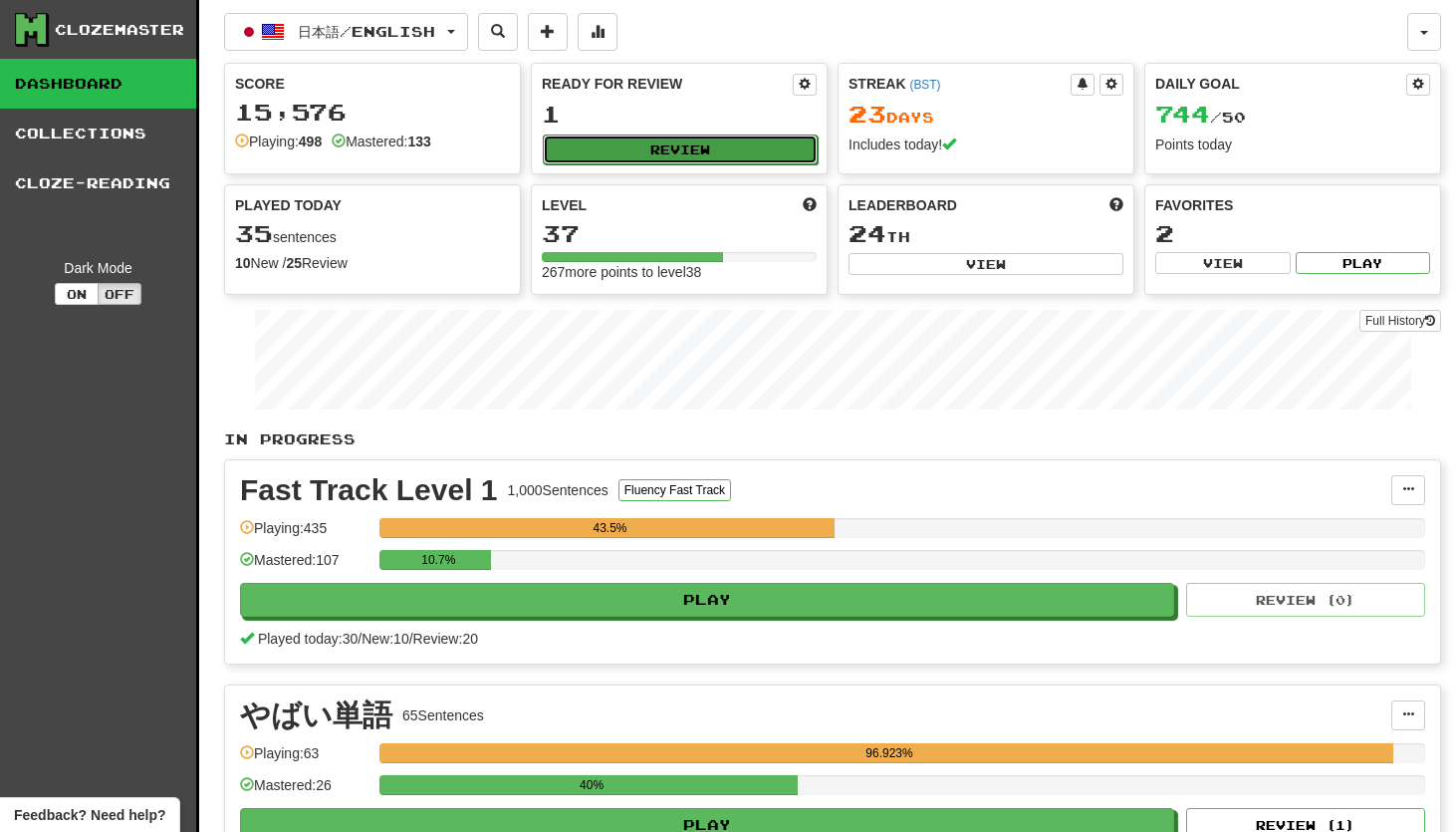 click on "Review" at bounding box center [680, 149] 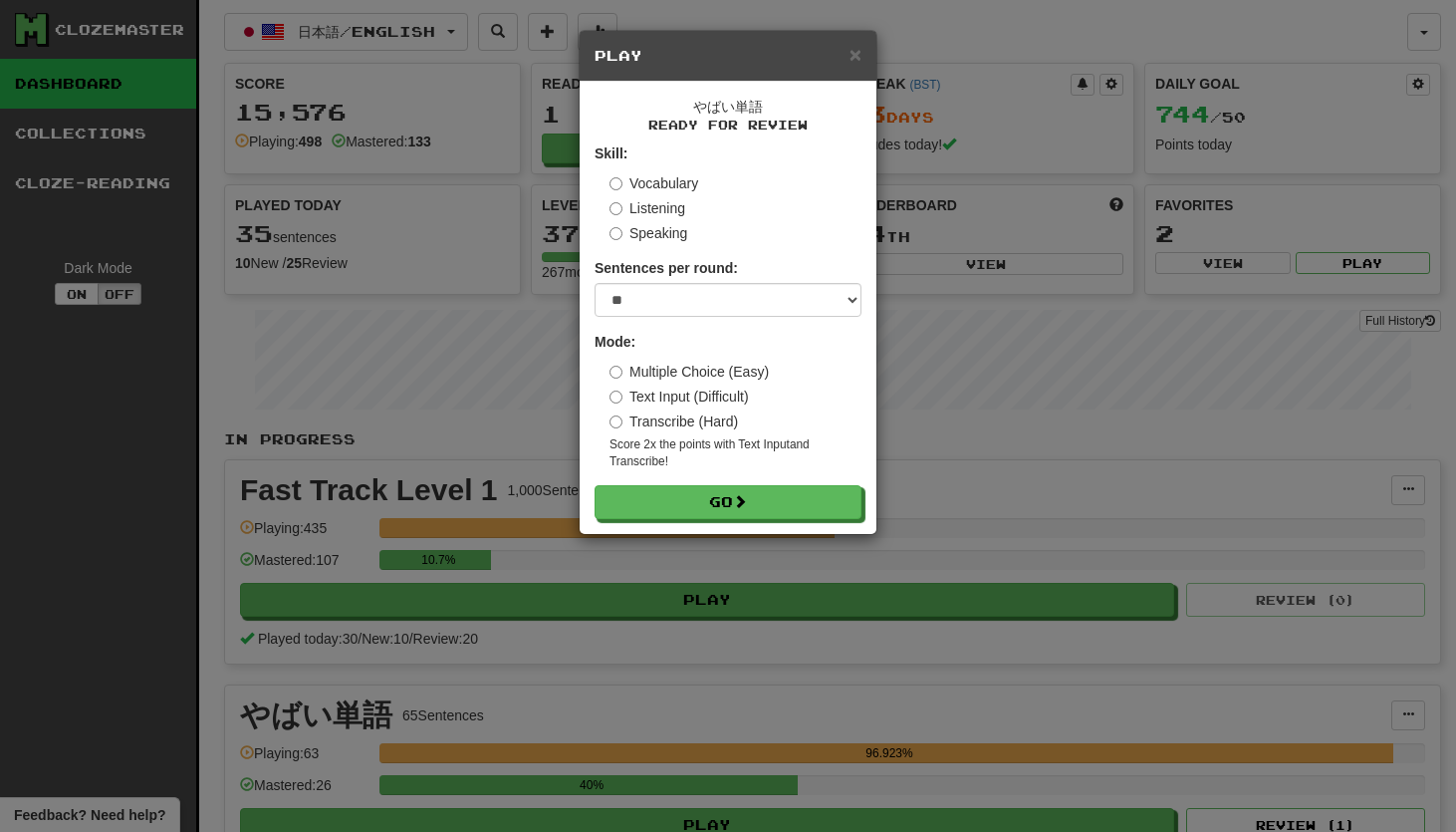 click on "Speaking" at bounding box center [648, 233] 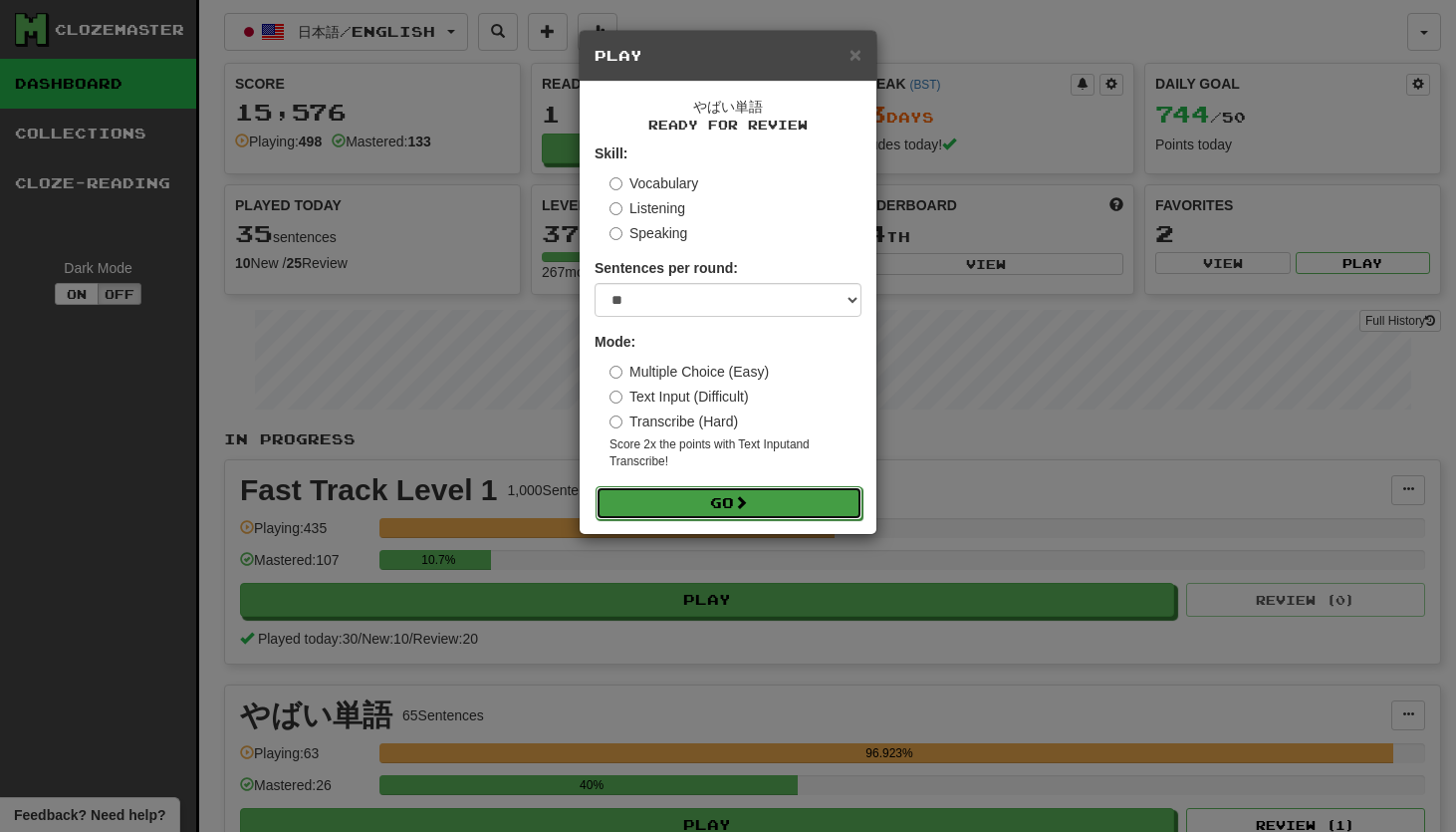 click on "Go" at bounding box center (729, 503) 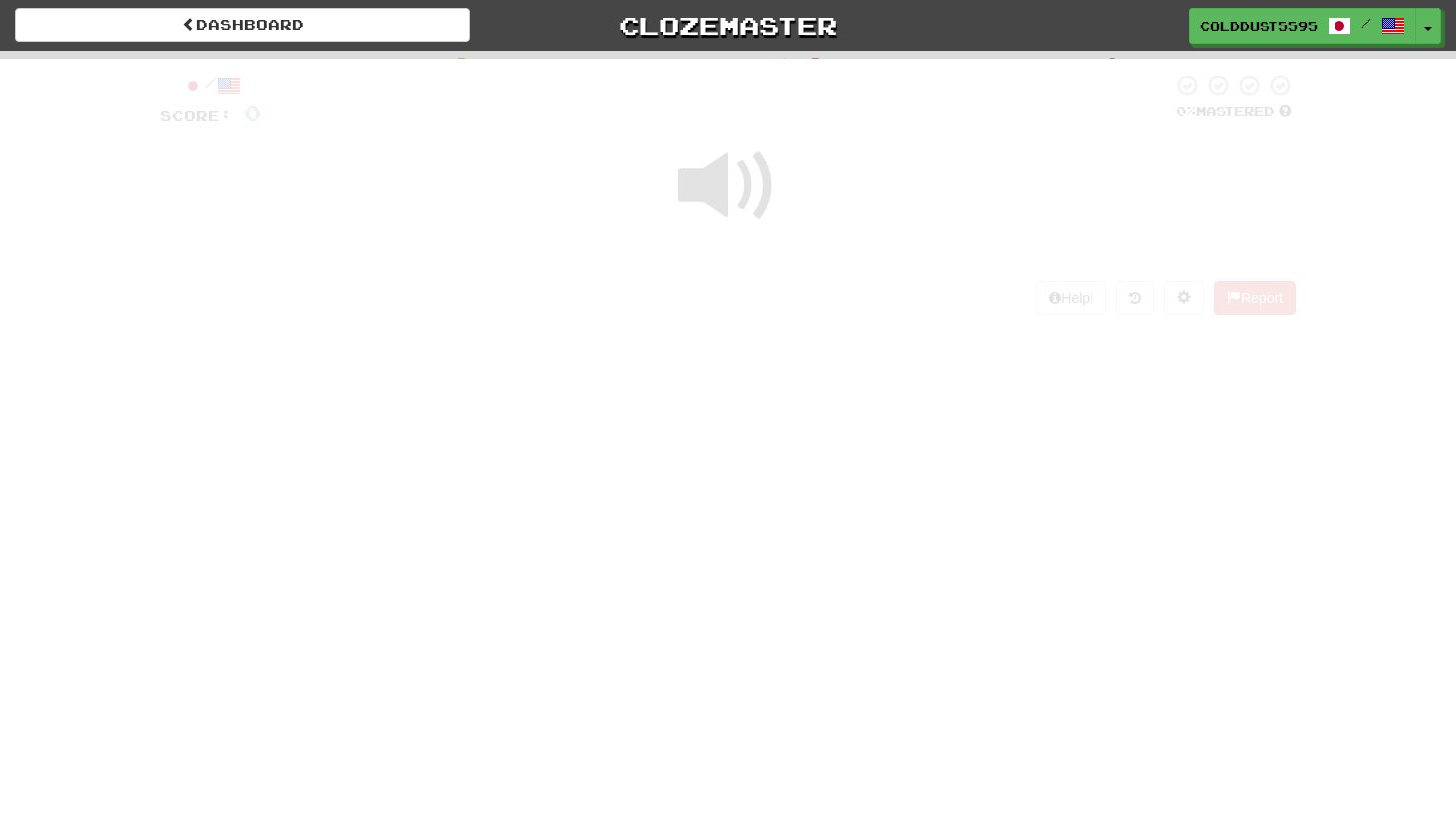 scroll, scrollTop: 0, scrollLeft: 0, axis: both 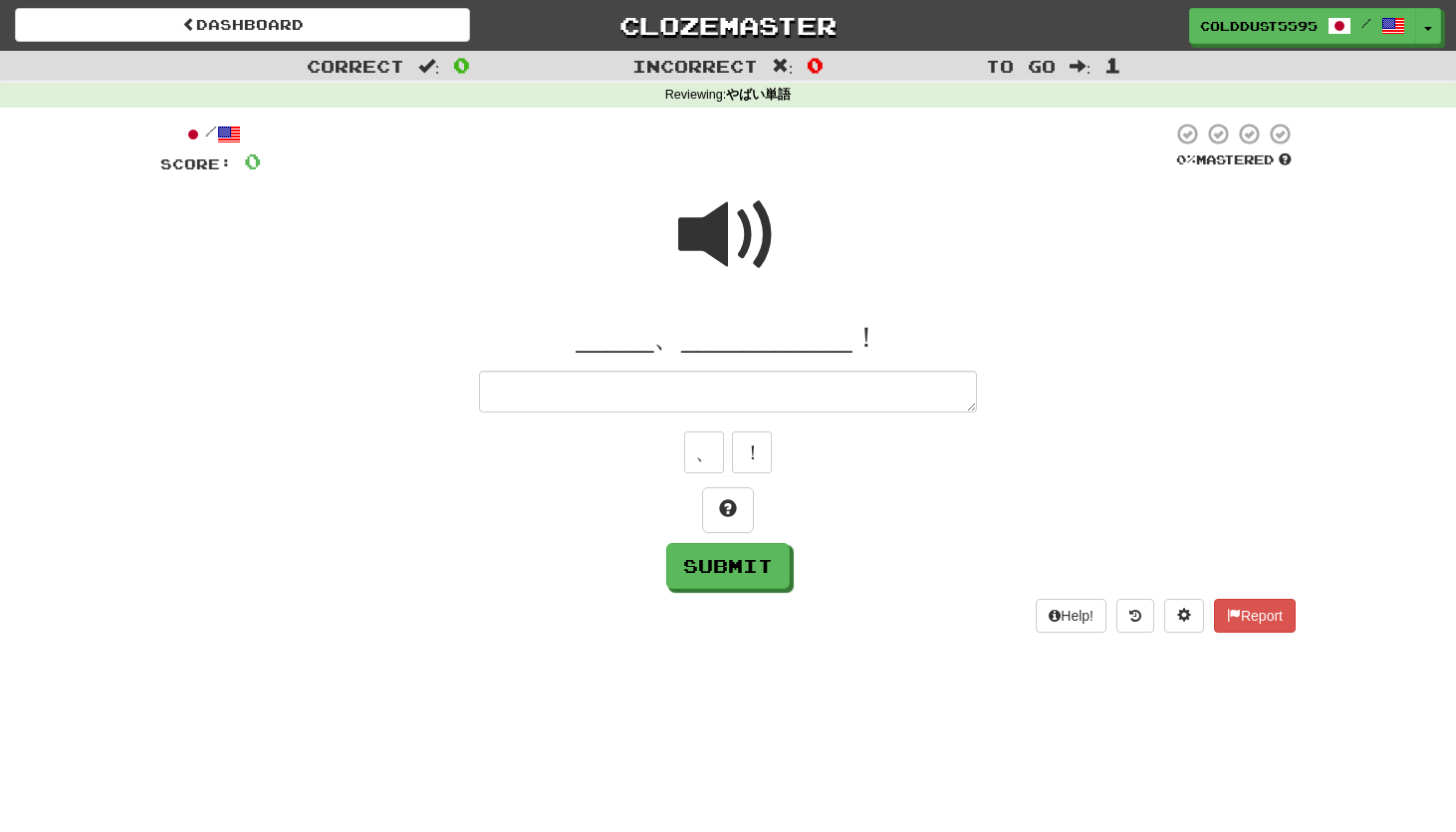 type on "*" 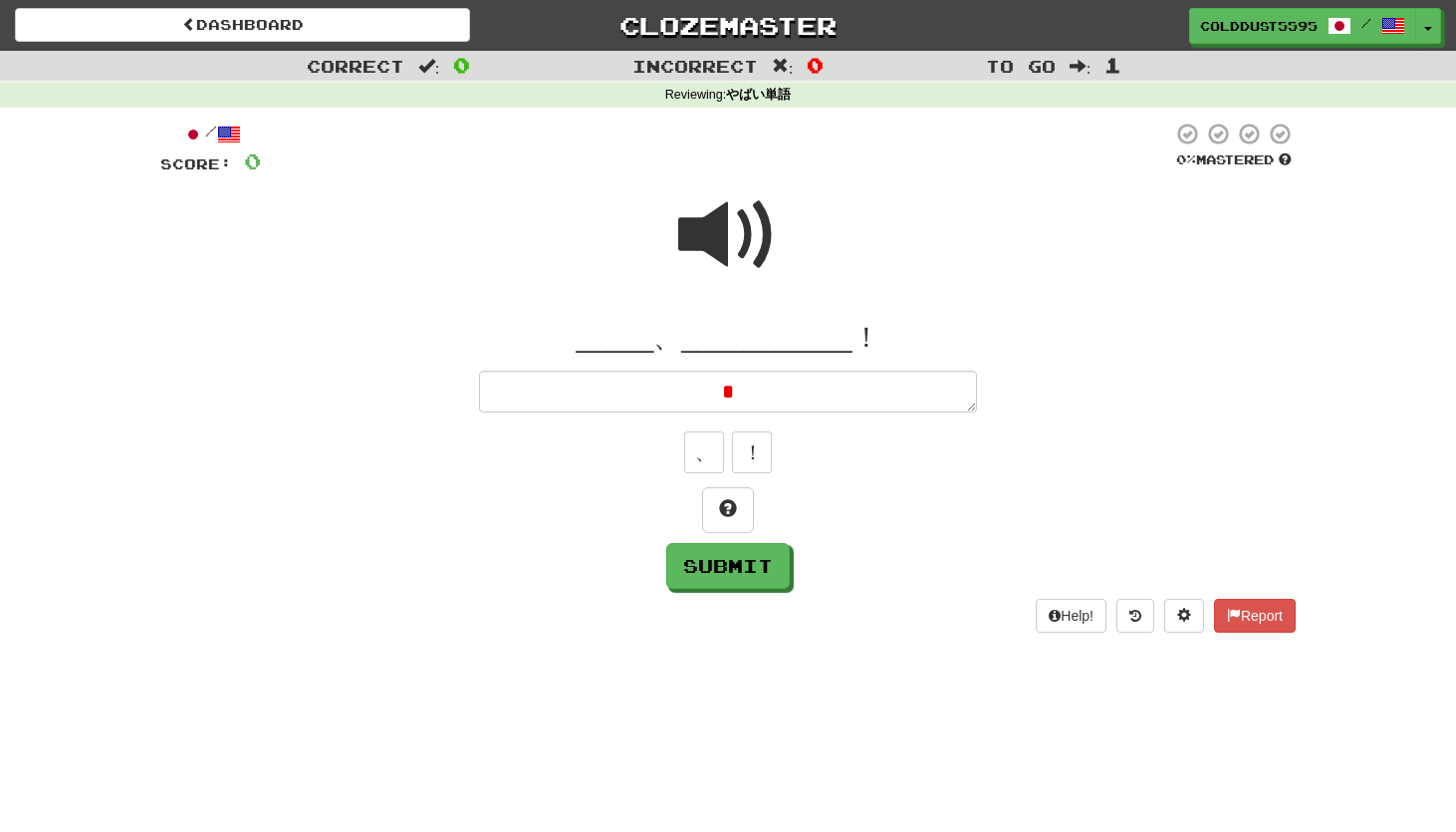 type on "*" 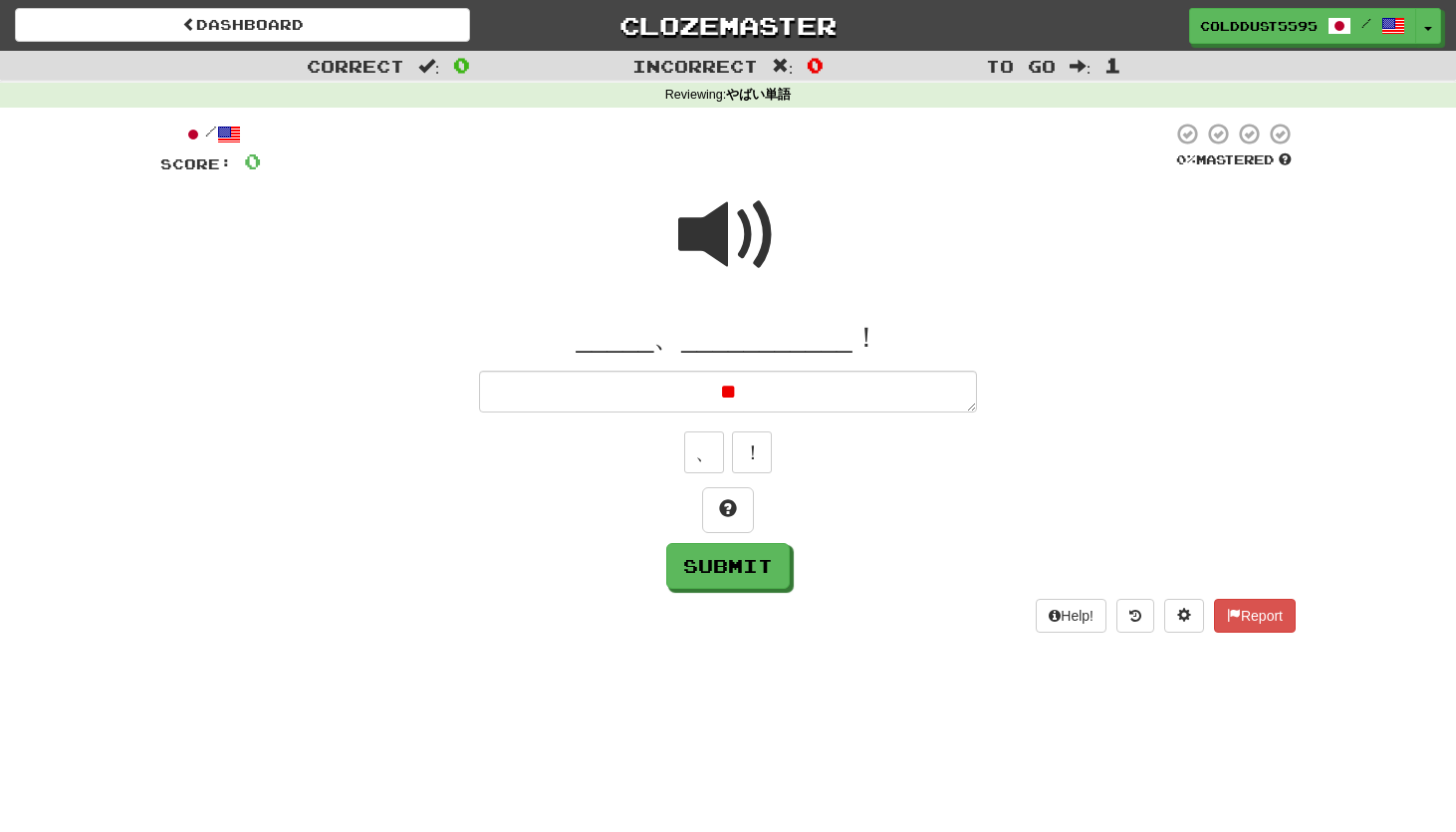 type on "*" 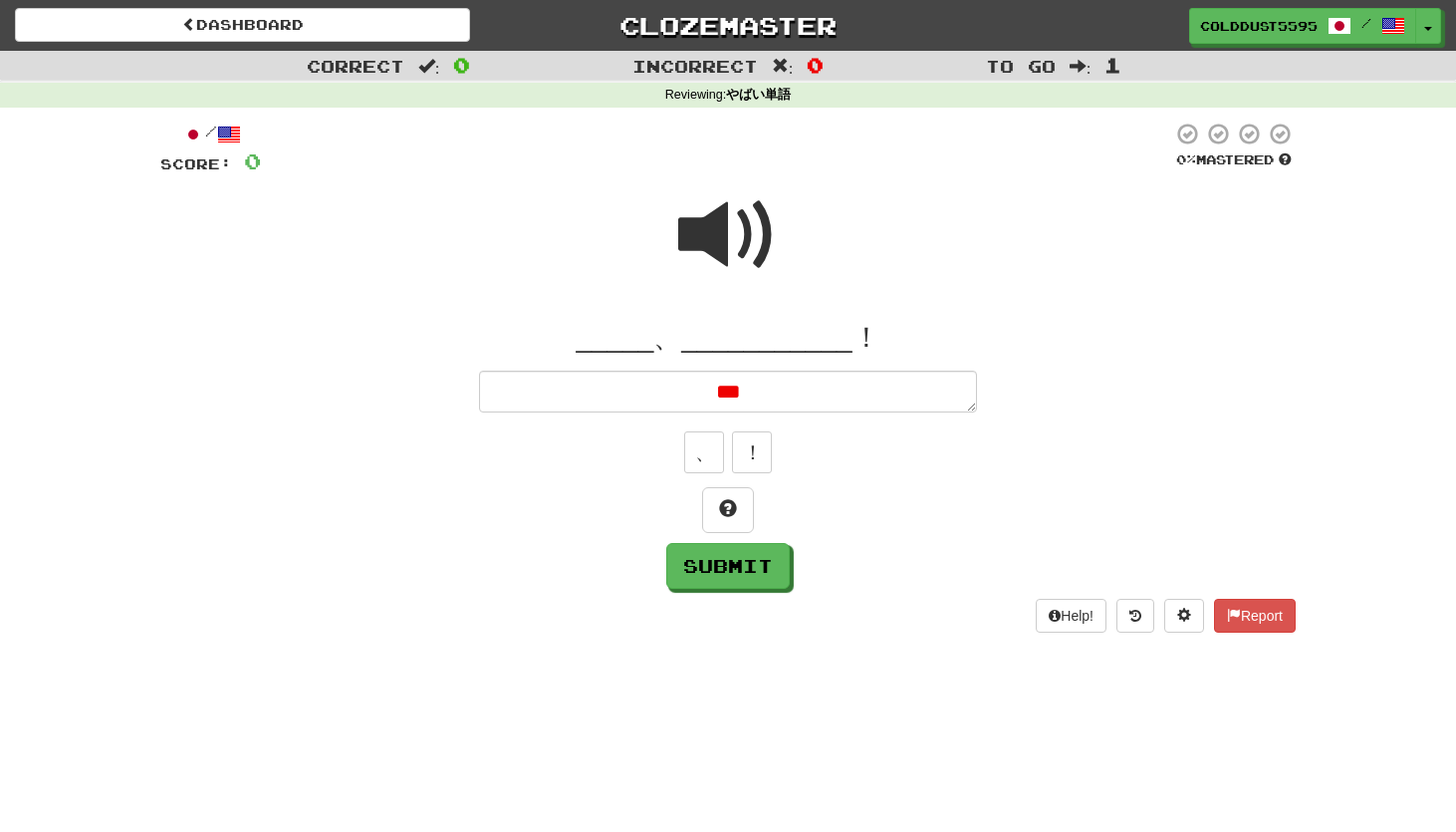 type on "*" 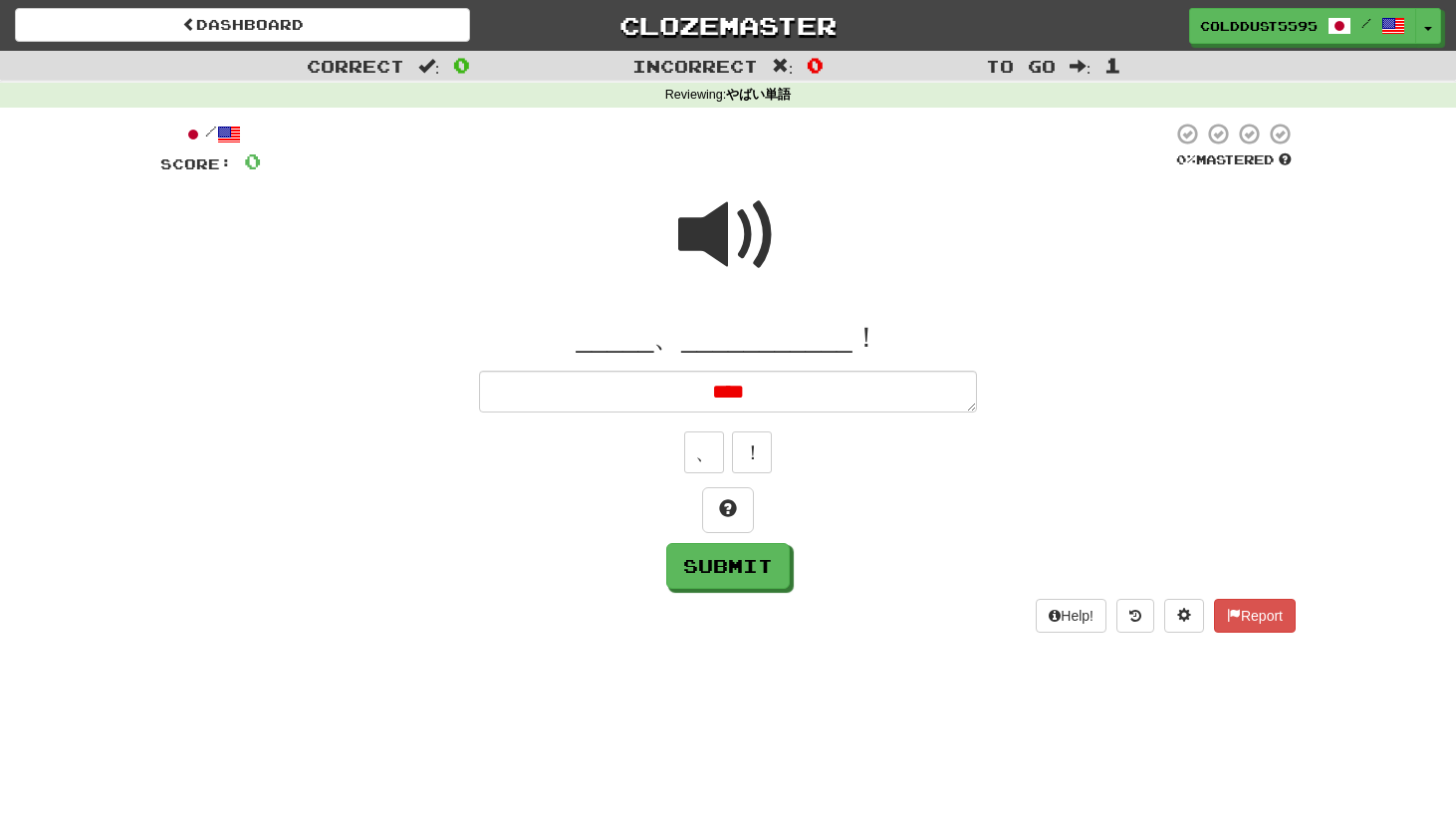 type on "*" 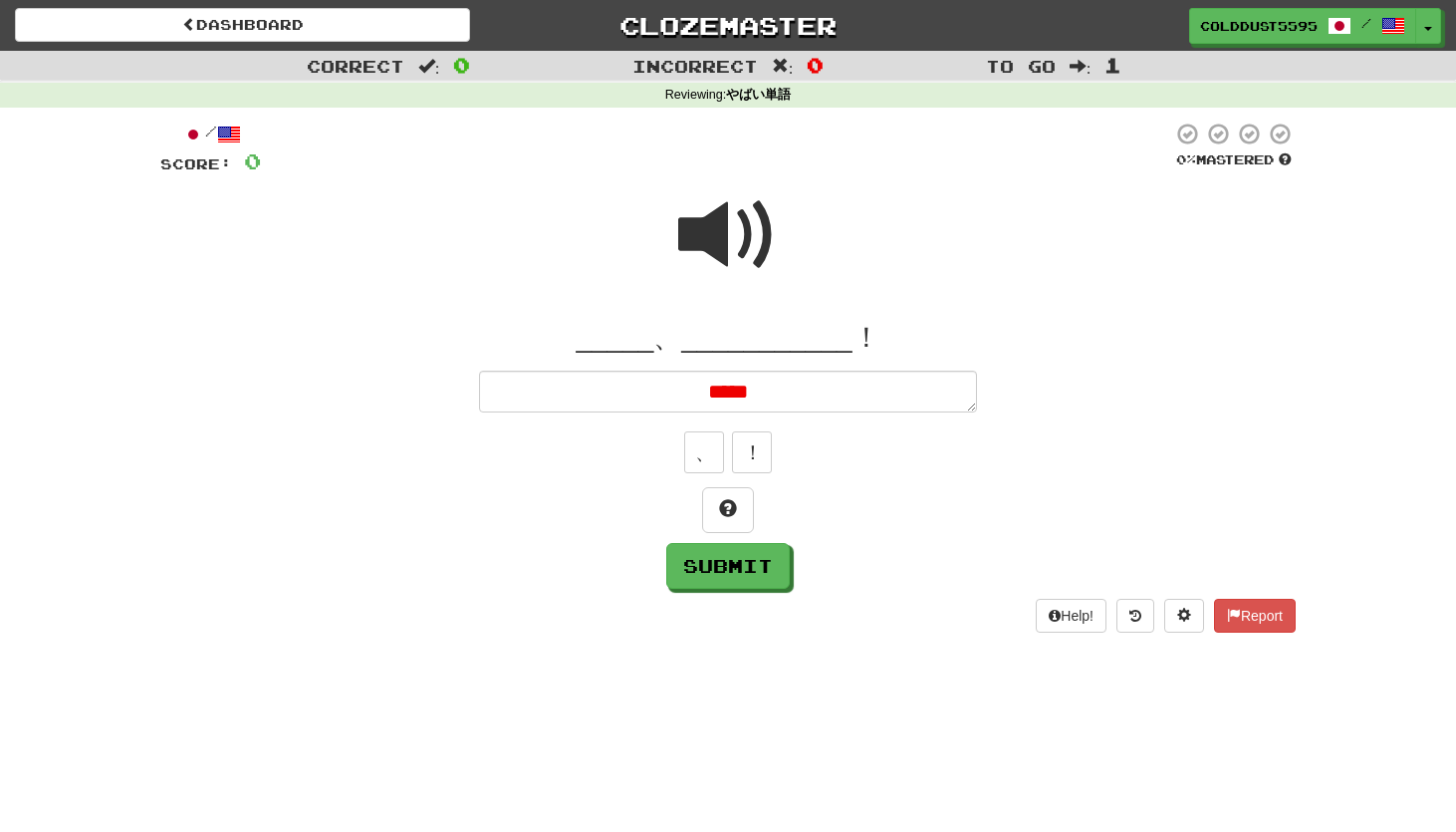 type on "*" 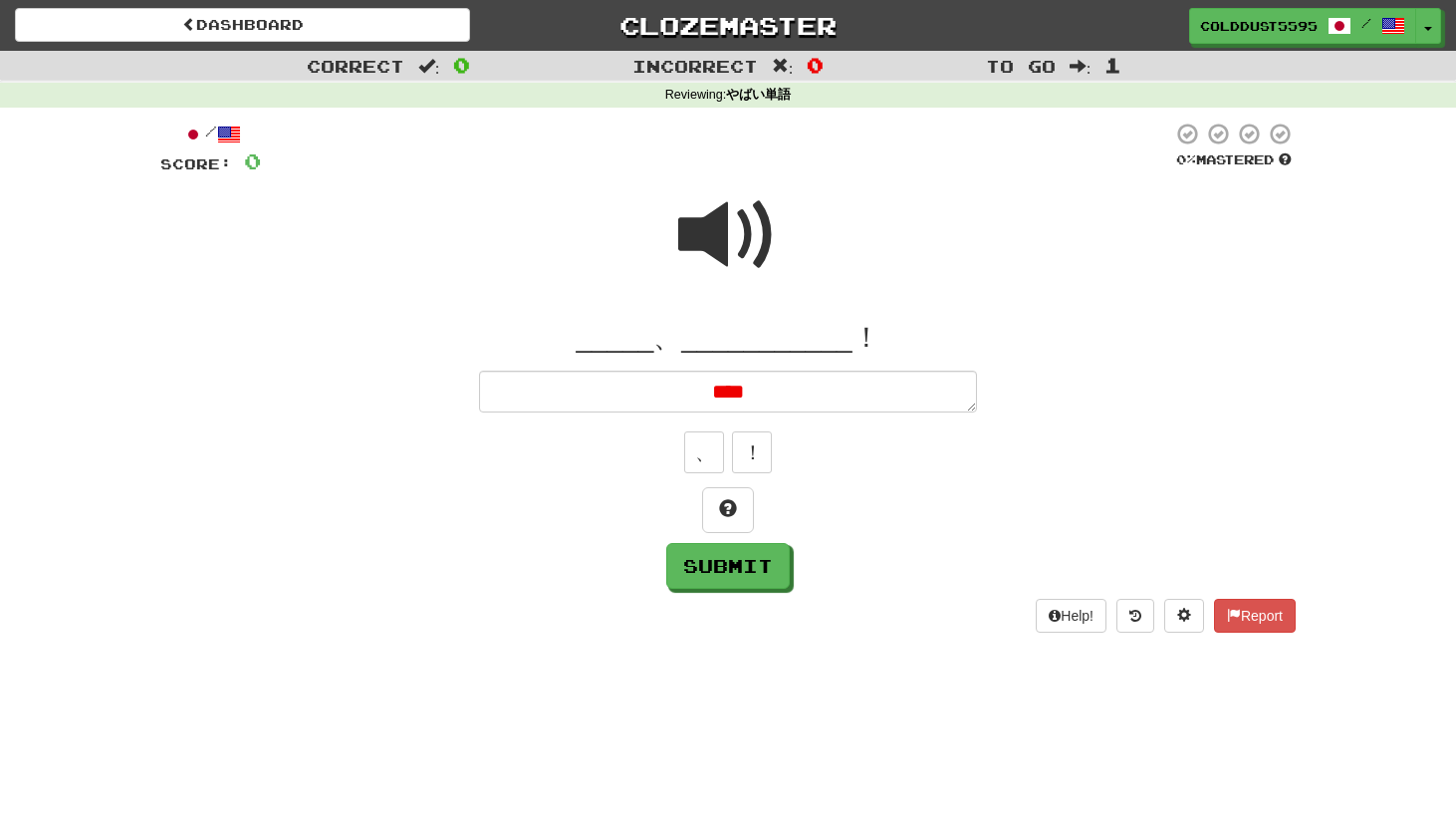 type on "*" 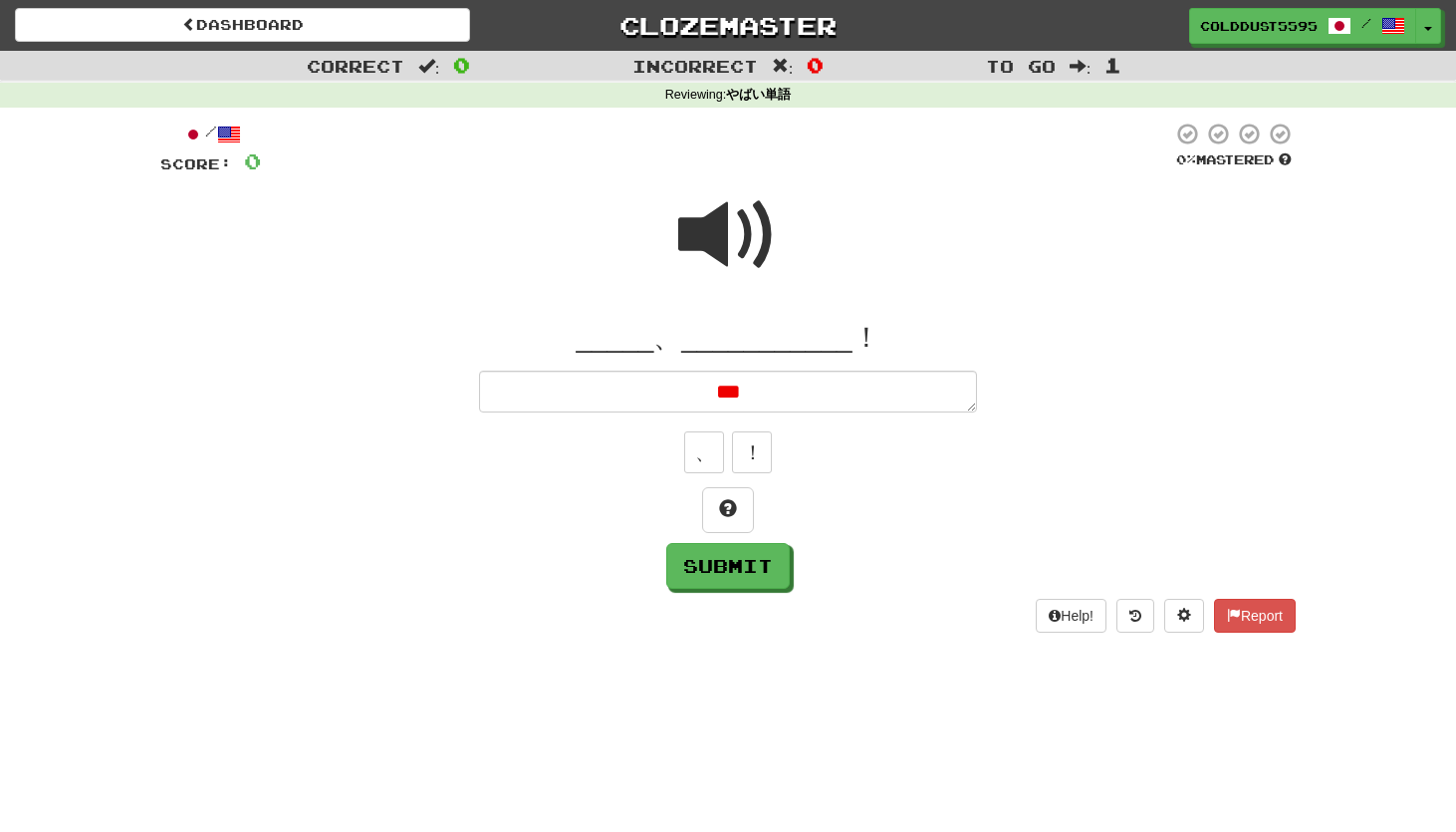 type on "*" 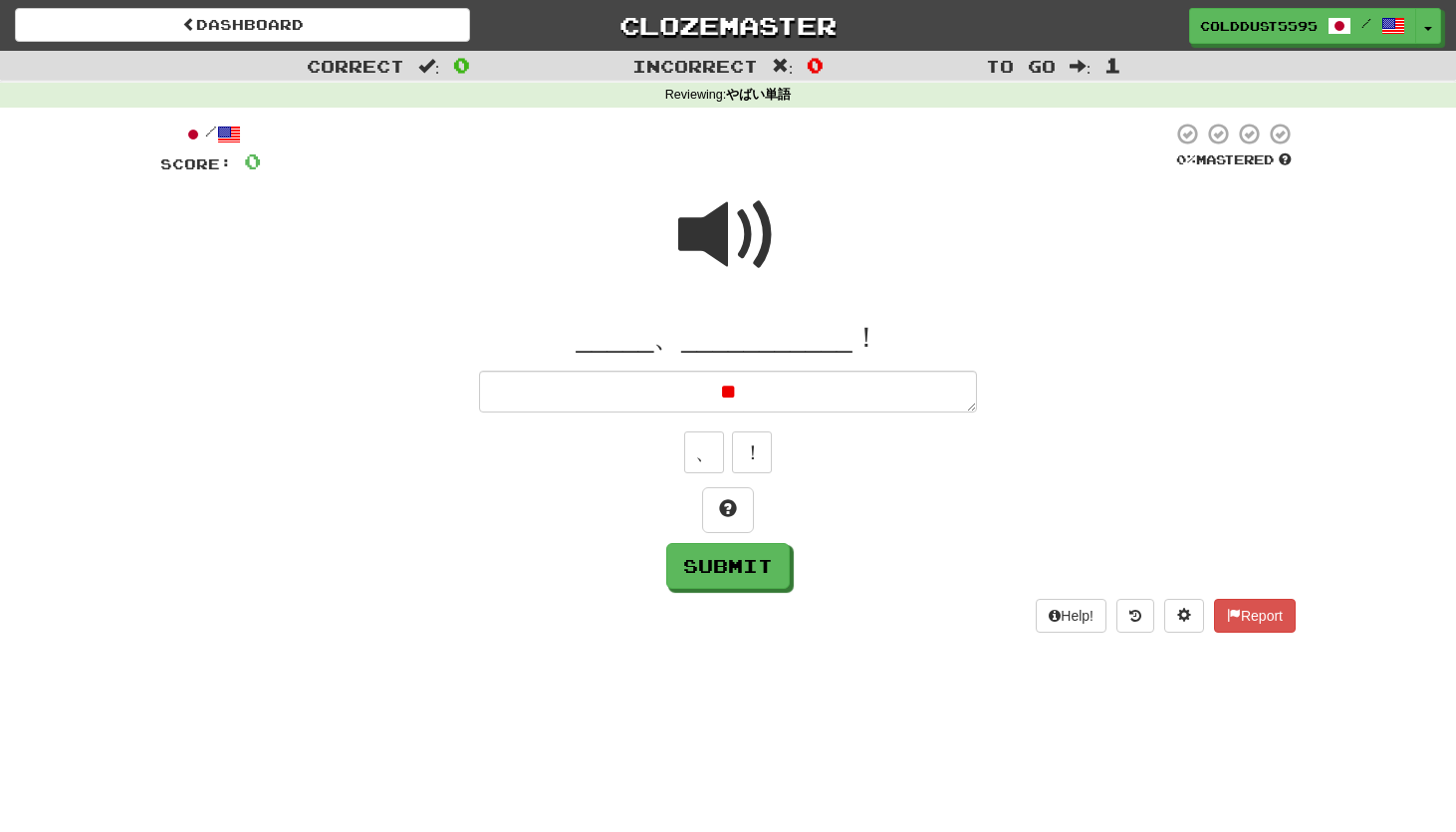 type on "*" 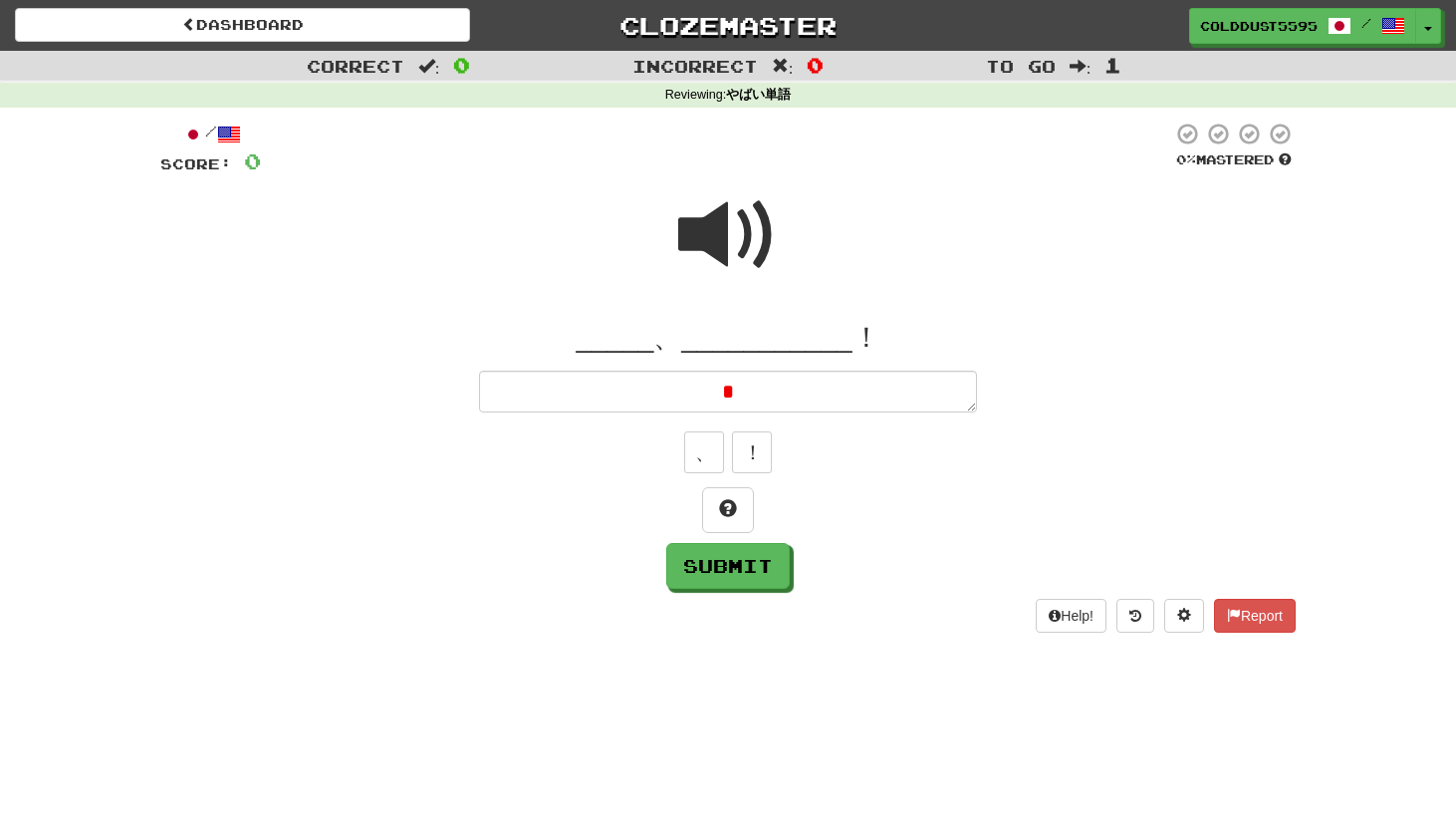 type 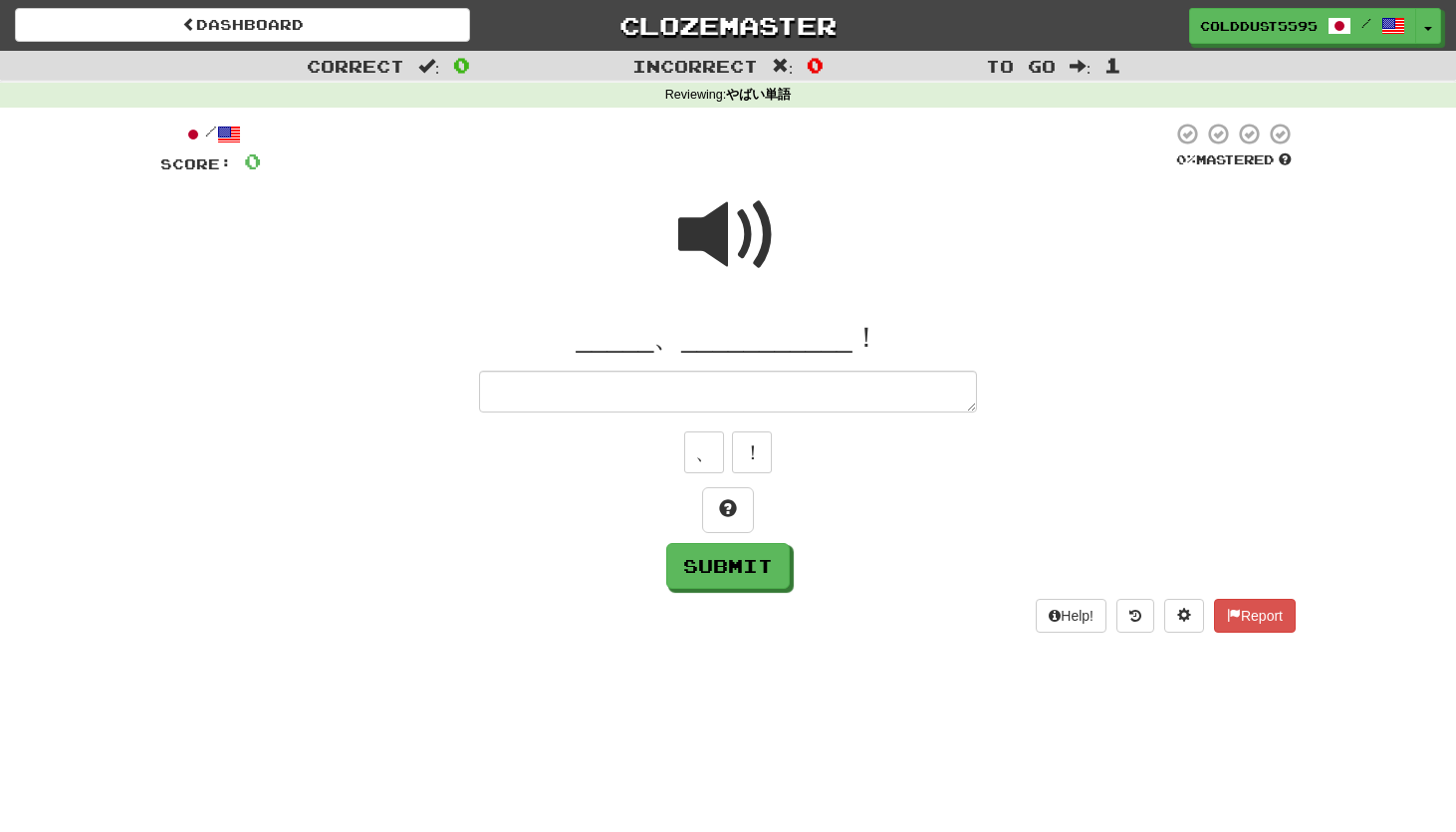 type on "*" 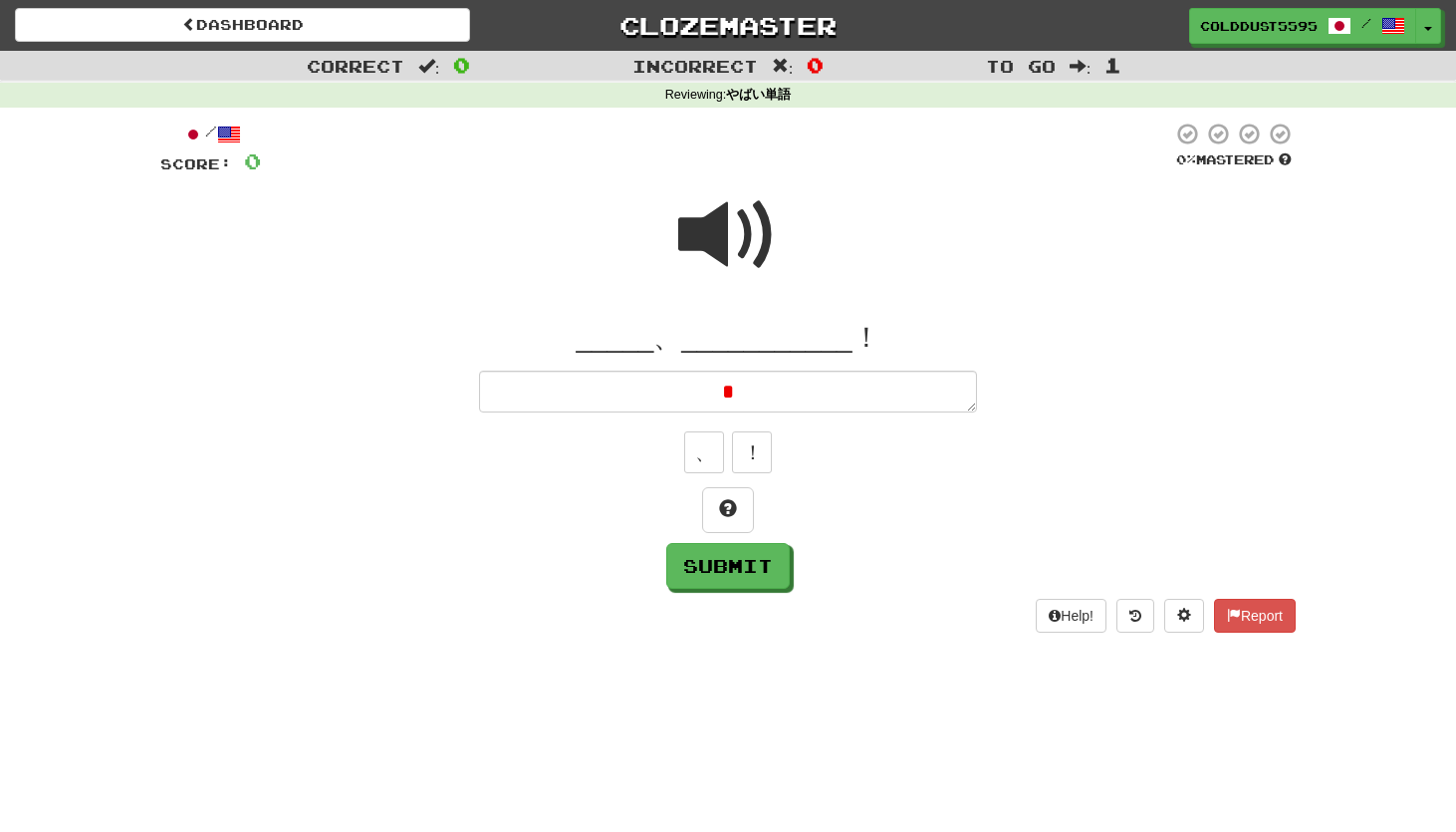 type on "*" 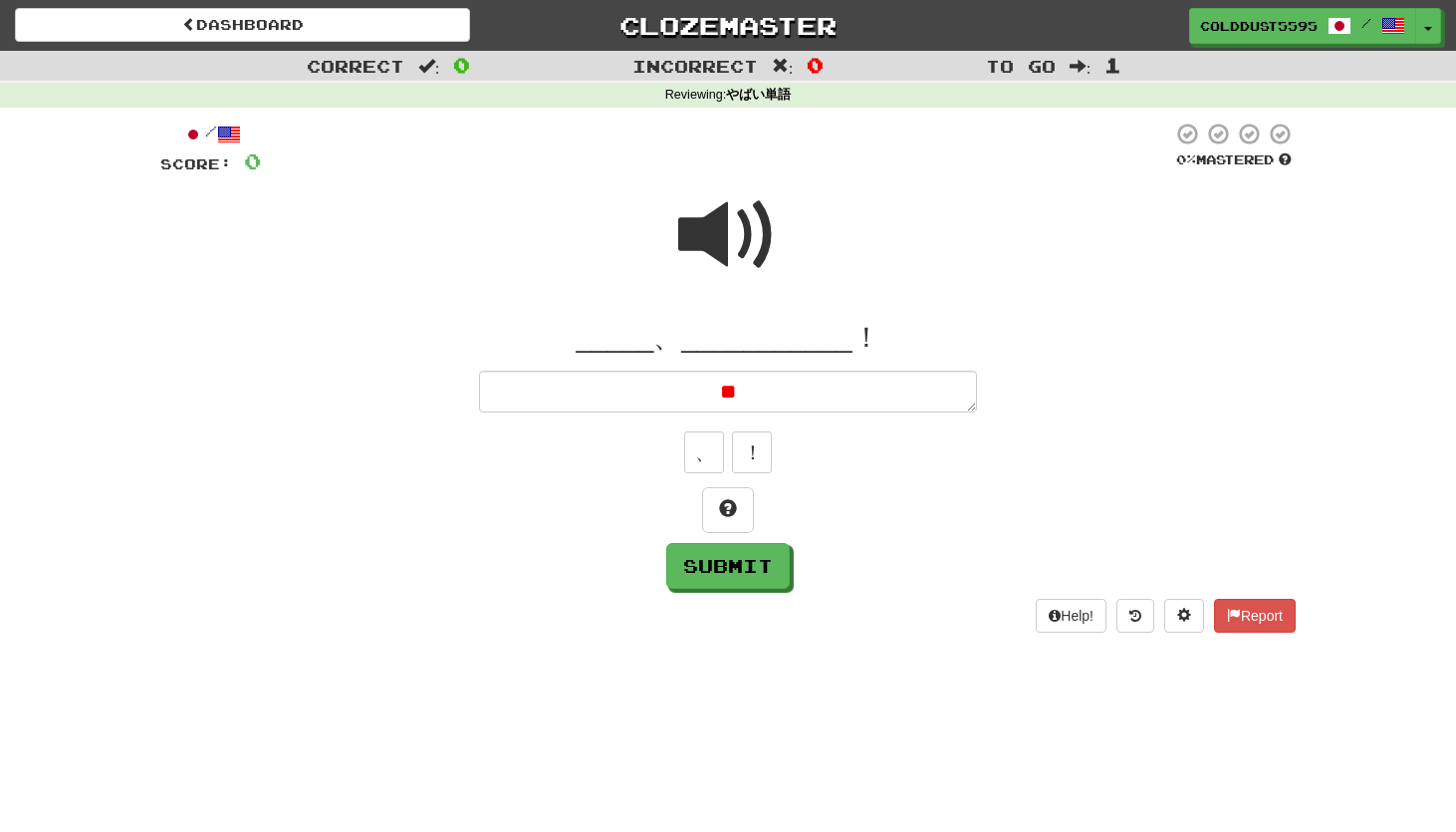 type on "*" 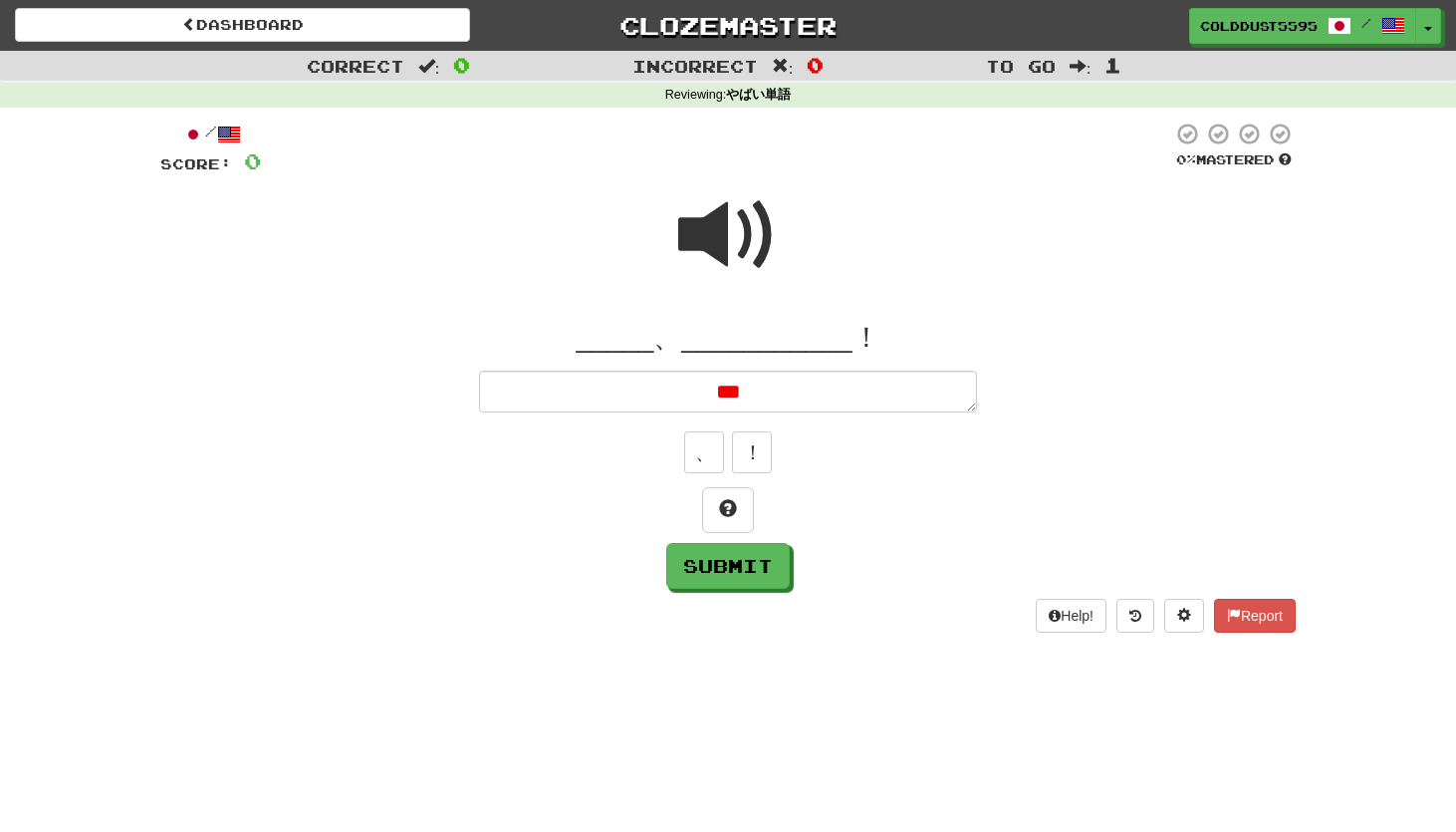 type on "*" 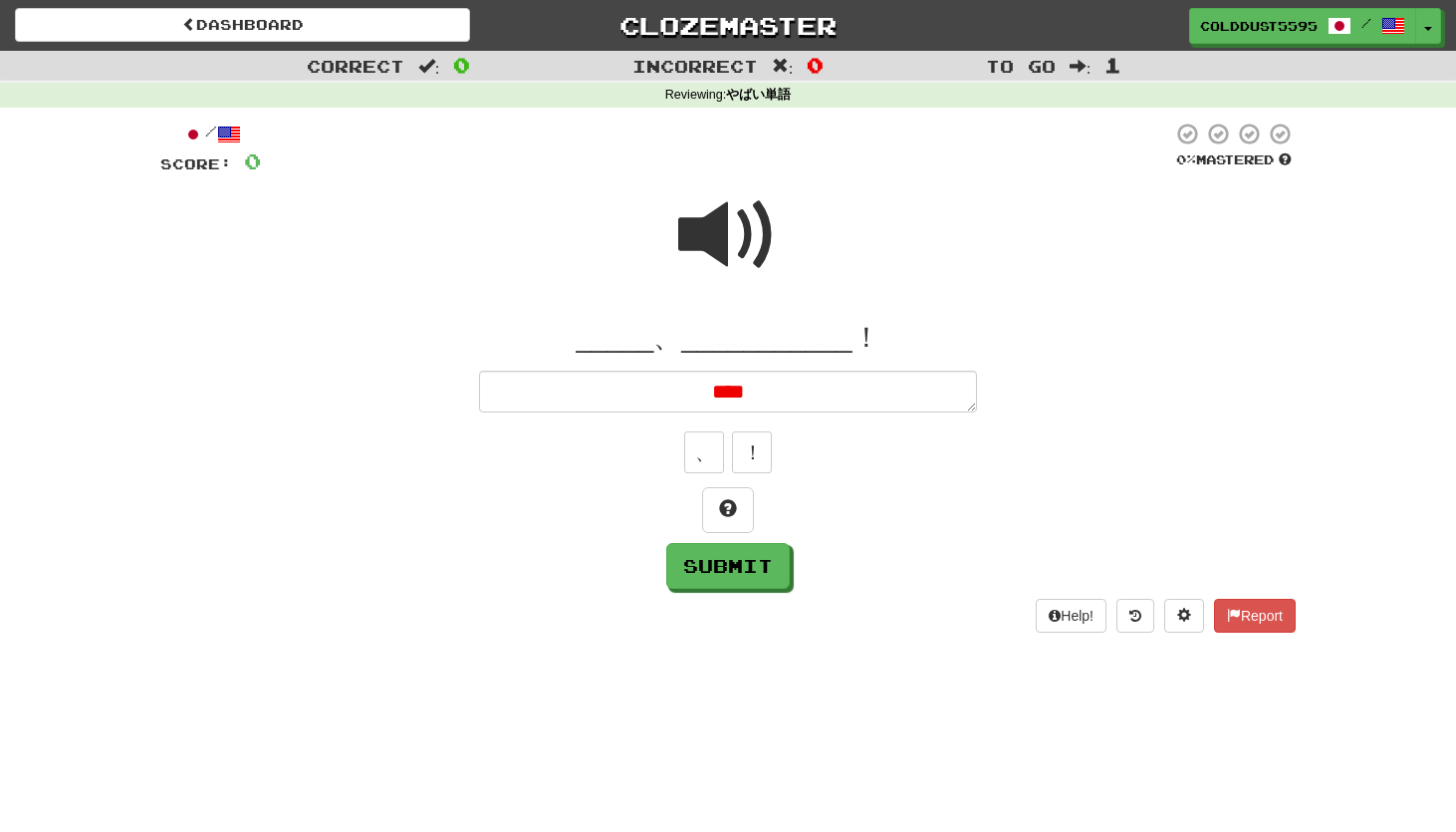 type on "*" 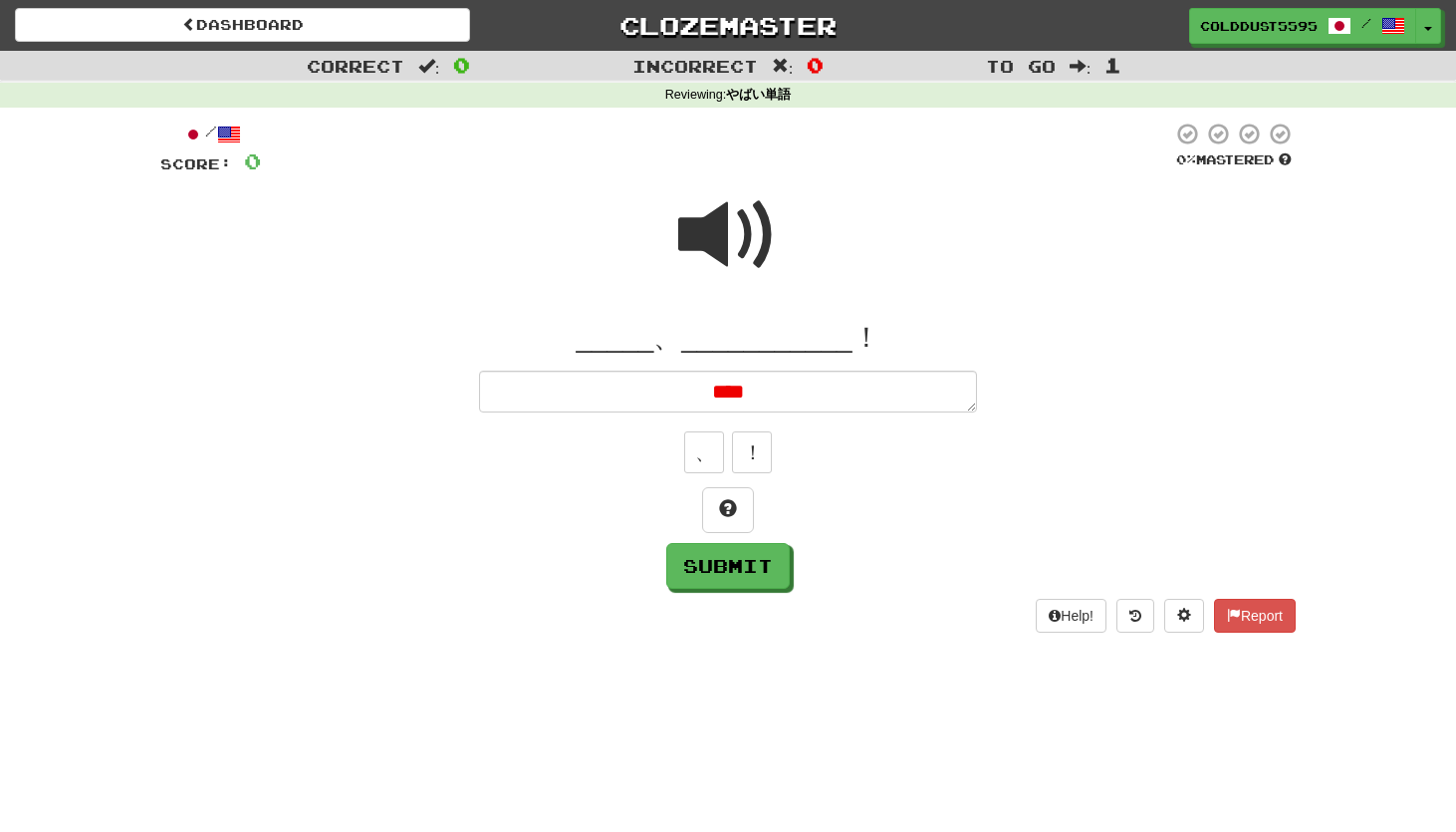 type on "*" 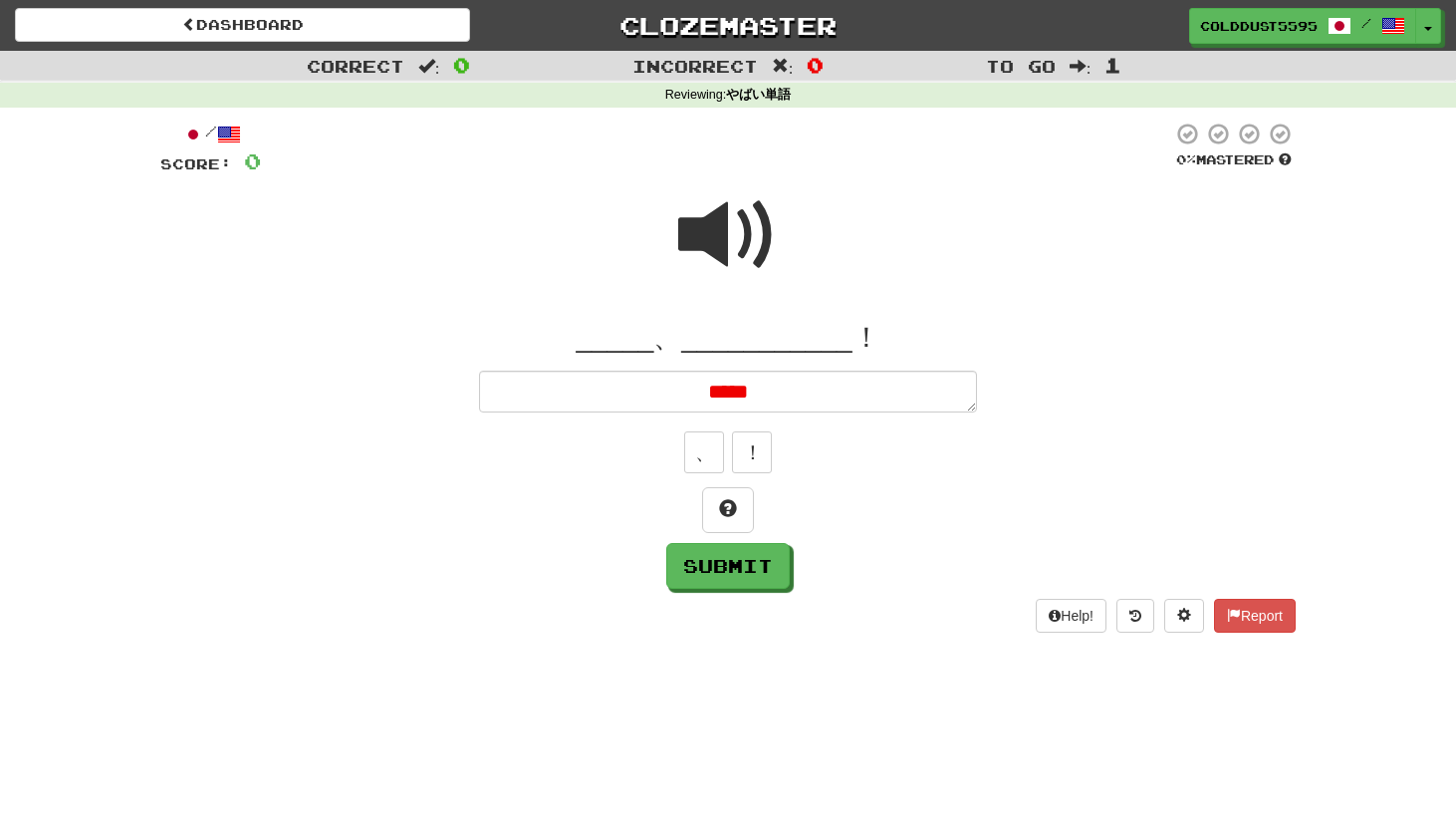 type on "*" 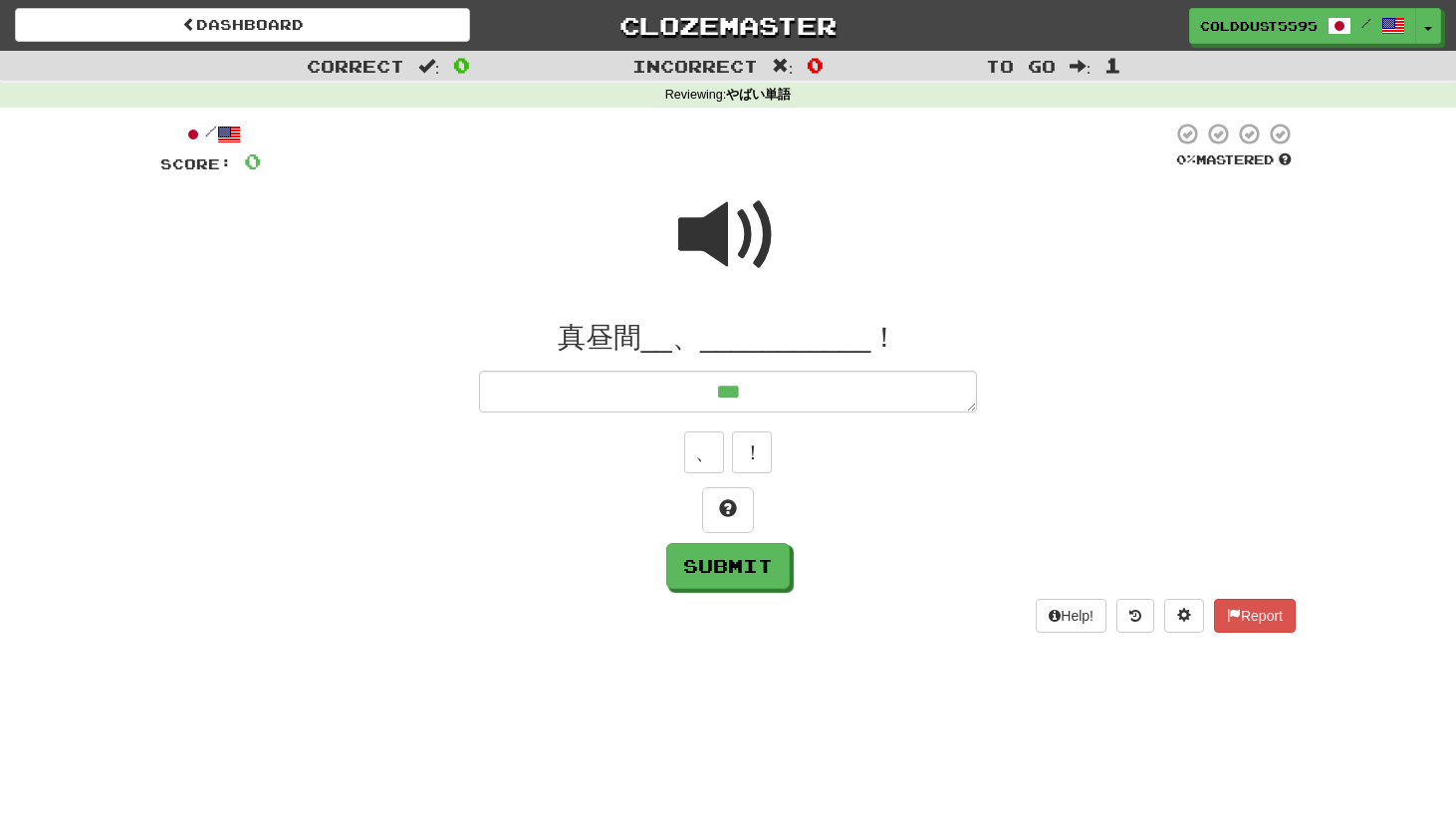 type on "****" 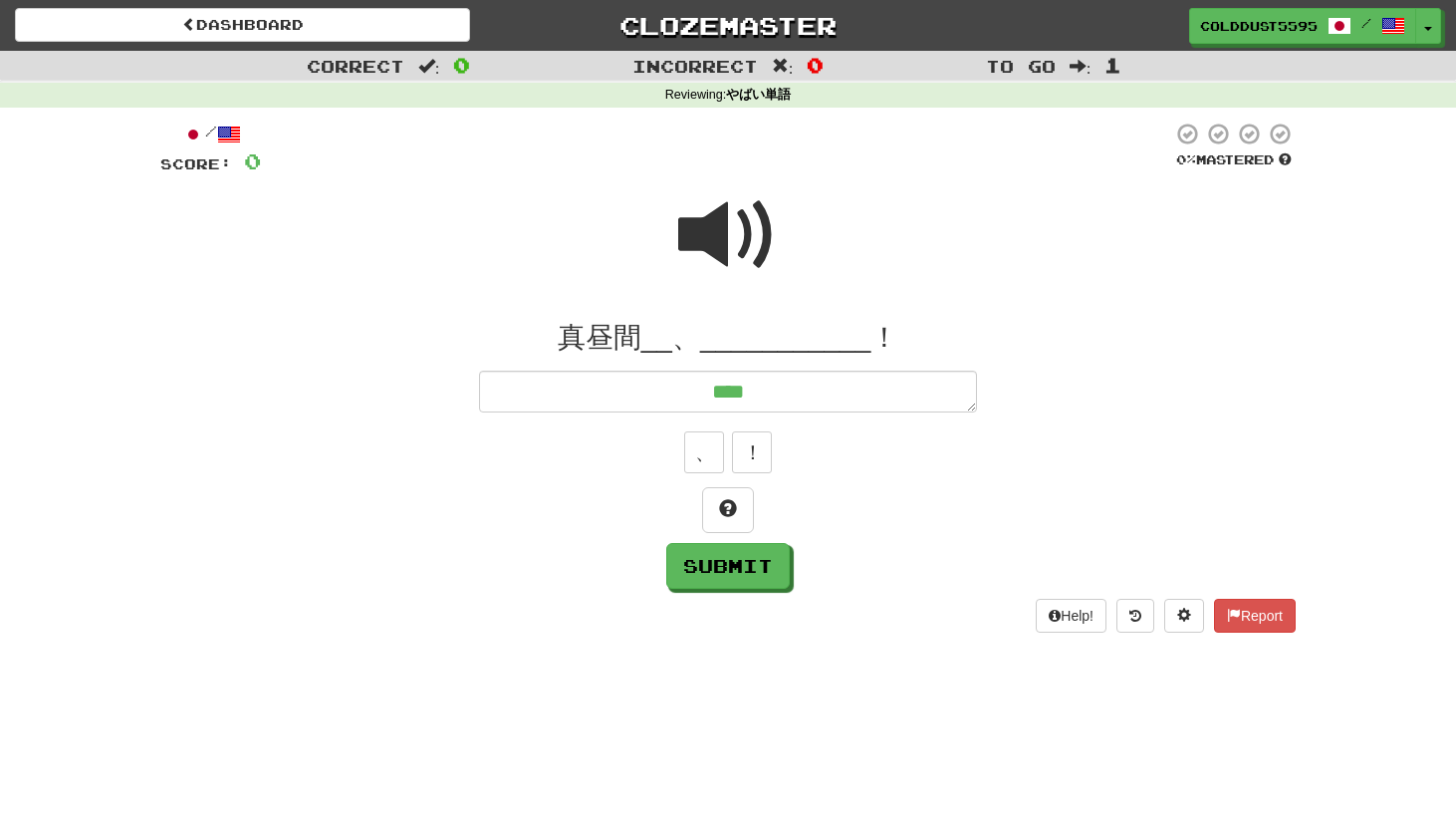 type on "*" 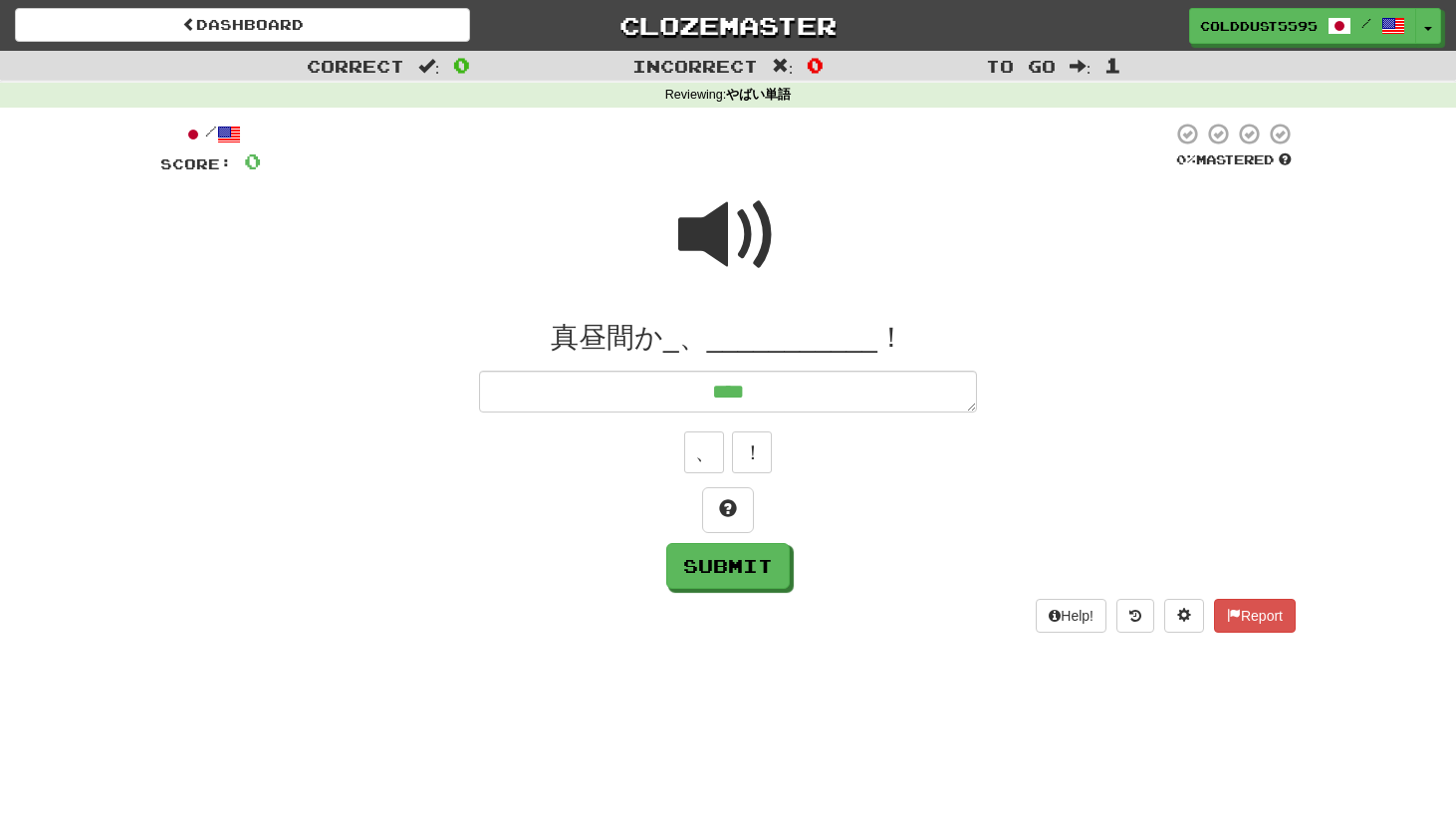 type on "*" 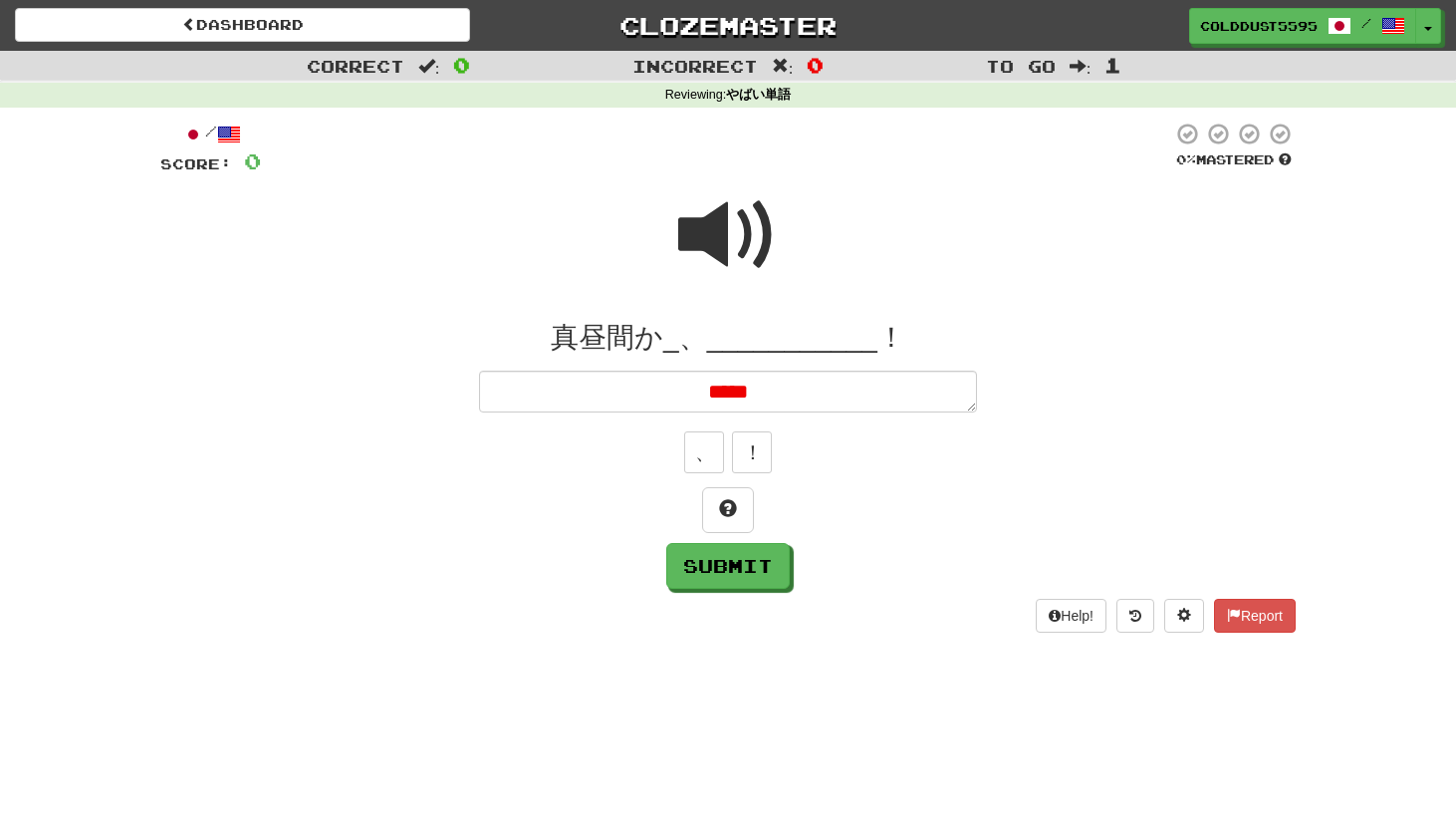 type on "*" 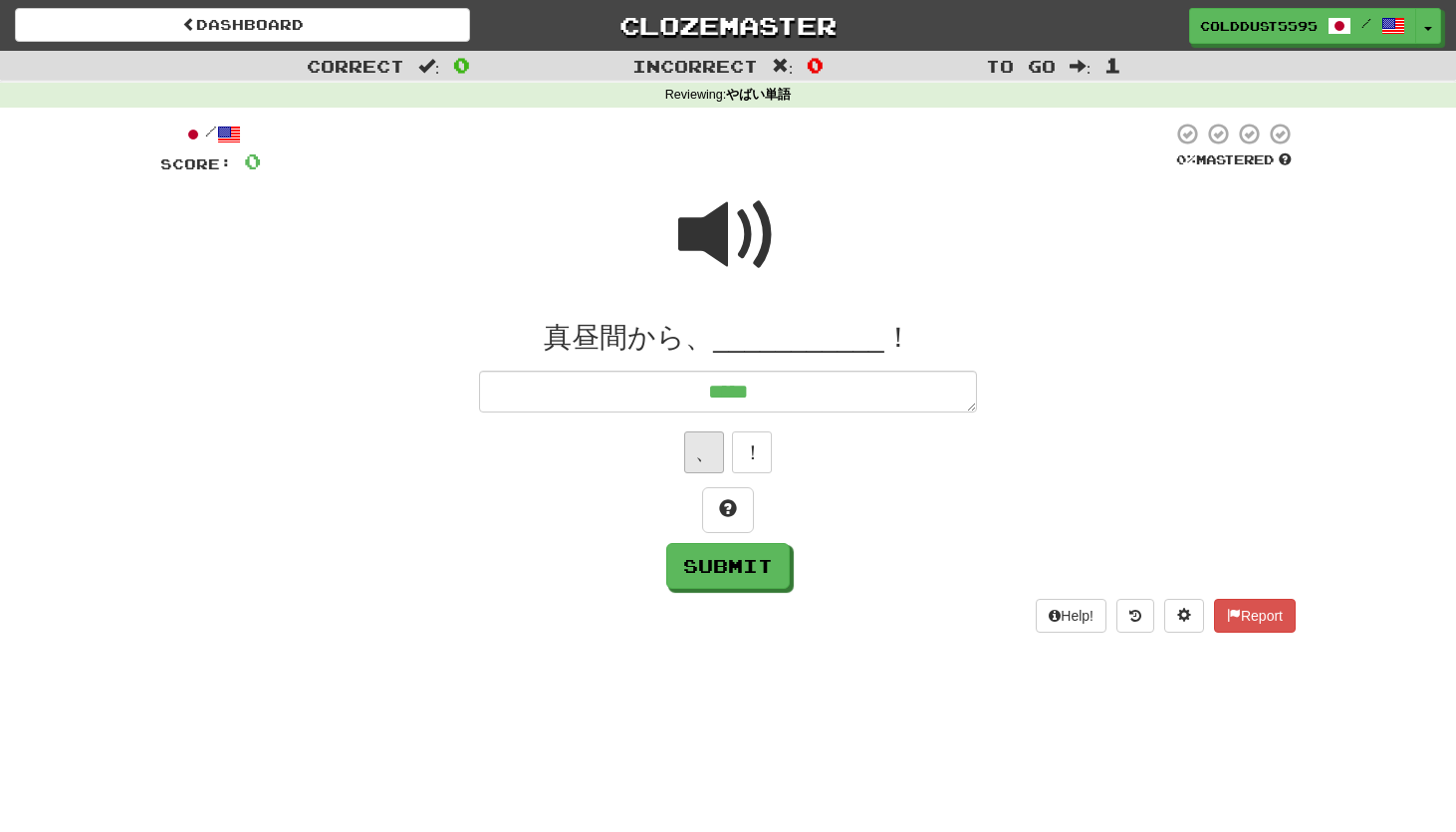 type on "*****" 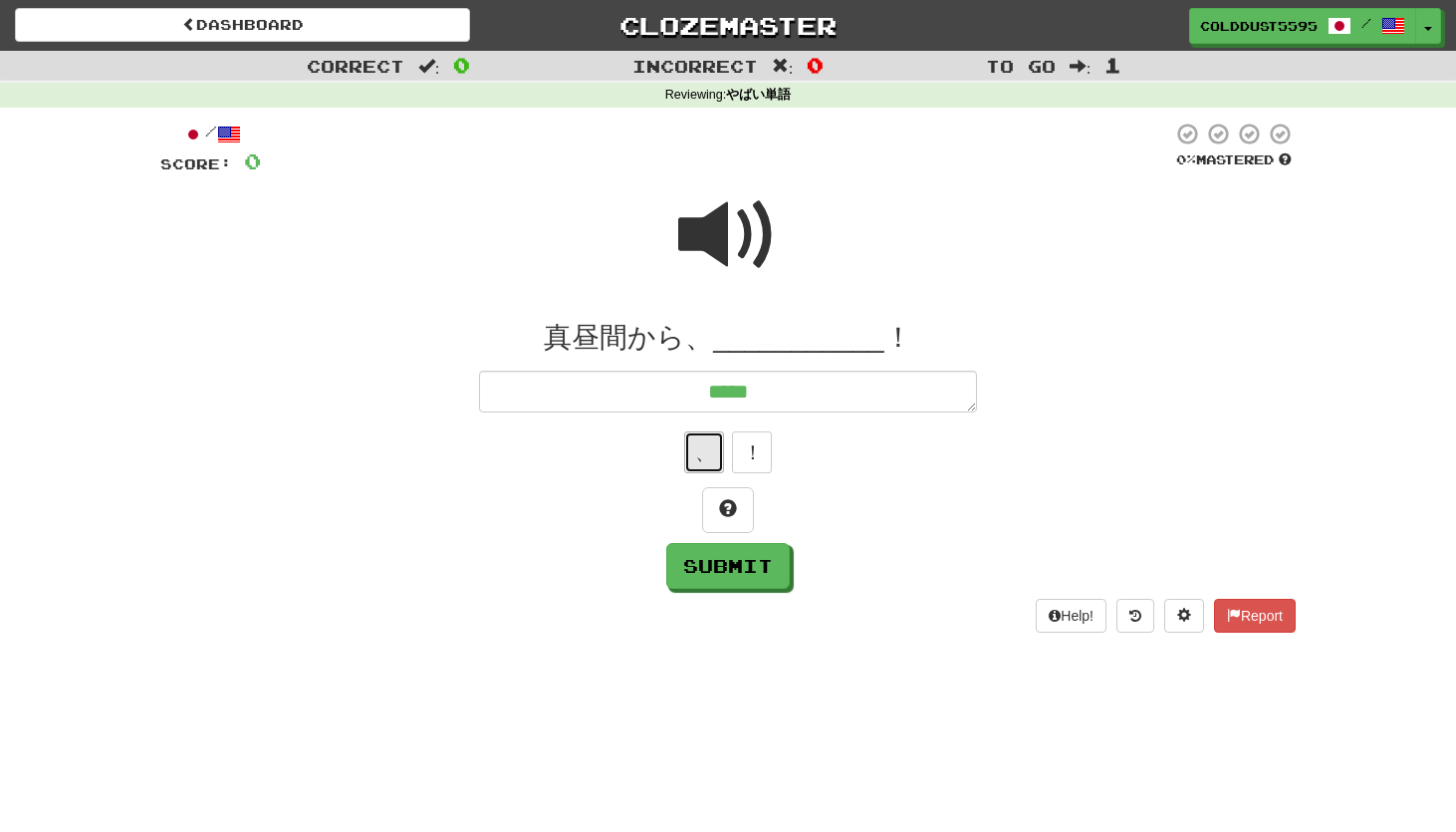 click on "、" at bounding box center (704, 452) 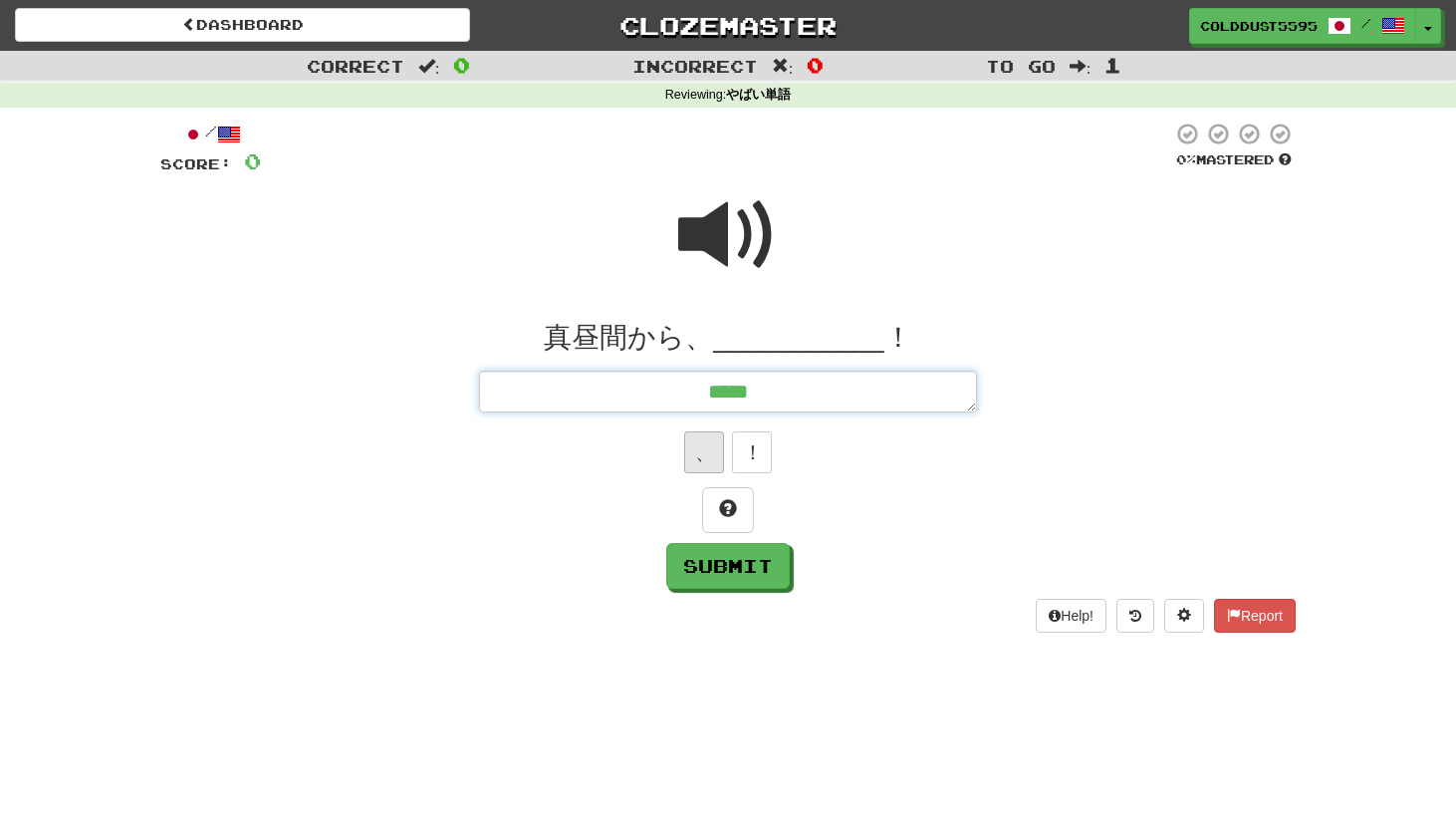 type on "*" 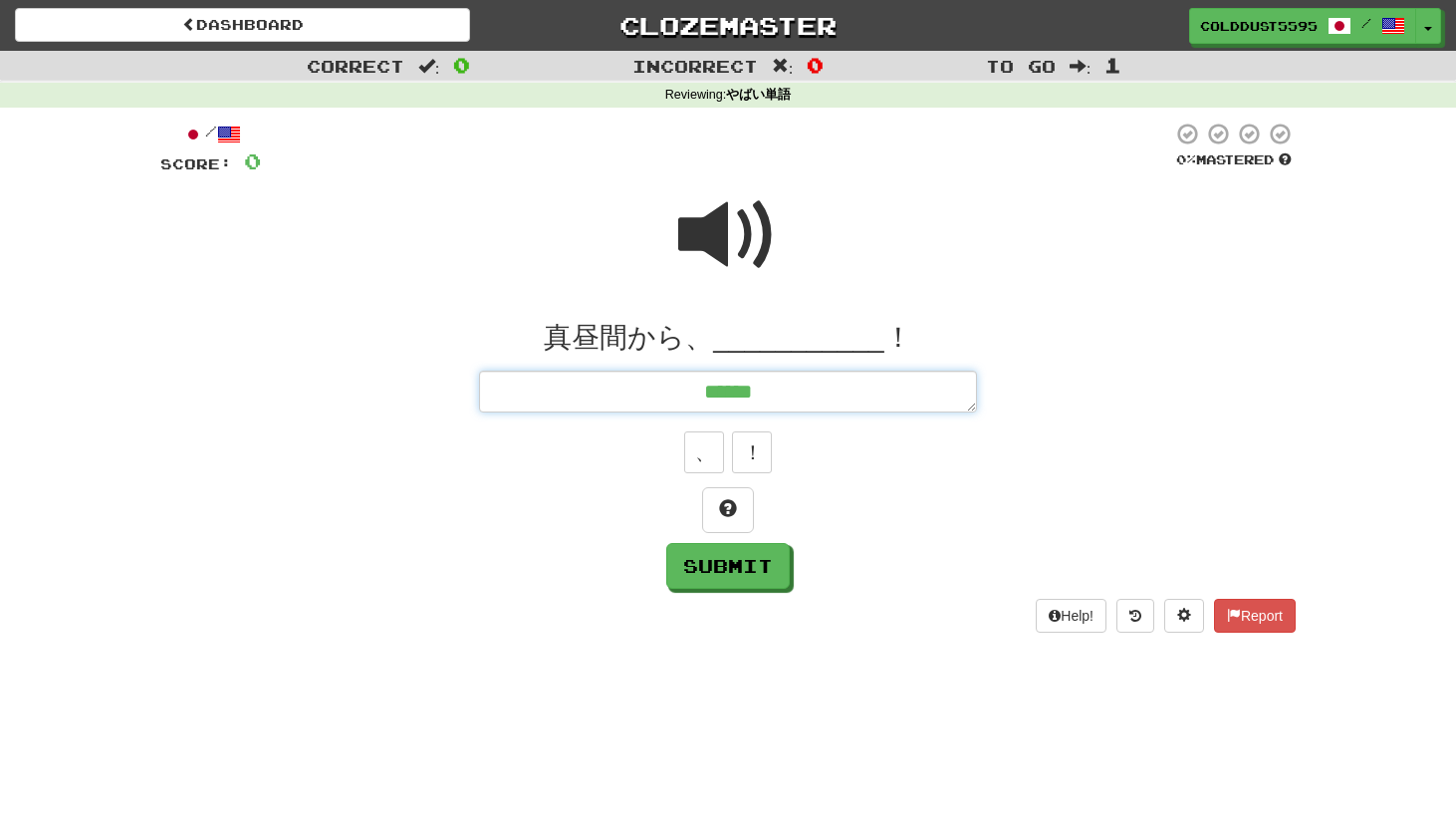 type on "*" 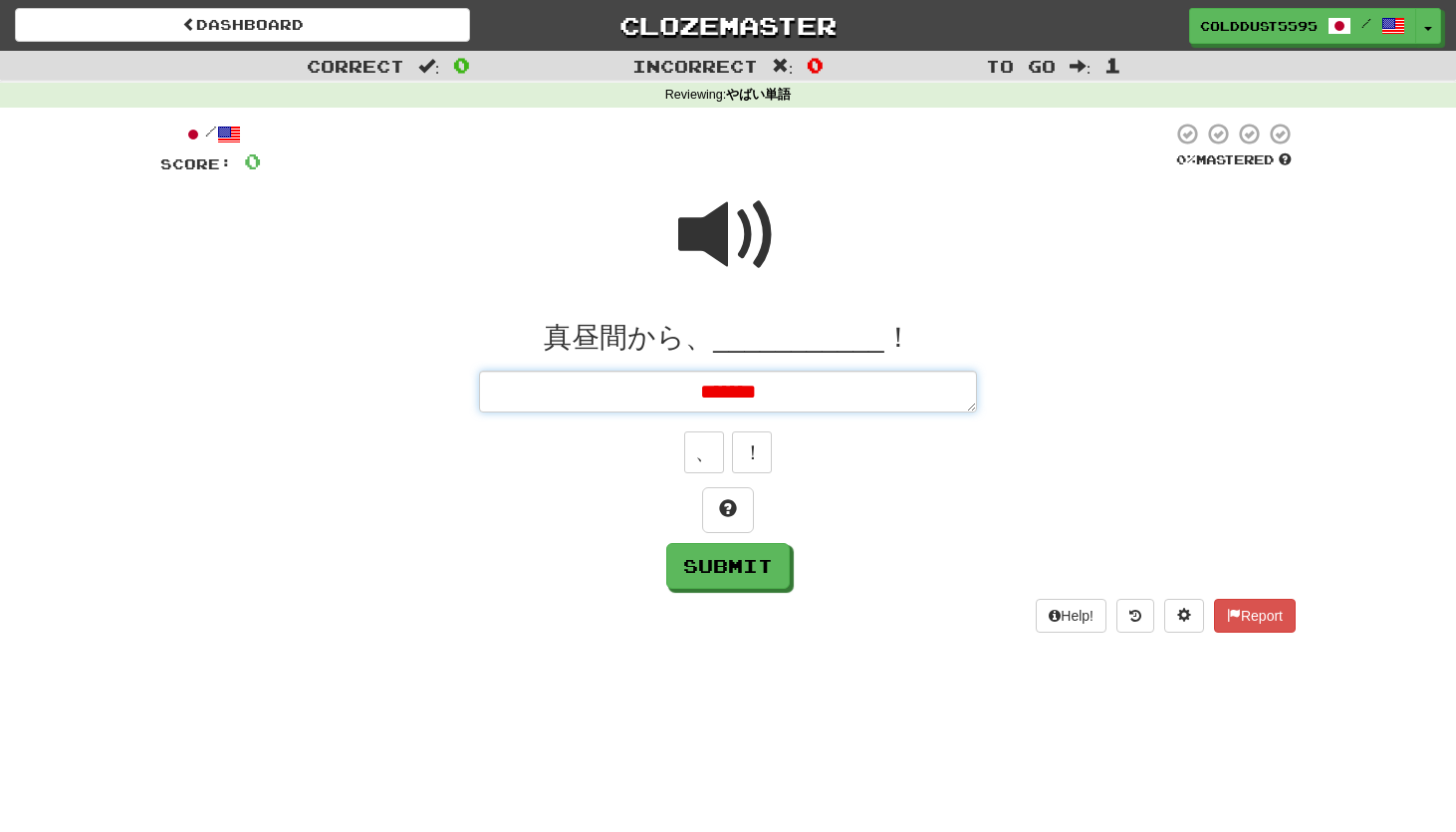 type on "*" 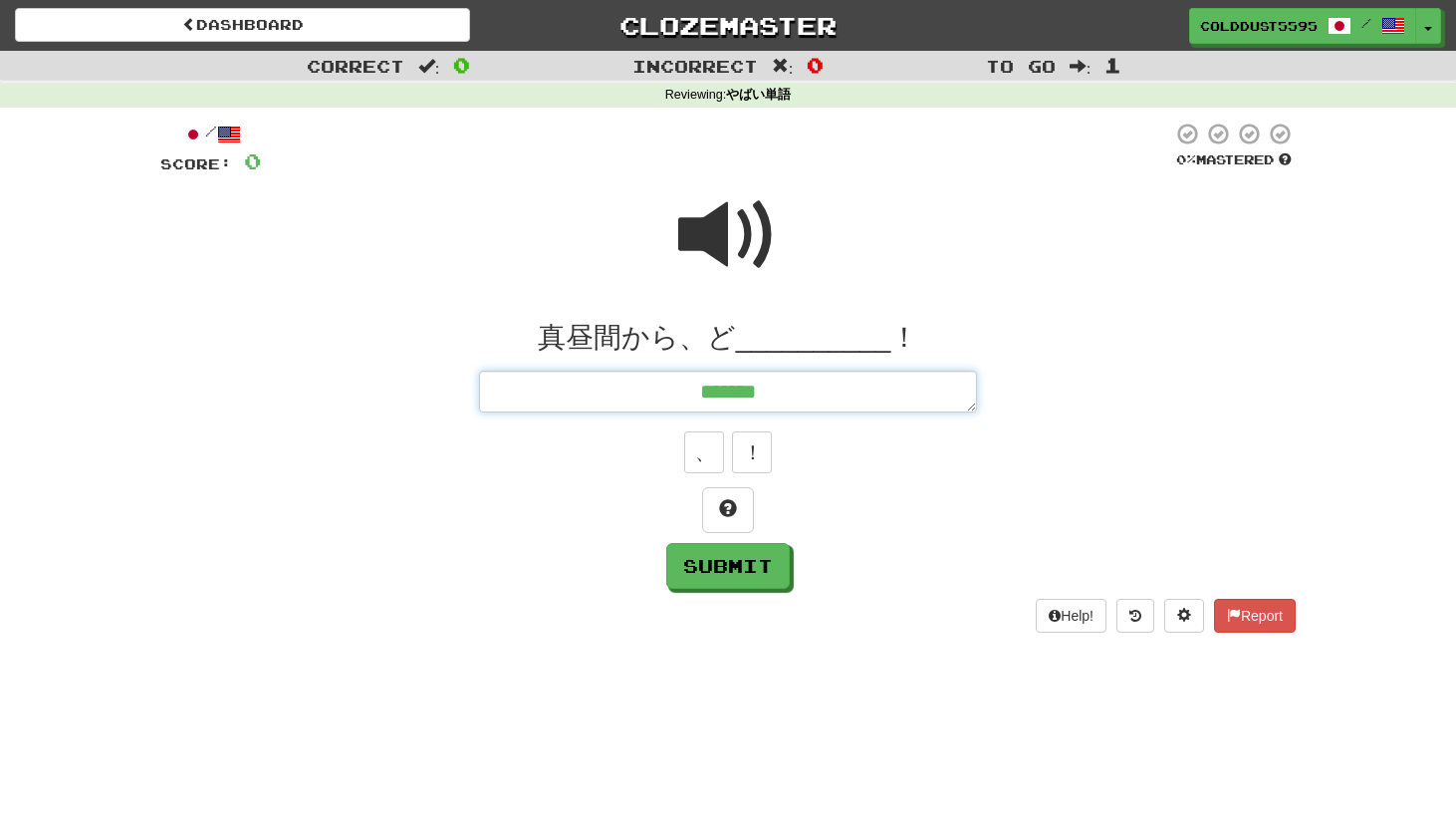 type on "*" 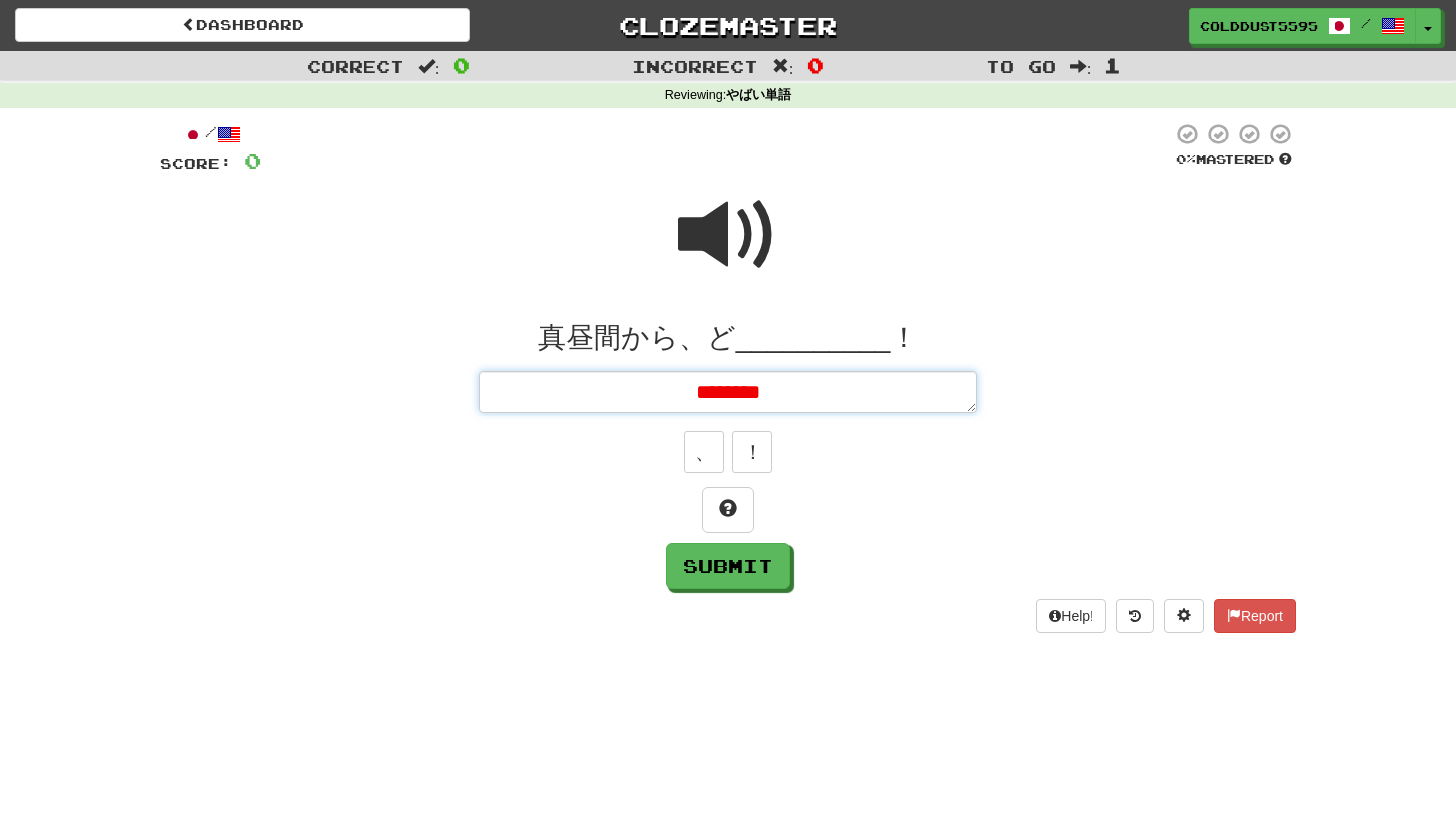 type on "********" 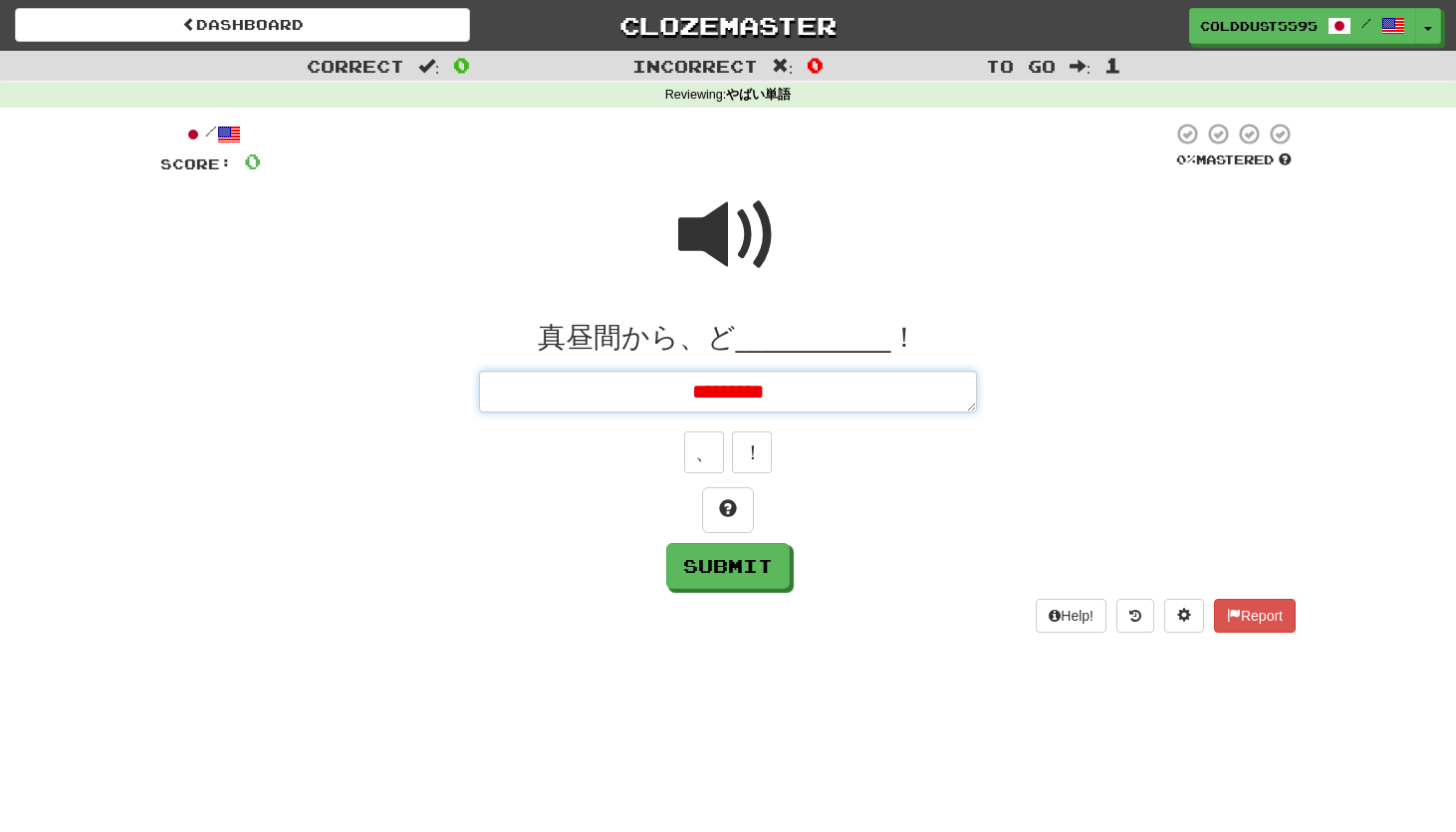 type on "*" 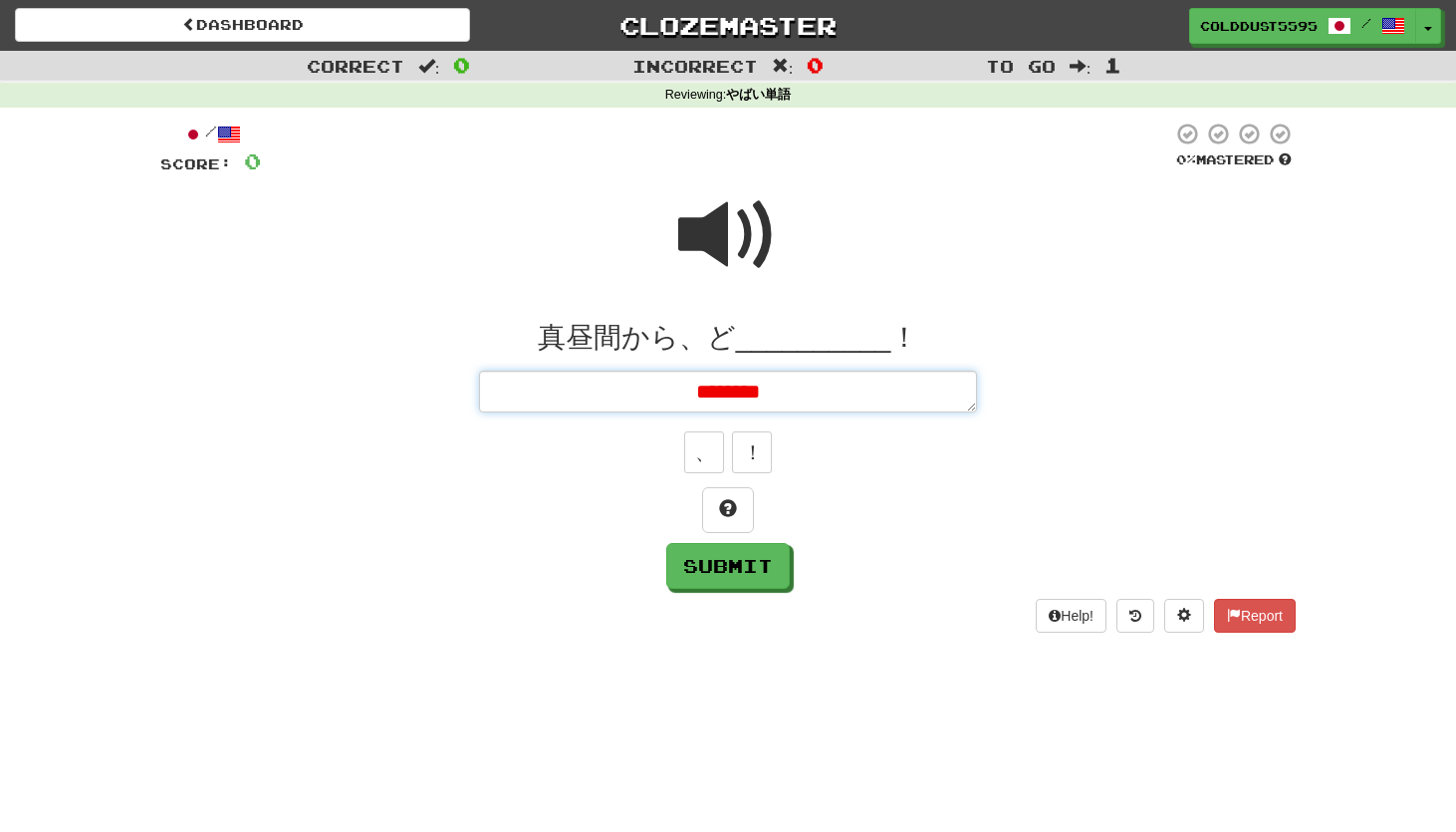 type on "*" 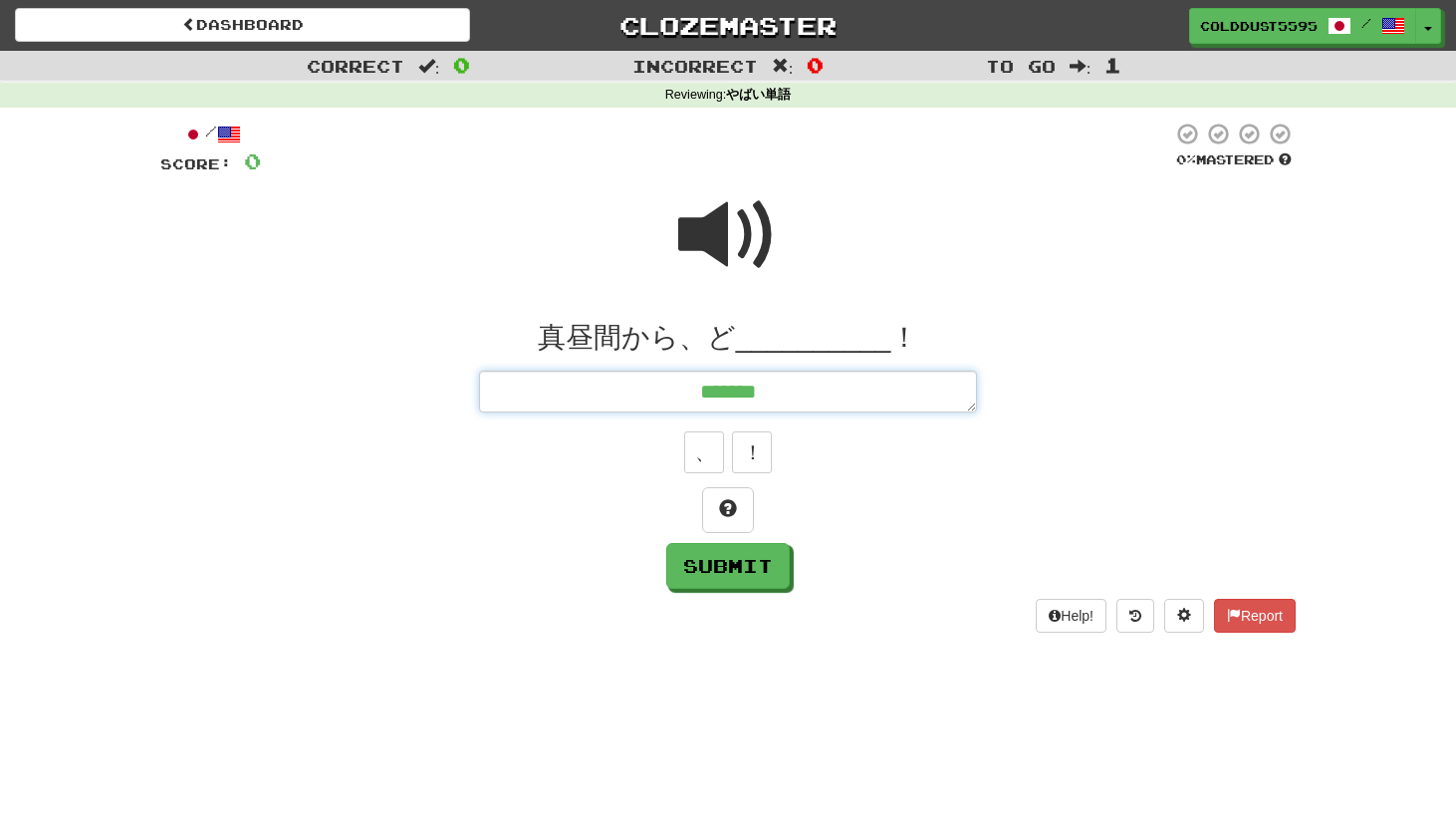 type on "*" 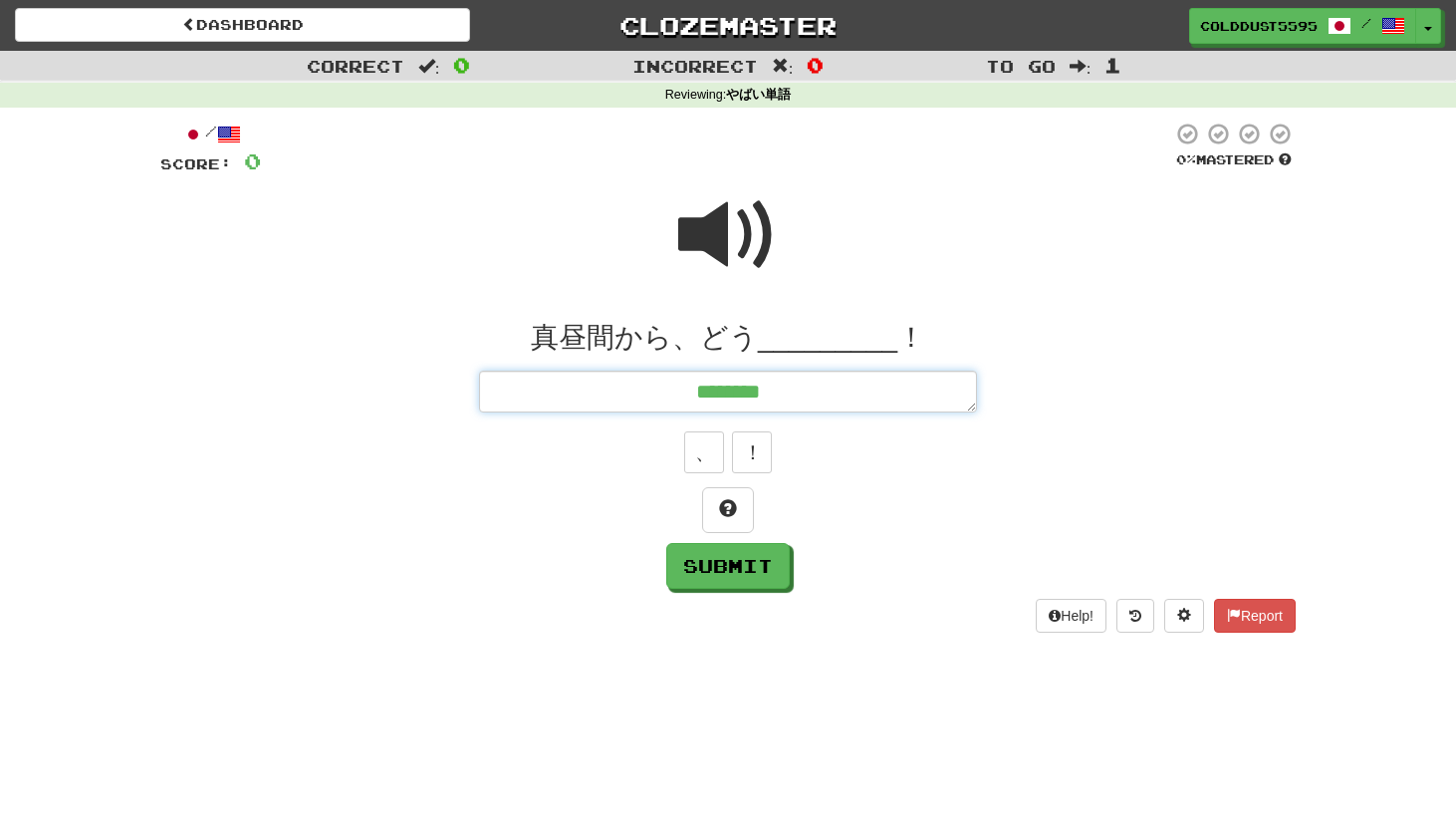 type on "*" 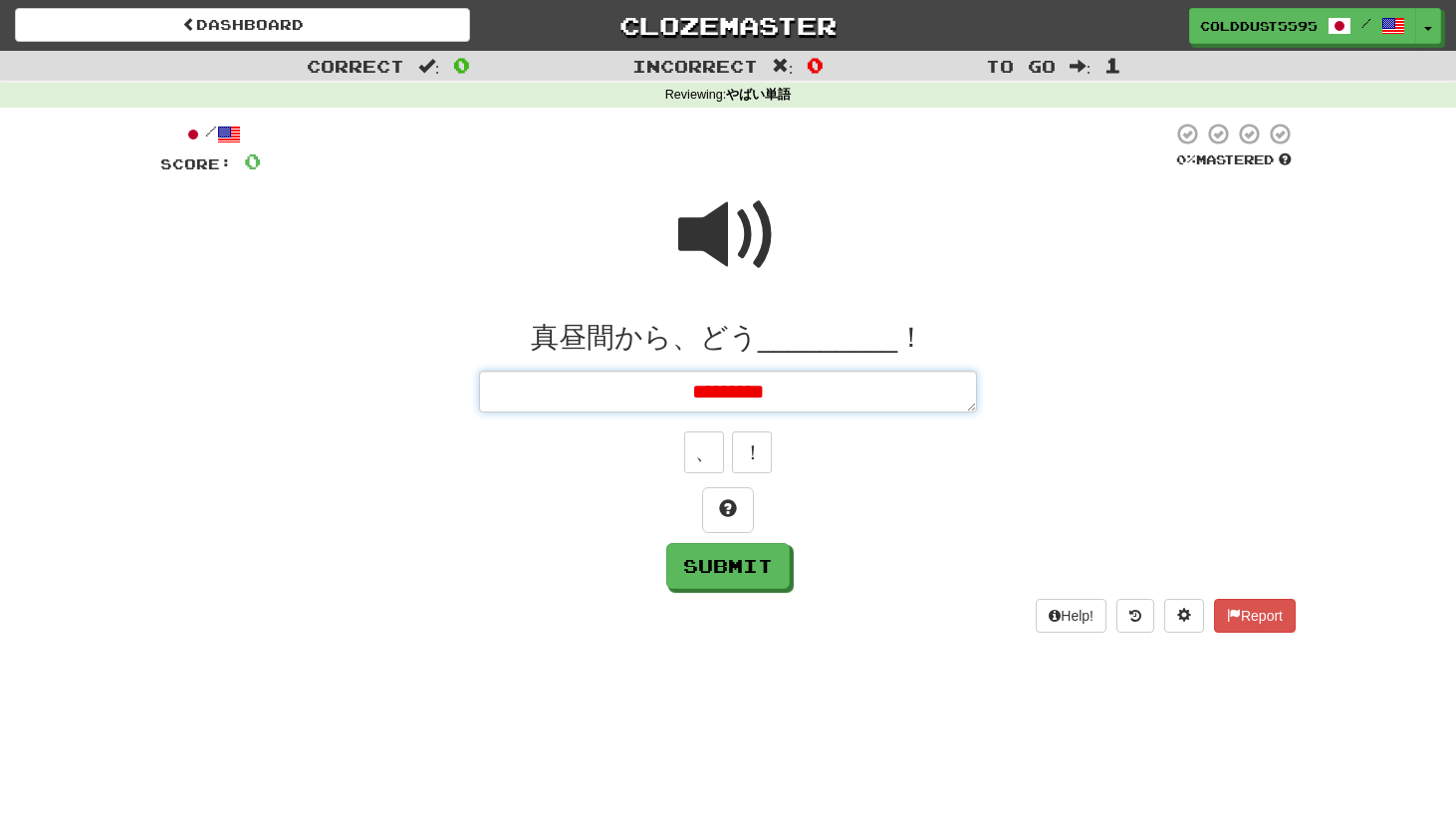 type on "*" 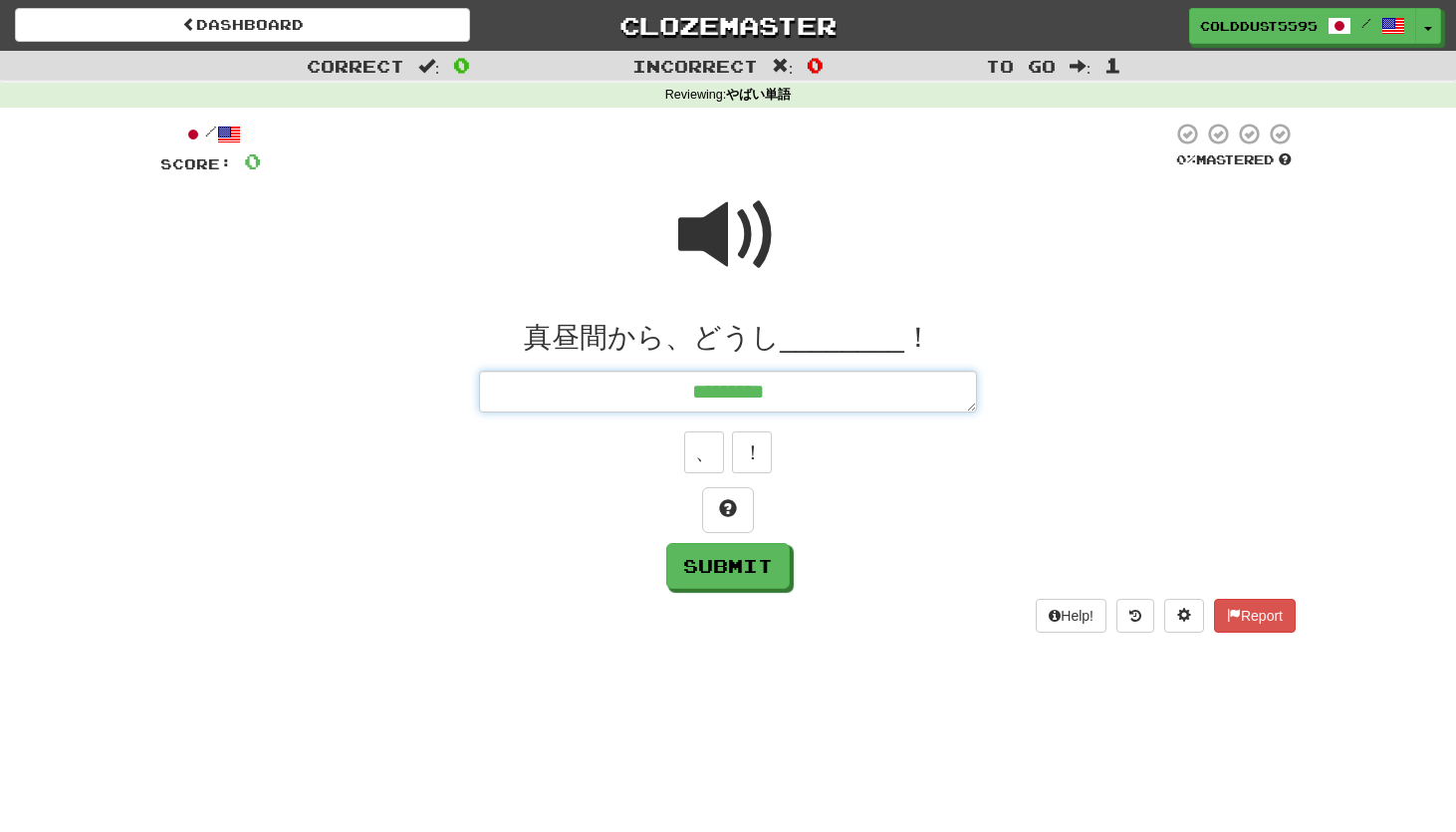 type on "*" 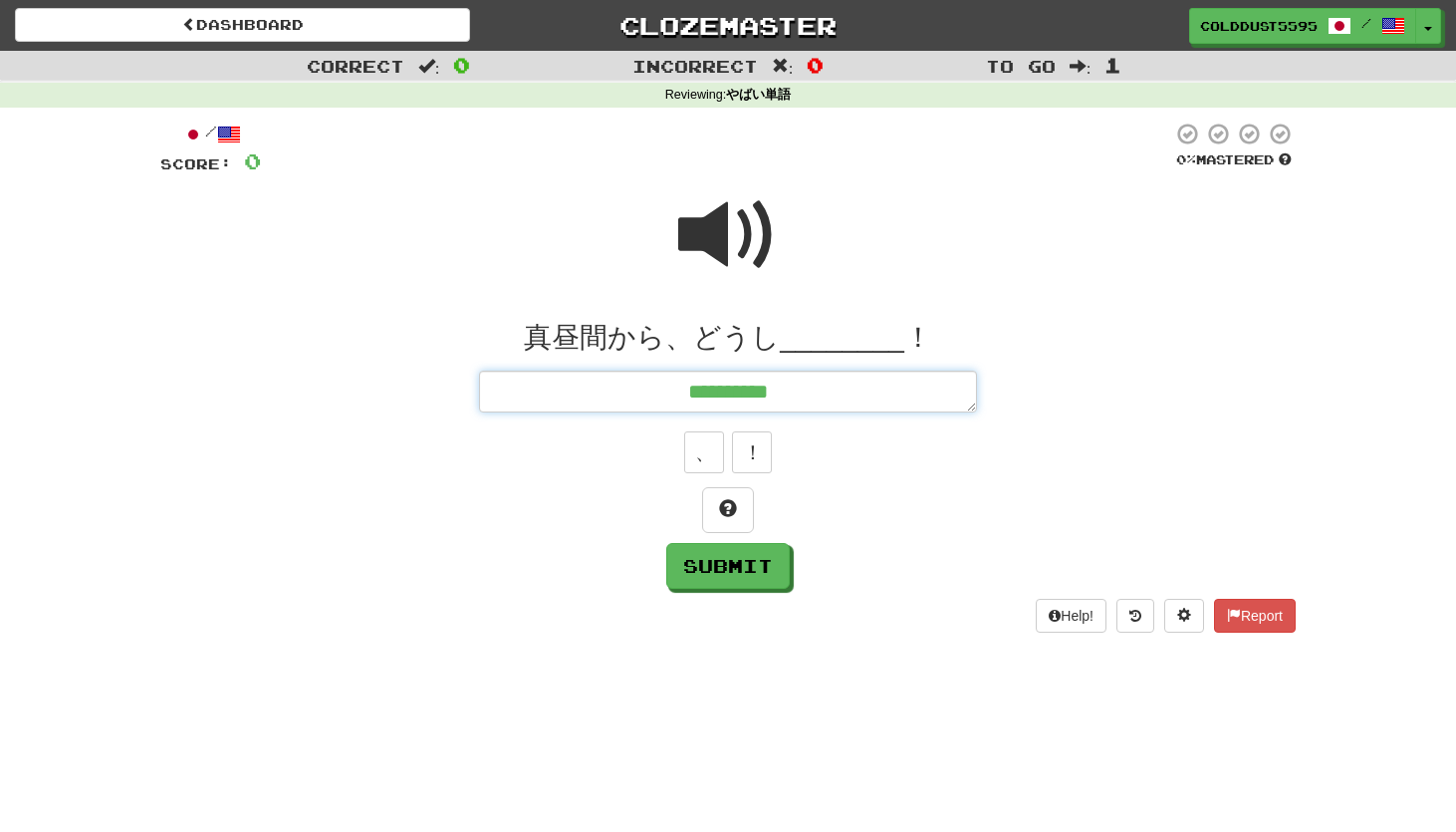 type on "*" 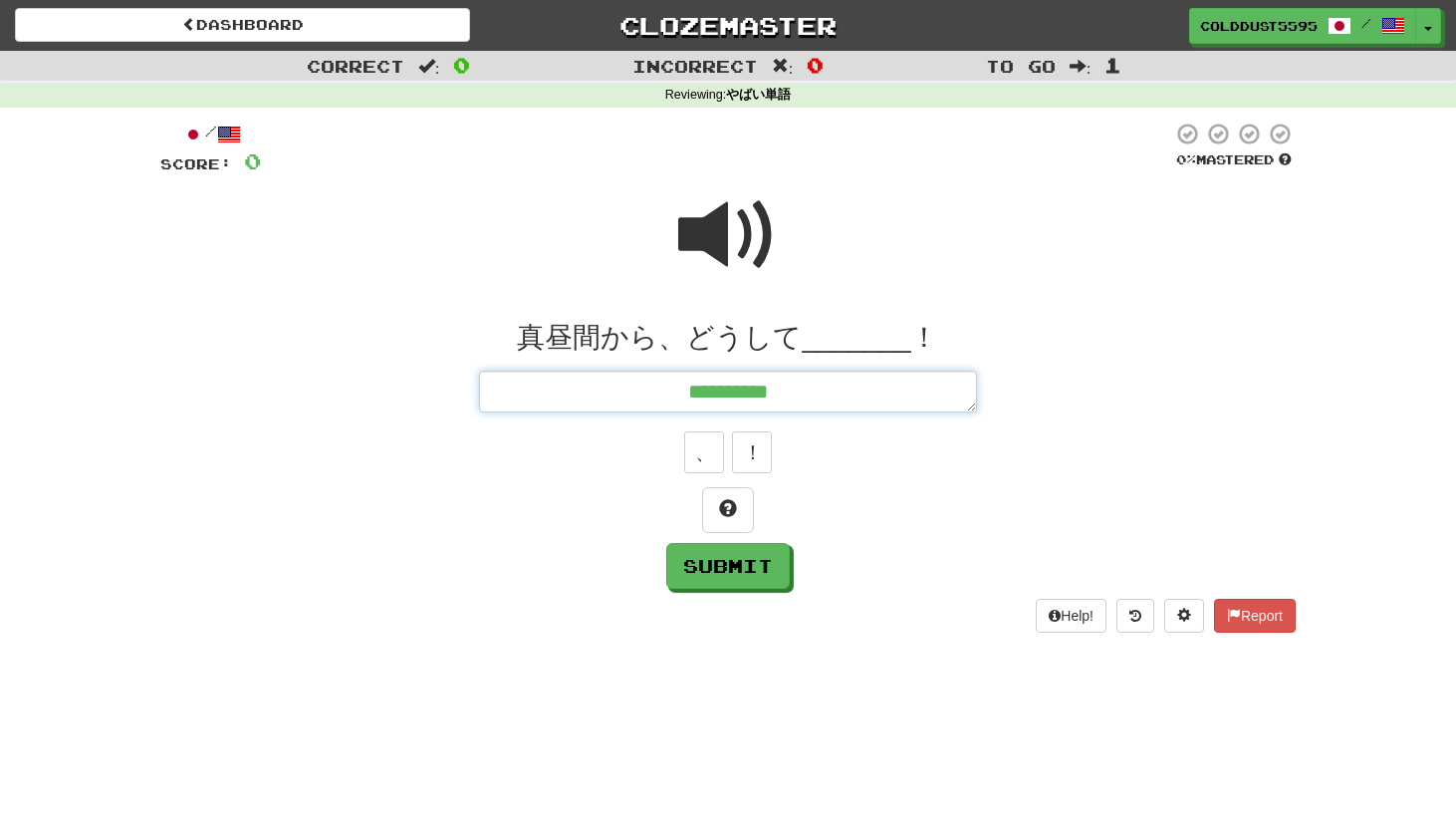type on "*" 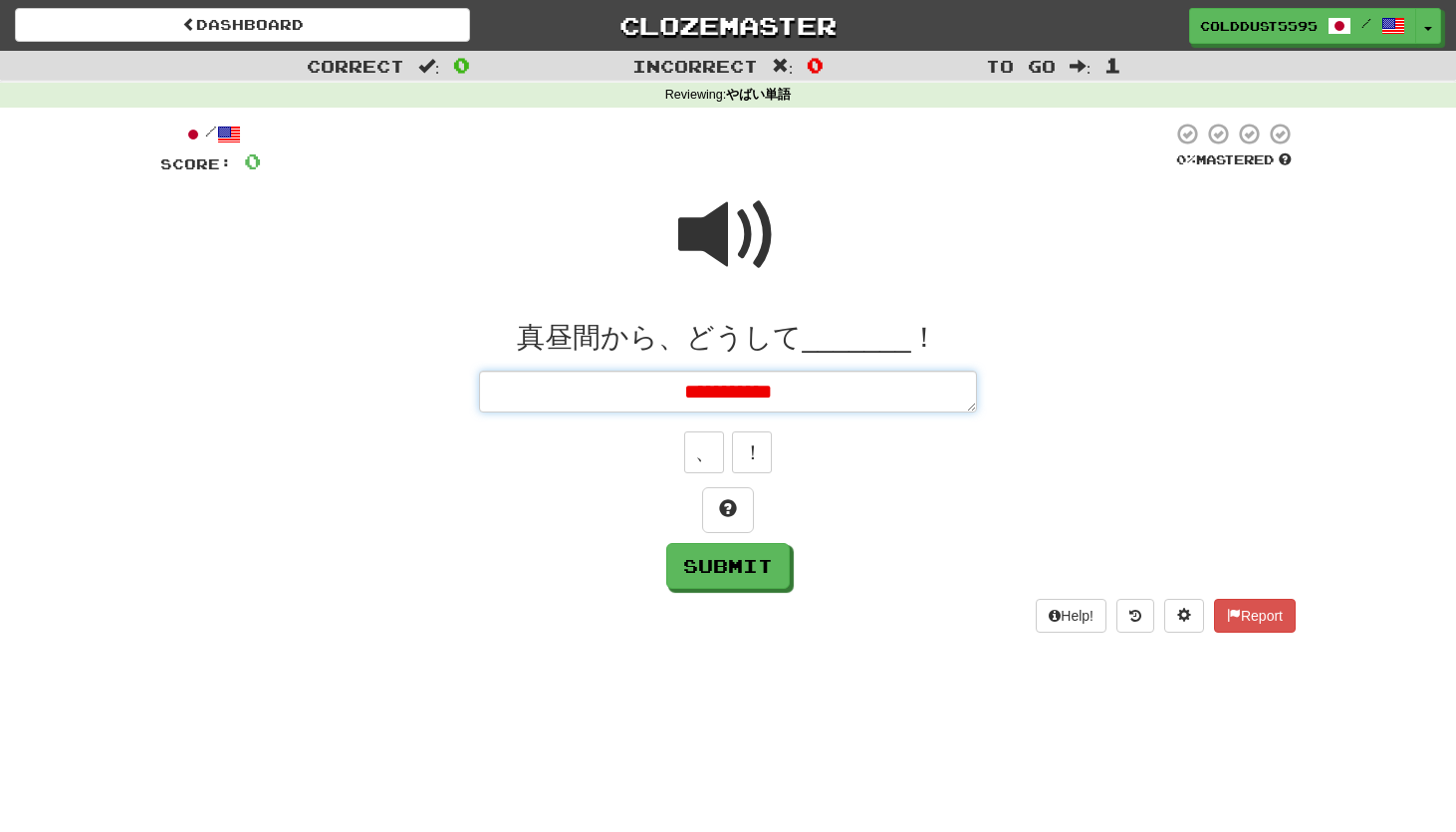 type on "*" 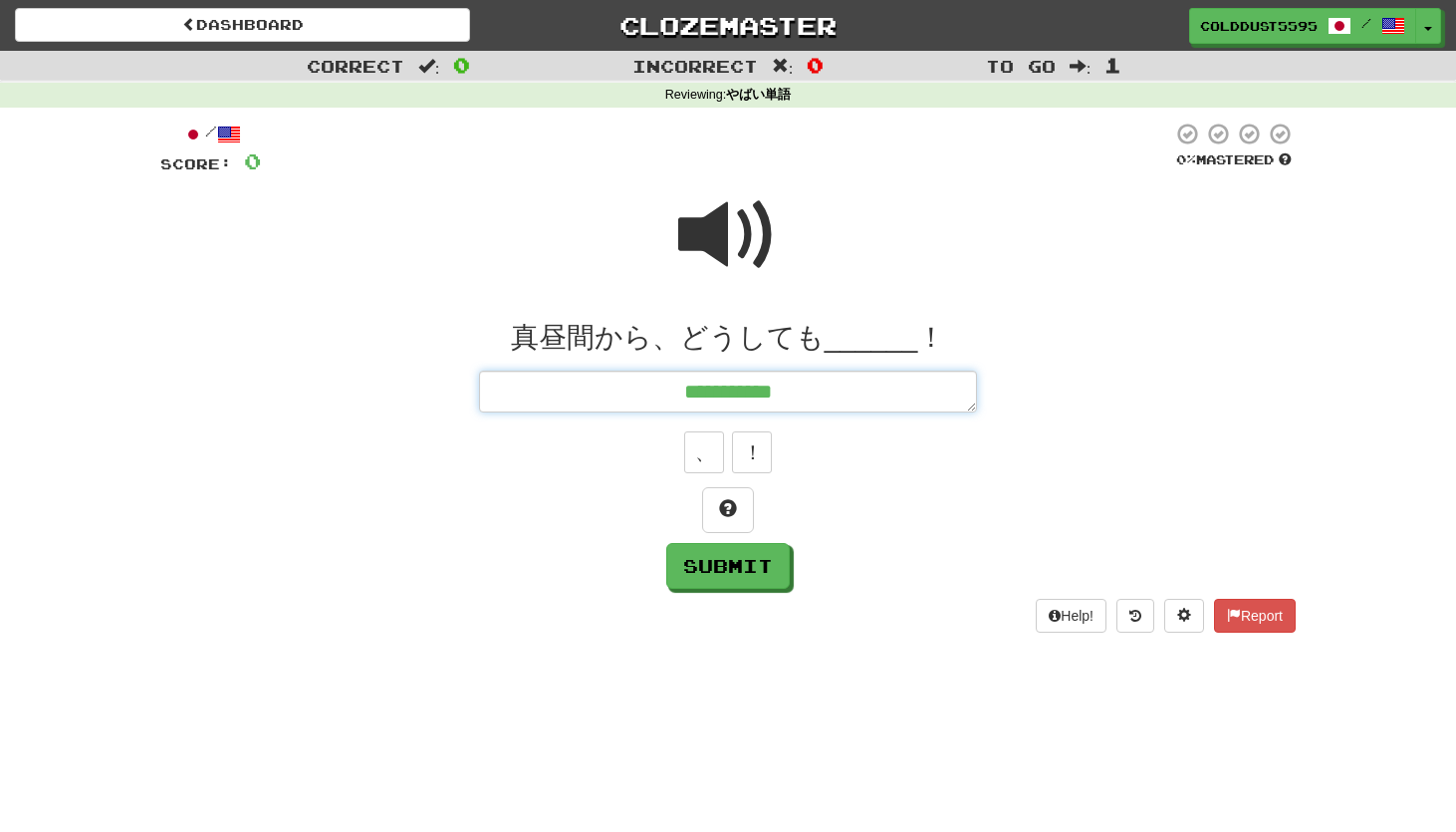 type on "*" 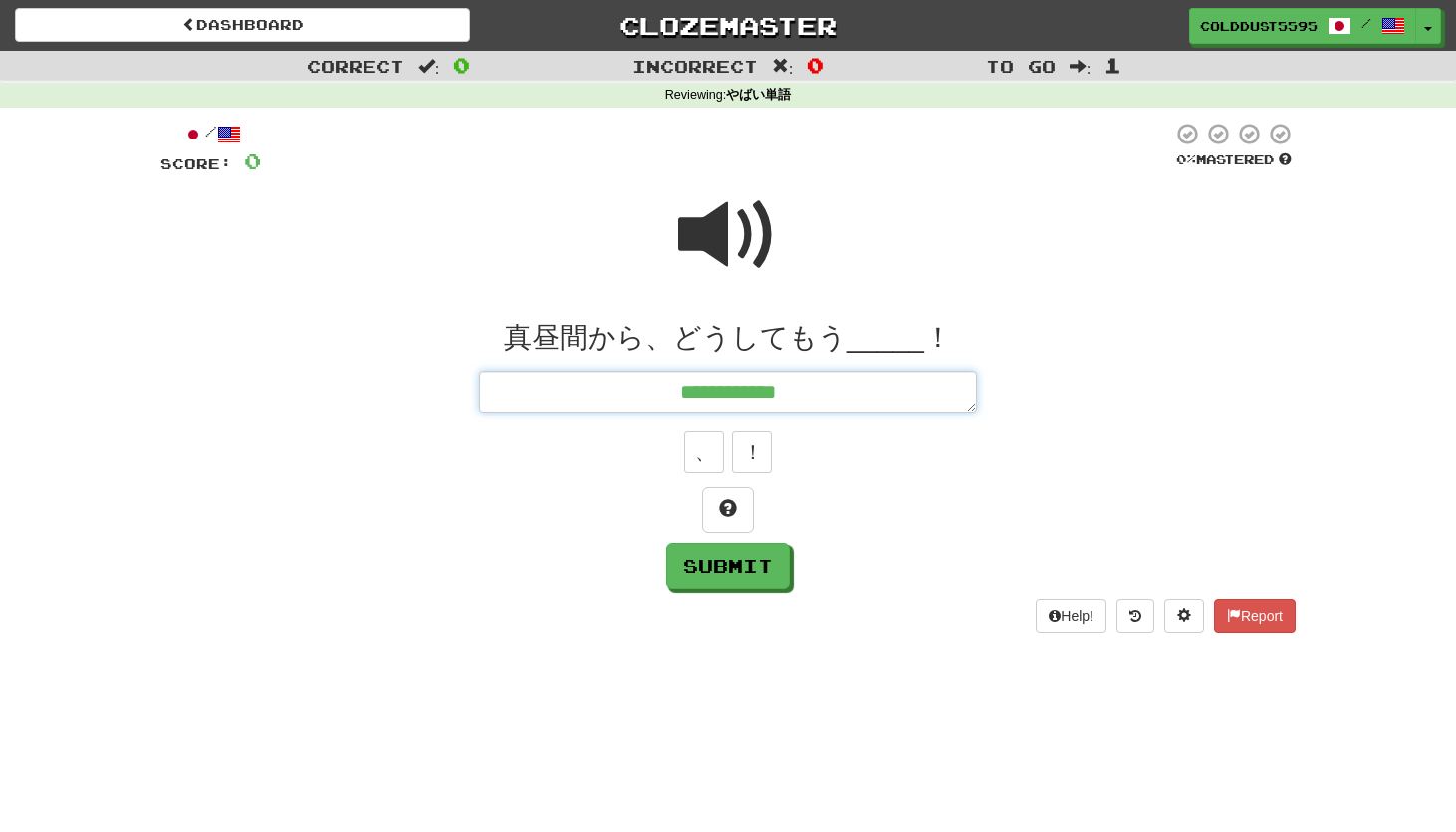 type on "**********" 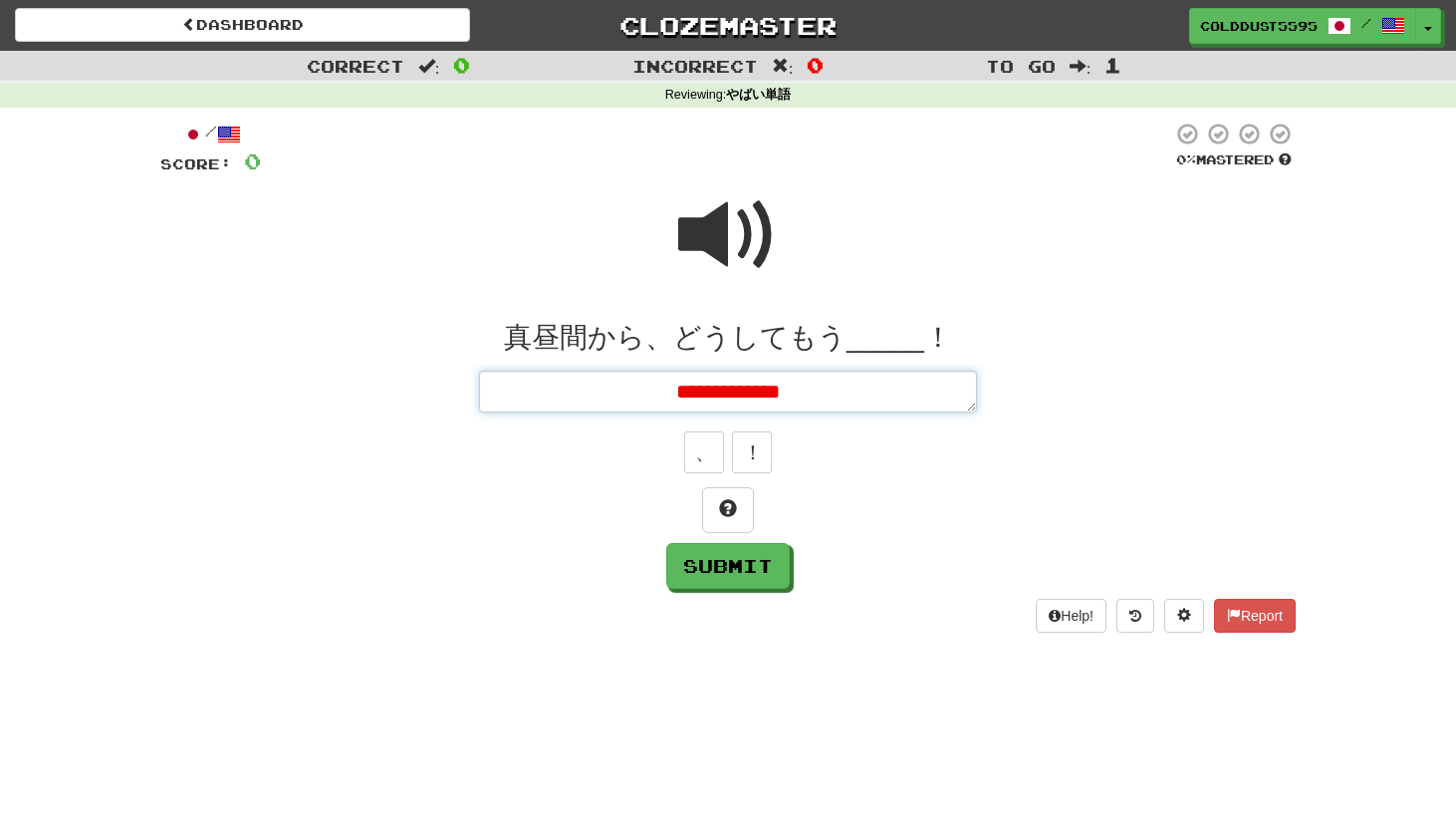 type on "*" 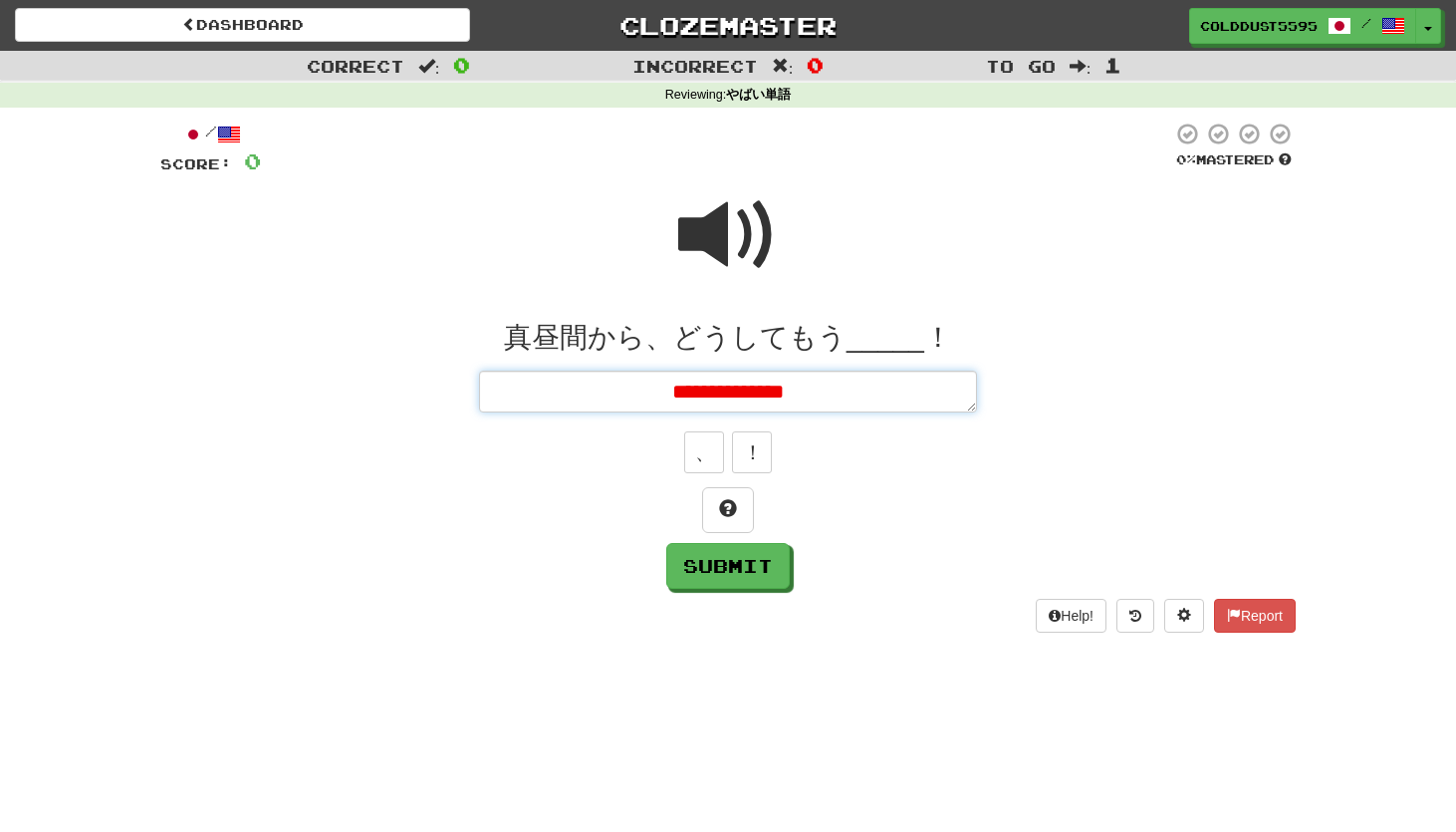 type on "**********" 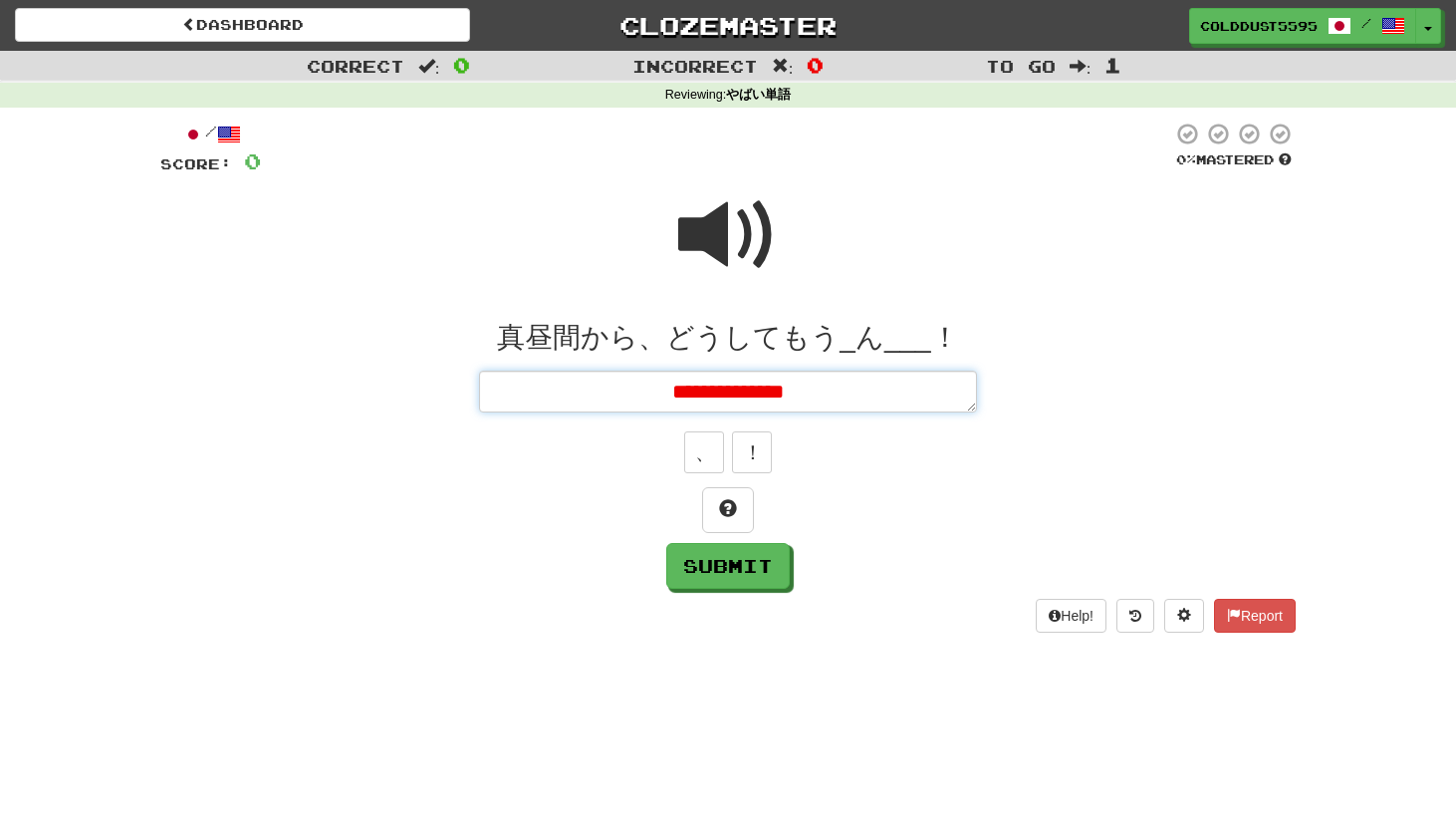 type on "*" 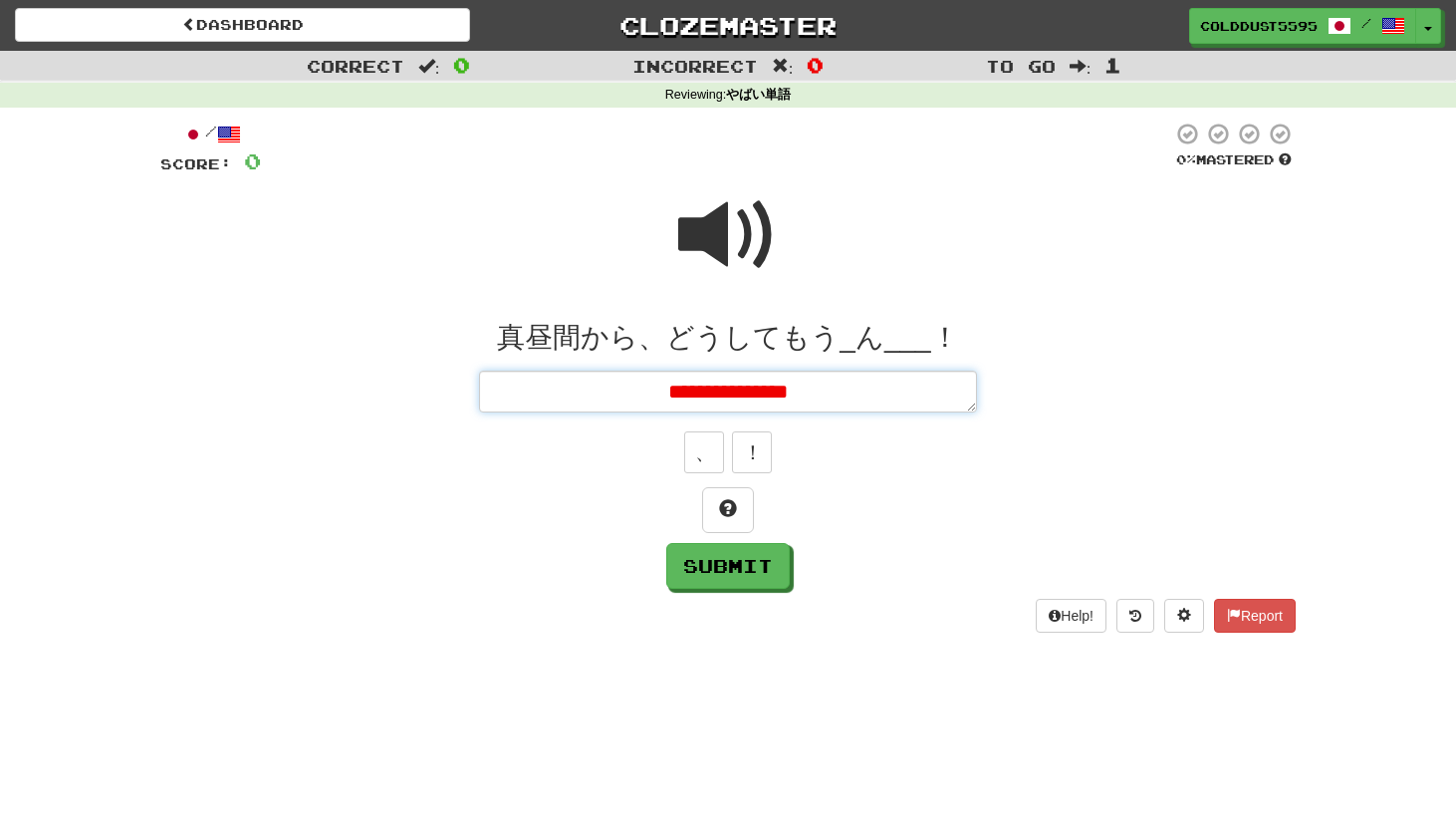 type on "*" 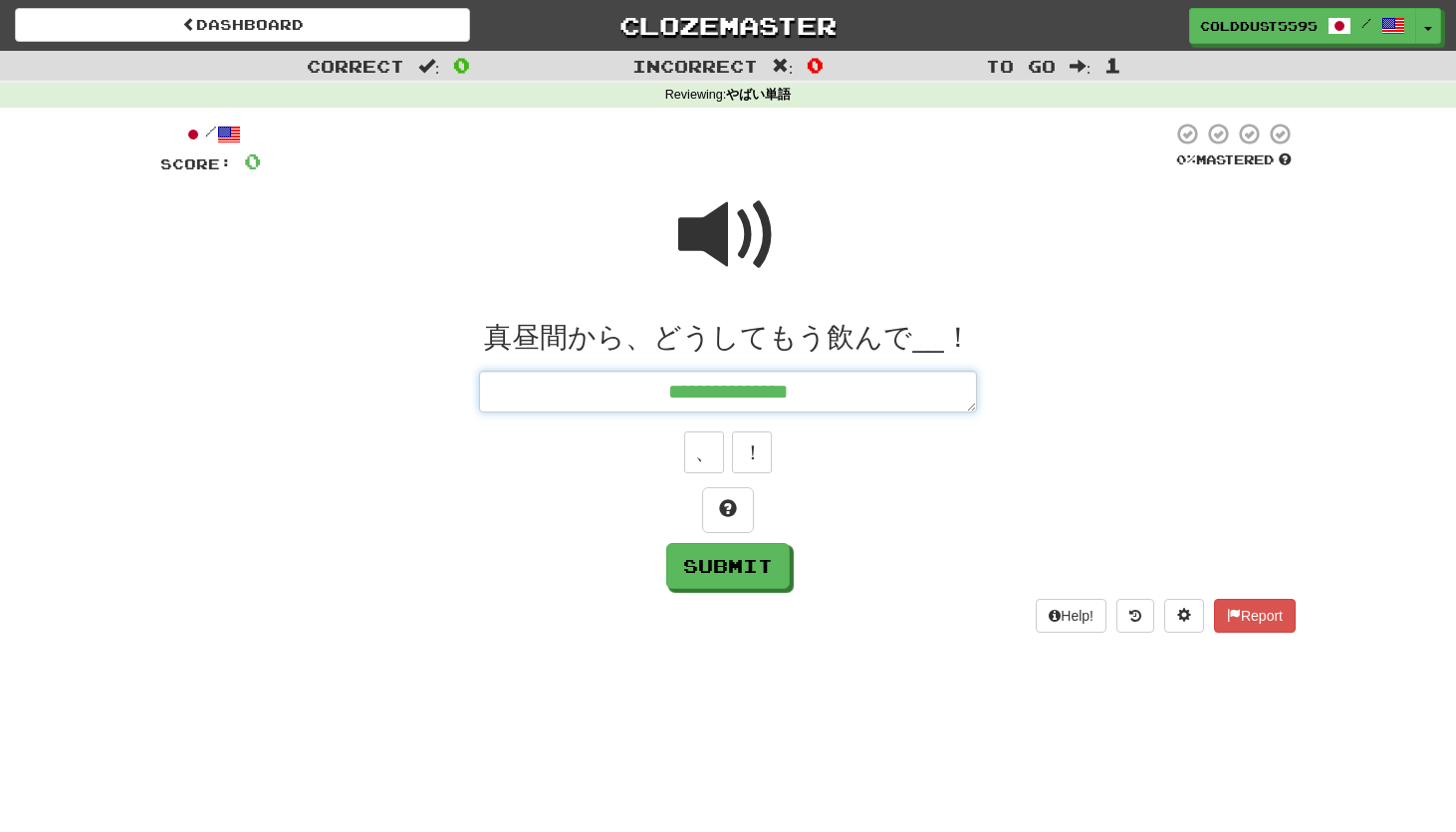type on "*" 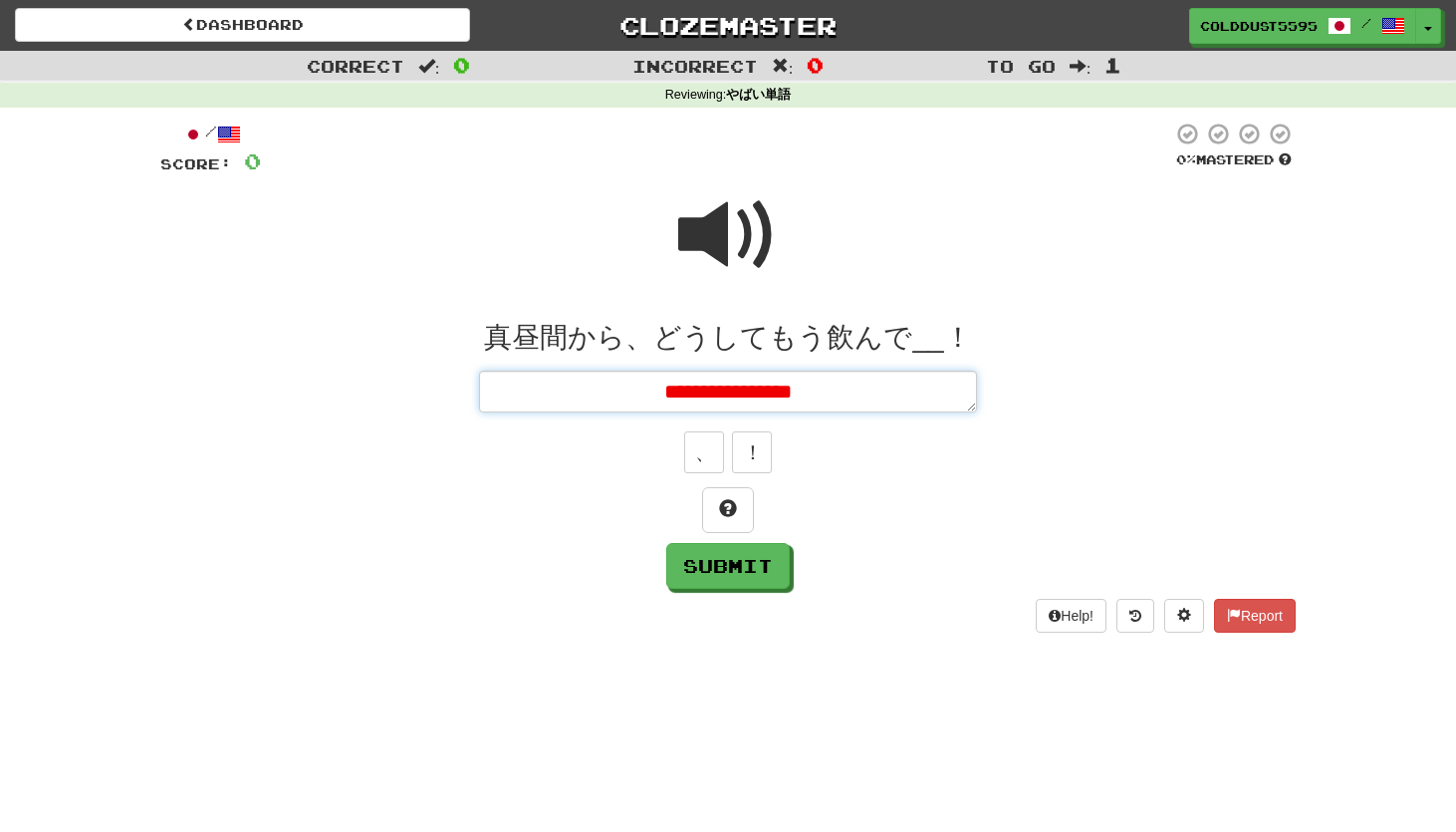 type on "**********" 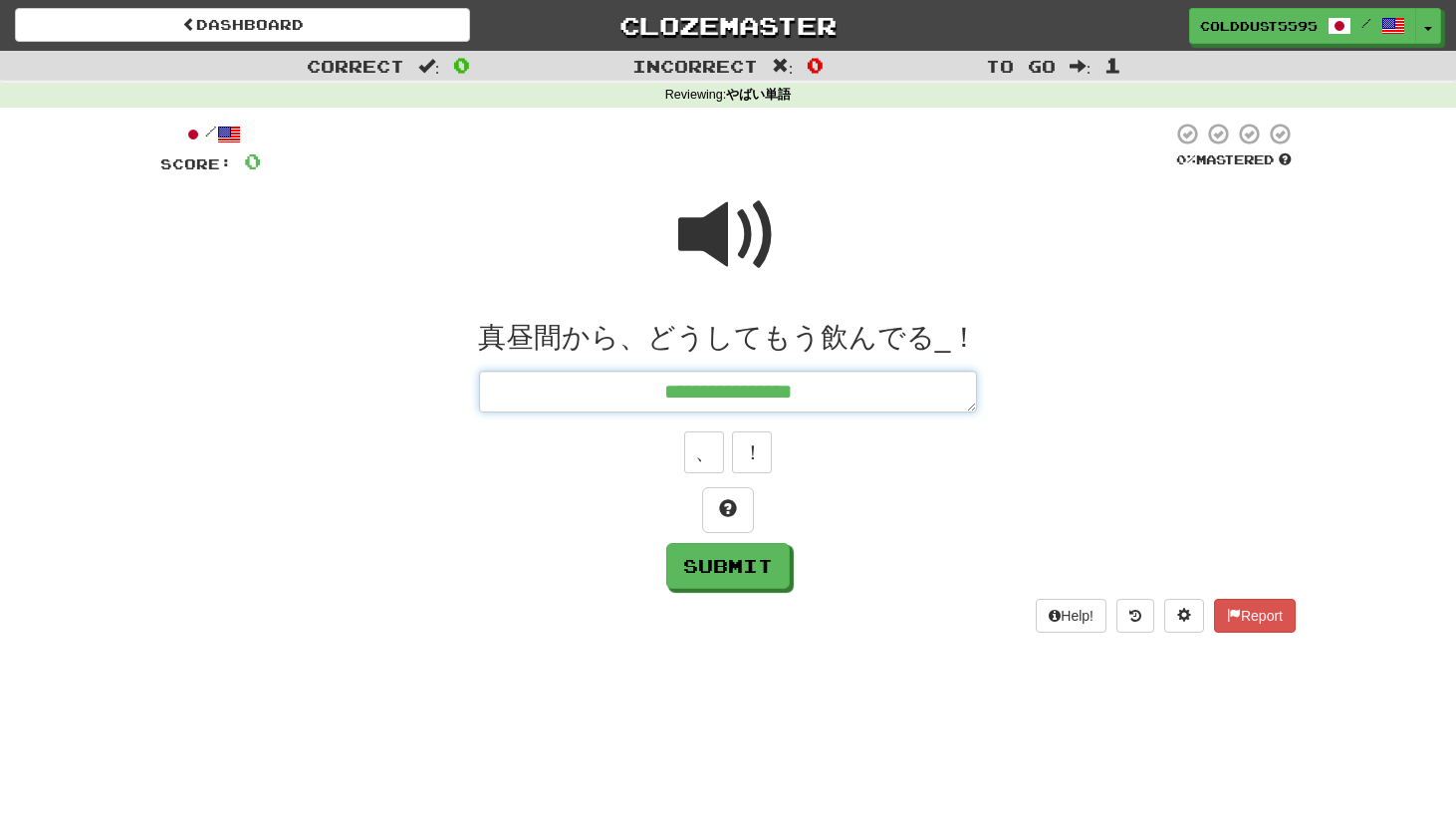 type on "**********" 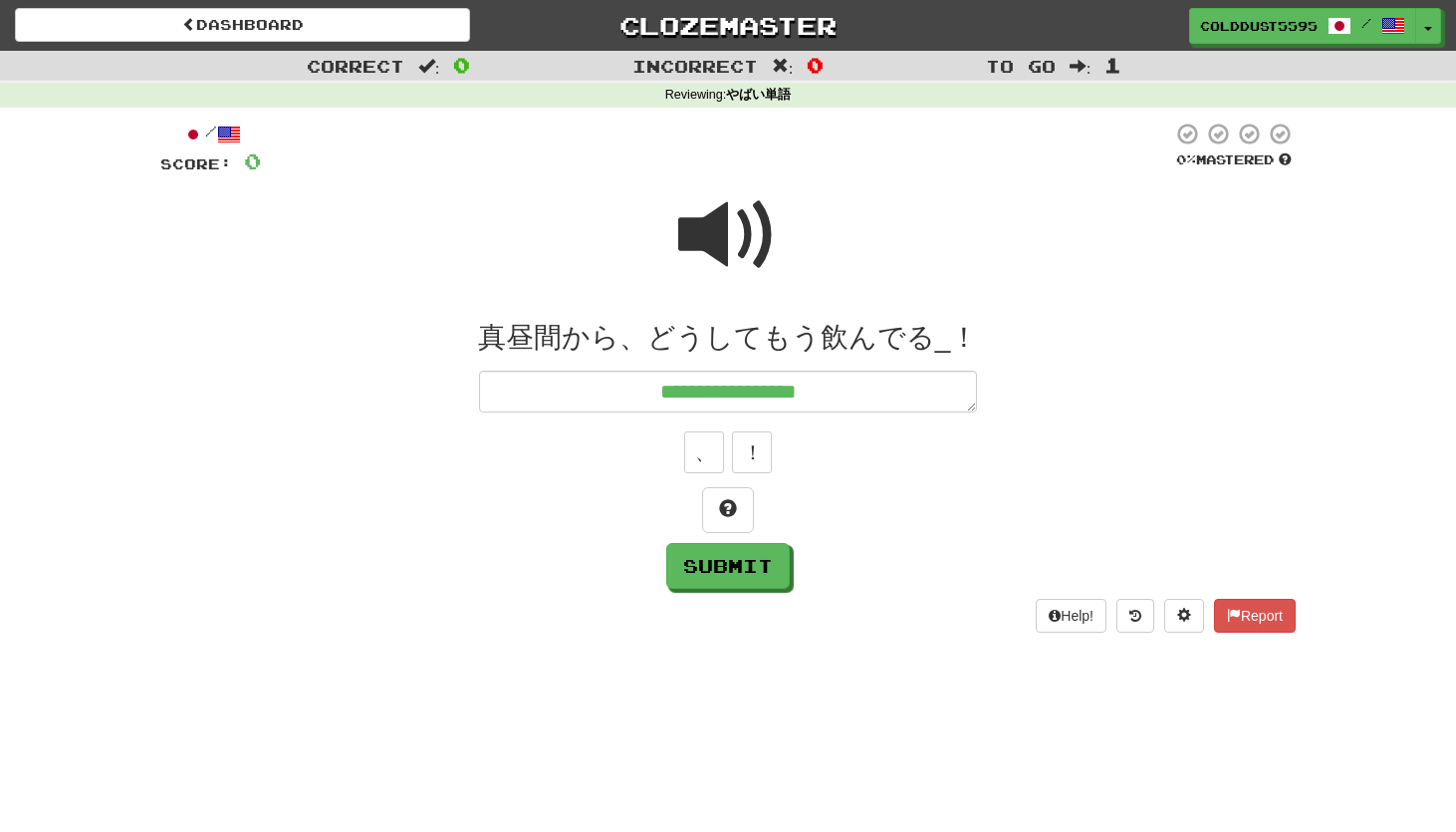 type on "*" 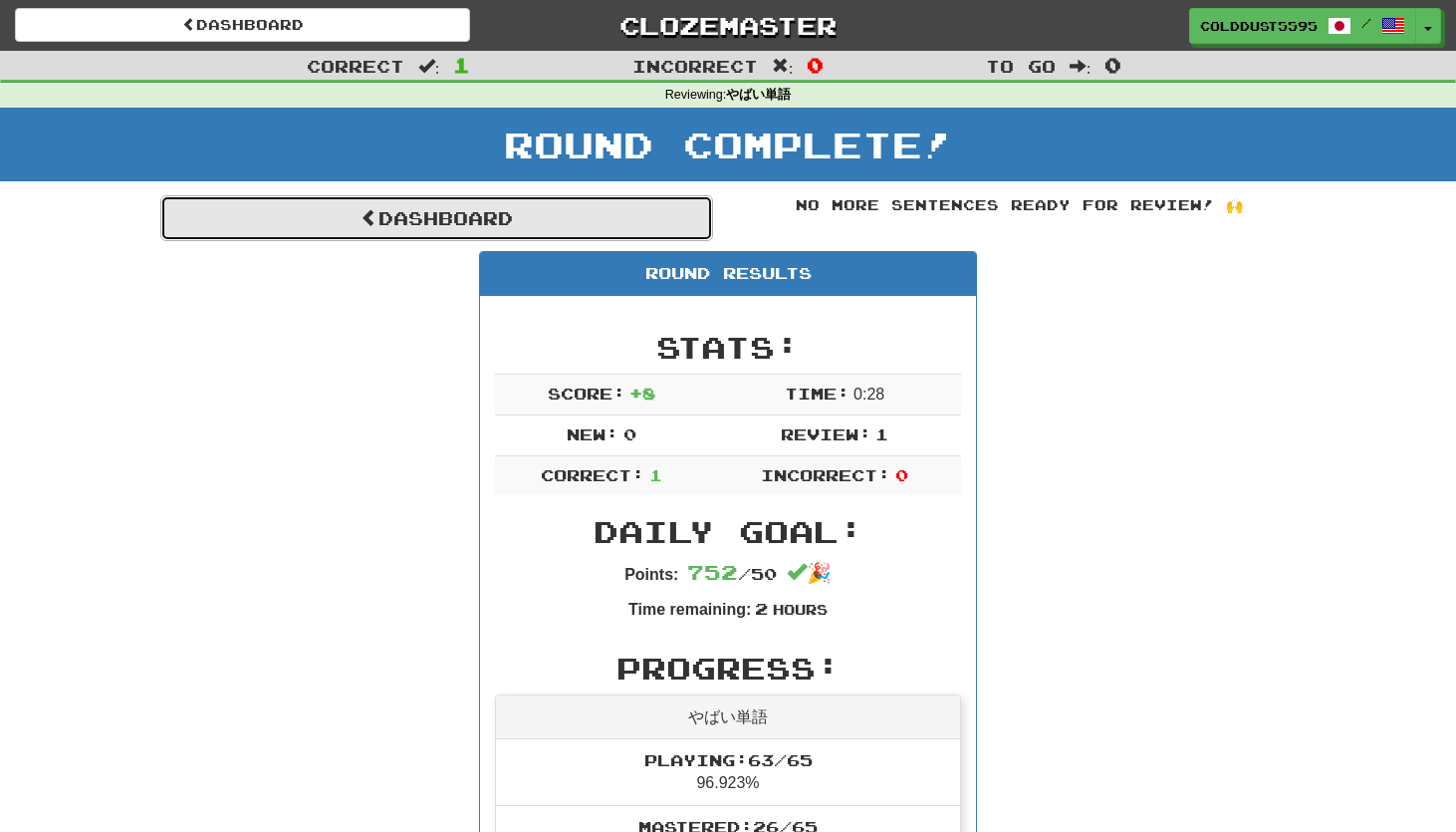click on "Dashboard" at bounding box center (436, 218) 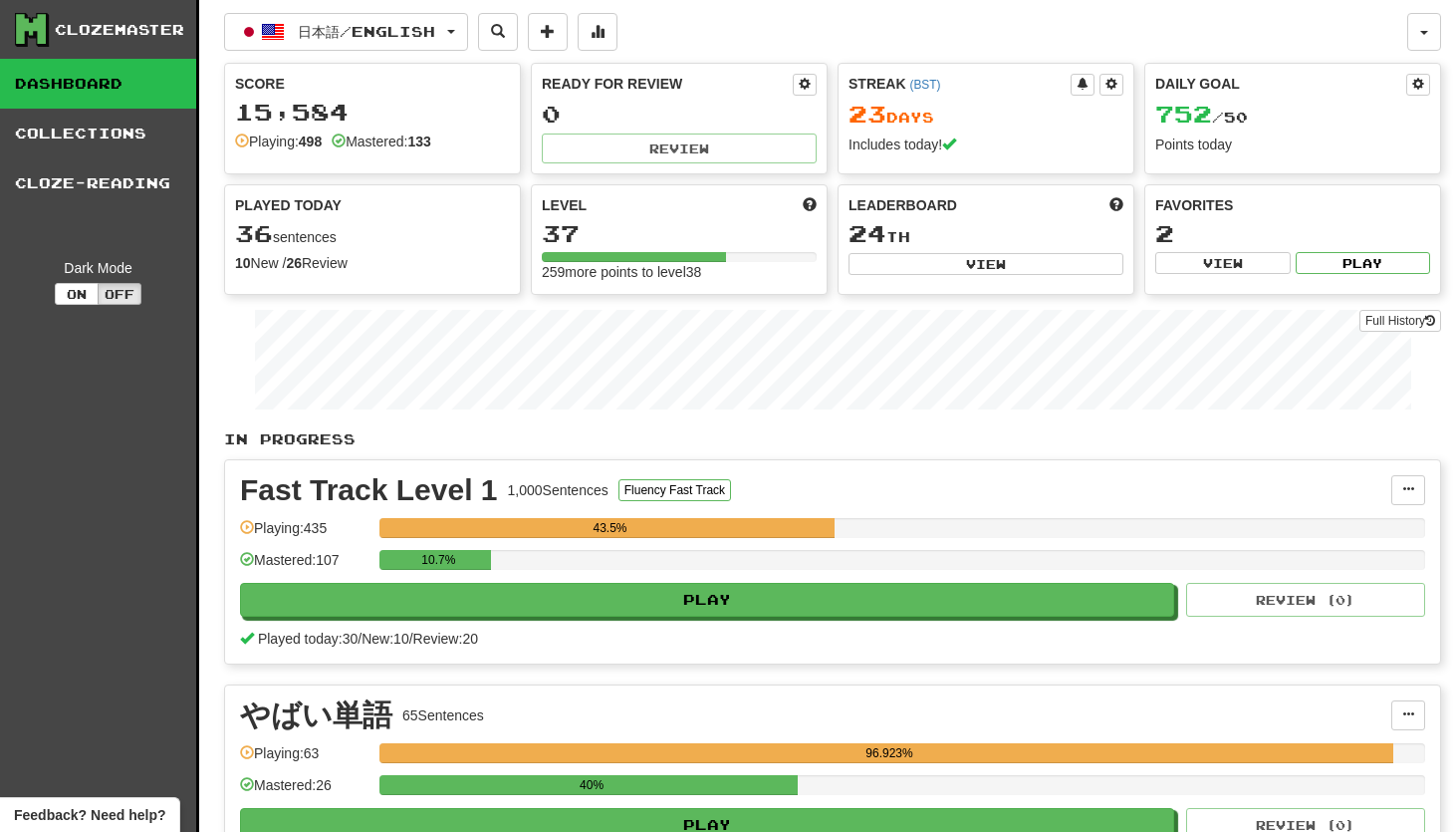 scroll, scrollTop: 0, scrollLeft: 0, axis: both 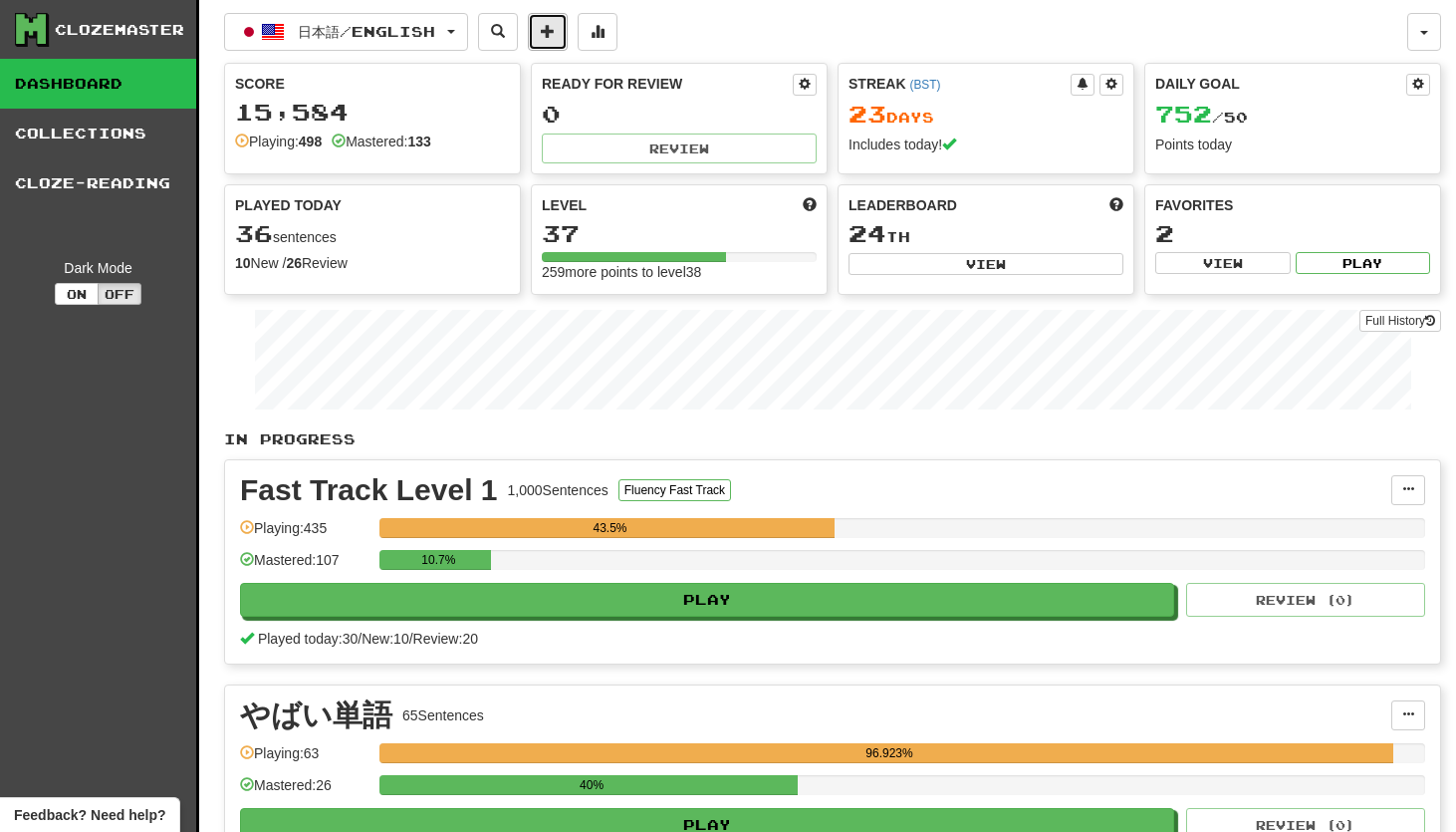 click at bounding box center (548, 32) 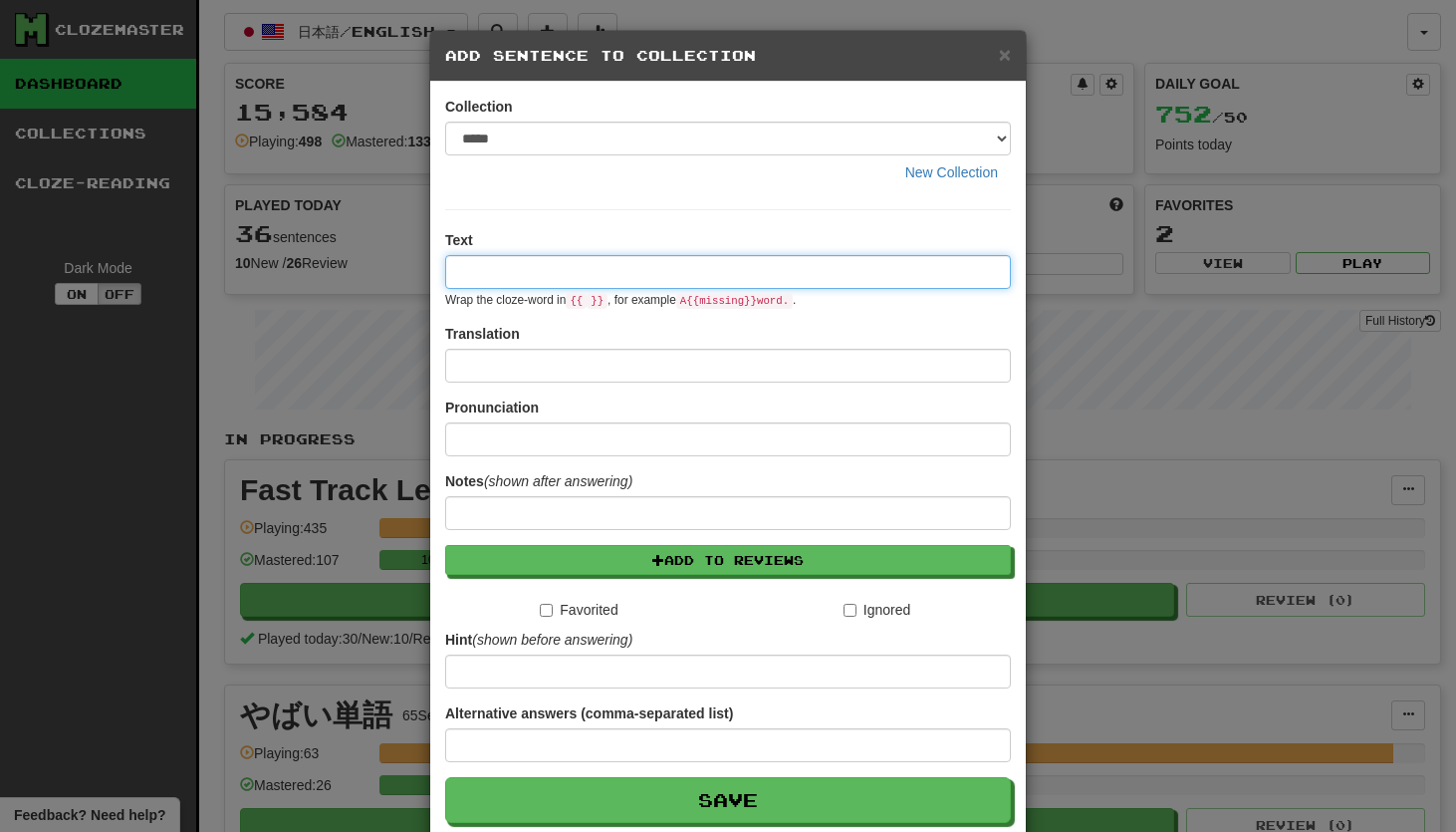 click at bounding box center (728, 272) 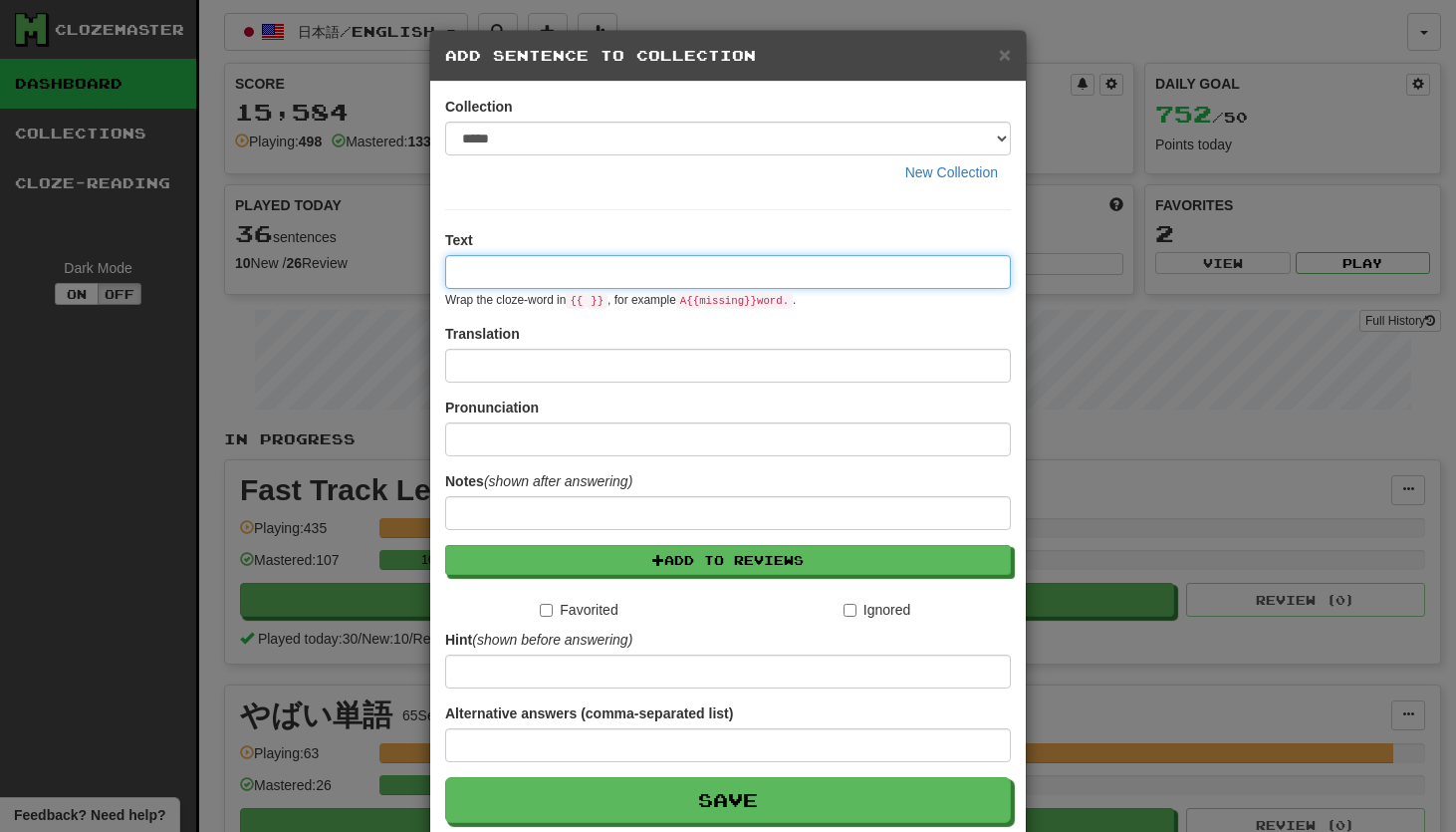 paste on "**********" 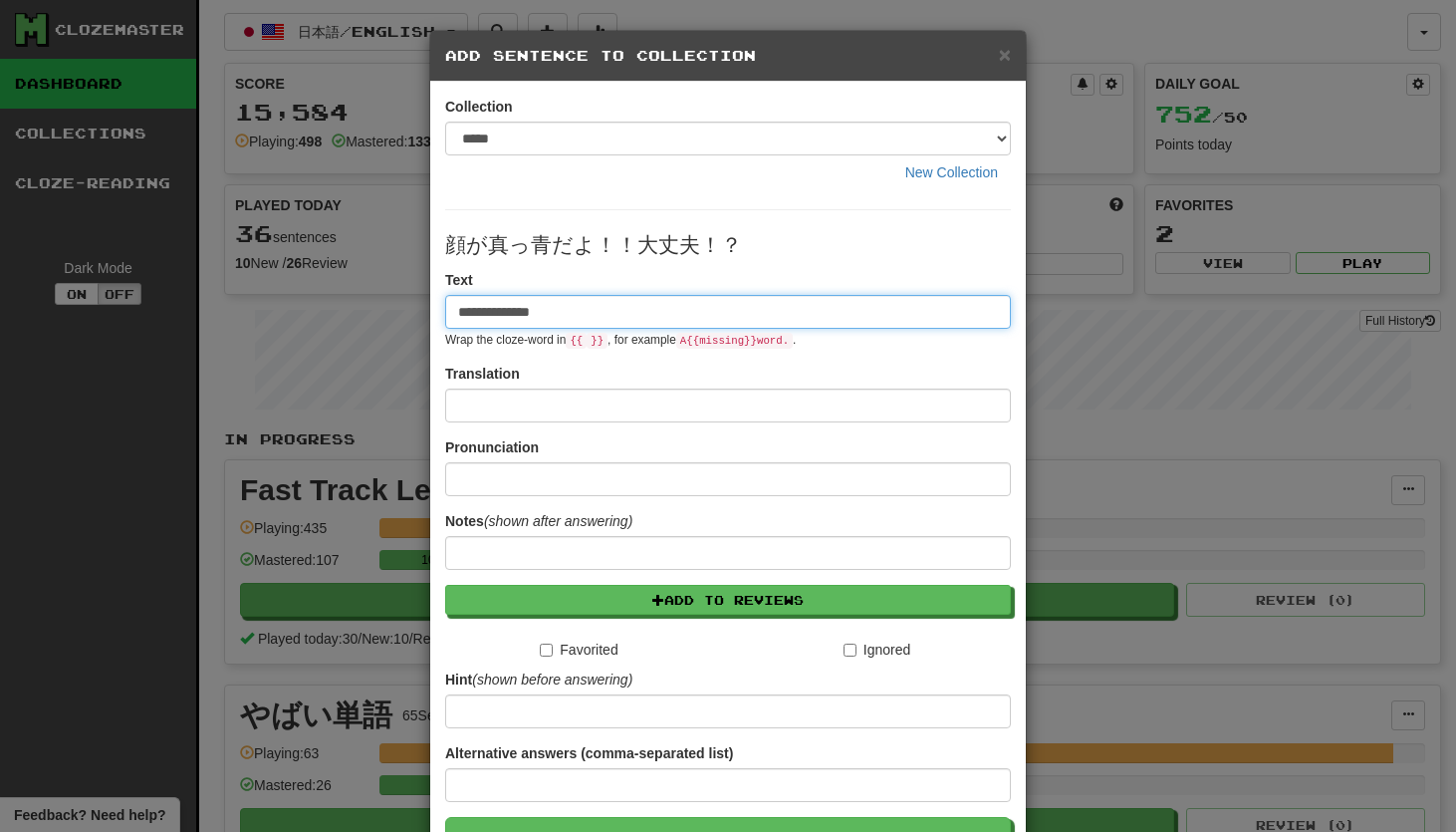 drag, startPoint x: 710, startPoint y: 316, endPoint x: 429, endPoint y: 316, distance: 281 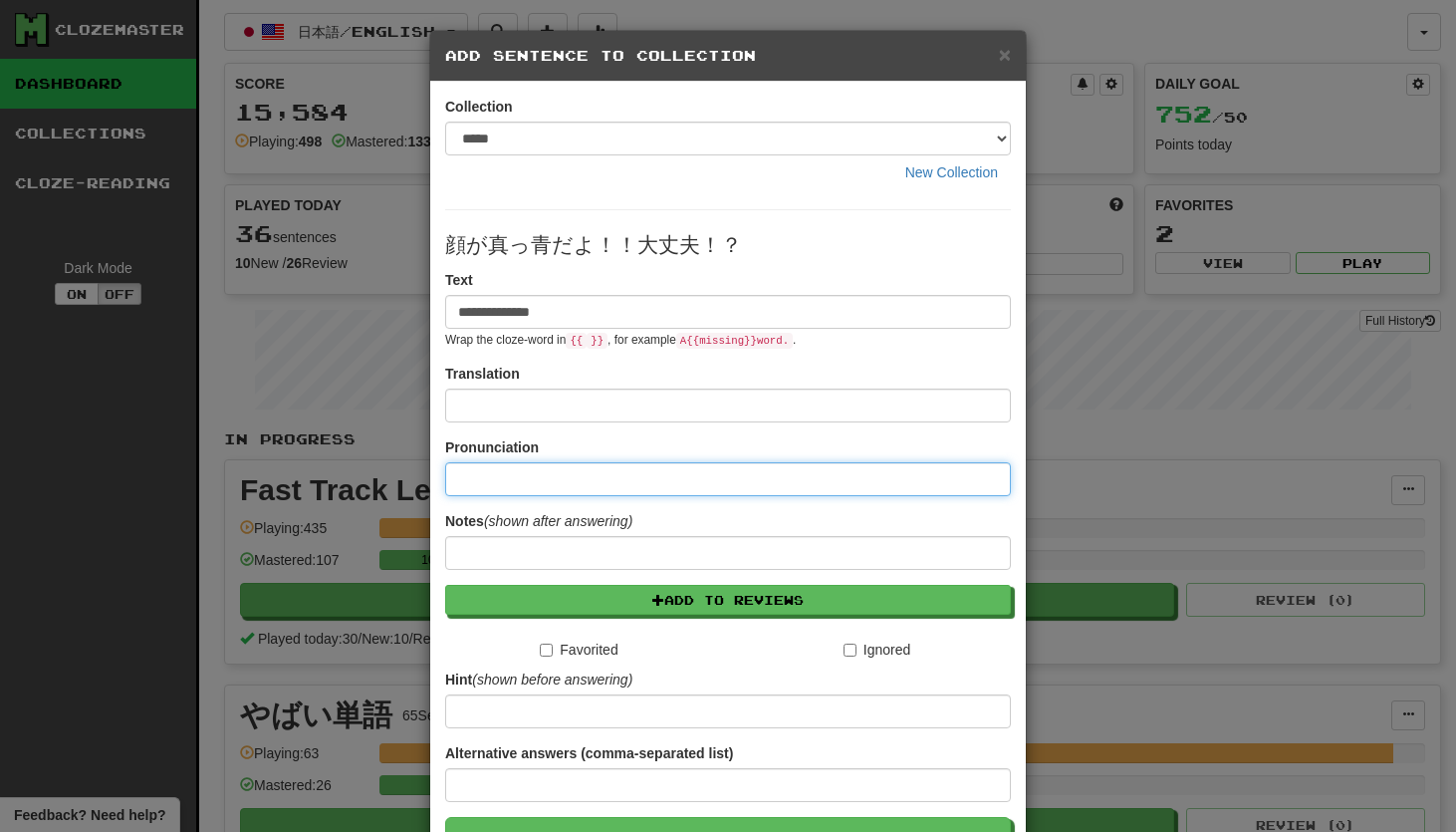 click at bounding box center [728, 479] 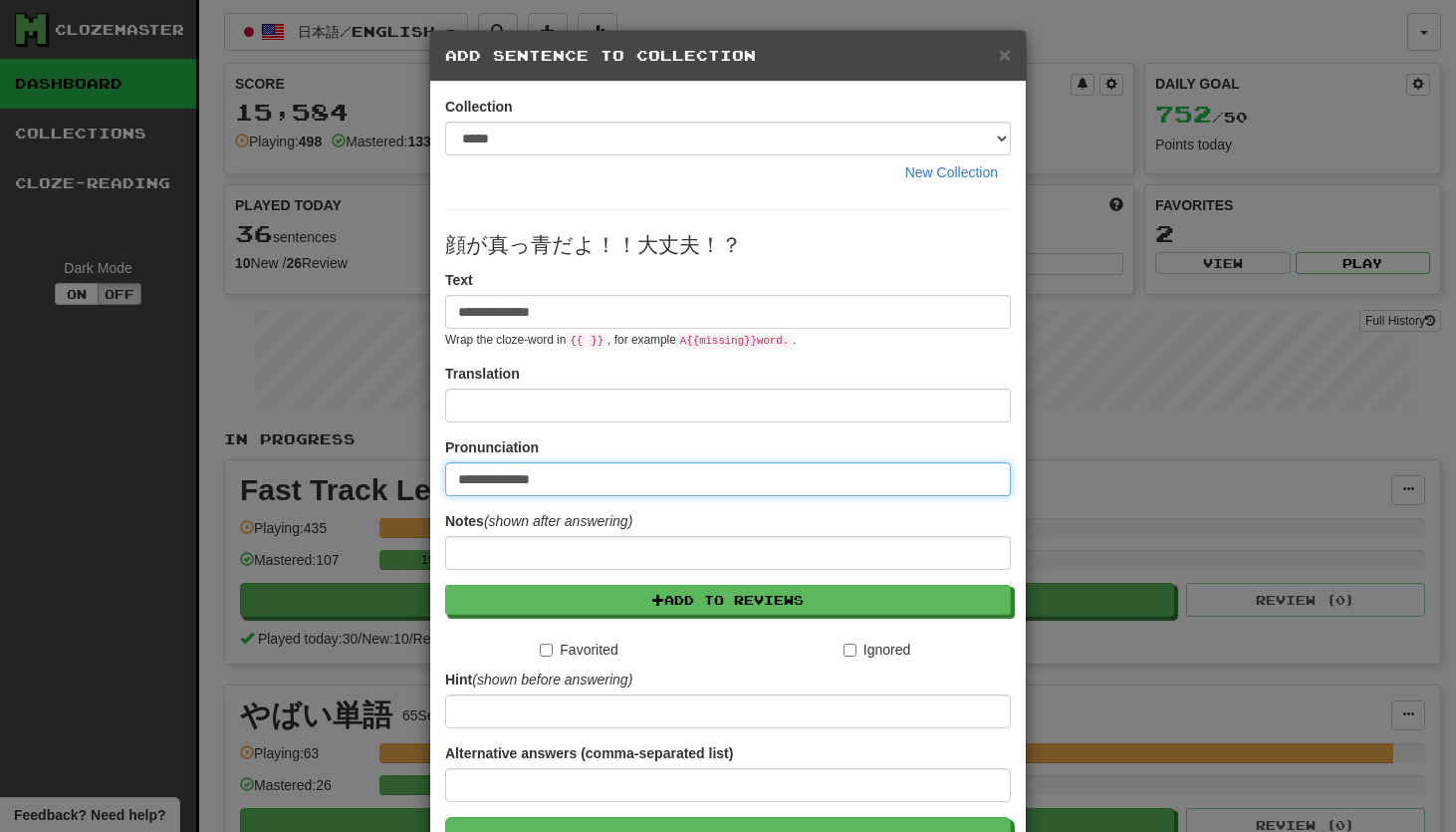 type on "**********" 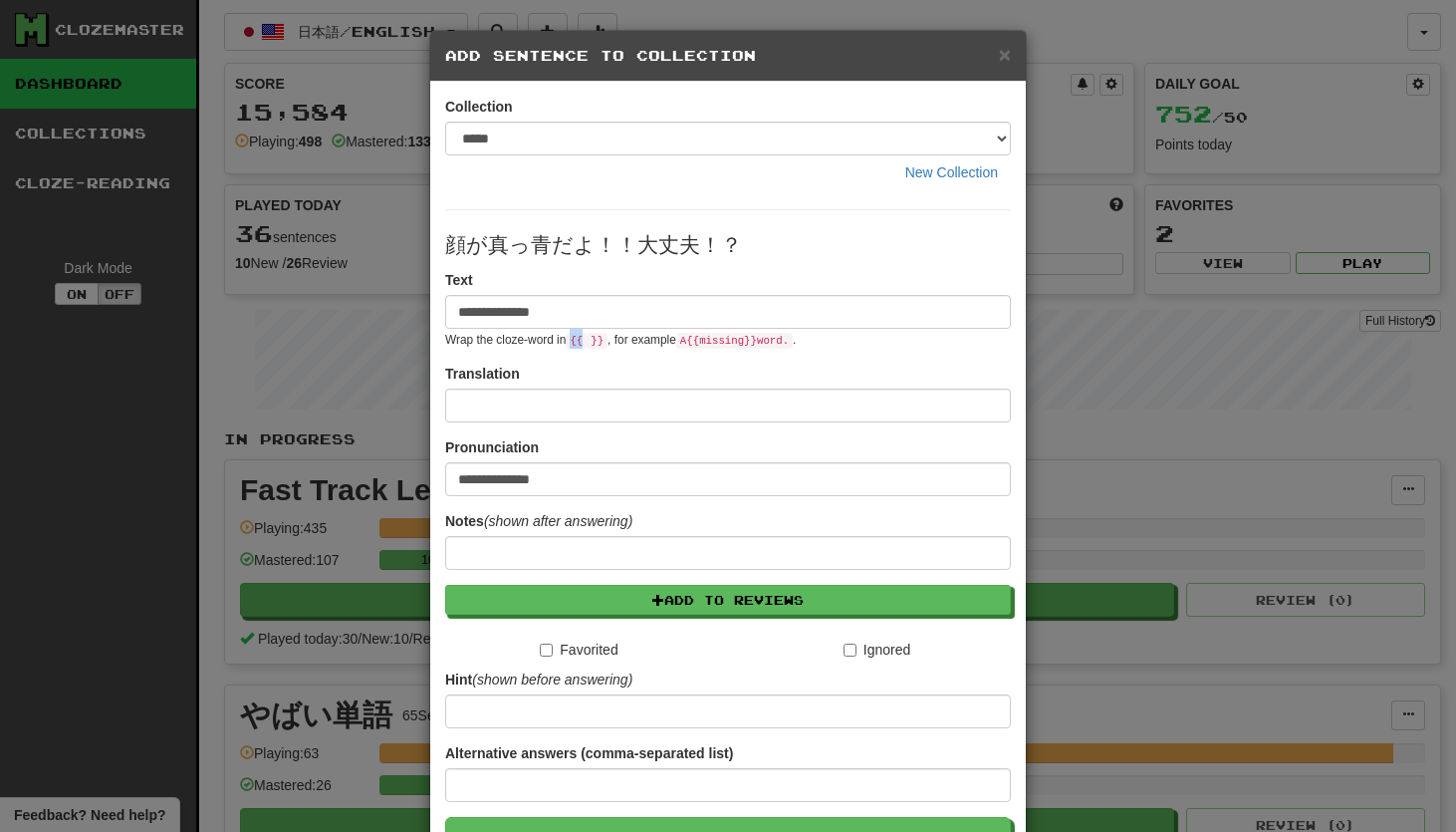 drag, startPoint x: 588, startPoint y: 343, endPoint x: 573, endPoint y: 343, distance: 15 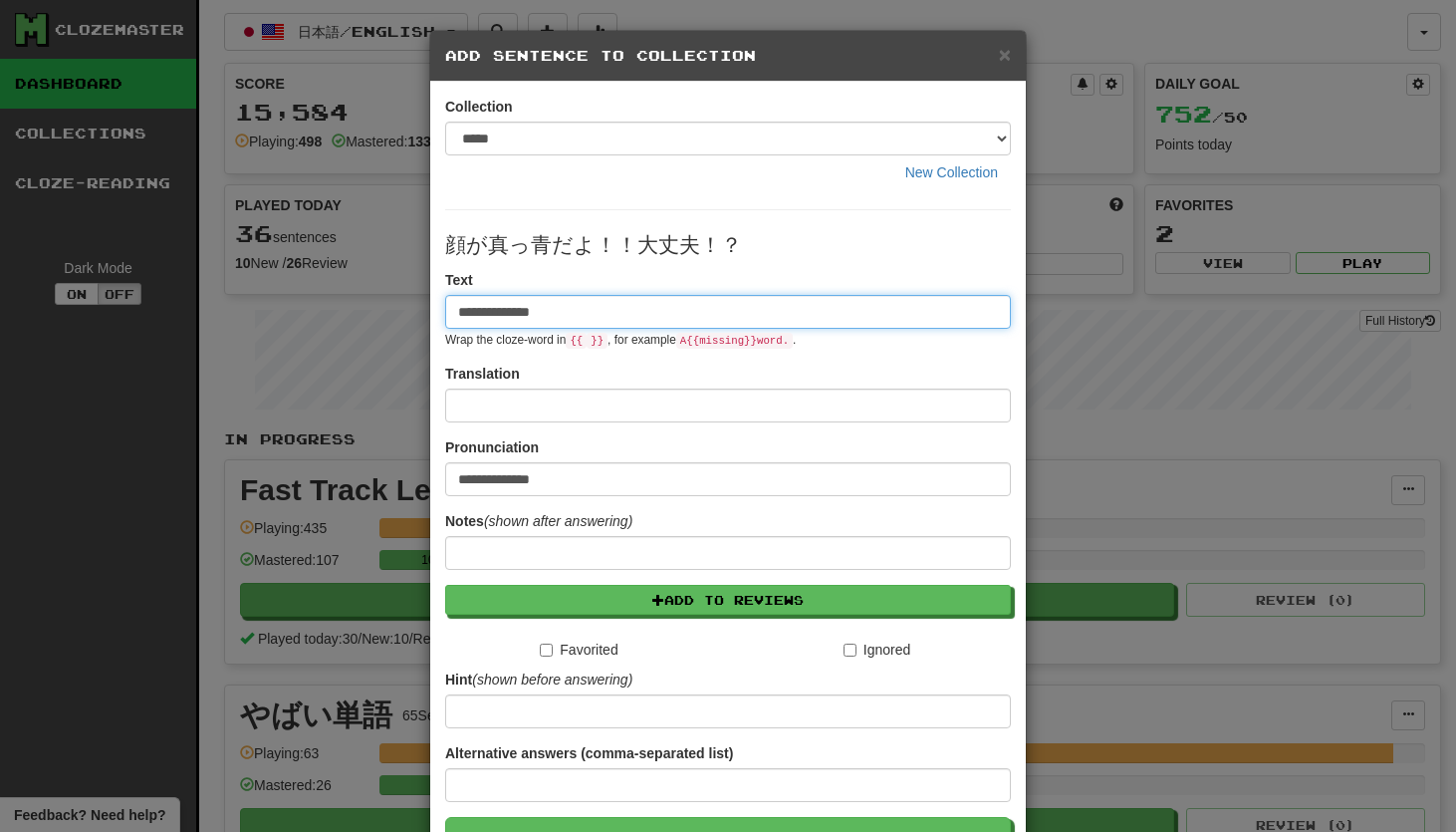 click on "**********" at bounding box center [728, 312] 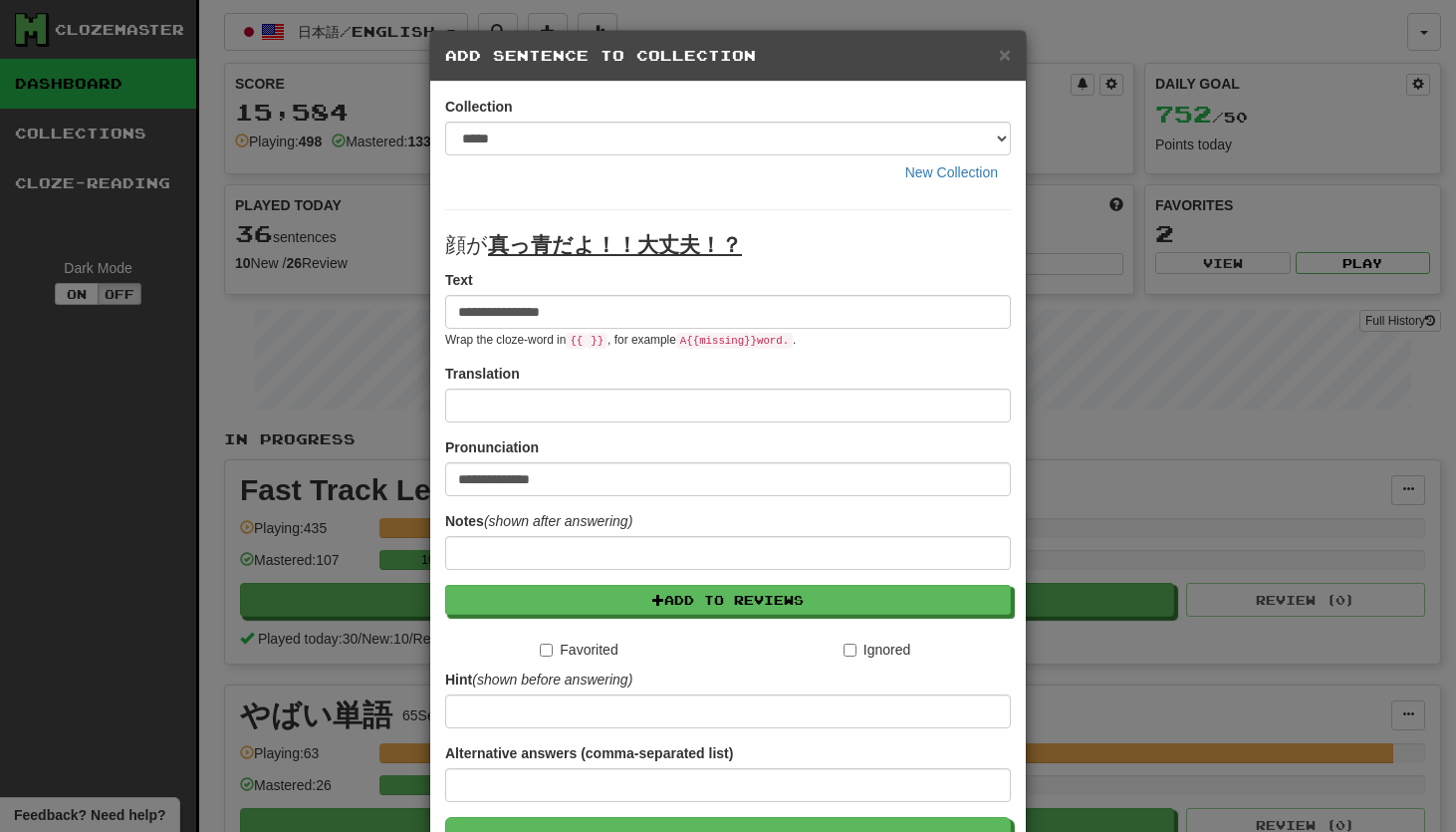 click on "}}" at bounding box center (597, 341) 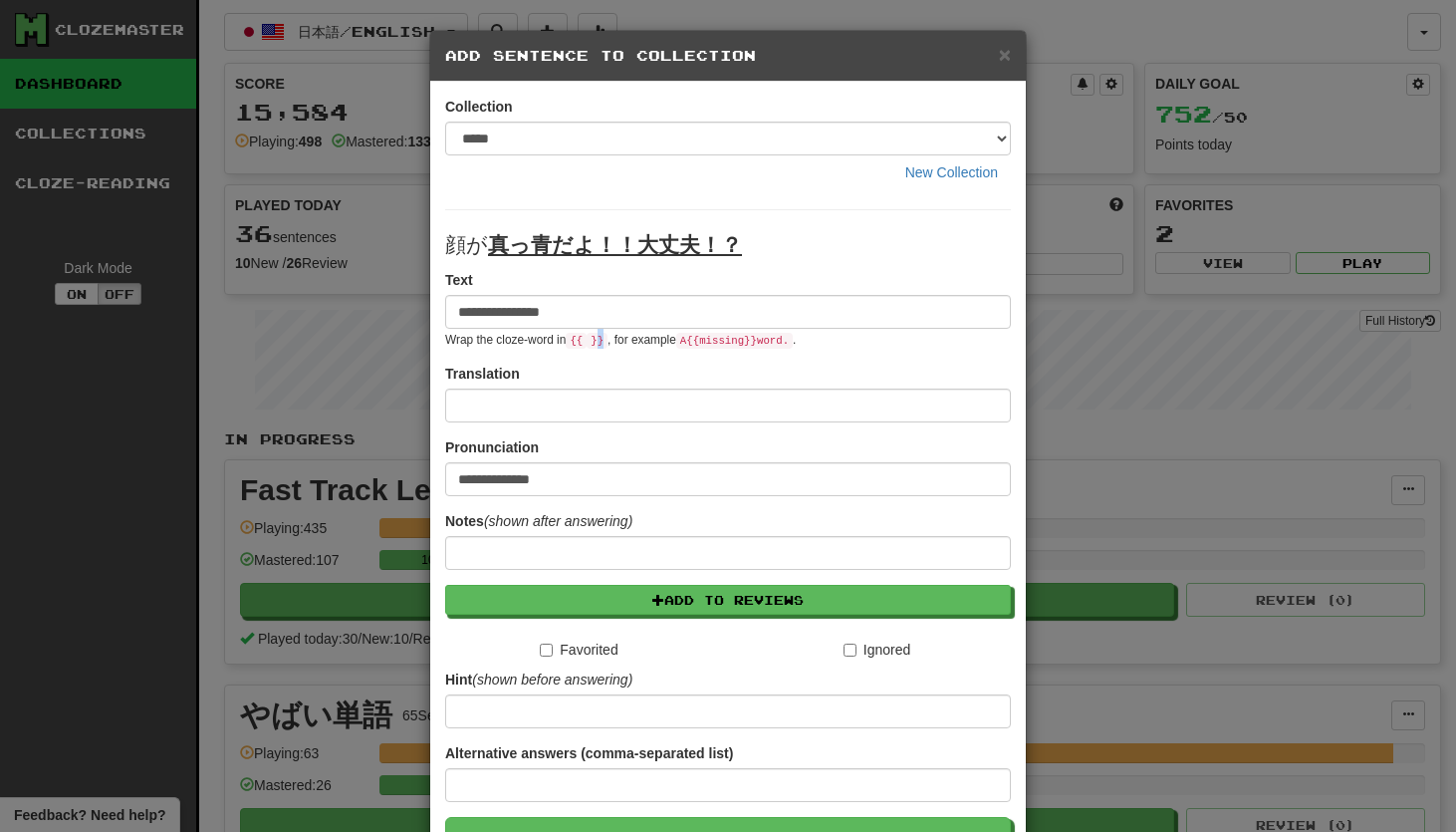 click on "}}" at bounding box center (597, 341) 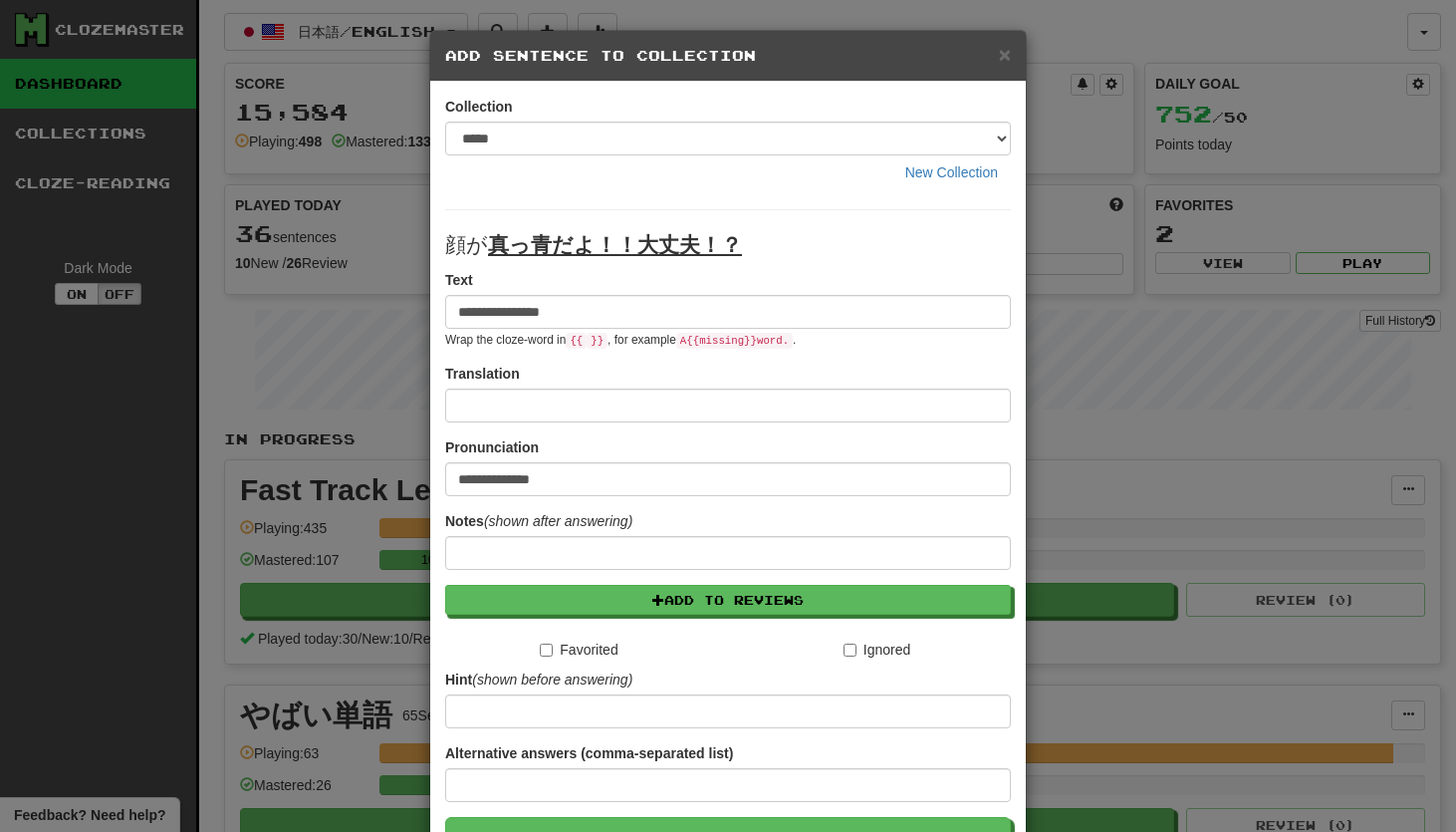 click on "}}" at bounding box center (597, 341) 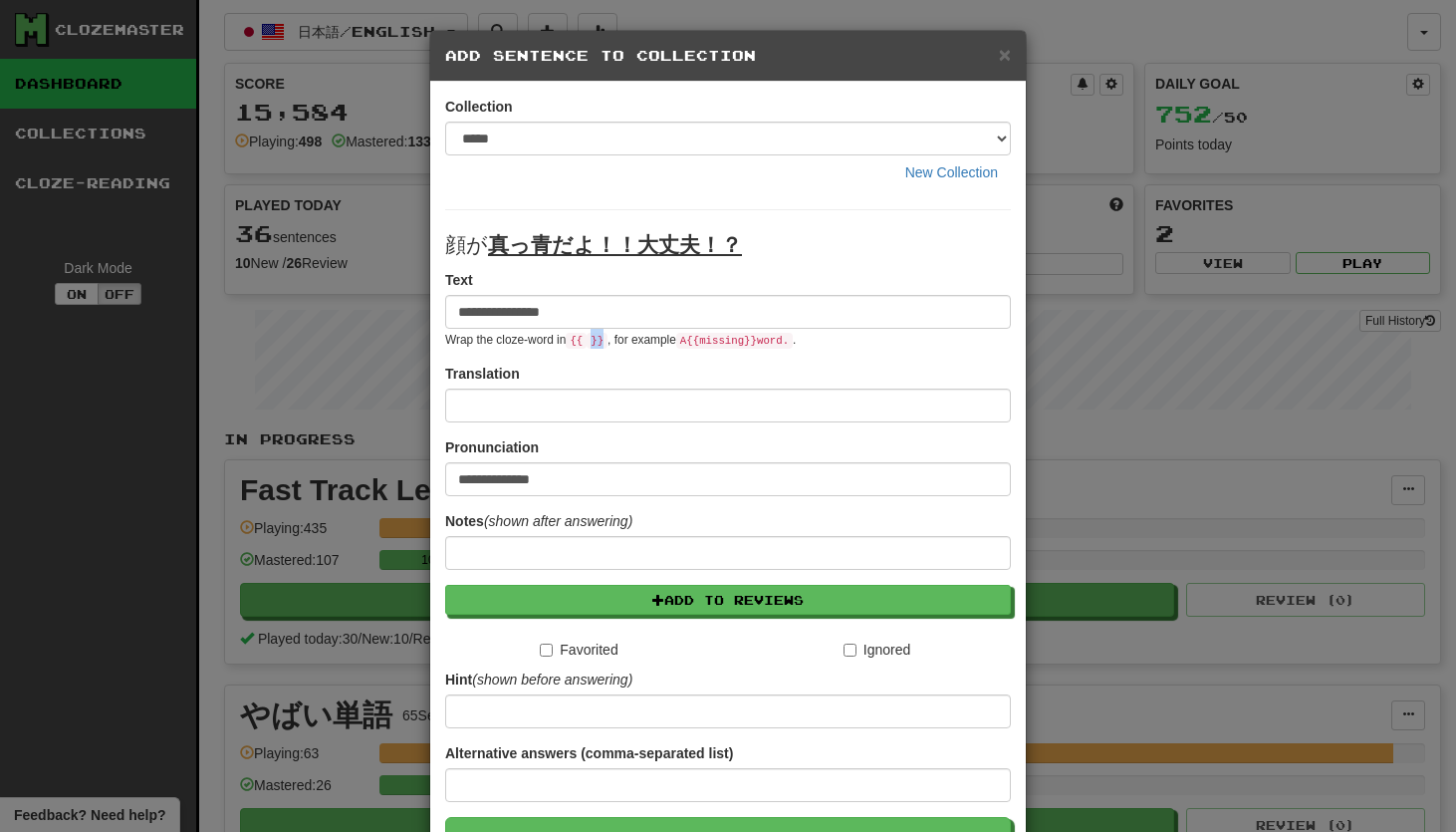 drag, startPoint x: 597, startPoint y: 343, endPoint x: 609, endPoint y: 343, distance: 12 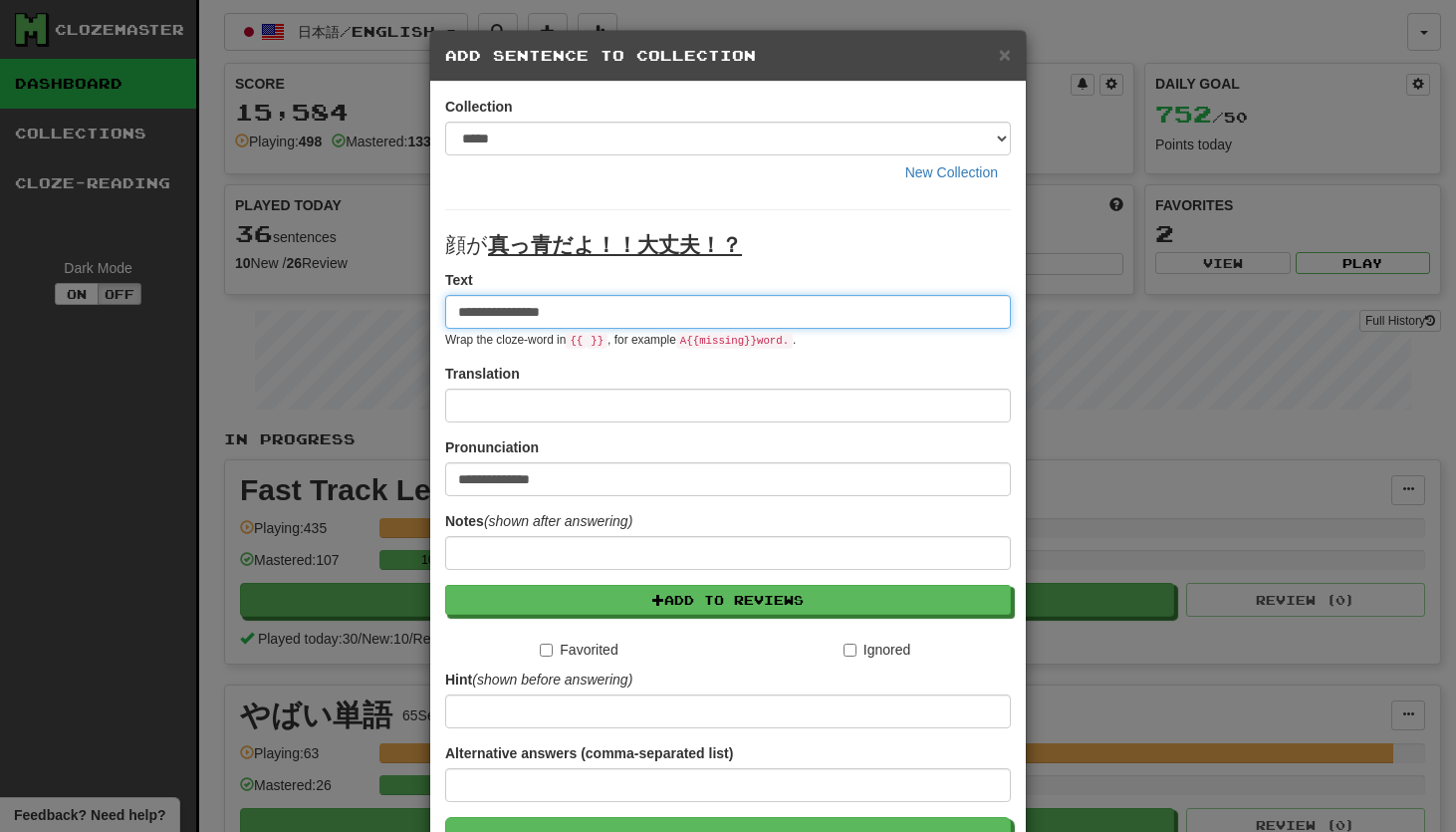 click on "**********" at bounding box center (728, 312) 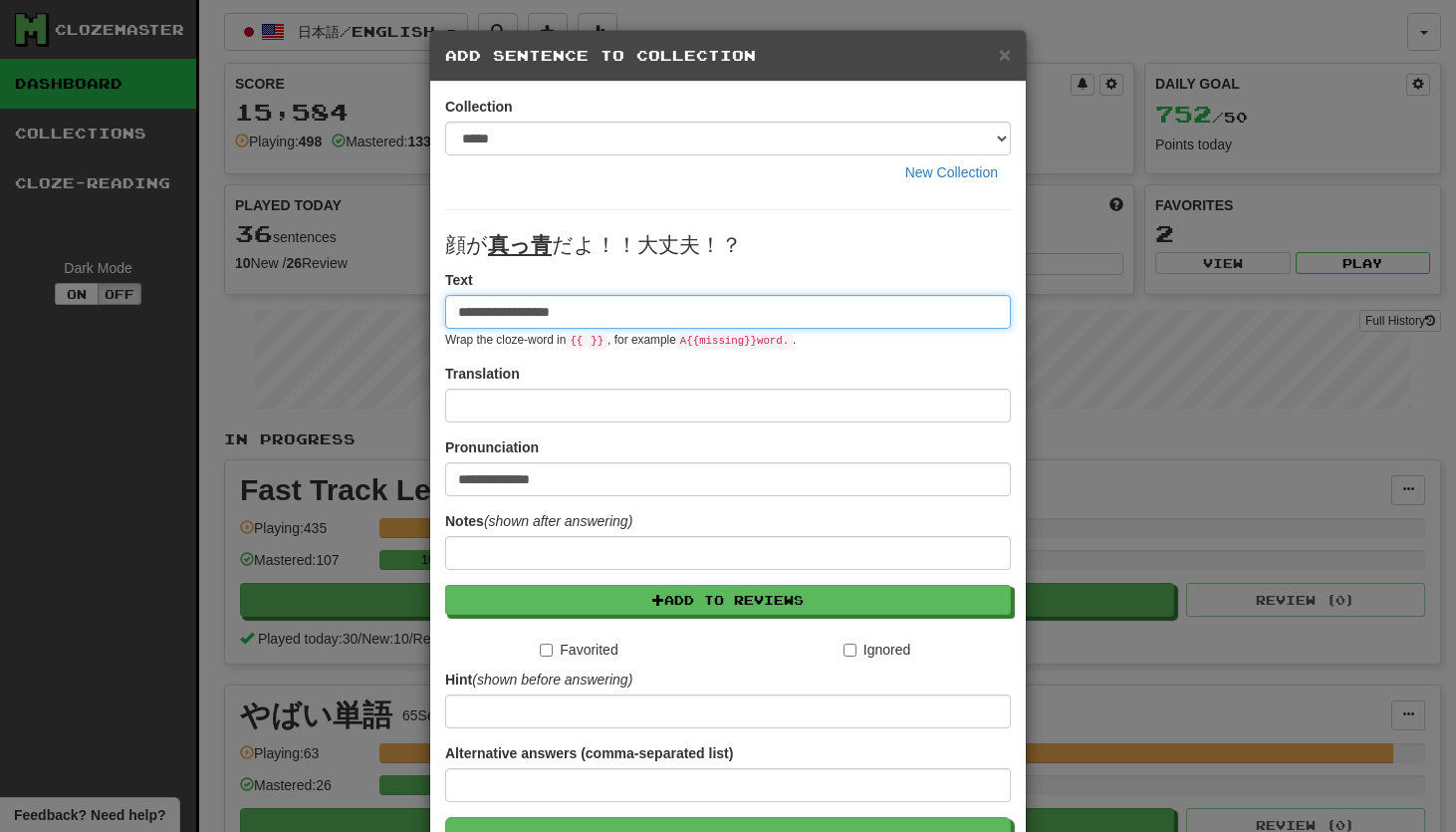 type on "**********" 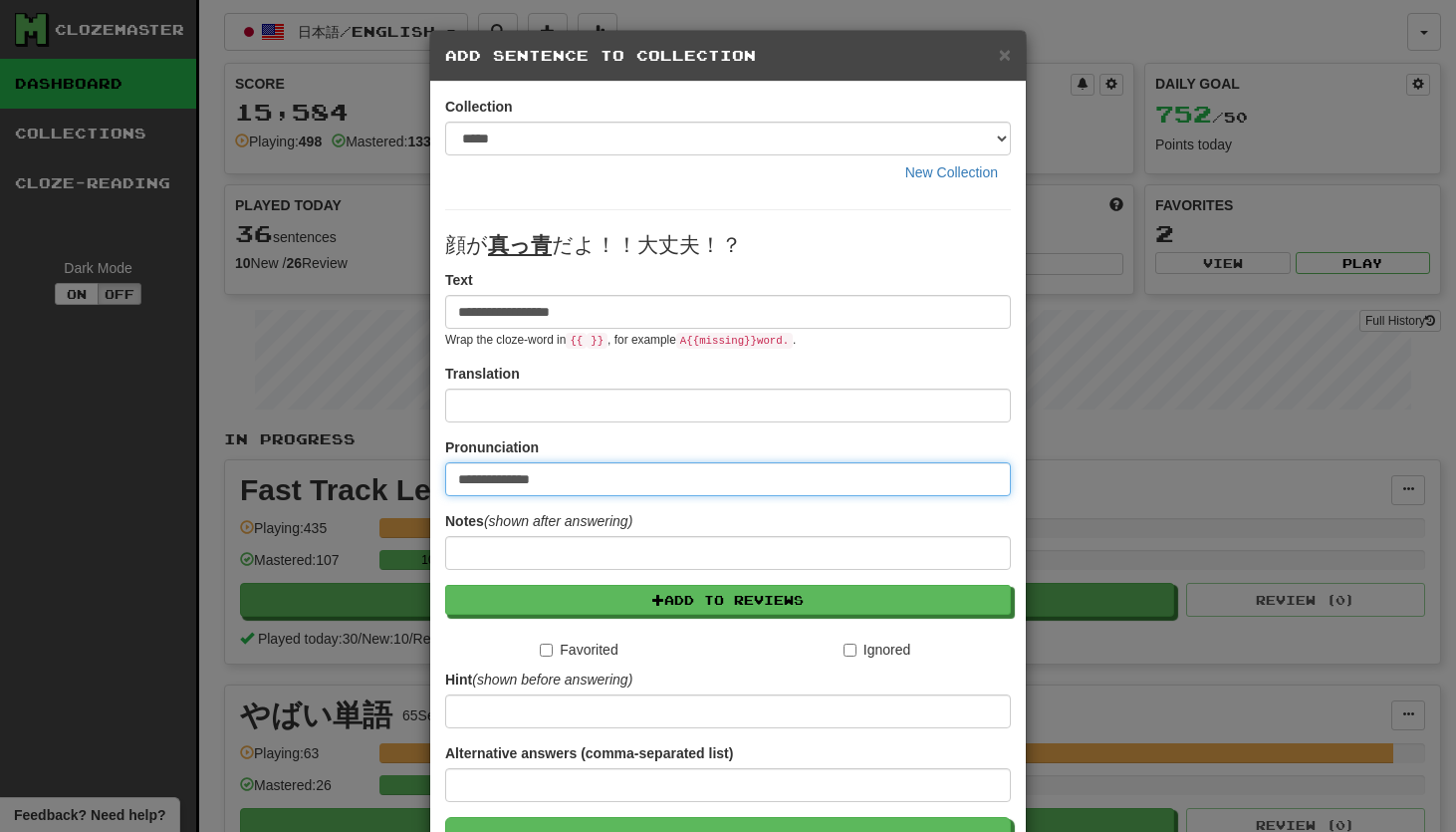 click on "**********" at bounding box center [728, 479] 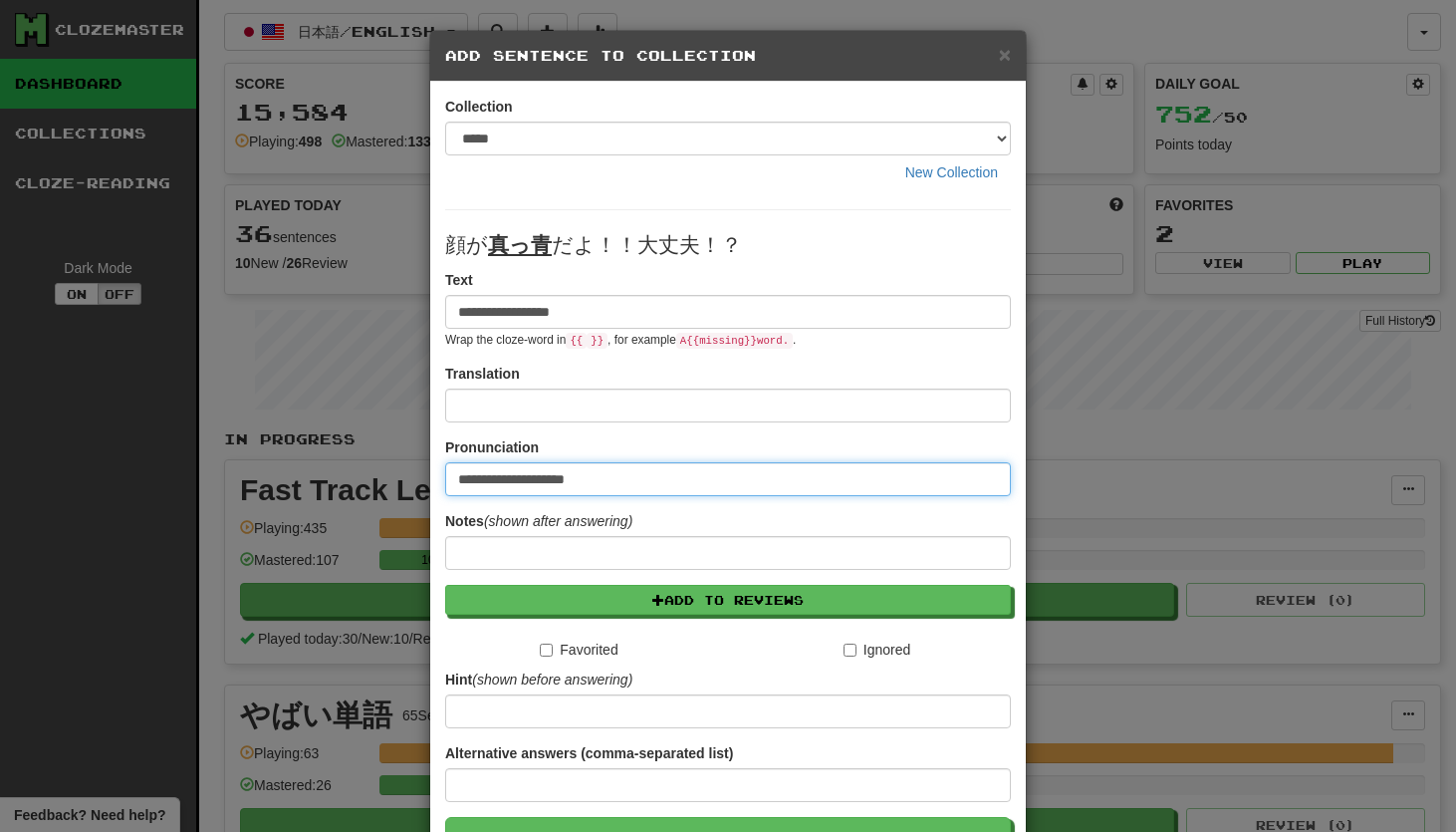 type on "**********" 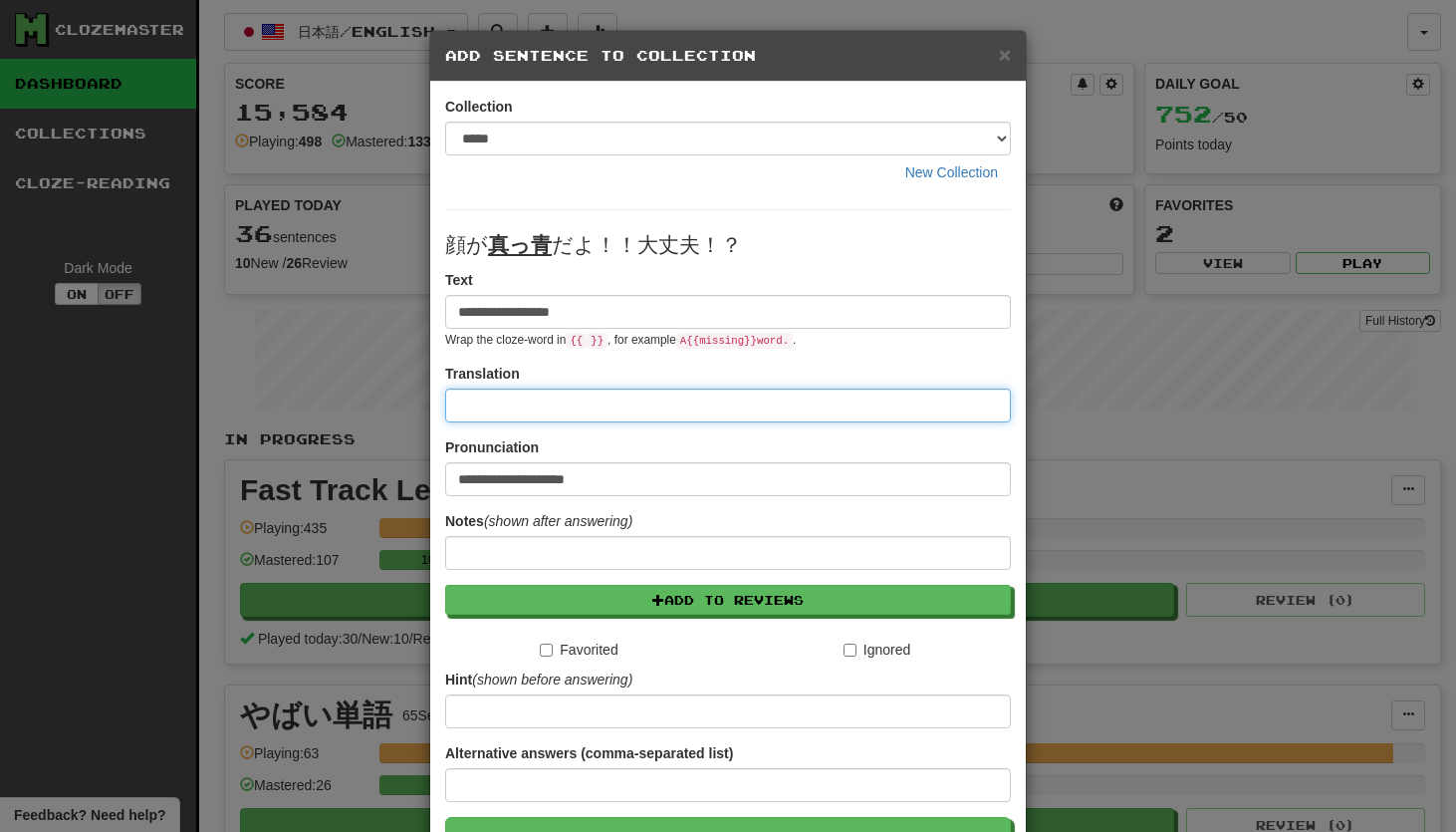 click at bounding box center (728, 406) 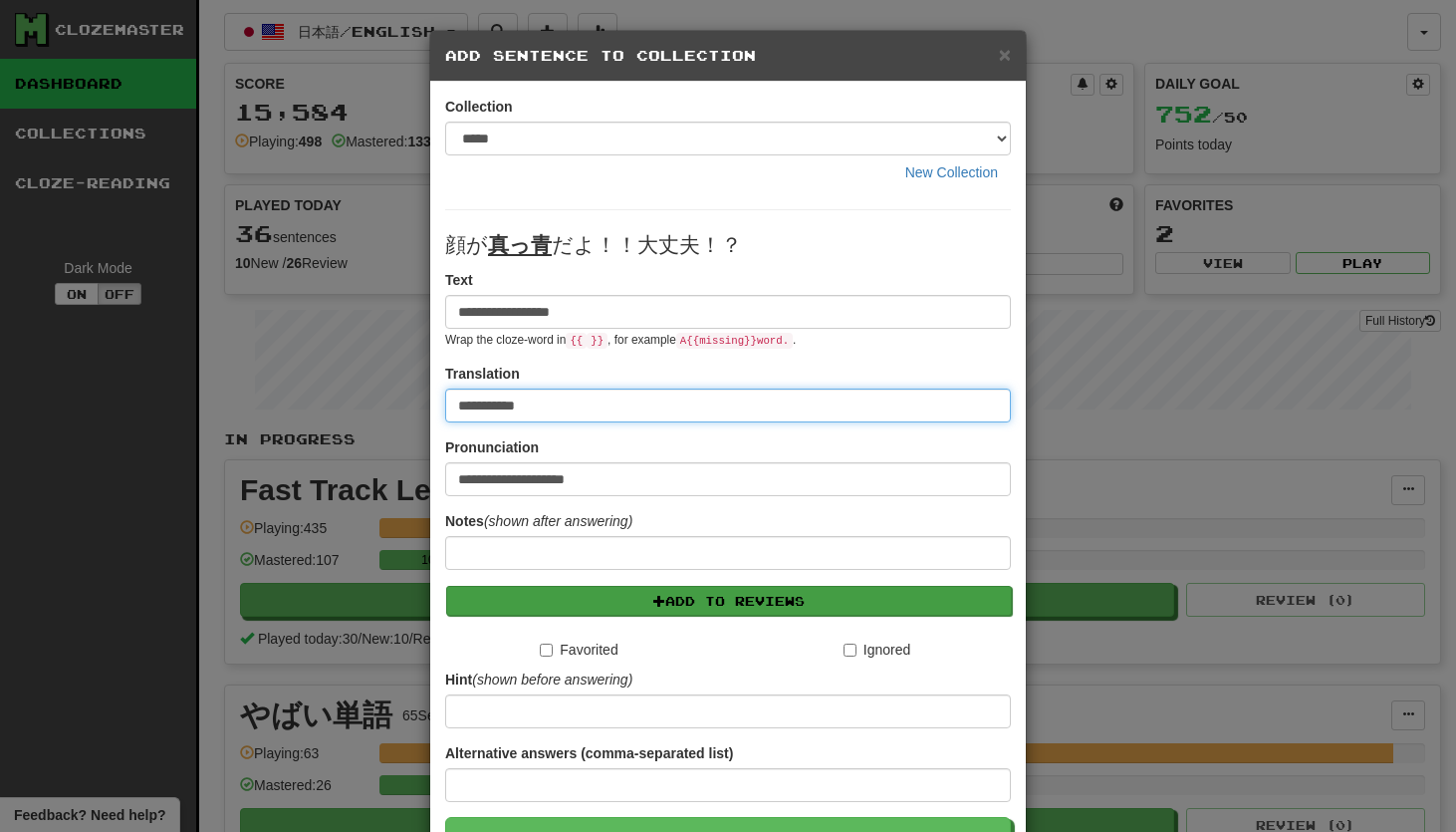 type on "**********" 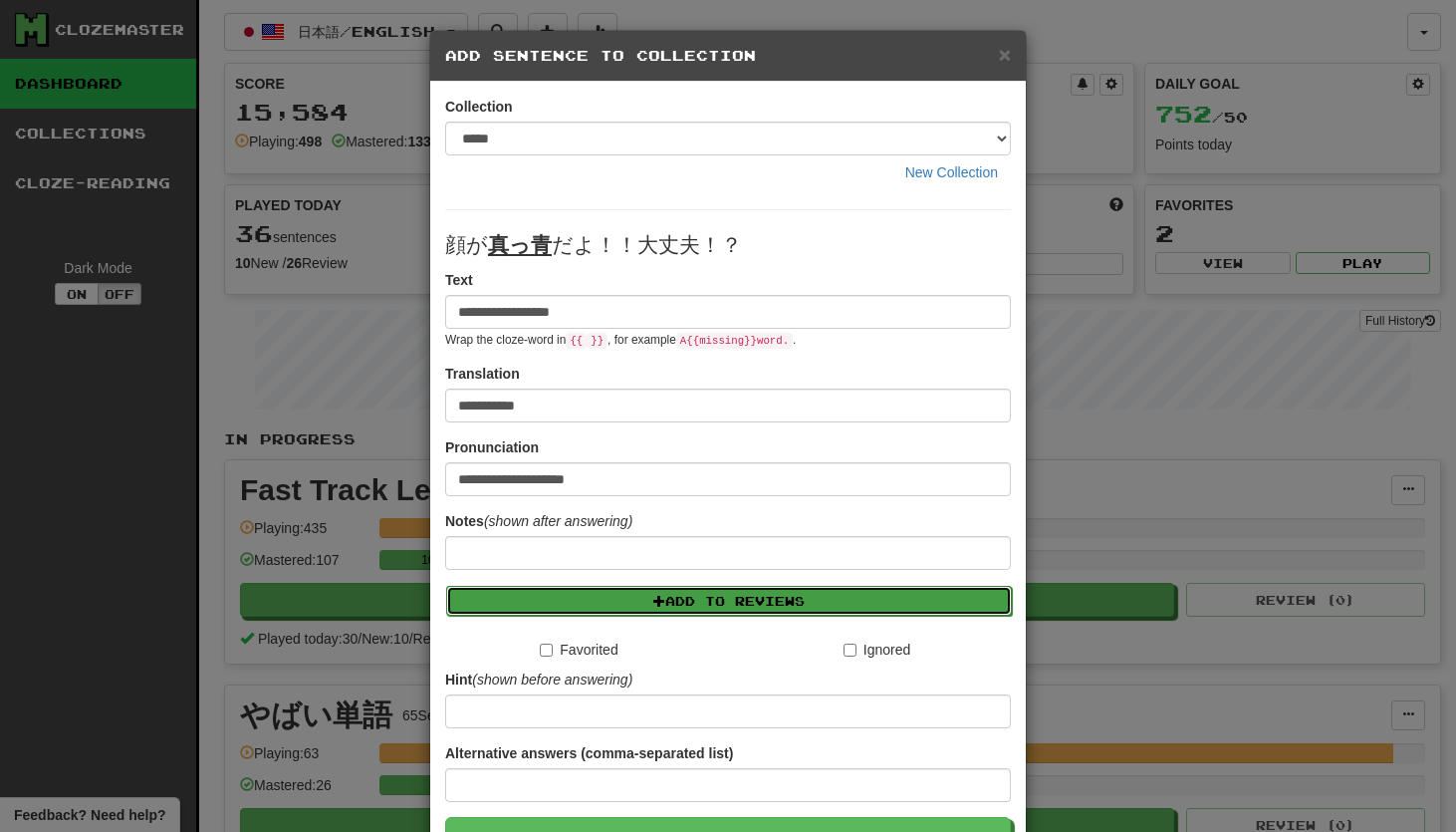click on "Add to Reviews" at bounding box center (729, 601) 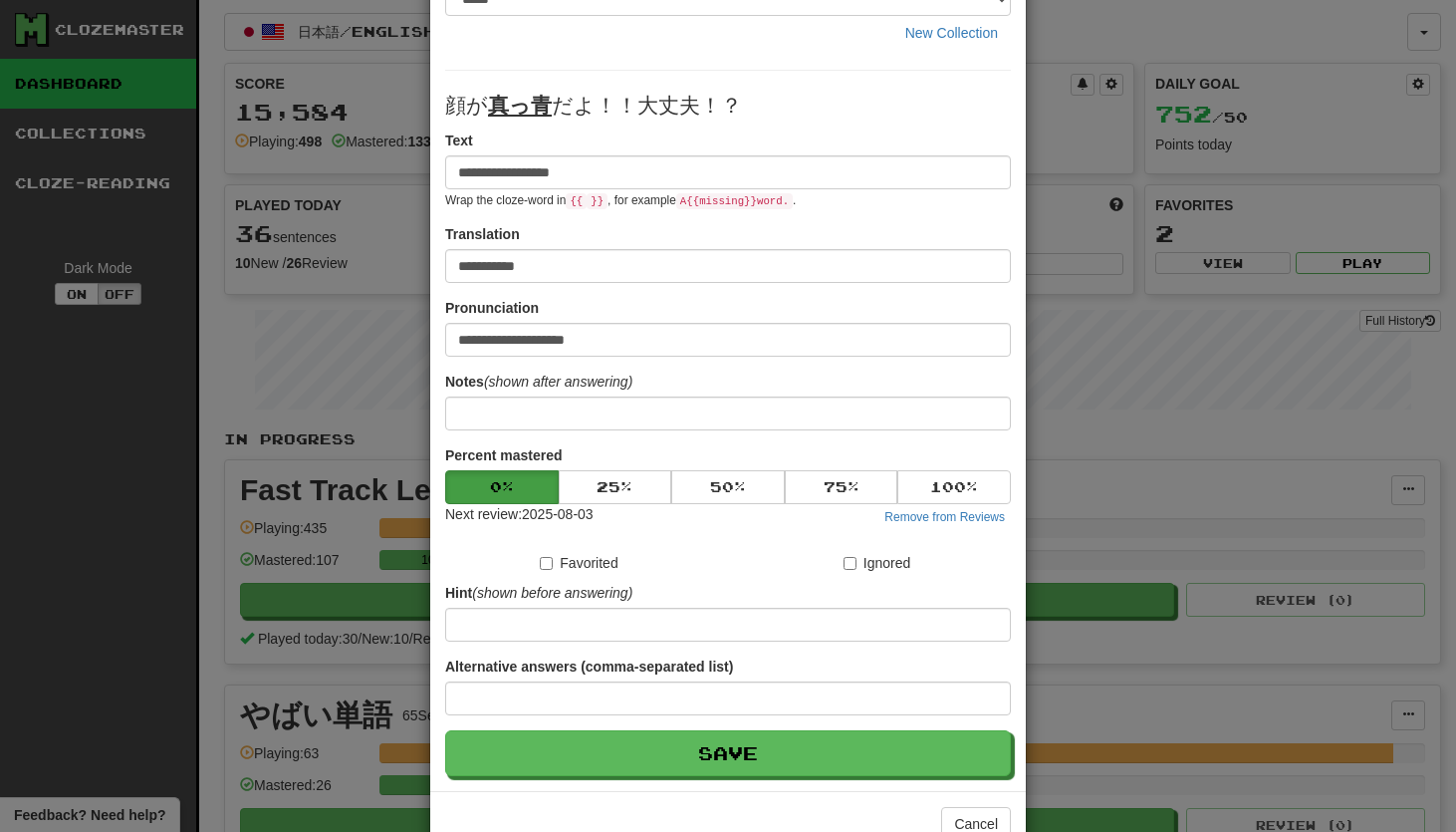 scroll, scrollTop: 194, scrollLeft: 0, axis: vertical 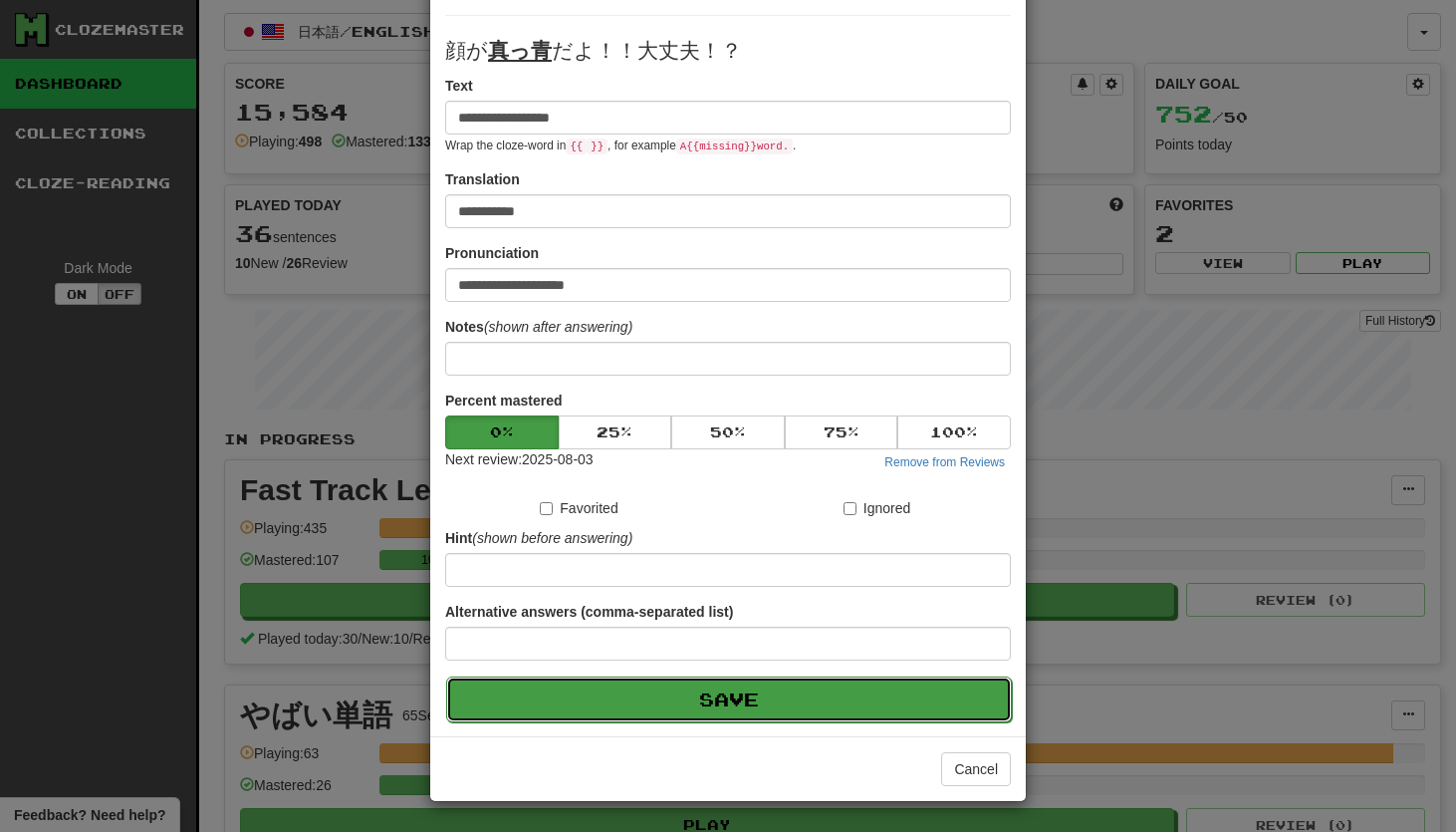 click on "Save" at bounding box center (729, 699) 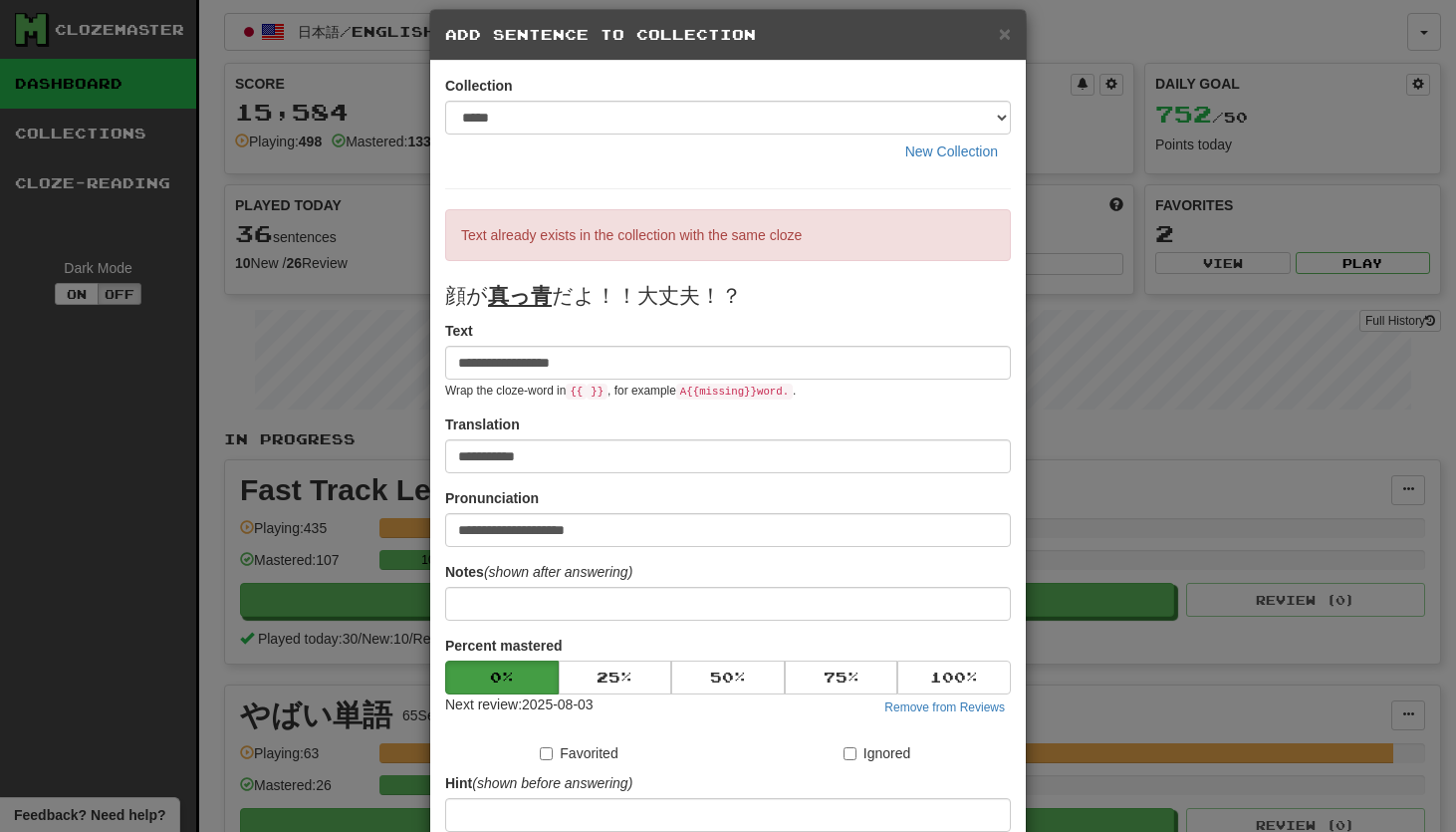 scroll, scrollTop: 0, scrollLeft: 0, axis: both 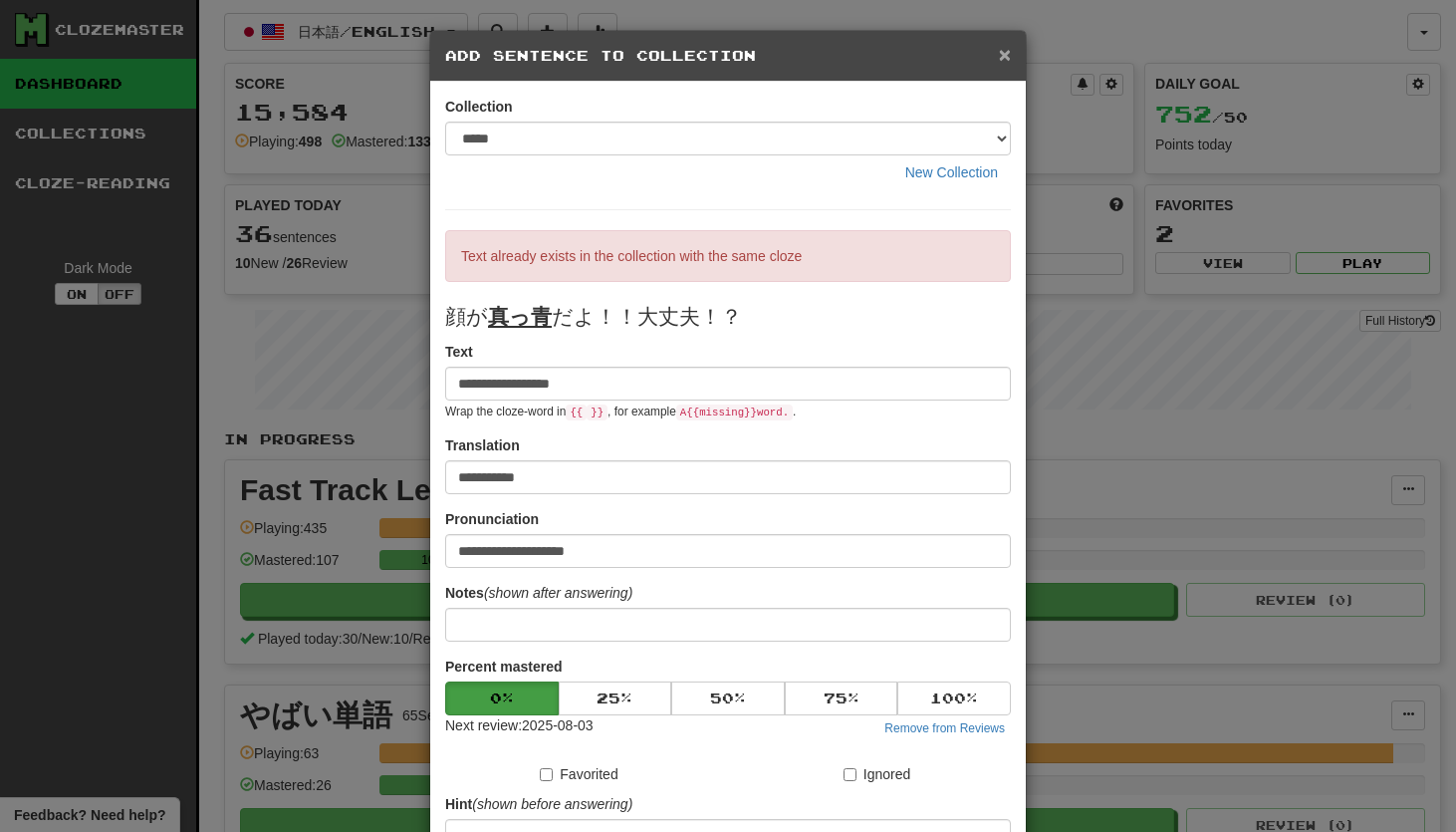 click on "×" at bounding box center [1005, 54] 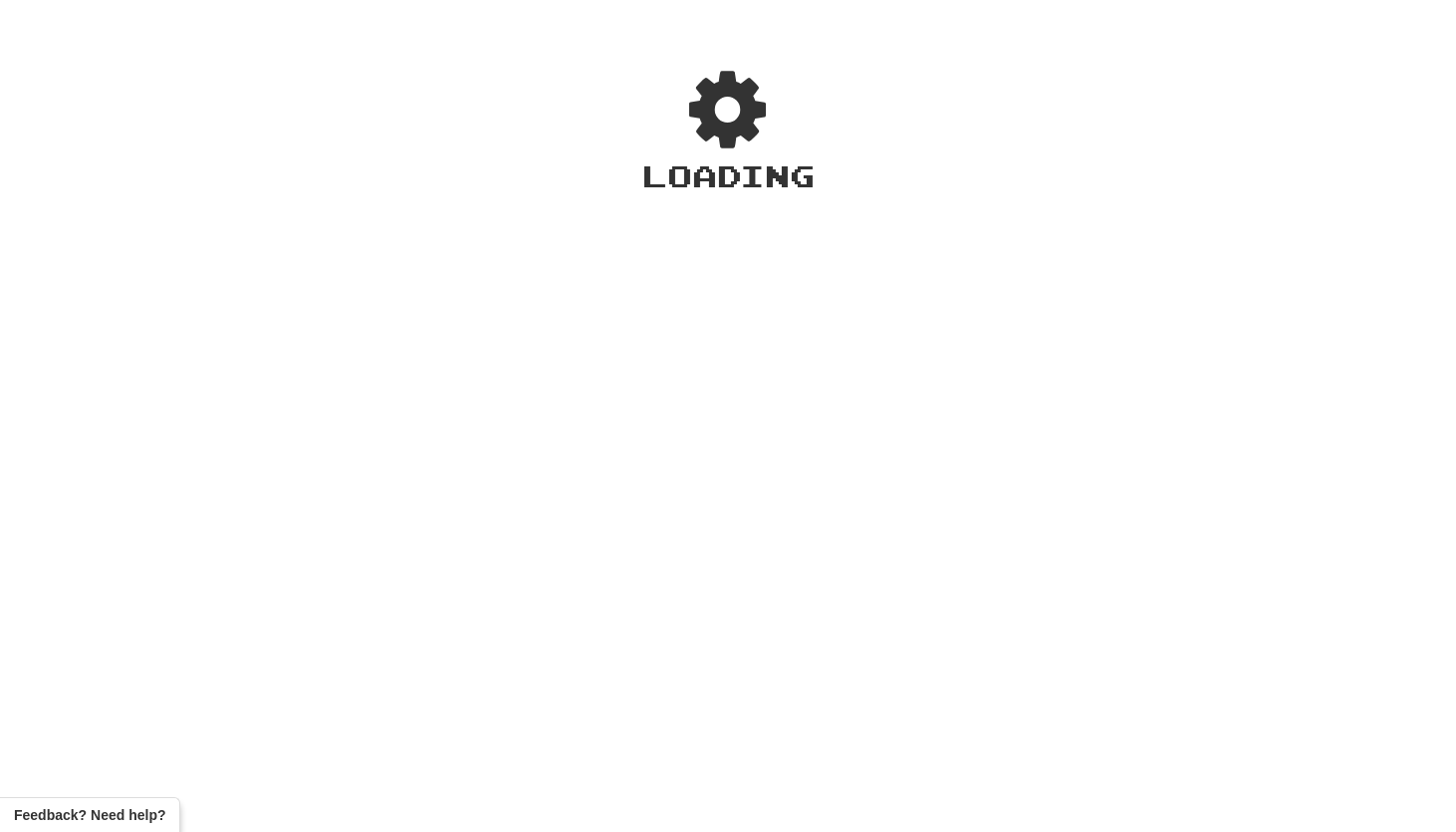 scroll, scrollTop: 0, scrollLeft: 0, axis: both 